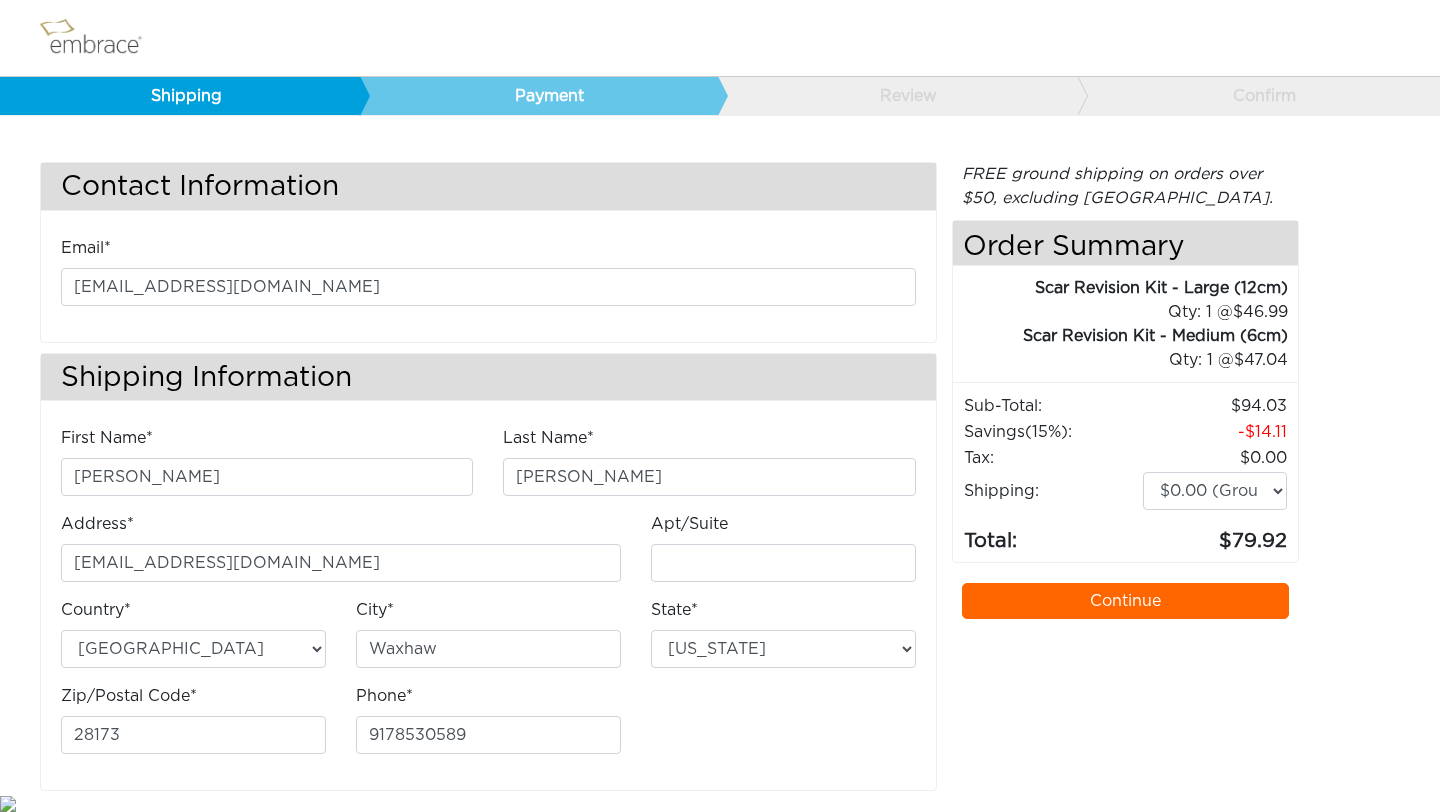 select on "NC" 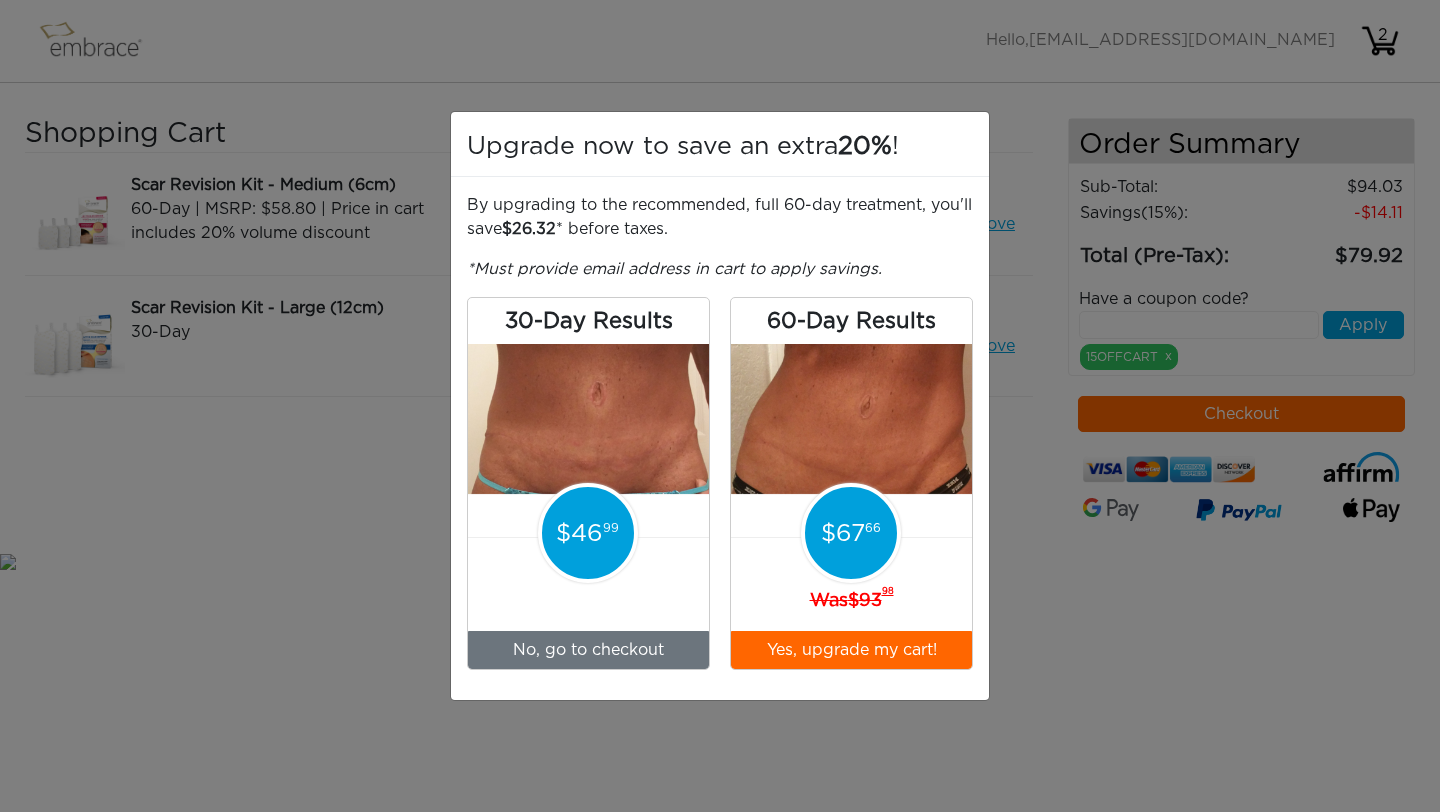 scroll, scrollTop: 0, scrollLeft: 0, axis: both 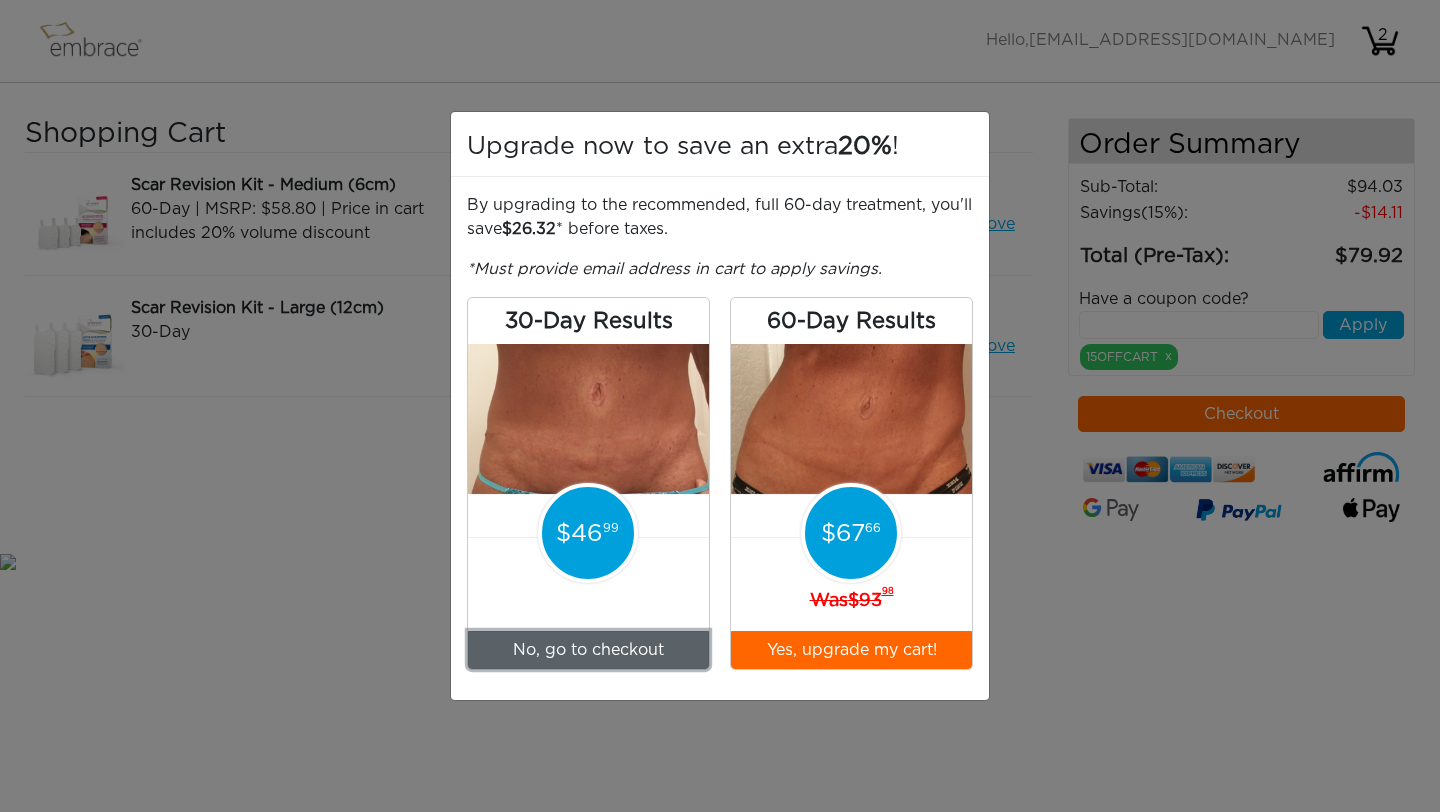 click on "No, go to checkout" at bounding box center [588, 650] 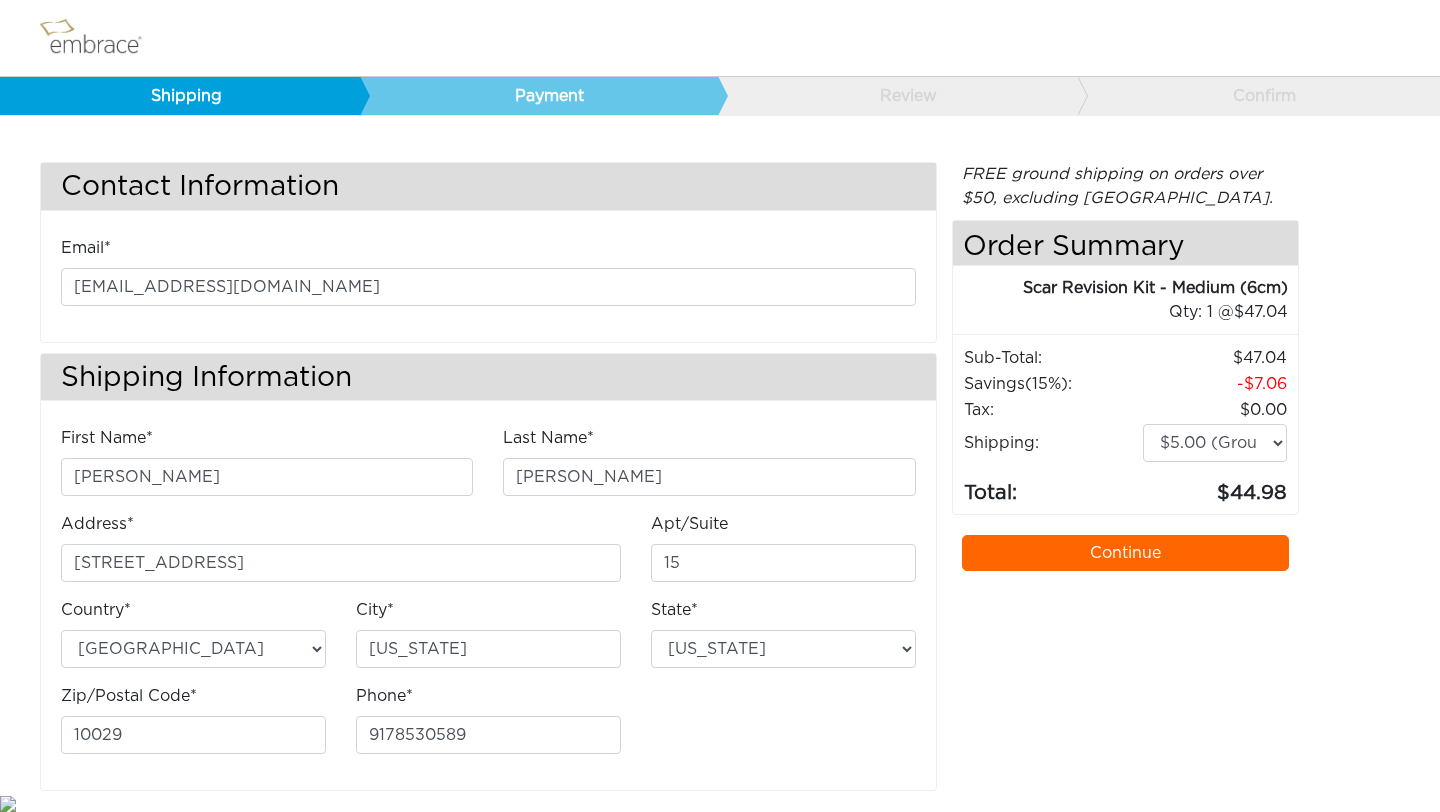 select on "NY" 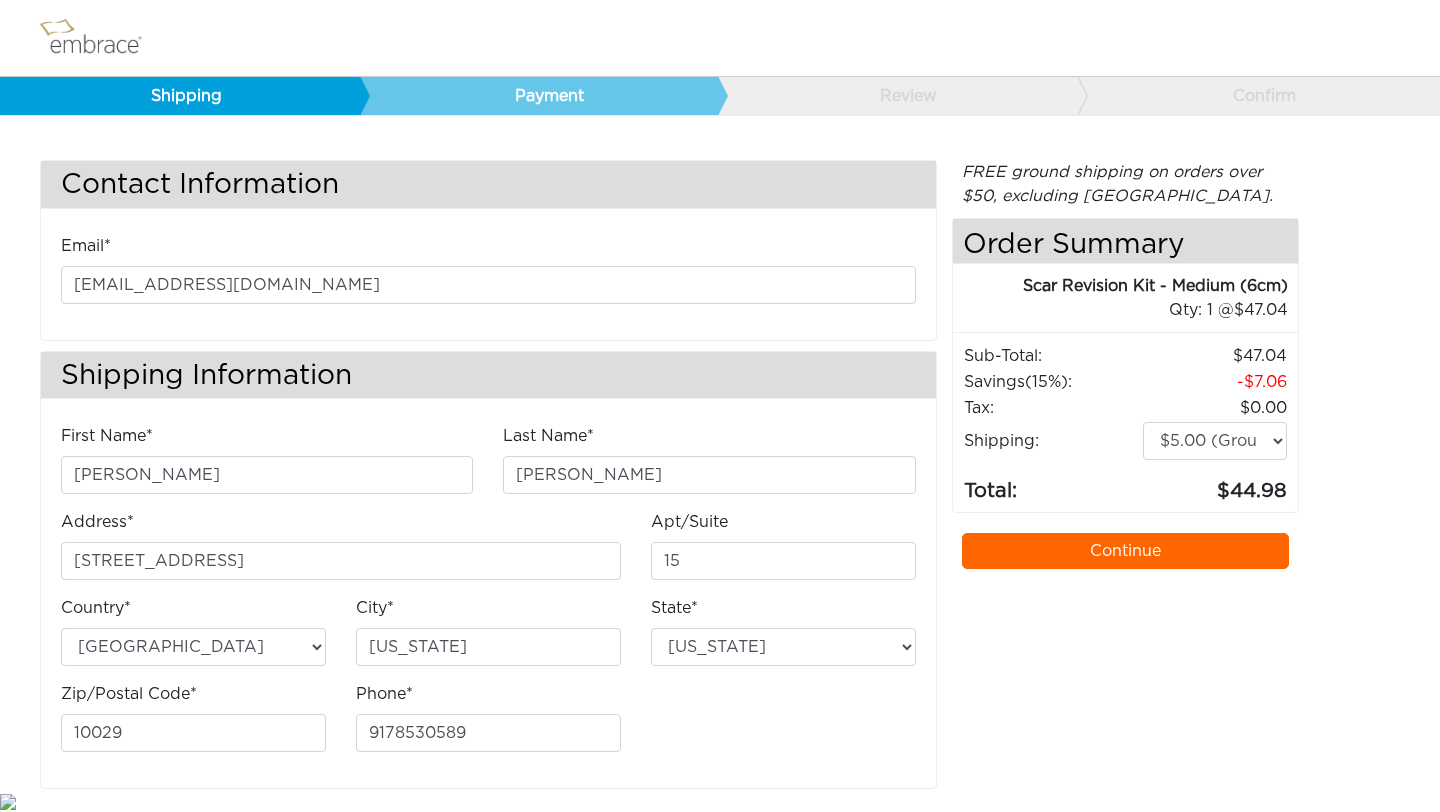 scroll, scrollTop: 0, scrollLeft: 0, axis: both 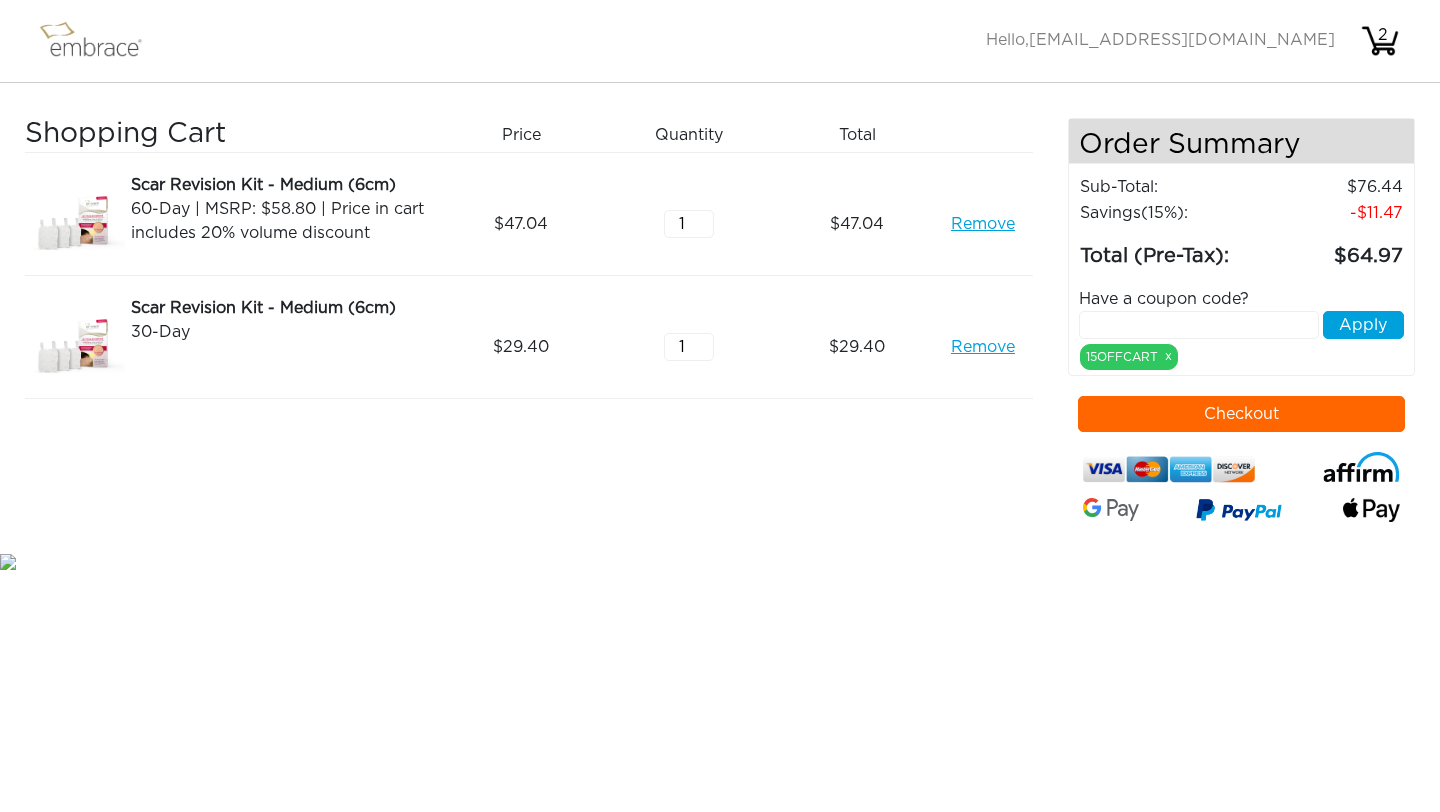 click on "Remove" at bounding box center [983, 224] 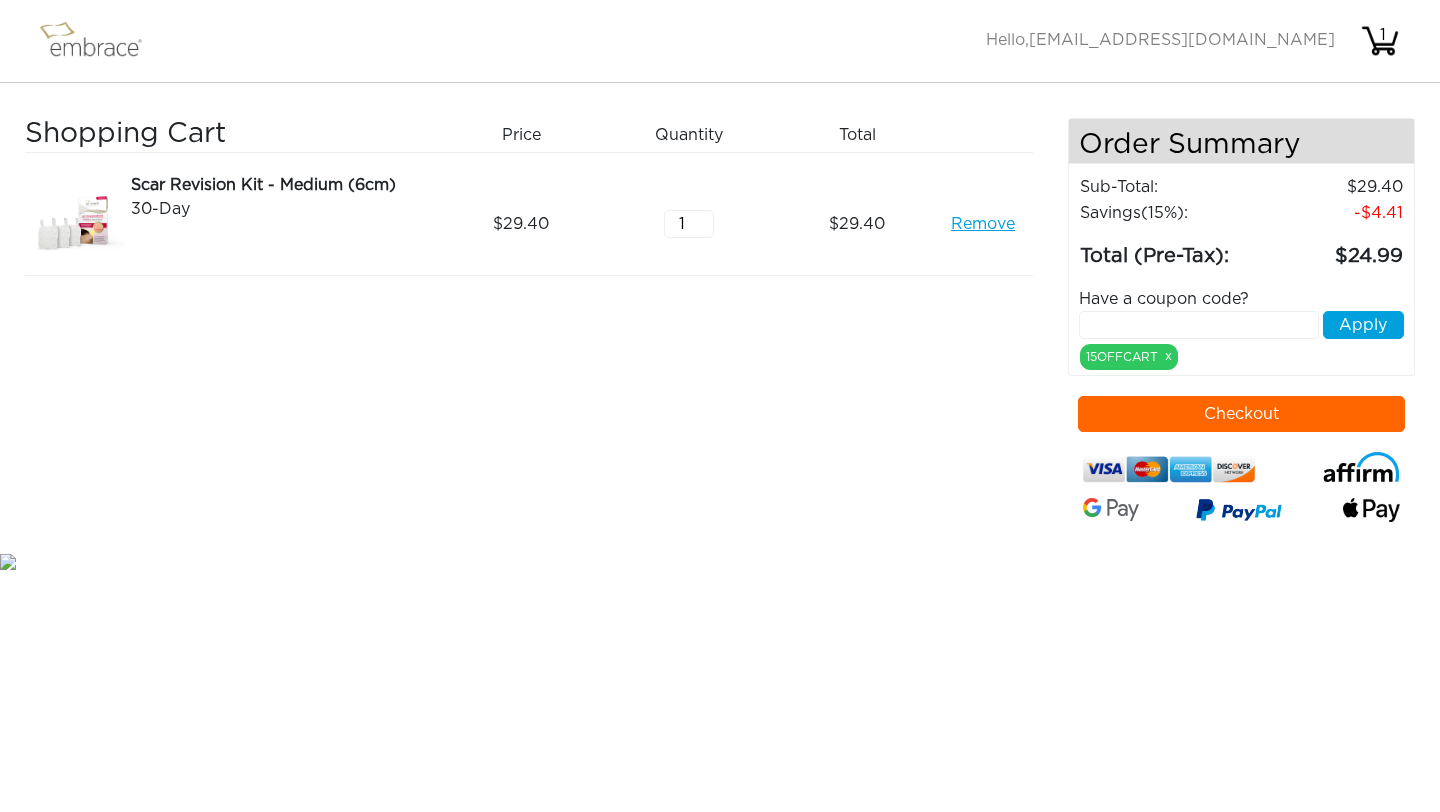 click on "Checkout" at bounding box center (1242, 414) 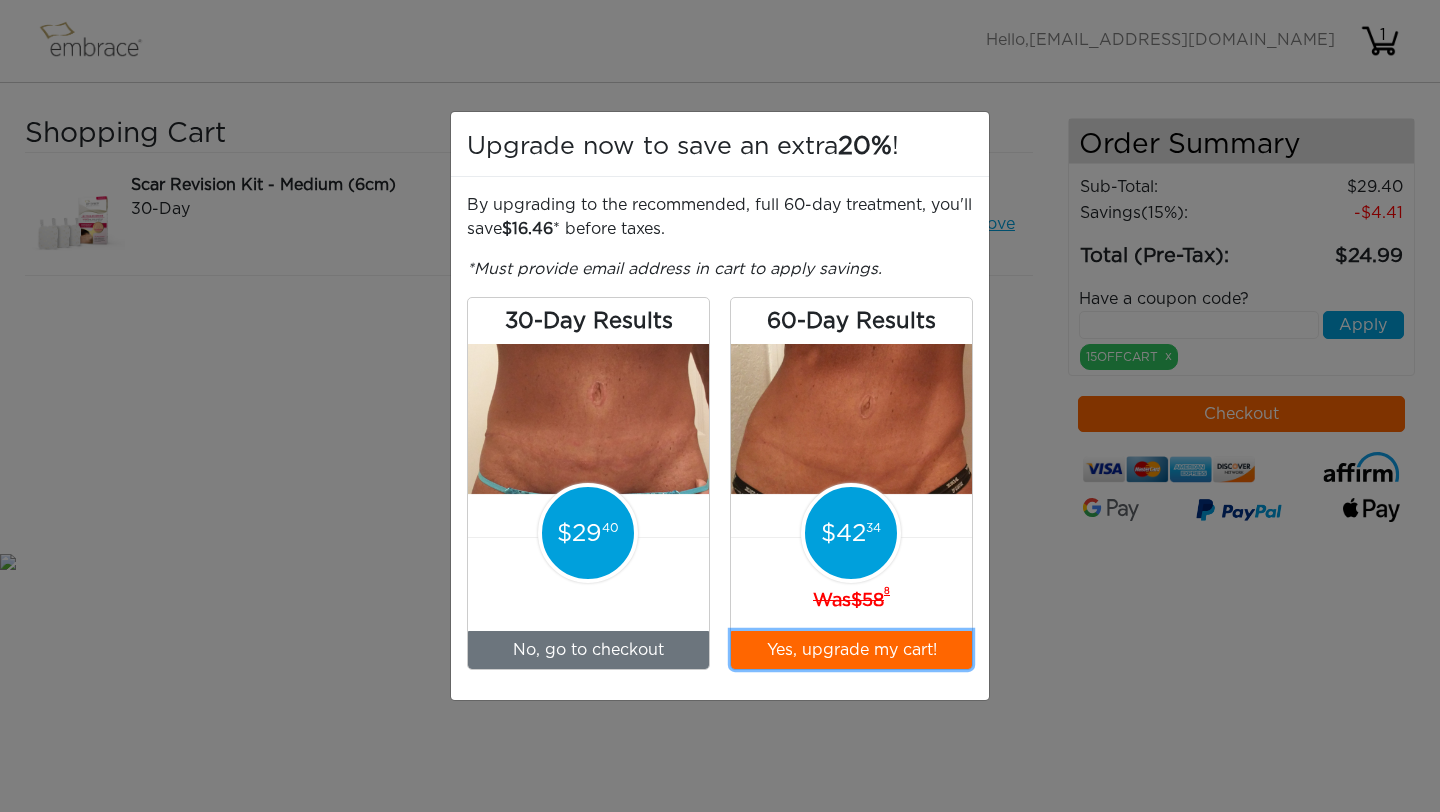 click on "Yes, upgrade my cart!" at bounding box center (851, 650) 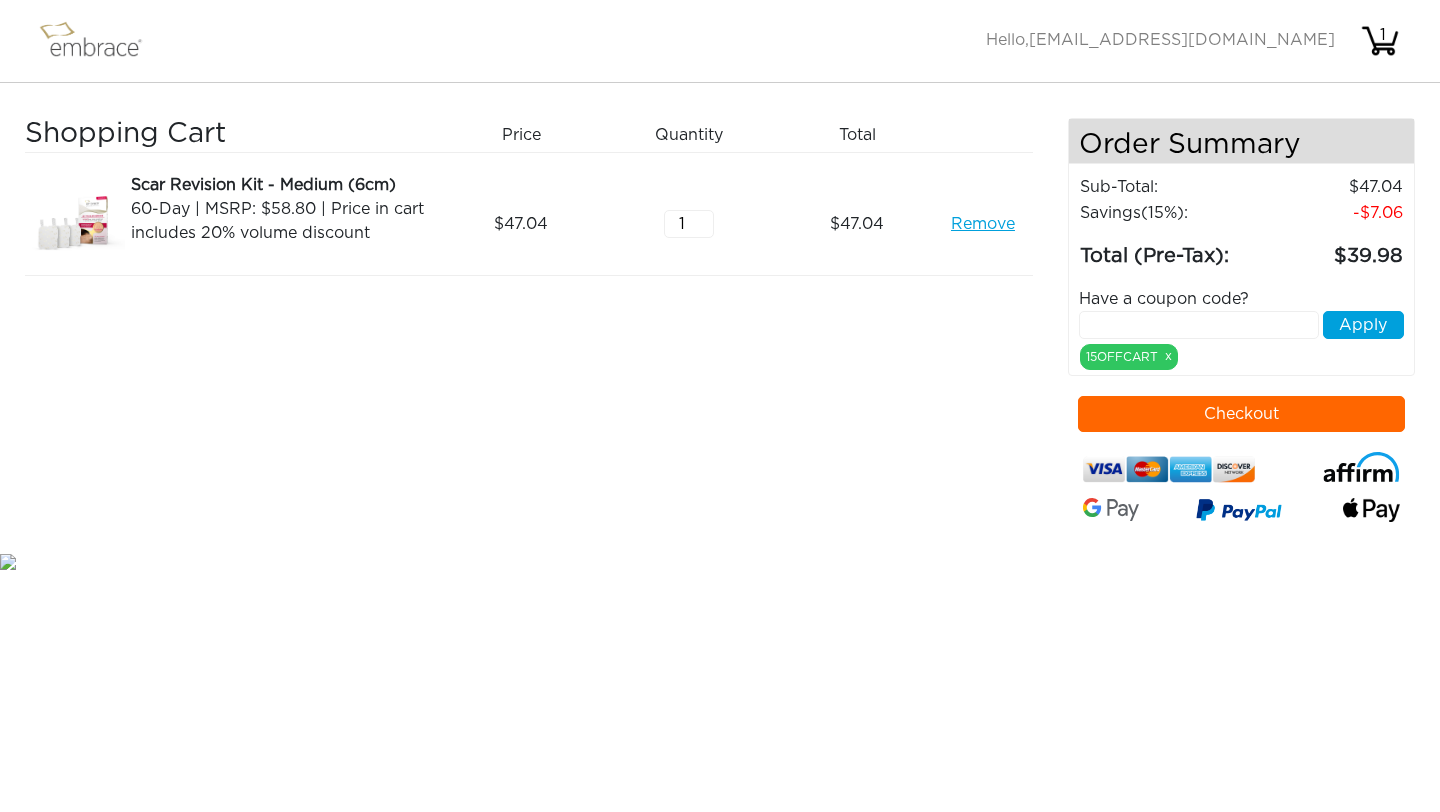 scroll, scrollTop: 0, scrollLeft: 0, axis: both 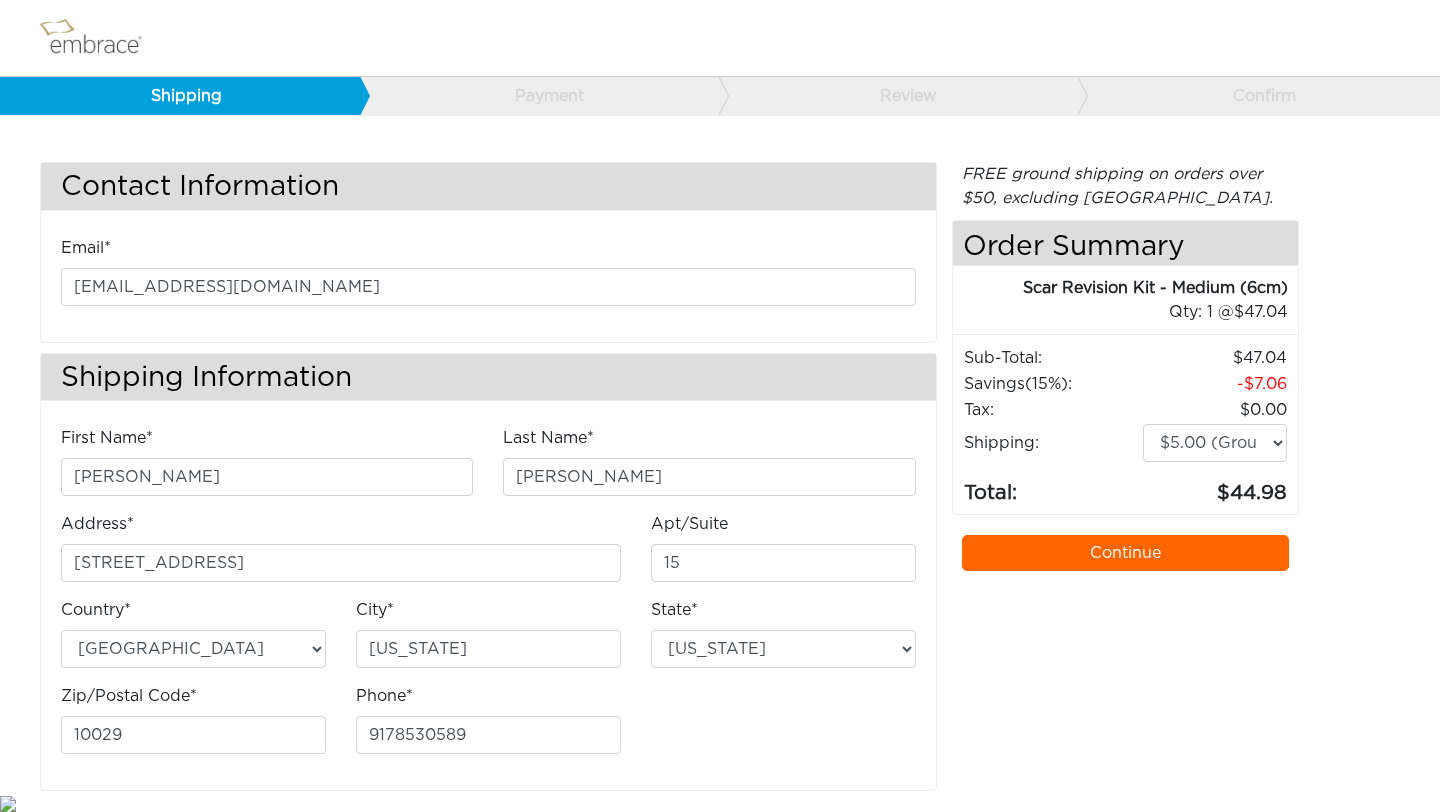 select on "NY" 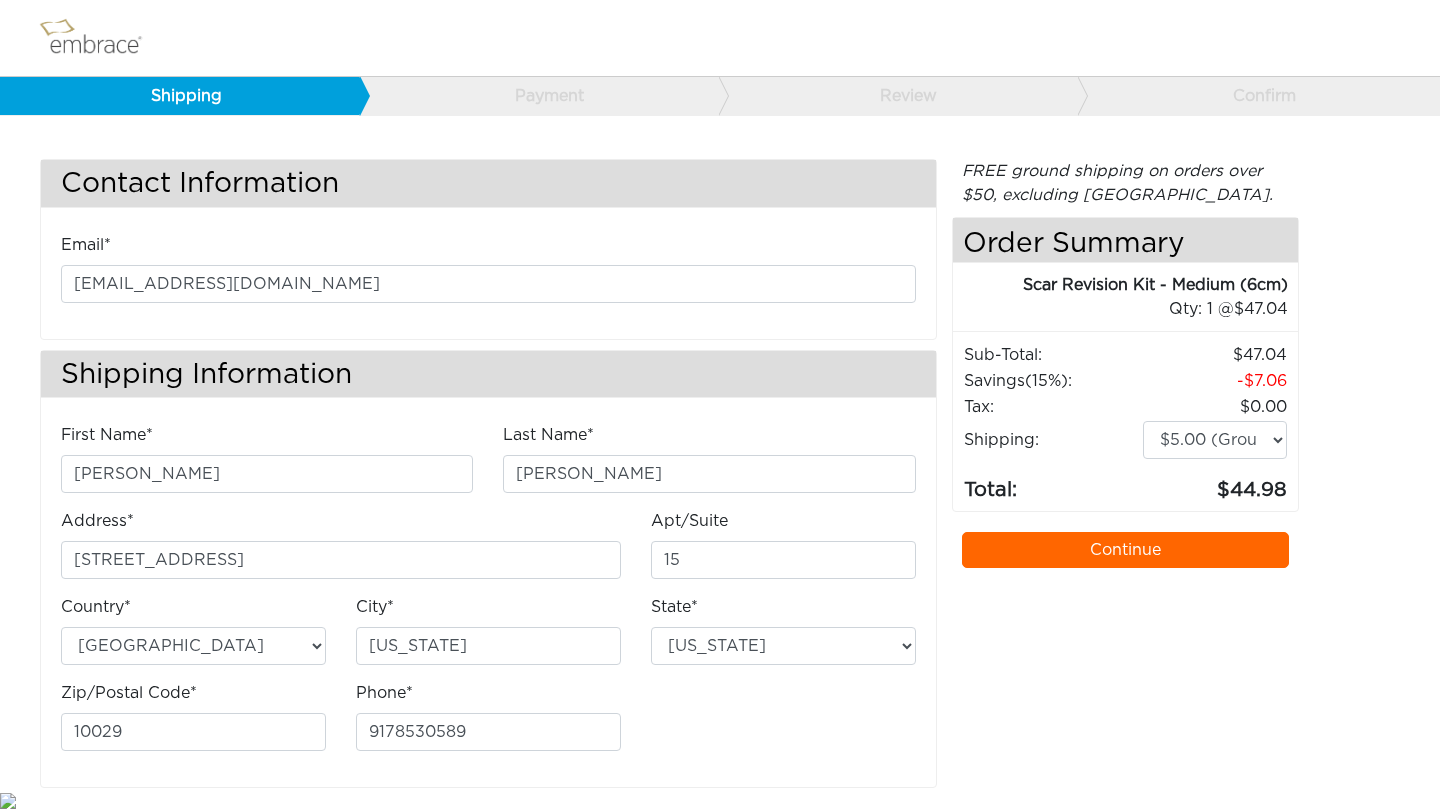 click on "Continue" at bounding box center (1126, 550) 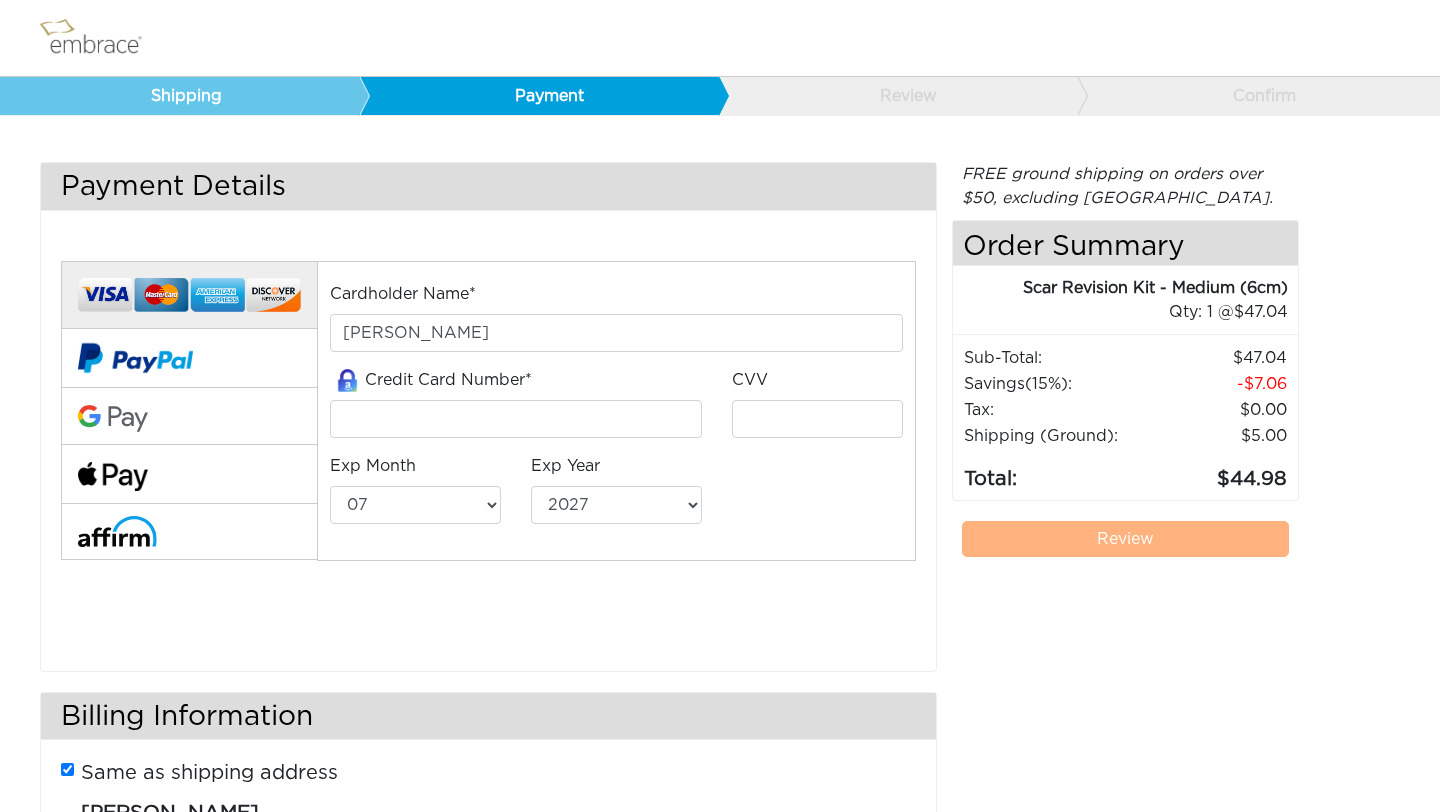 select on "7" 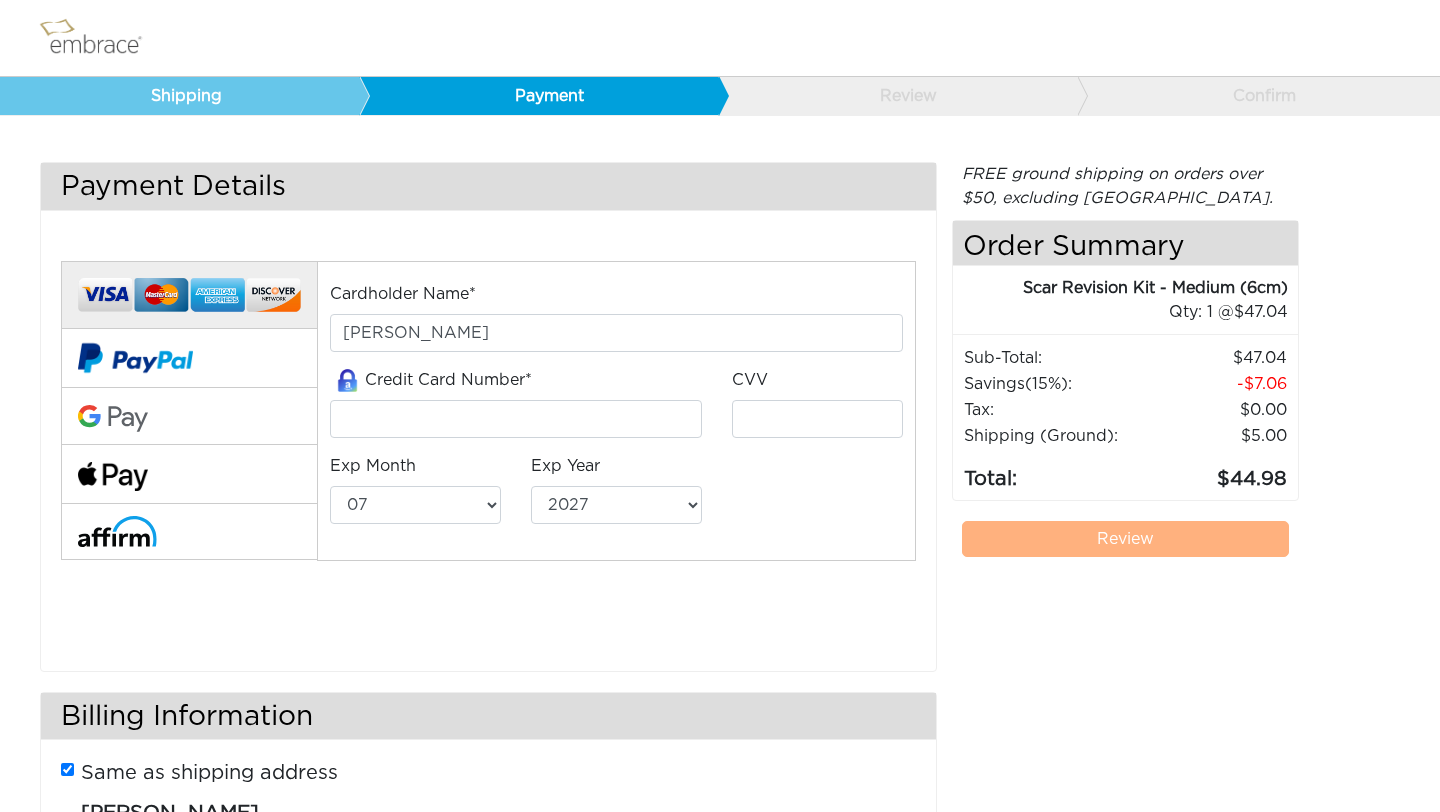 scroll, scrollTop: 0, scrollLeft: 0, axis: both 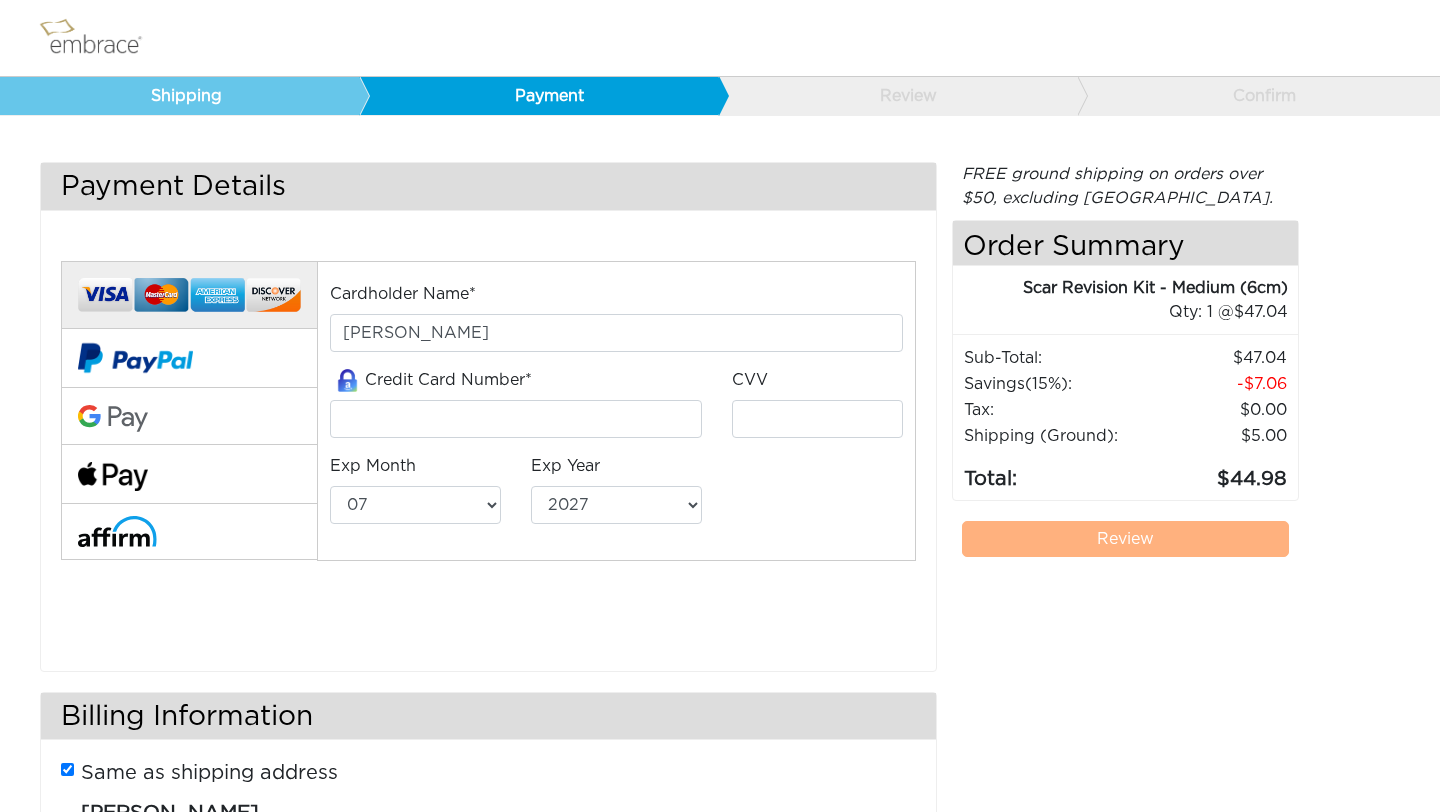 drag, startPoint x: 1245, startPoint y: 436, endPoint x: 1303, endPoint y: 428, distance: 58.549126 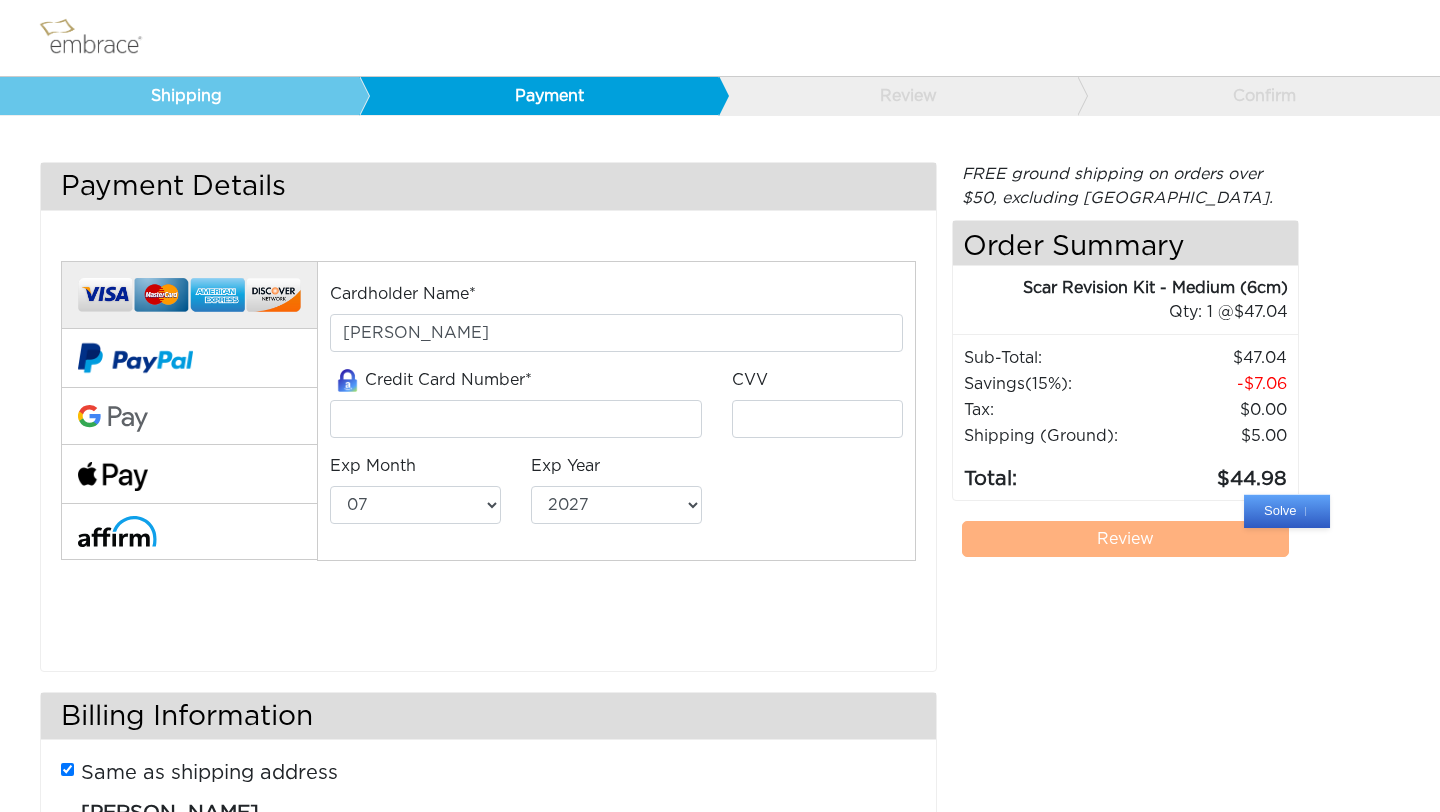 click on "$5.00" at bounding box center (1215, 436) 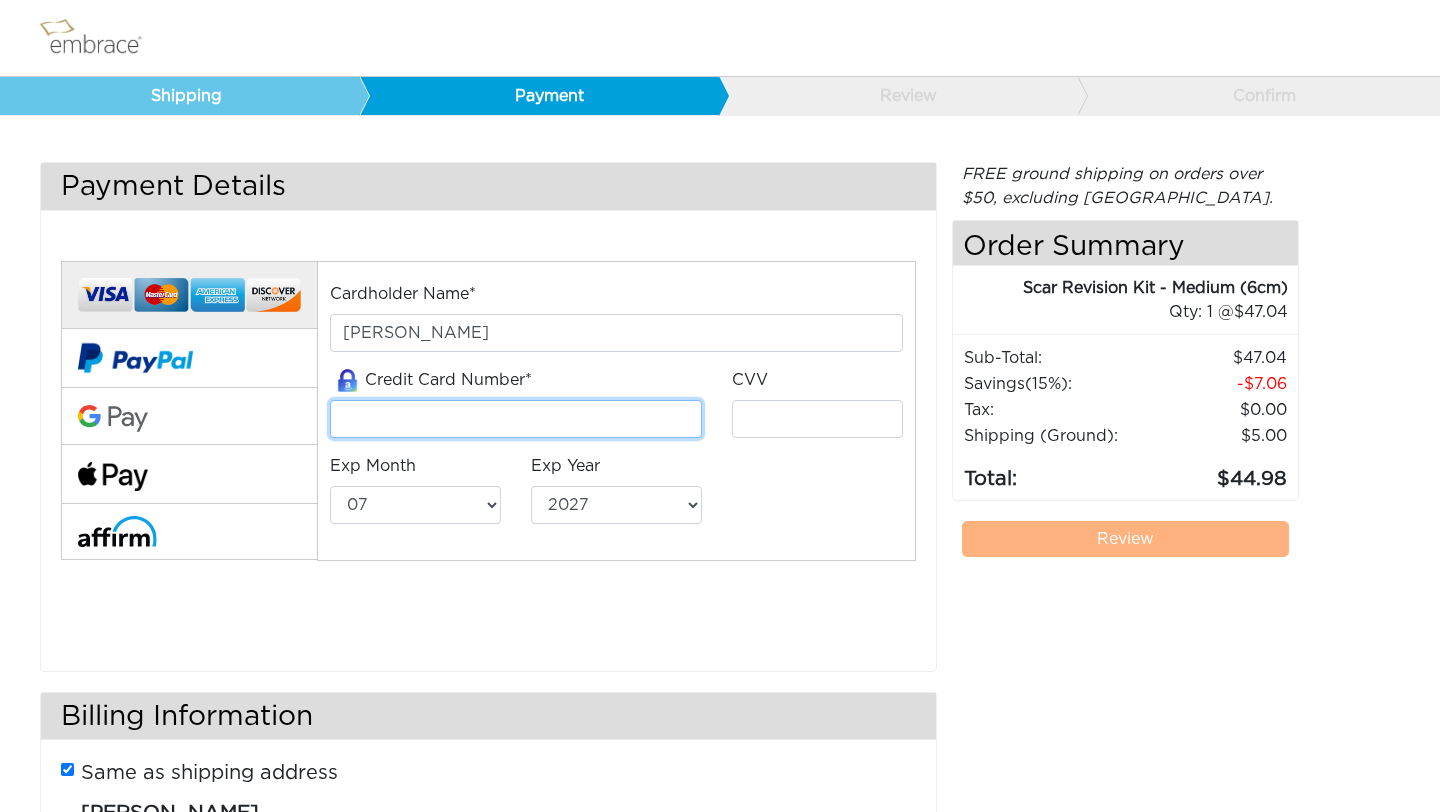 click at bounding box center (516, 419) 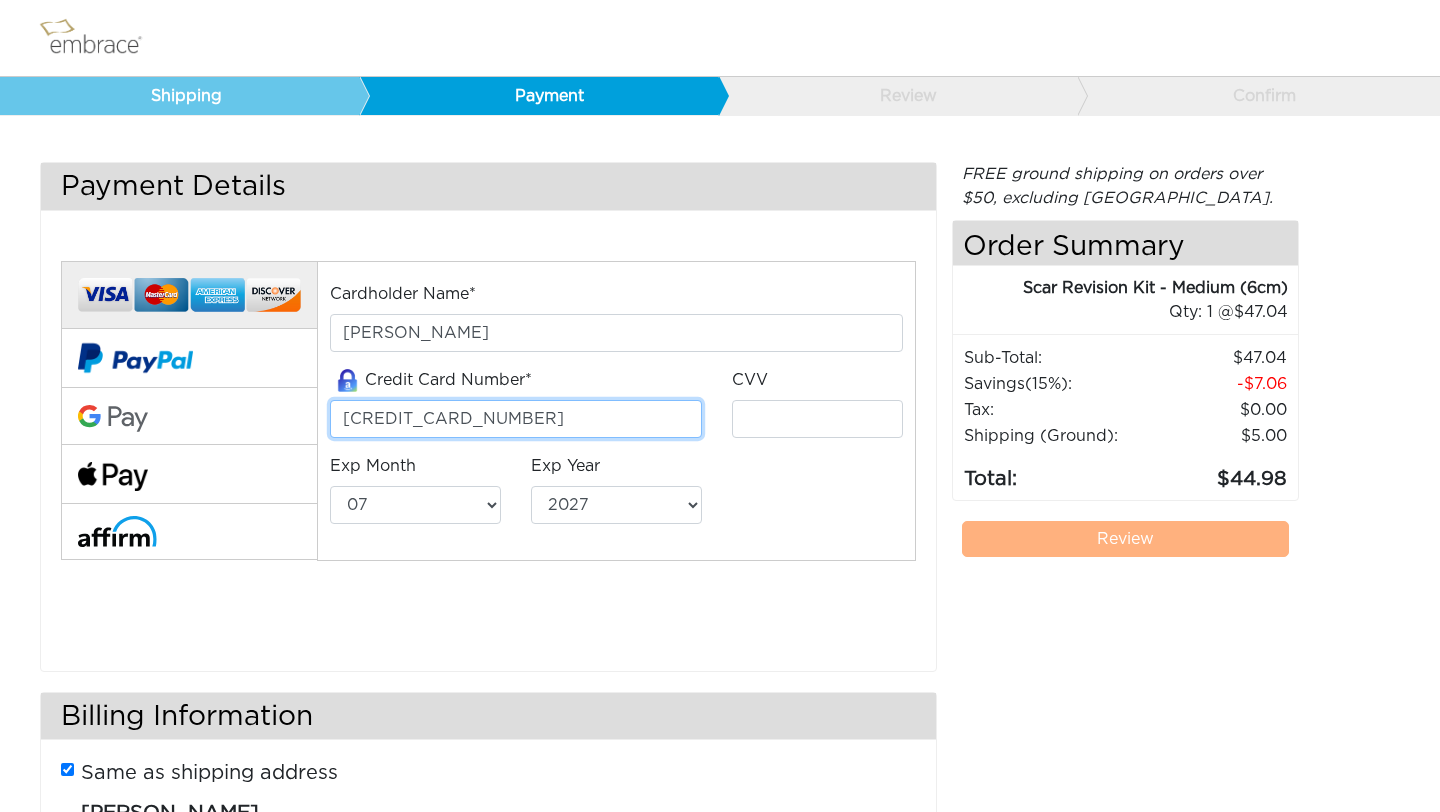 type on "371570133971021" 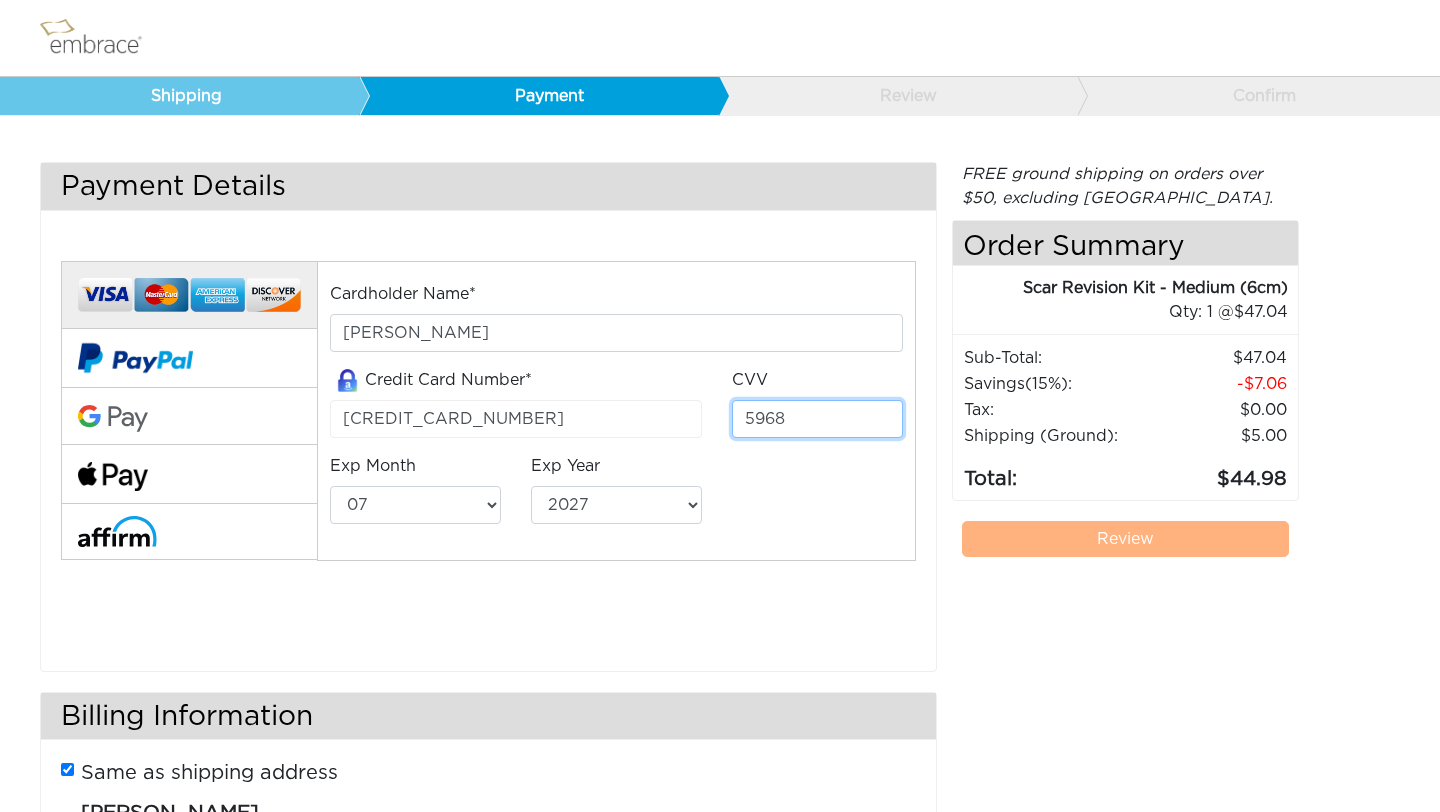 type on "5968" 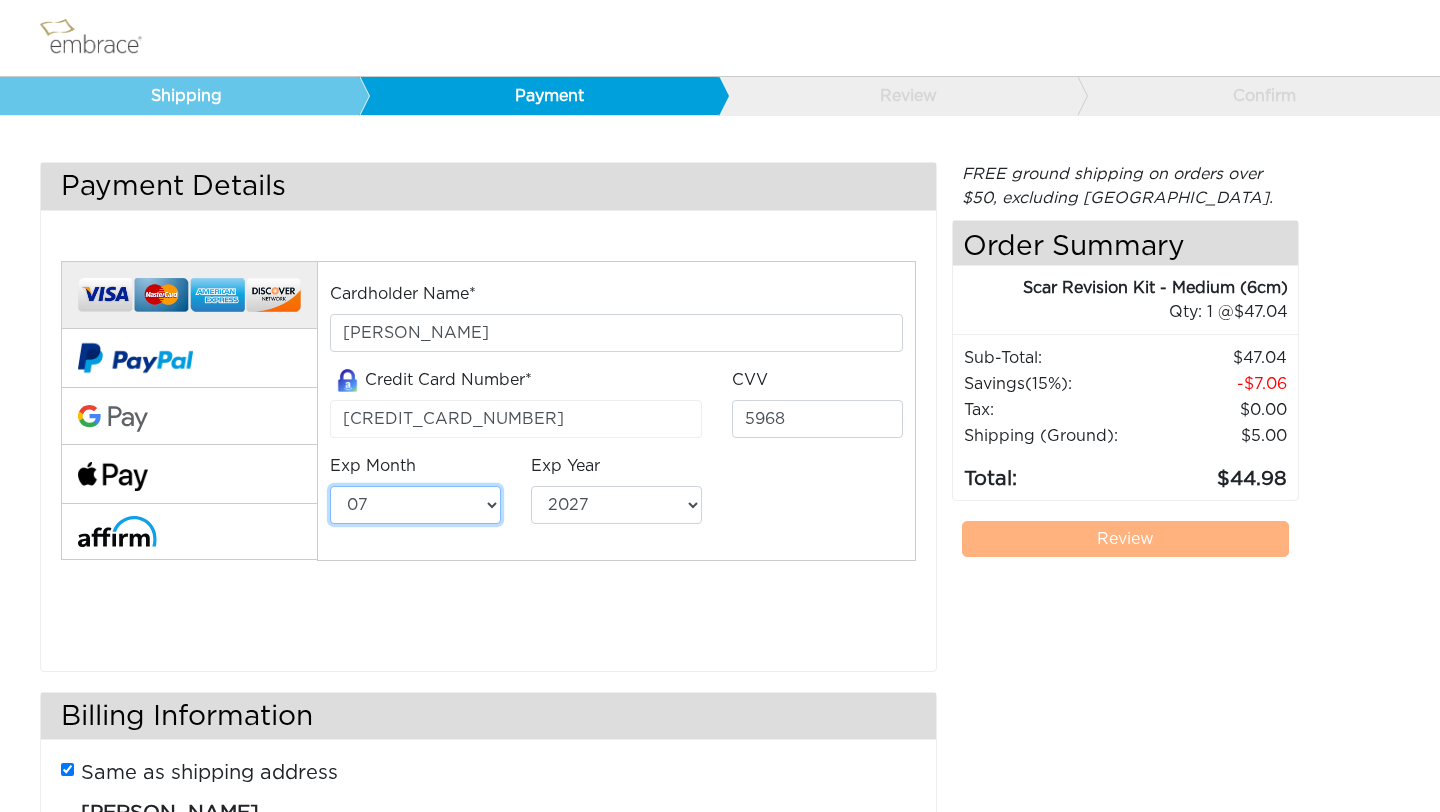 click on "01
02
03
04
05
06
07
08
09
10
11
12" at bounding box center (415, 505) 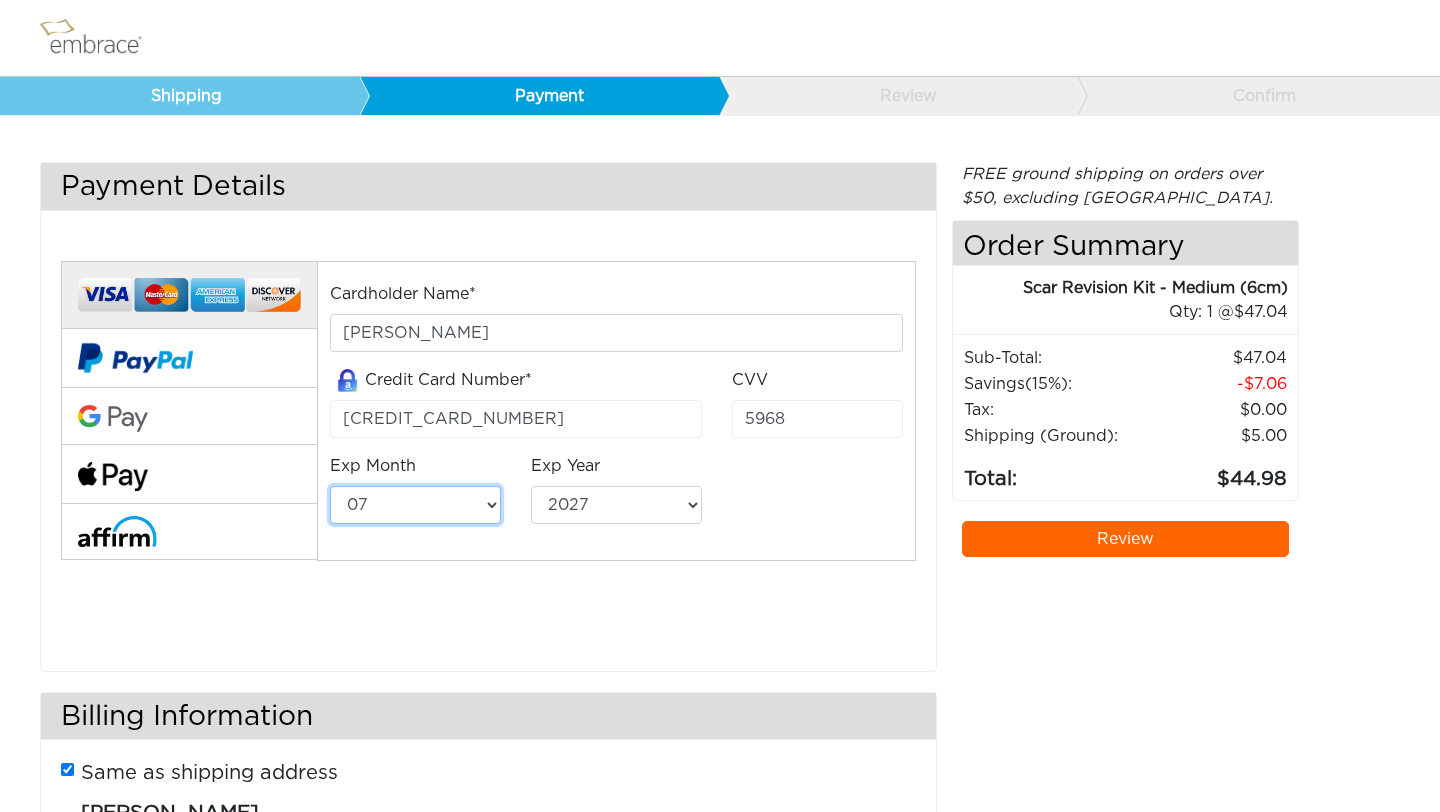 select on "6" 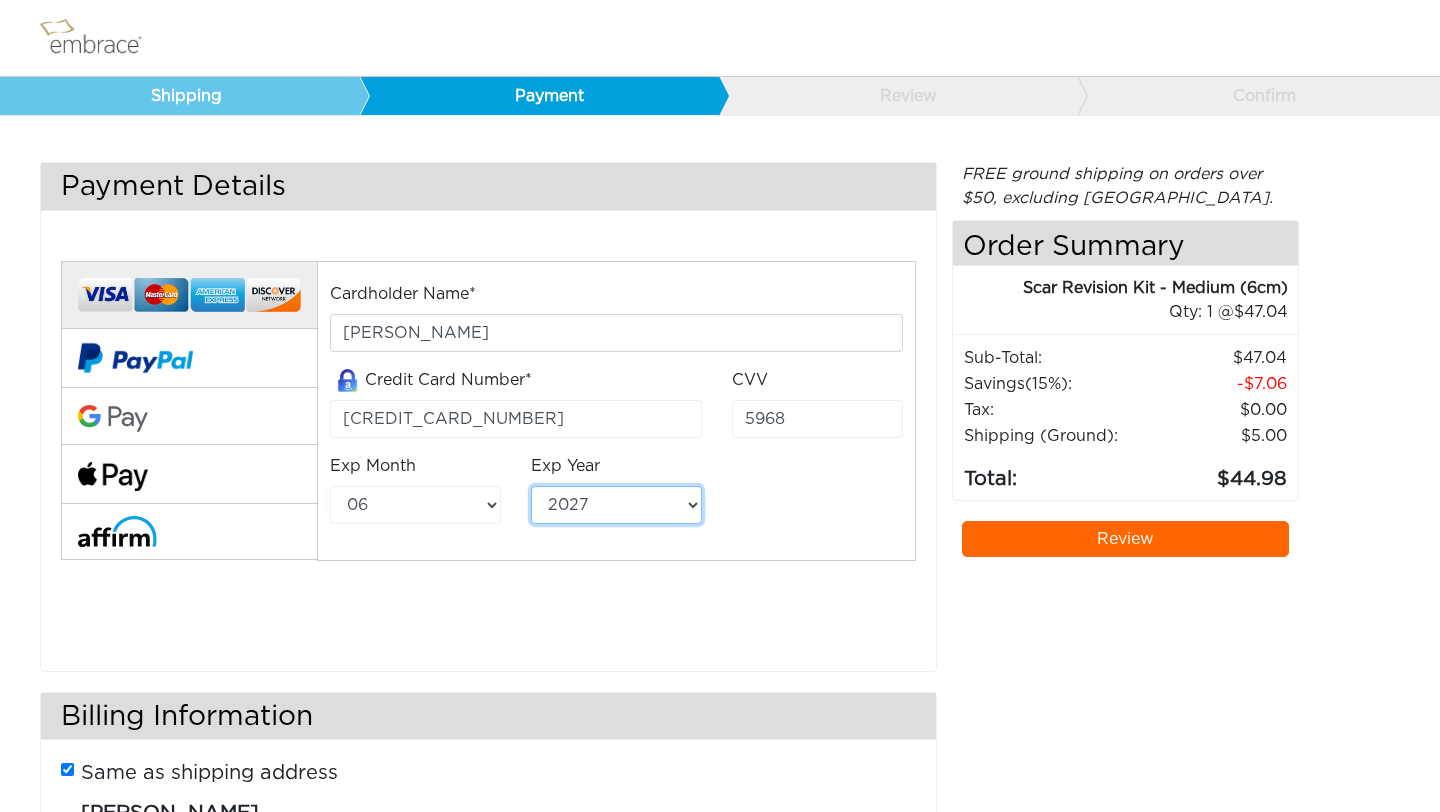 click on "2025 2026 2027 2028 2029 2030 2031 2032 2033 2034 2035 2036 2037 2038 2039" at bounding box center (616, 505) 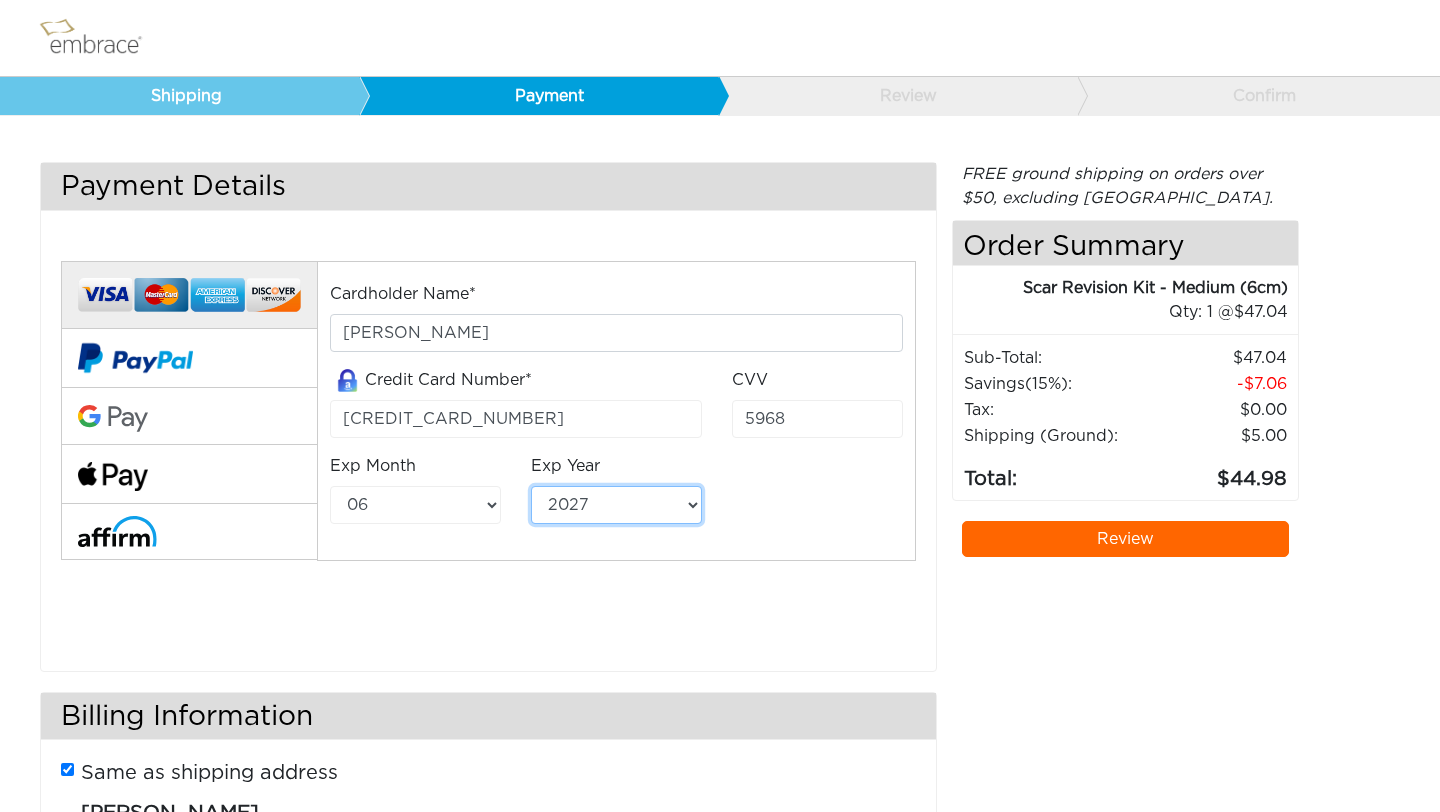 select on "2030" 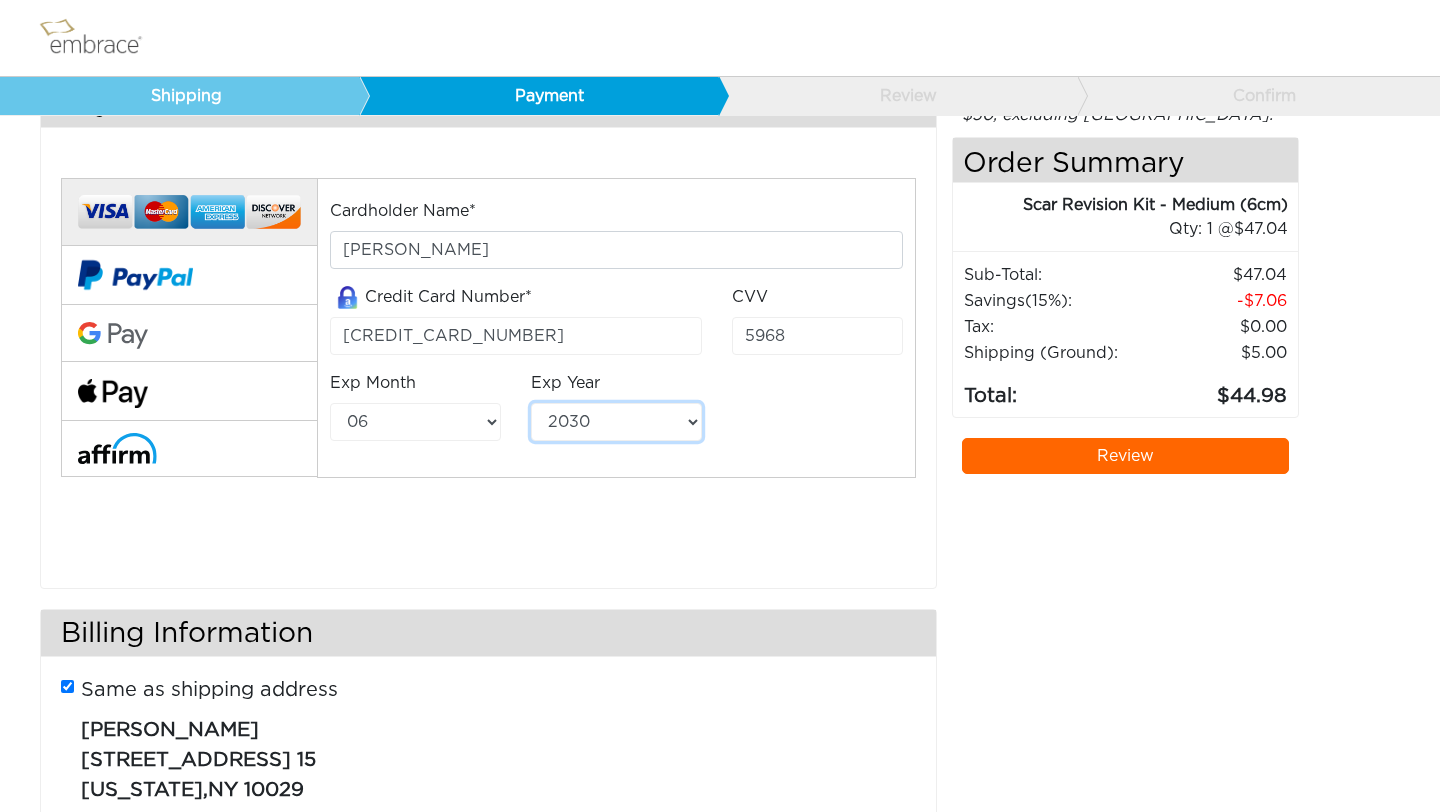 scroll, scrollTop: 165, scrollLeft: 0, axis: vertical 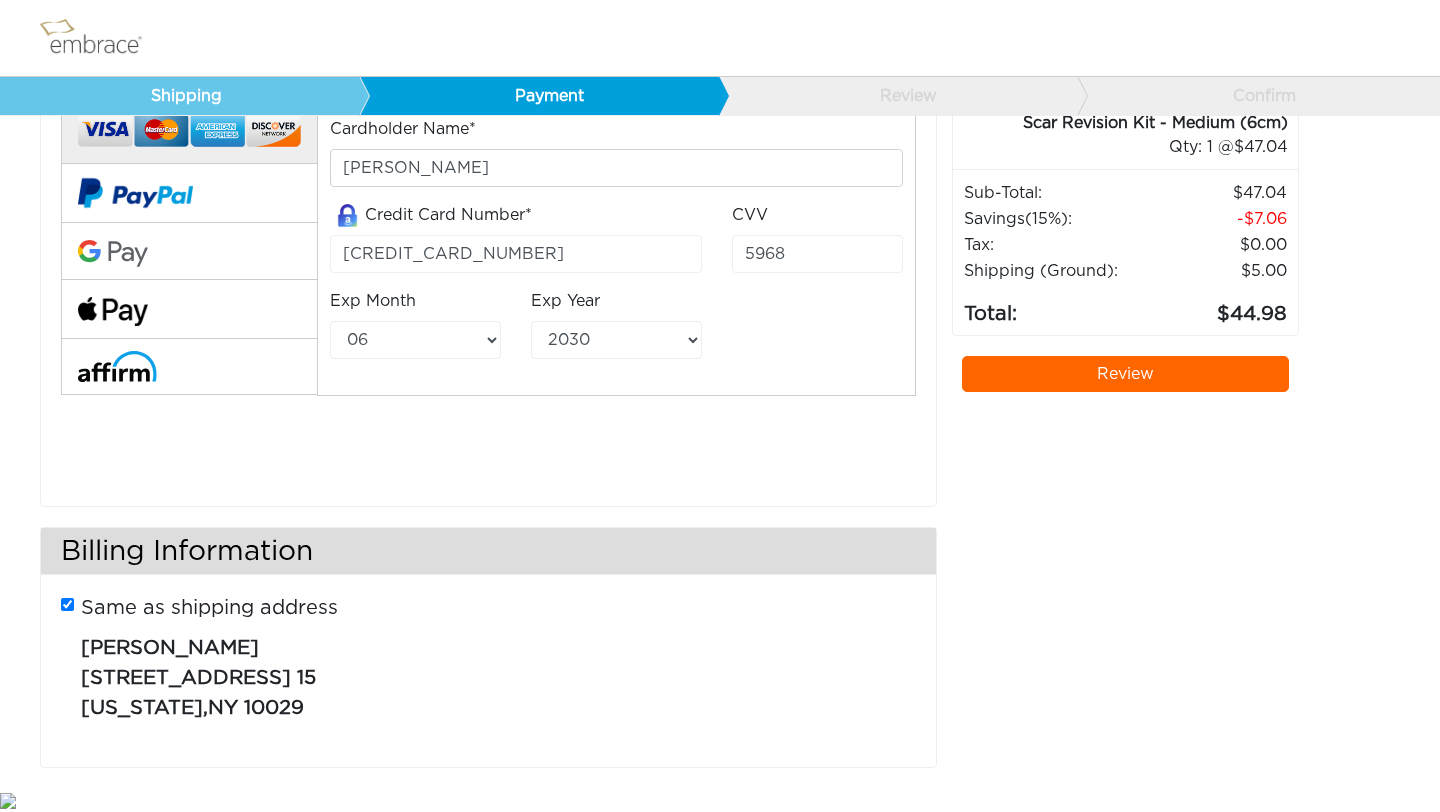 click on "Review" at bounding box center (1126, 374) 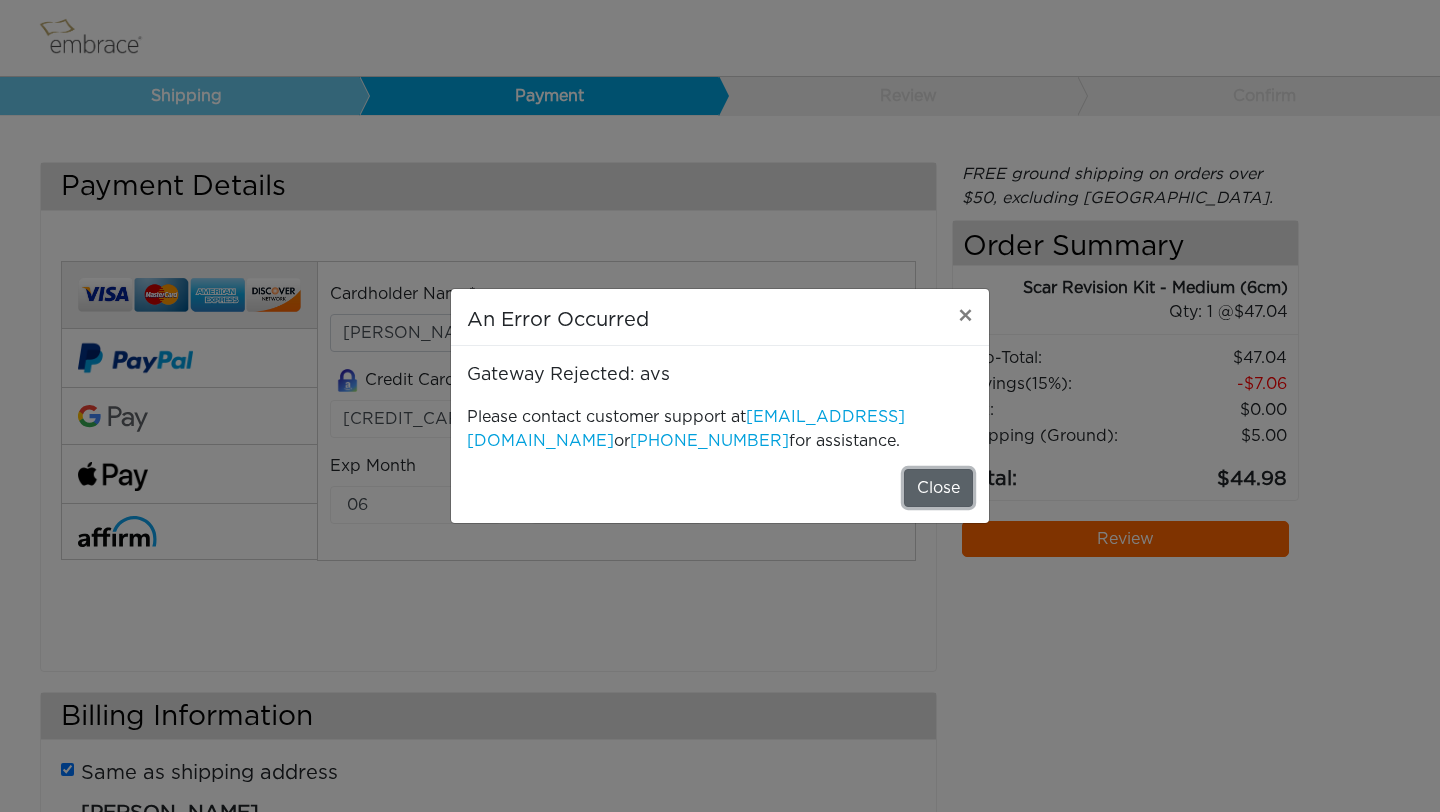 click on "Close" at bounding box center (938, 488) 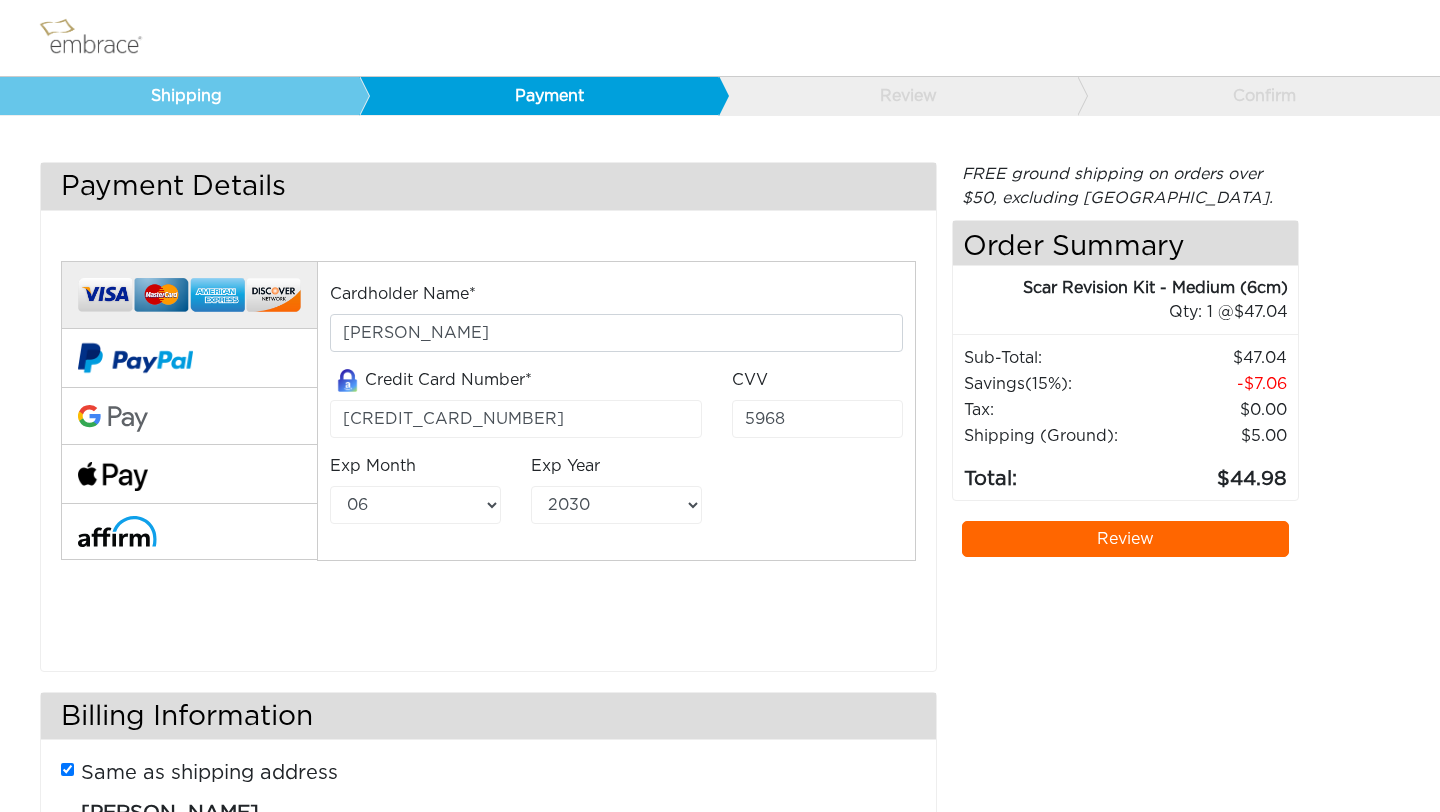 click on "Review" at bounding box center (1126, 539) 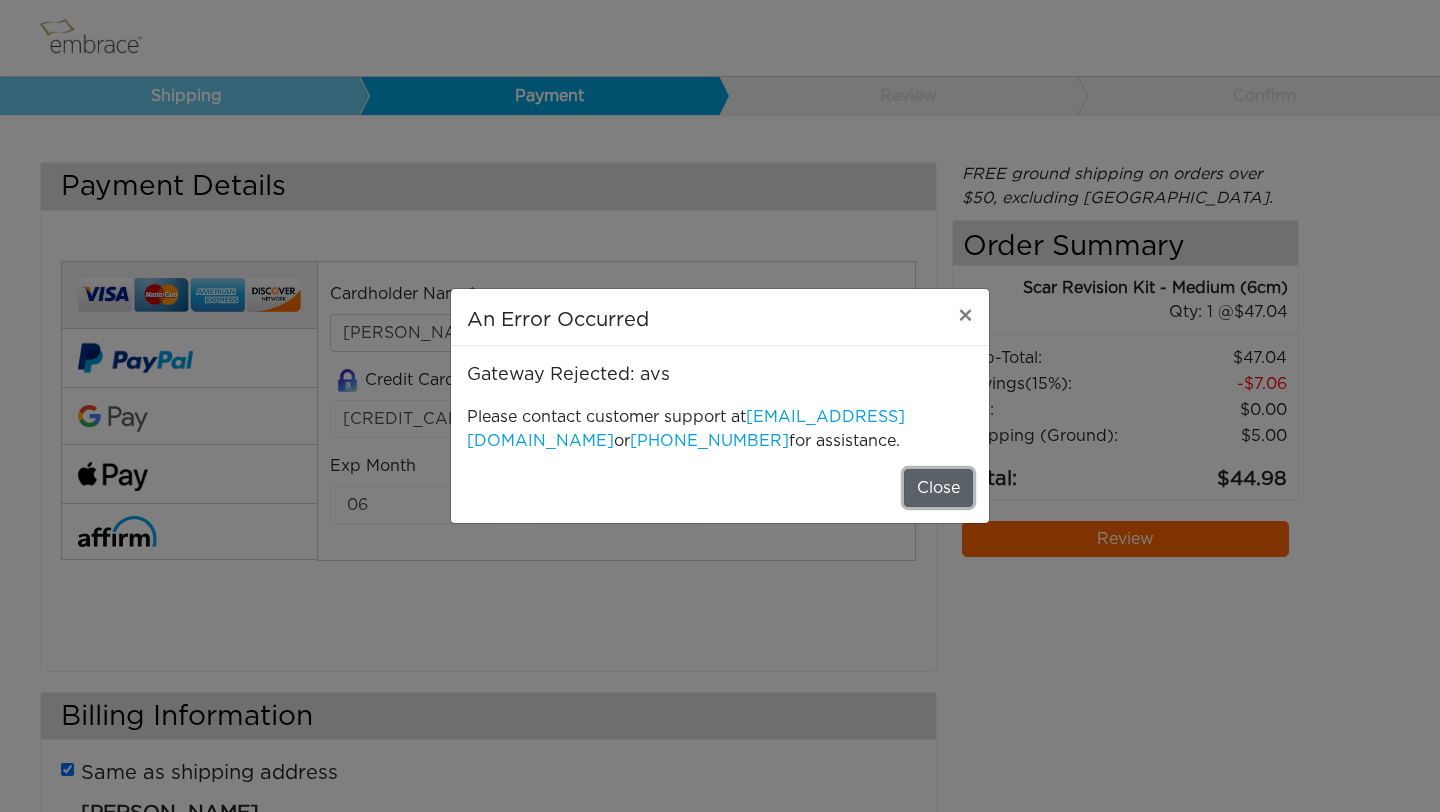 click on "Close" at bounding box center [938, 488] 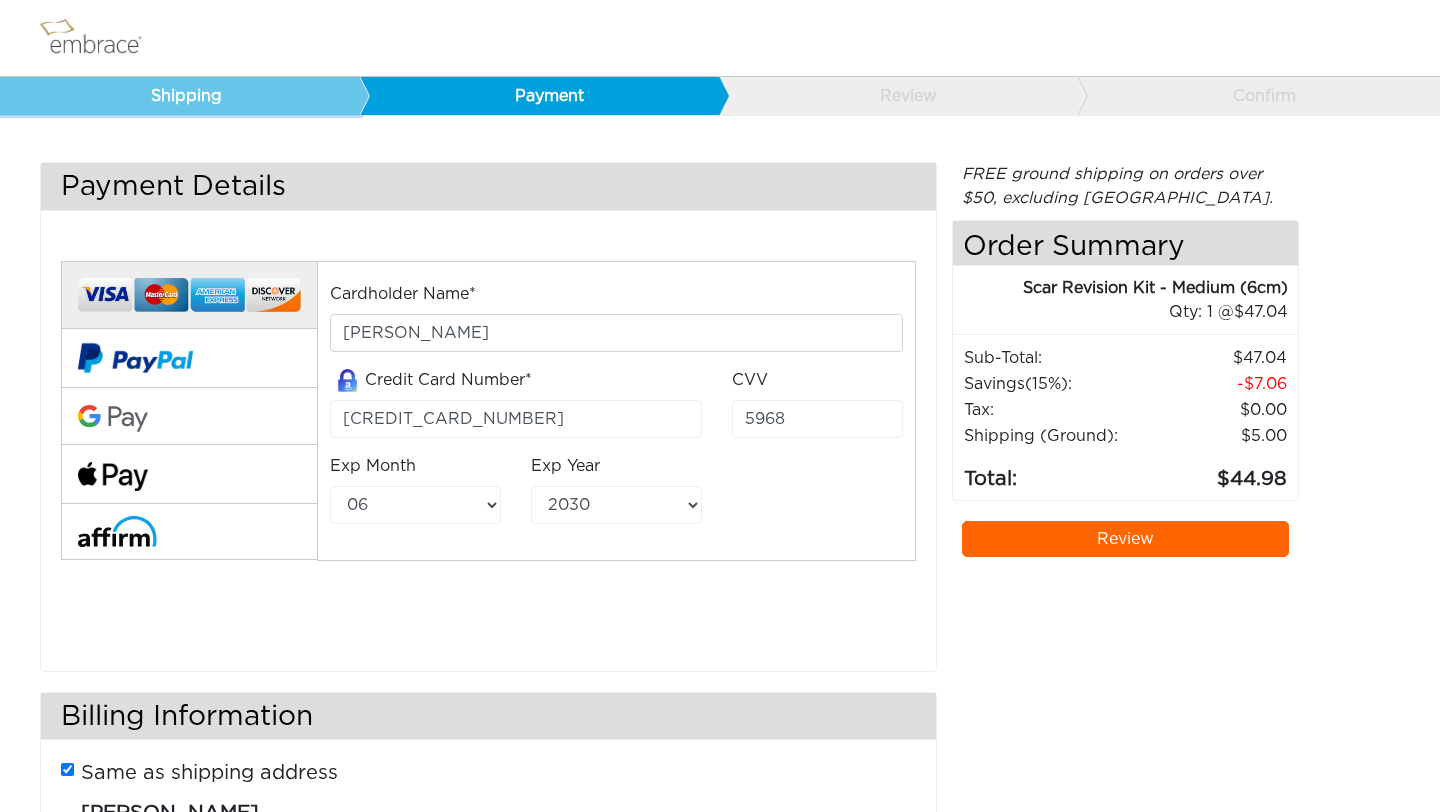 click on "Shipping" at bounding box center [180, 96] 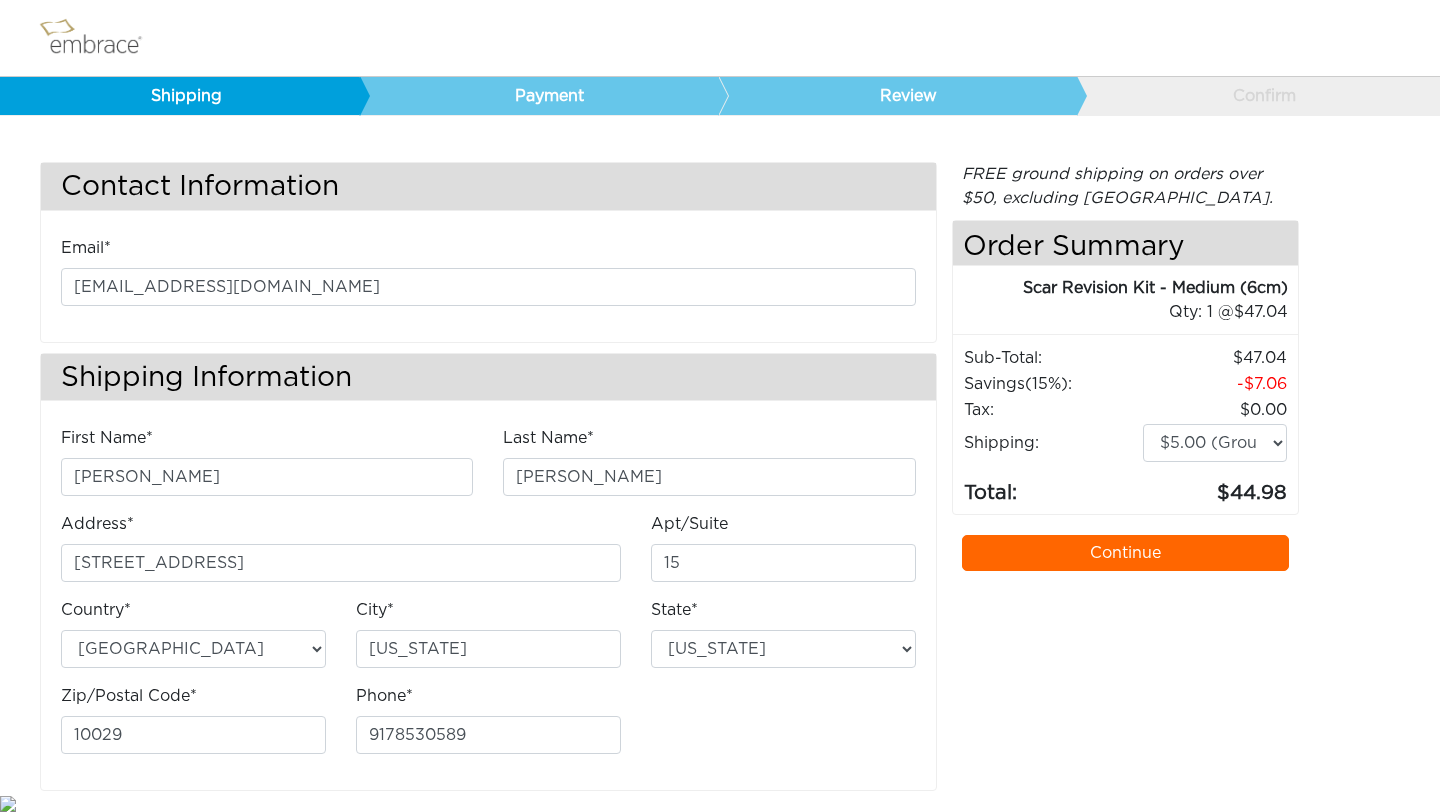 select on "NY" 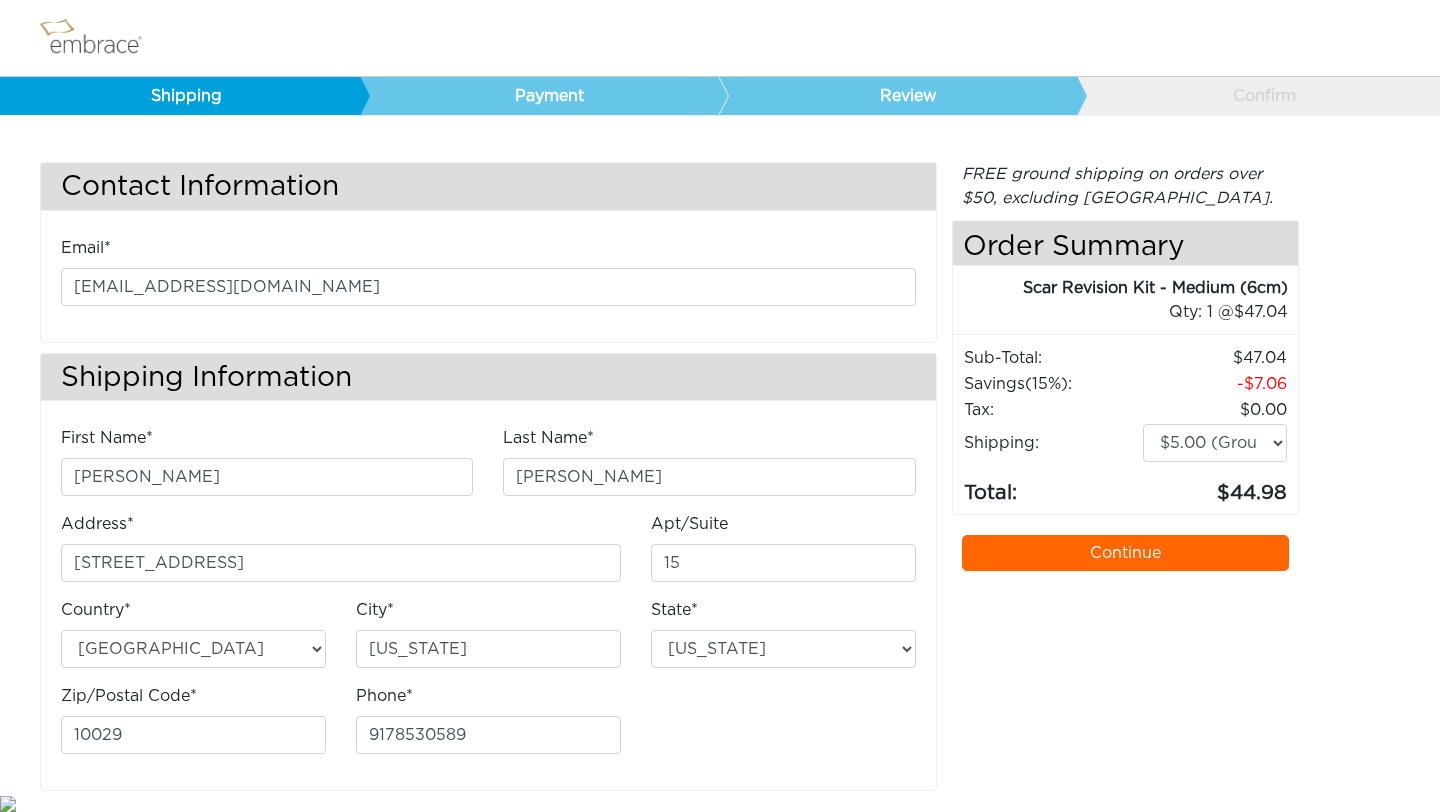 scroll, scrollTop: 3, scrollLeft: 0, axis: vertical 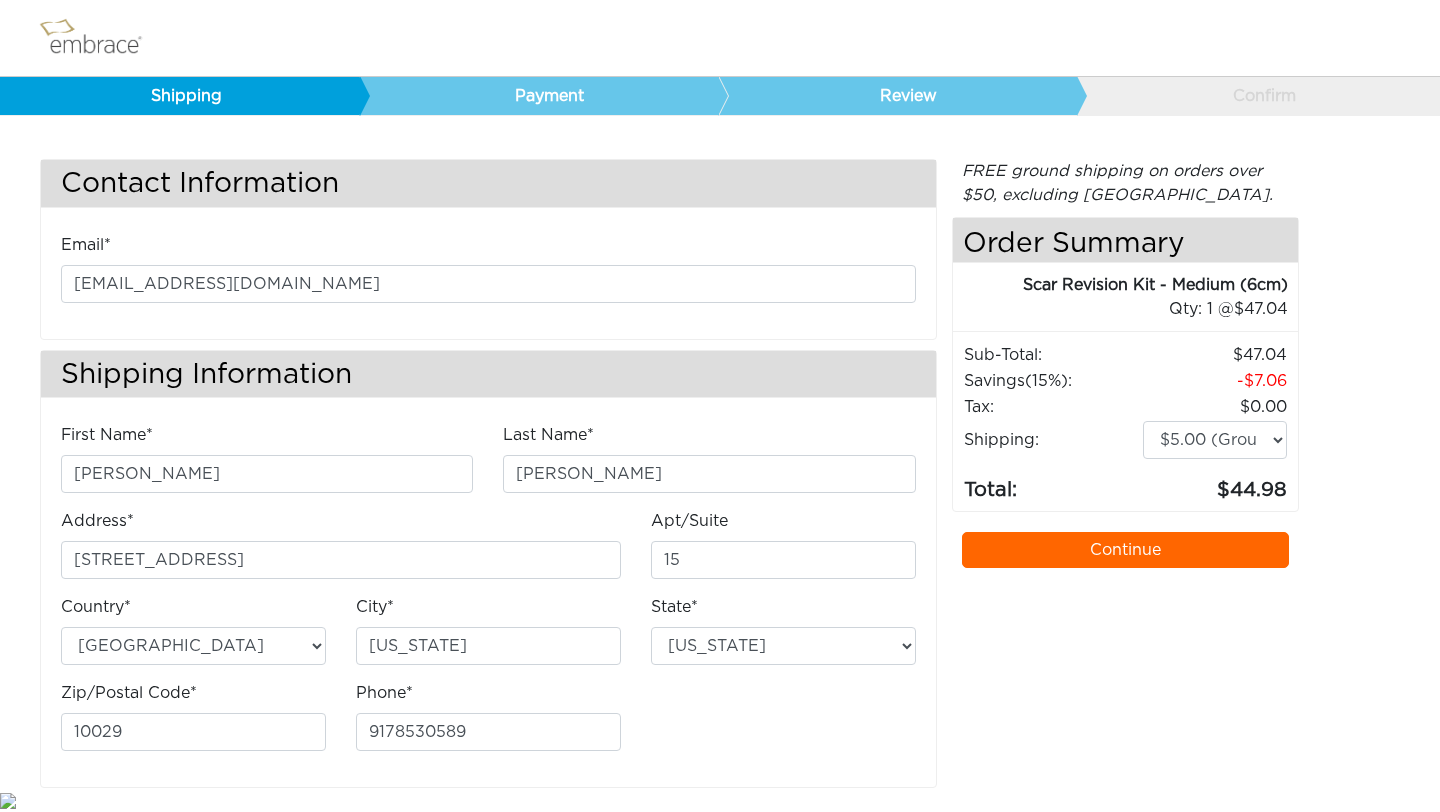click on "Continue" at bounding box center [1126, 550] 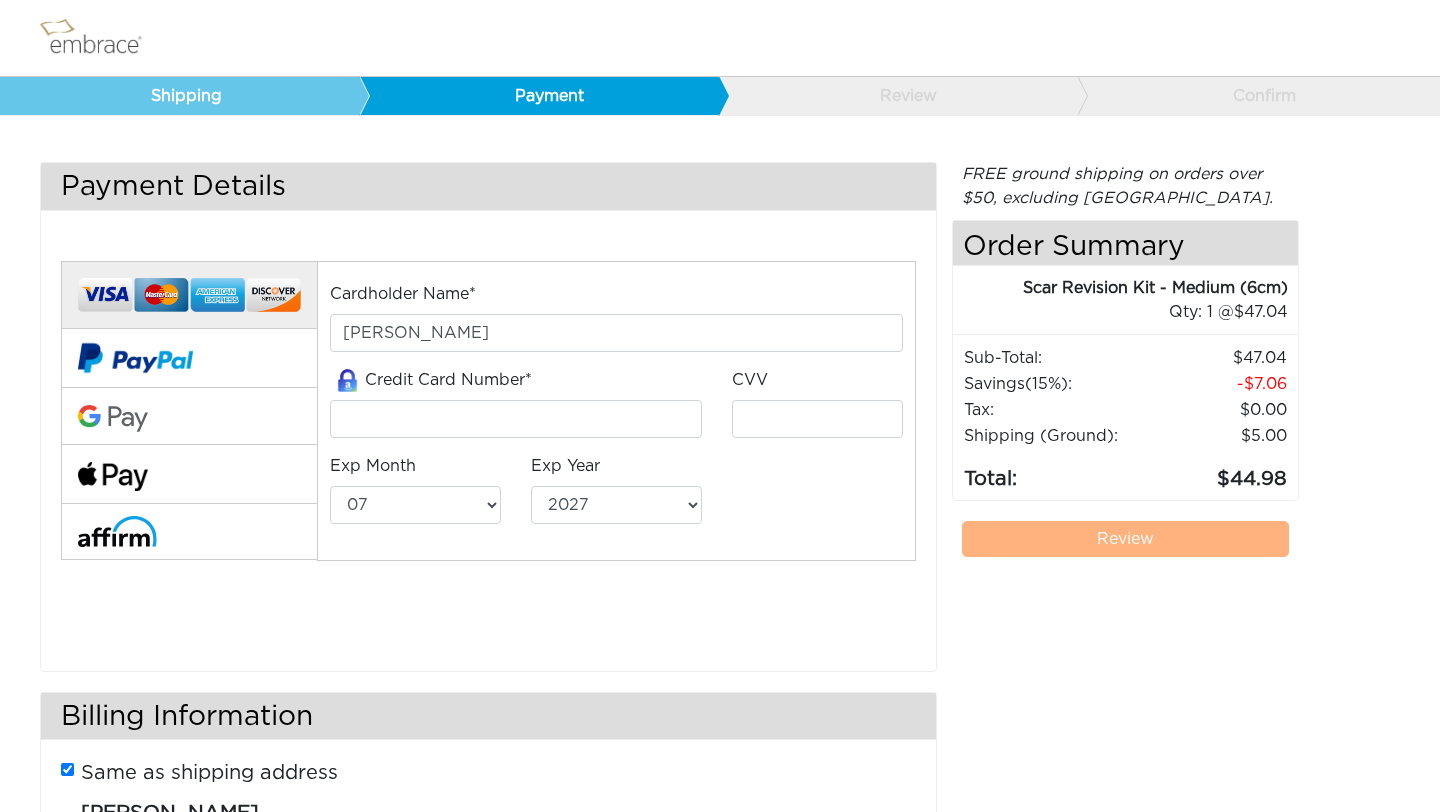 select on "7" 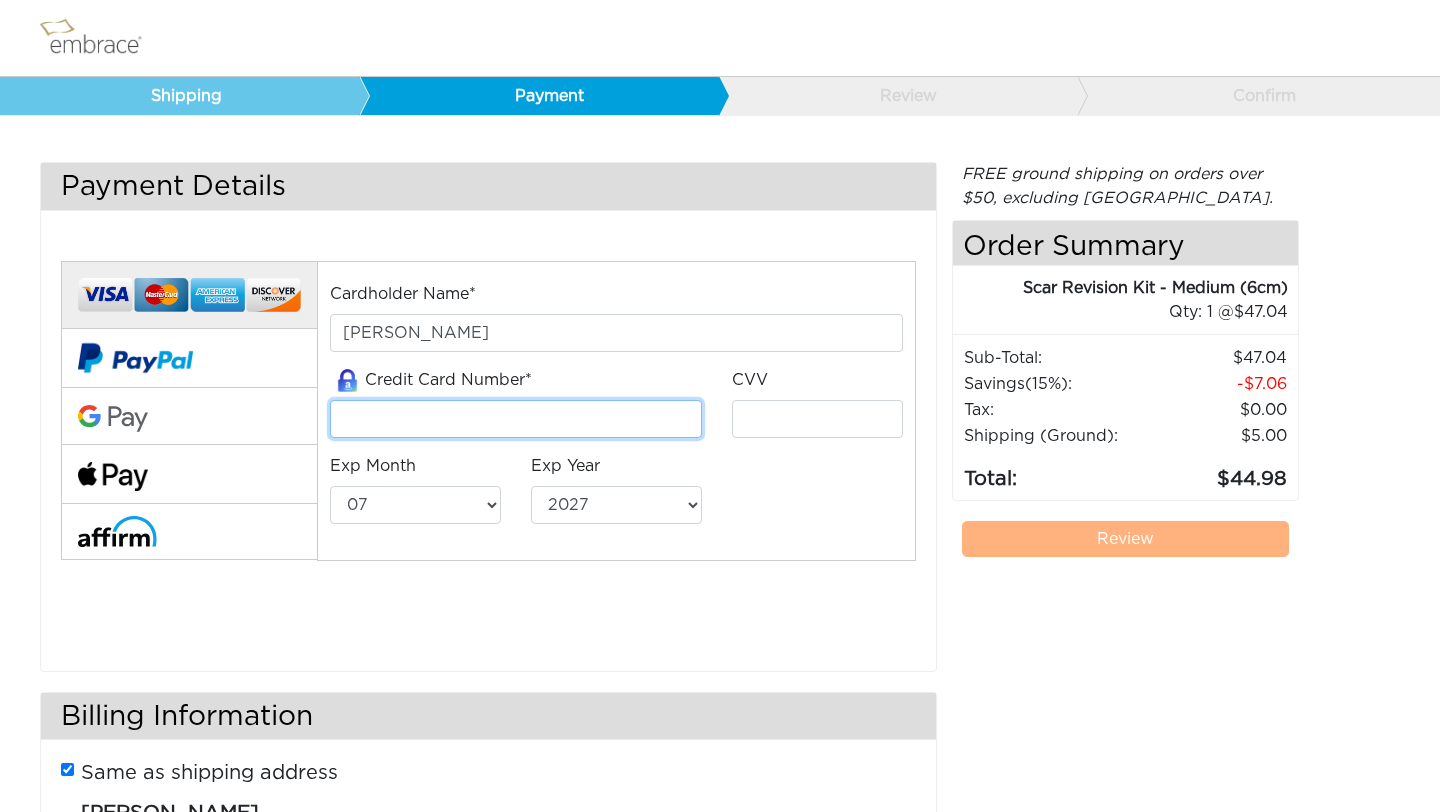 click at bounding box center (516, 419) 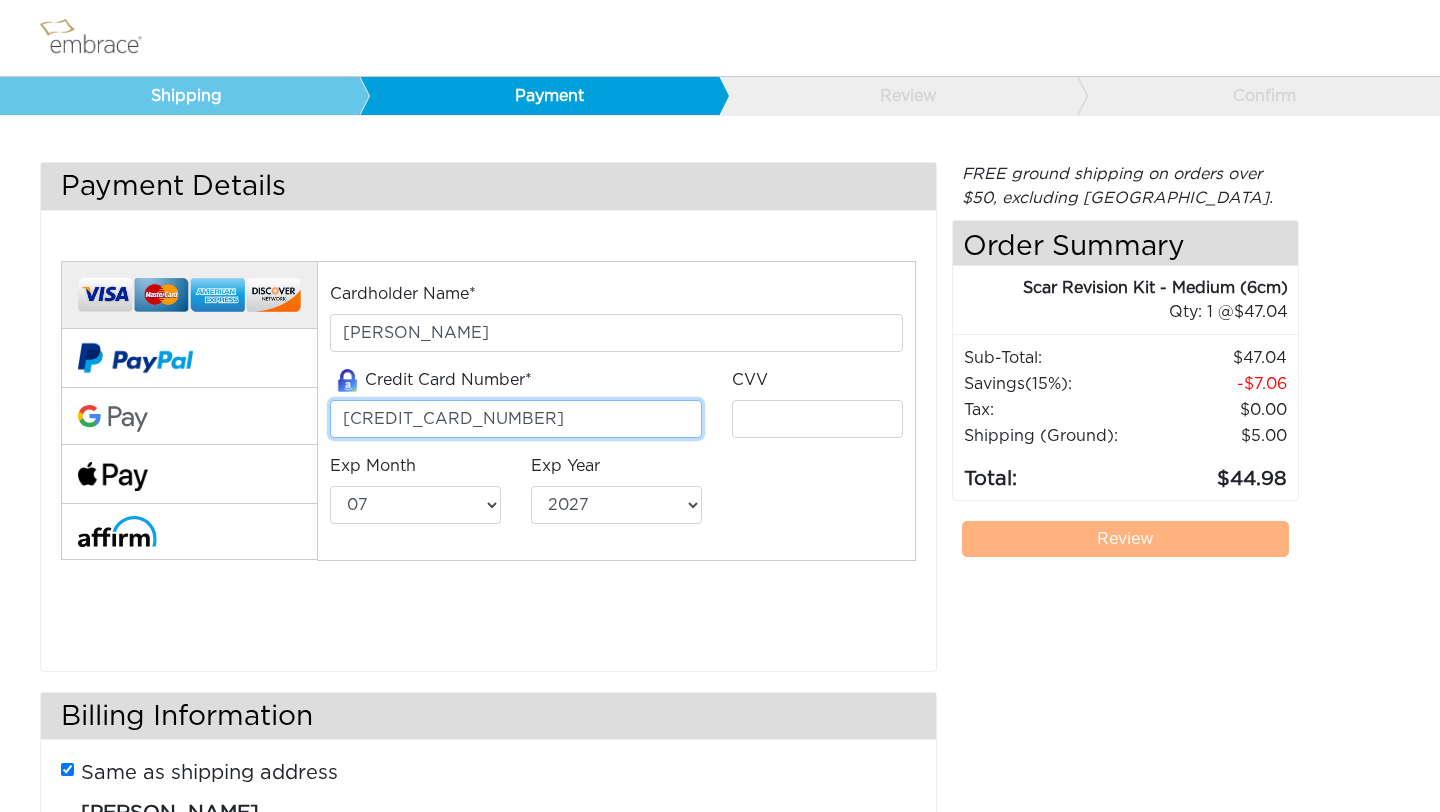 type on "[CREDIT_CARD_NUMBER]" 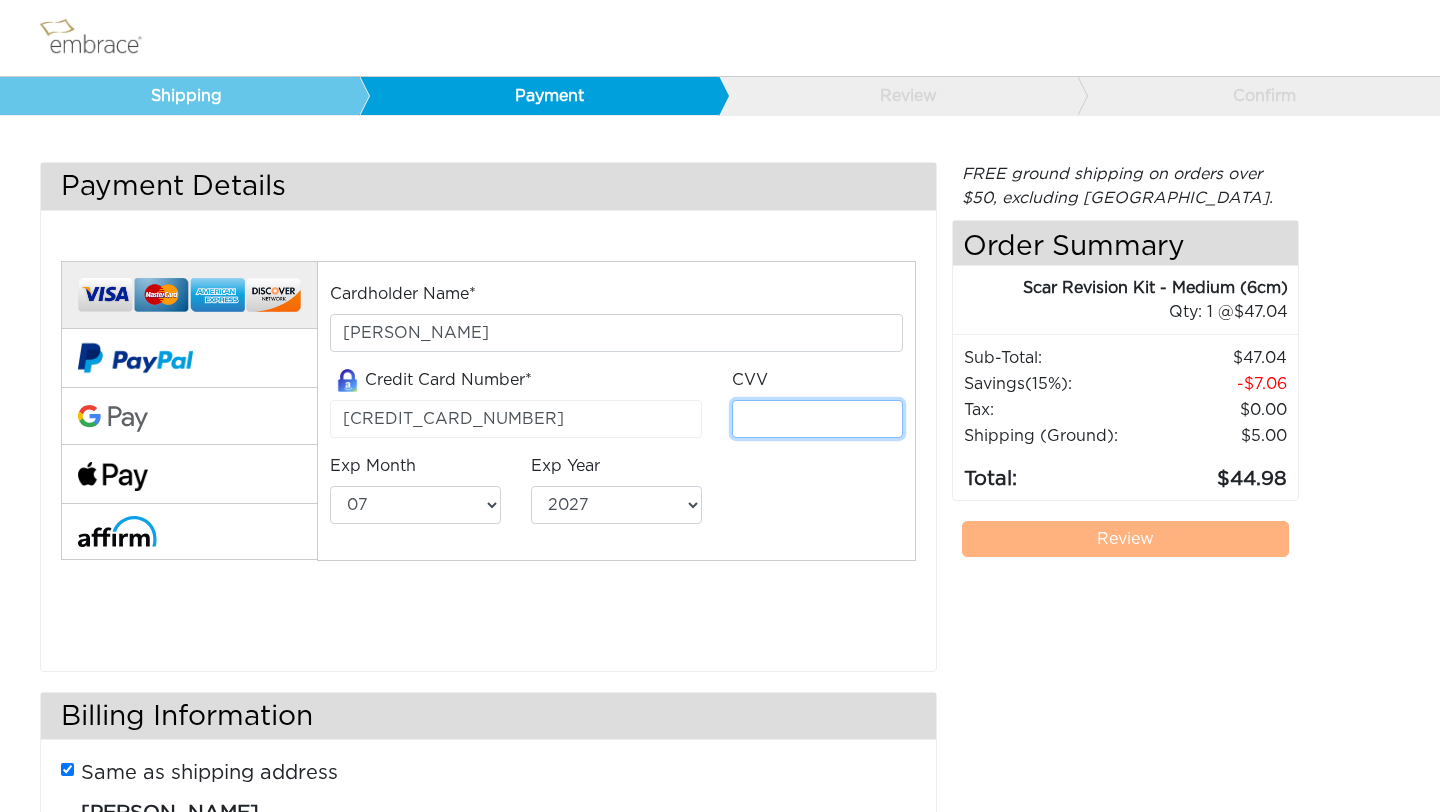 type on "4" 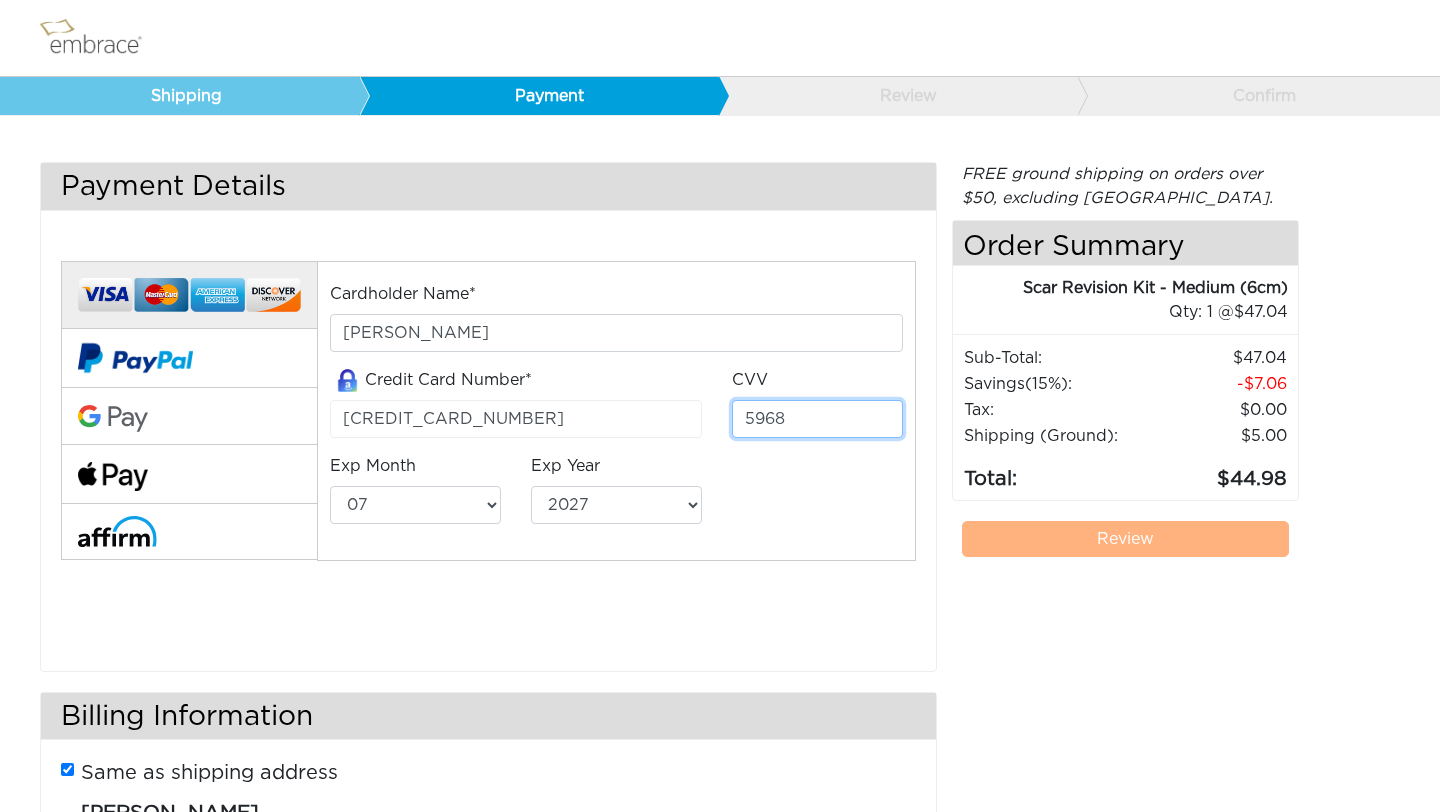 type on "5968" 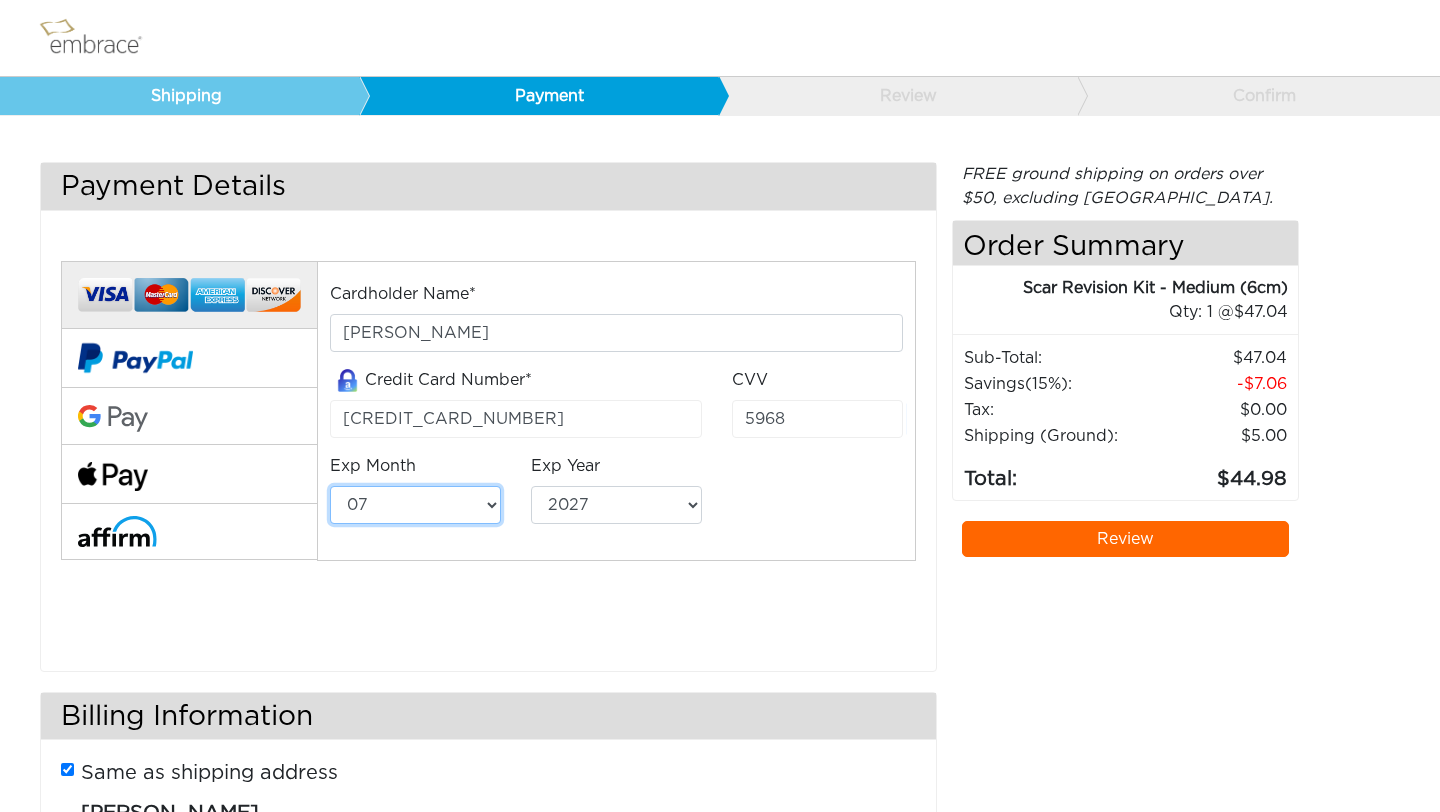 click on "01
02
03
04
05
06
07
08
09
10
11
12" at bounding box center (415, 505) 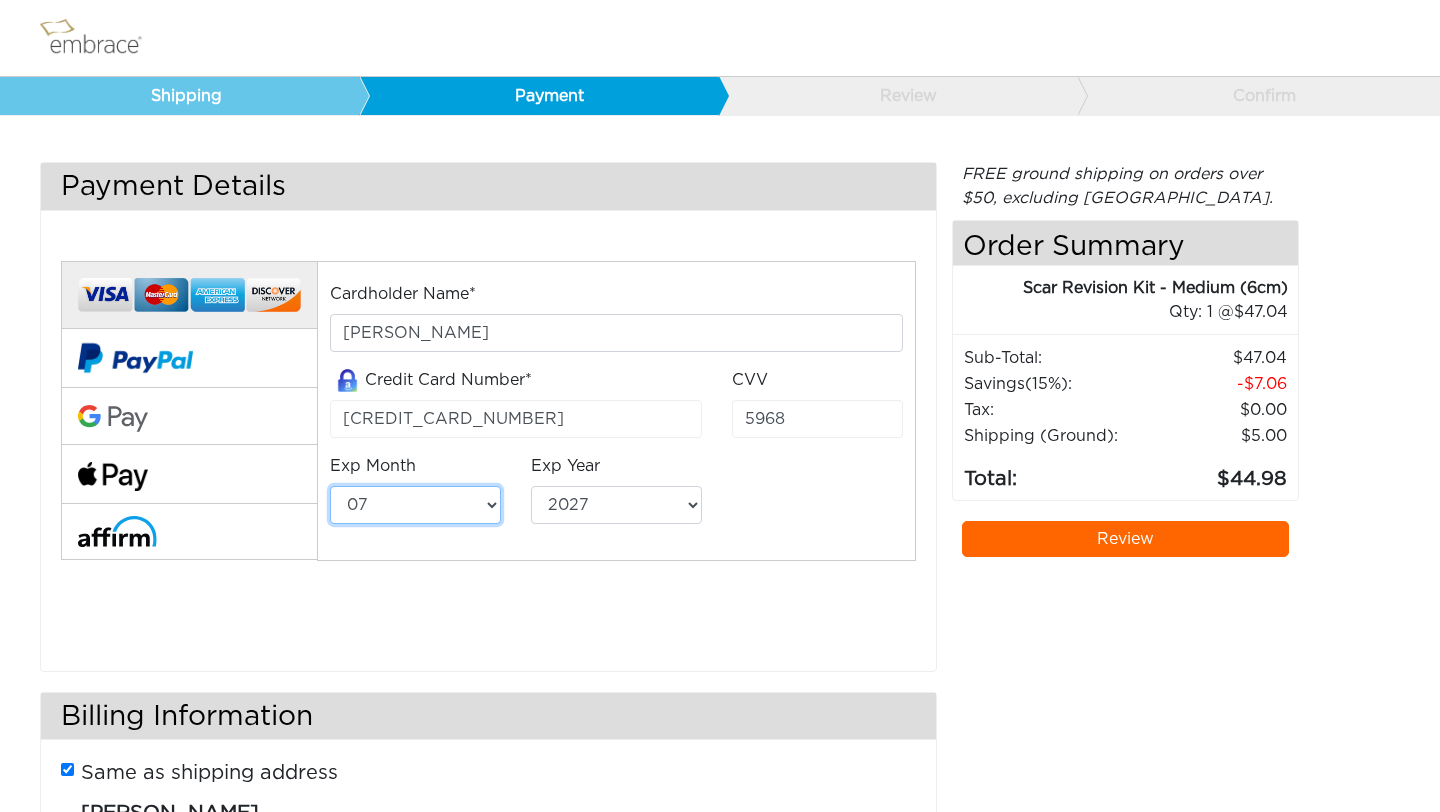 select on "6" 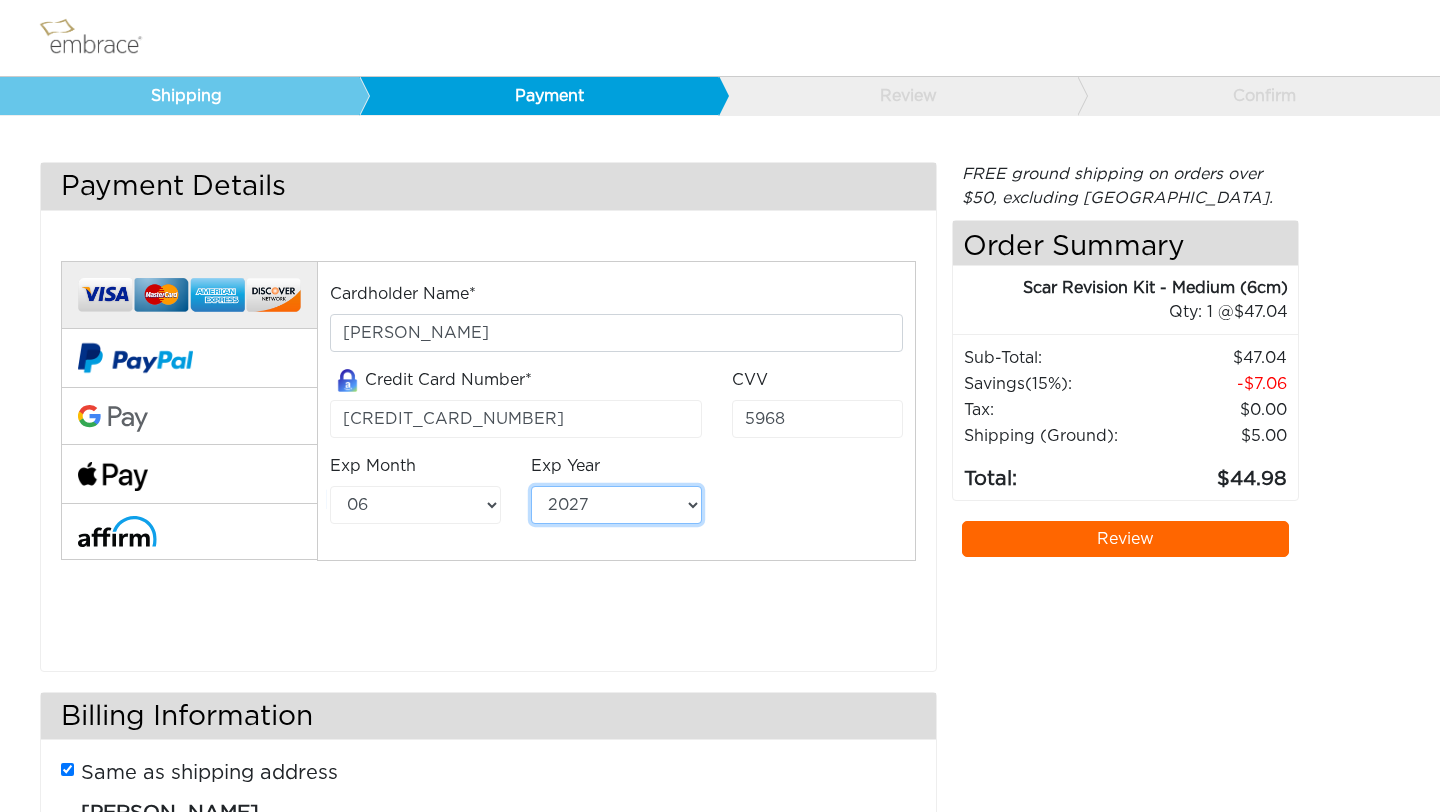 click on "2025 2026 2027 2028 2029 2030 2031 2032 2033 2034 2035 2036 2037 2038 2039" at bounding box center (616, 505) 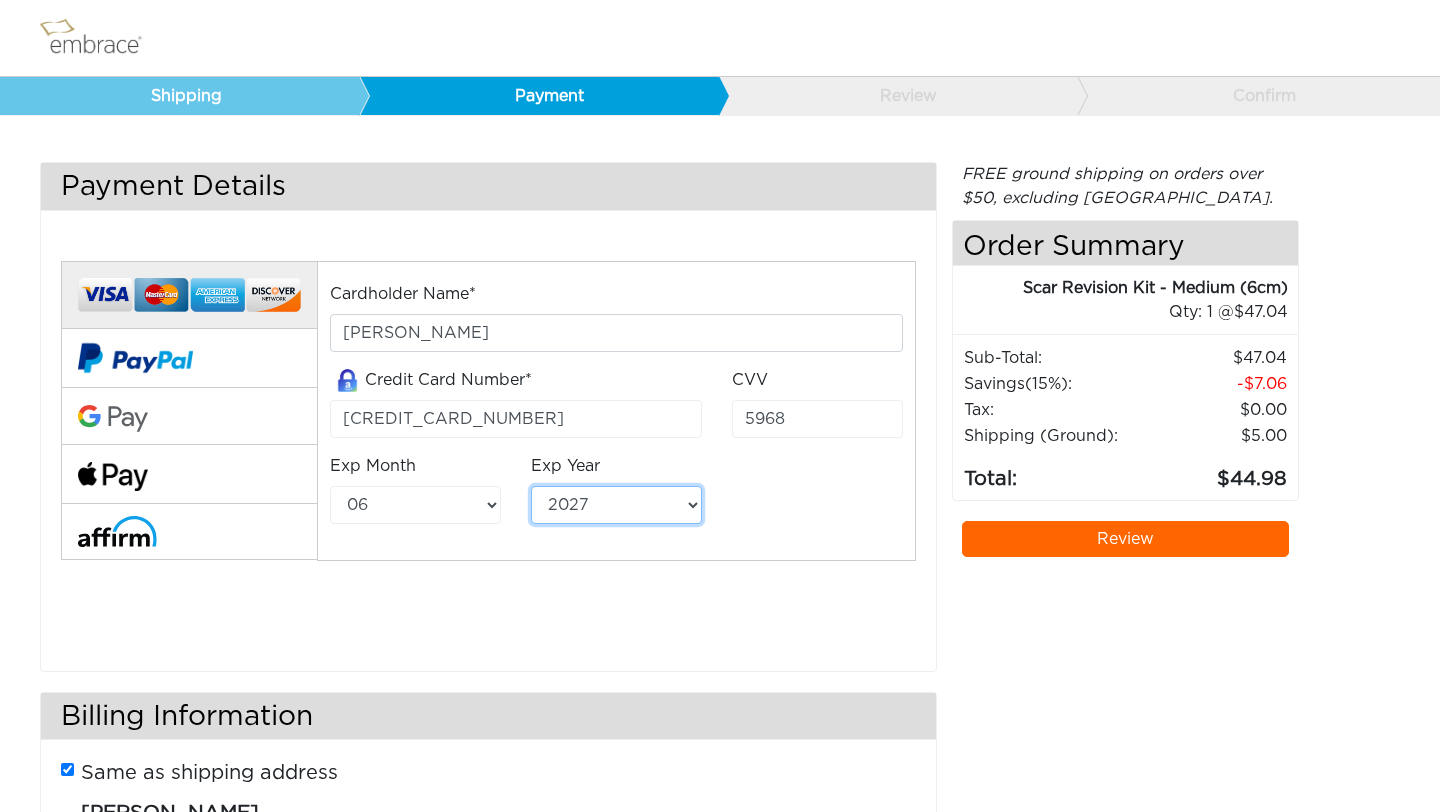 select on "2030" 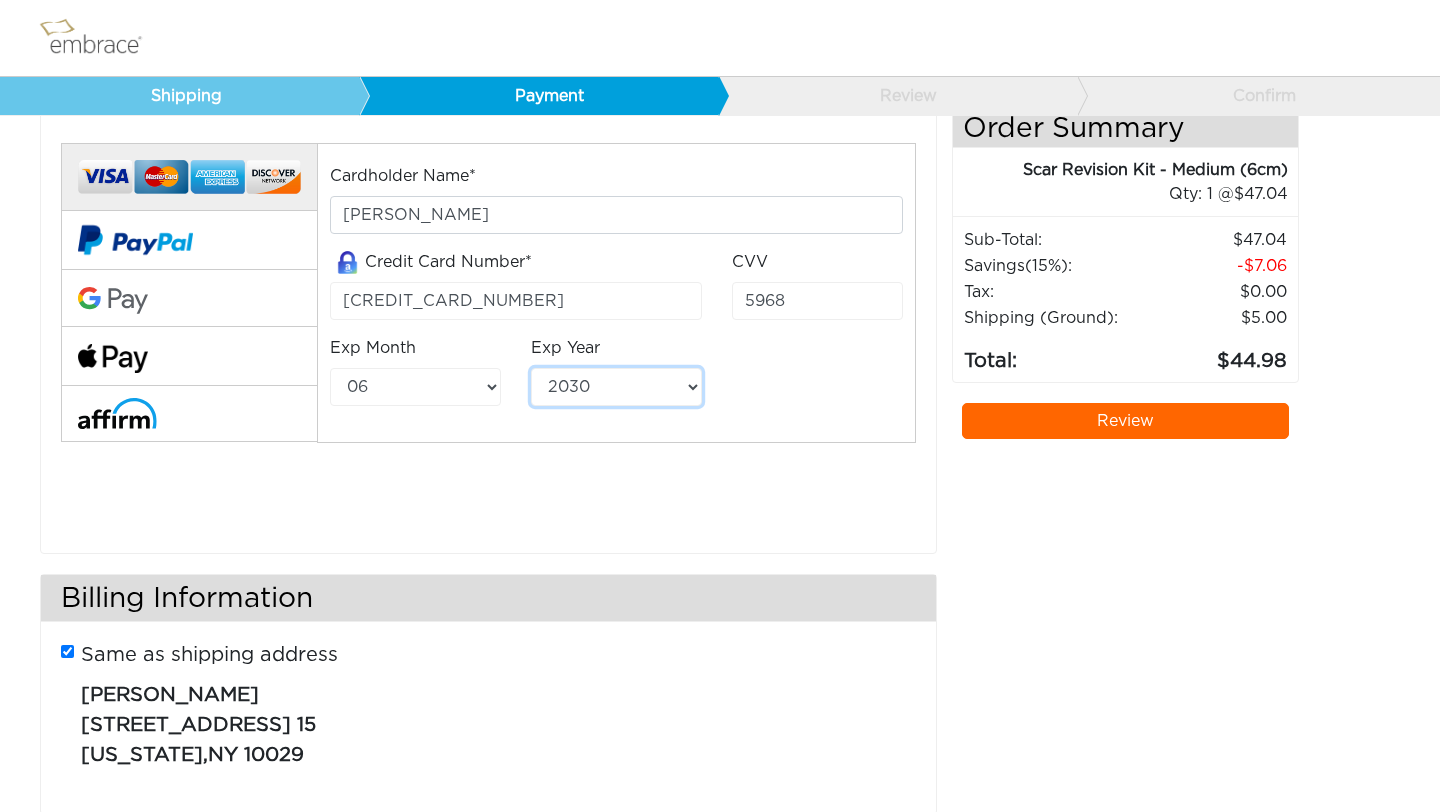 scroll, scrollTop: 165, scrollLeft: 0, axis: vertical 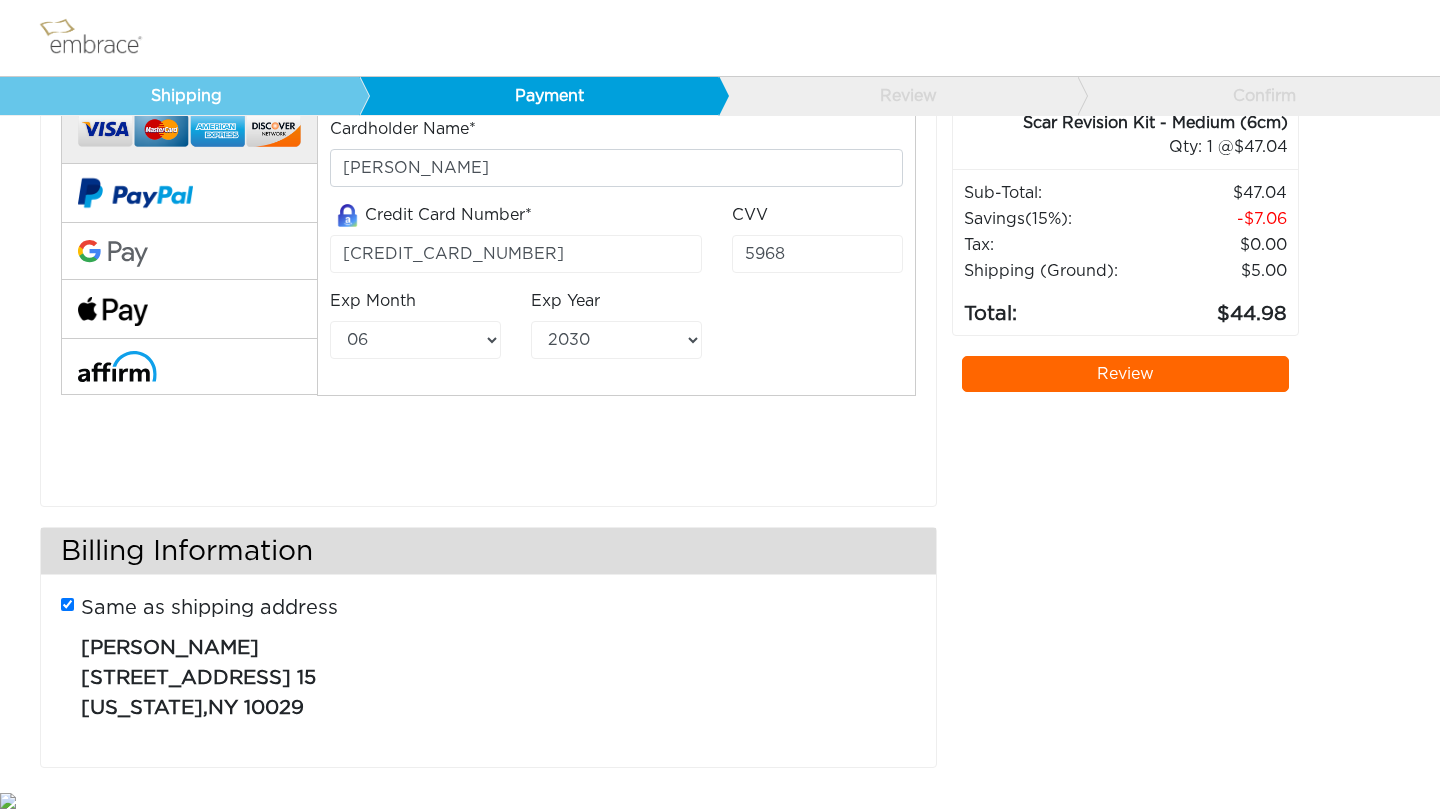click on "Review" at bounding box center (1126, 374) 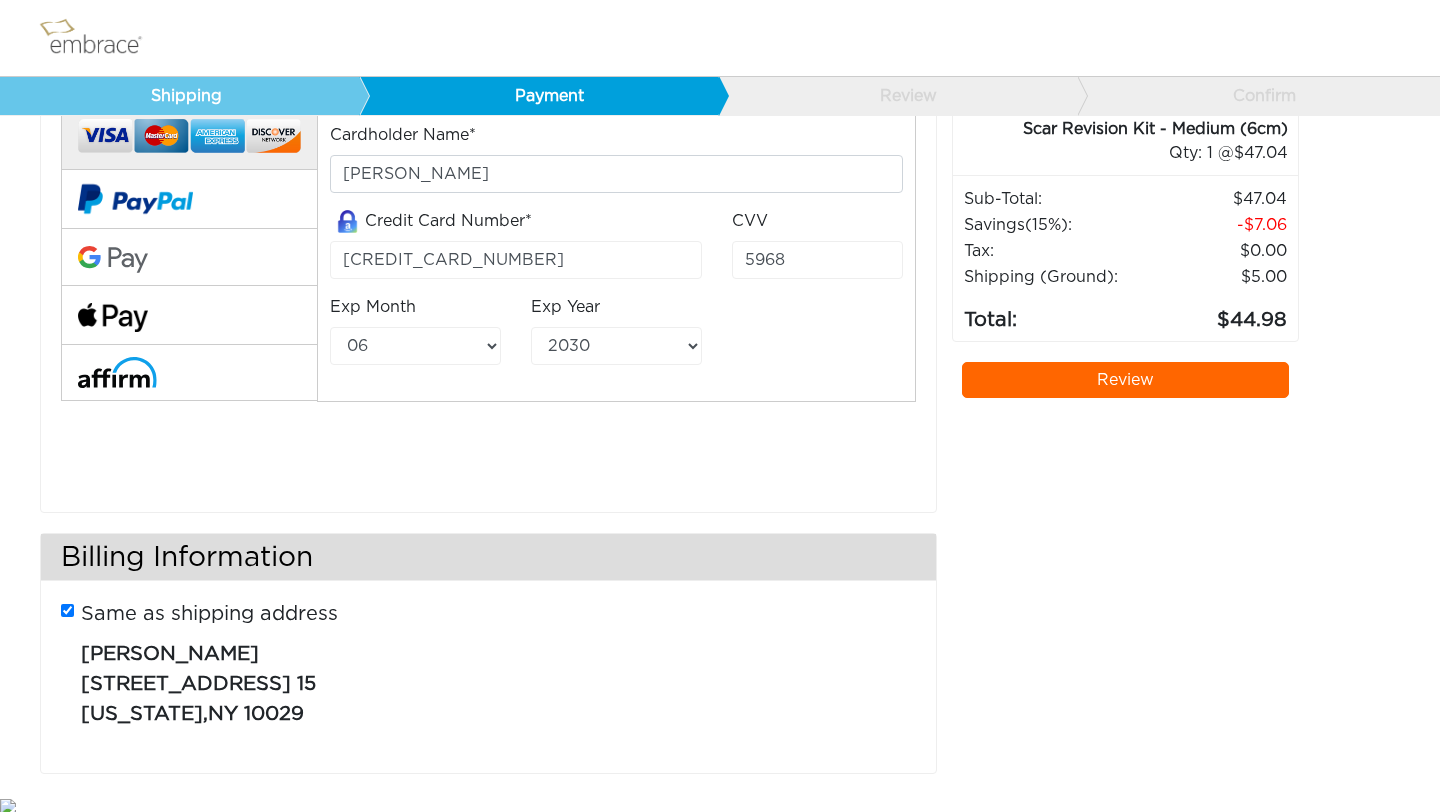 scroll, scrollTop: 165, scrollLeft: 0, axis: vertical 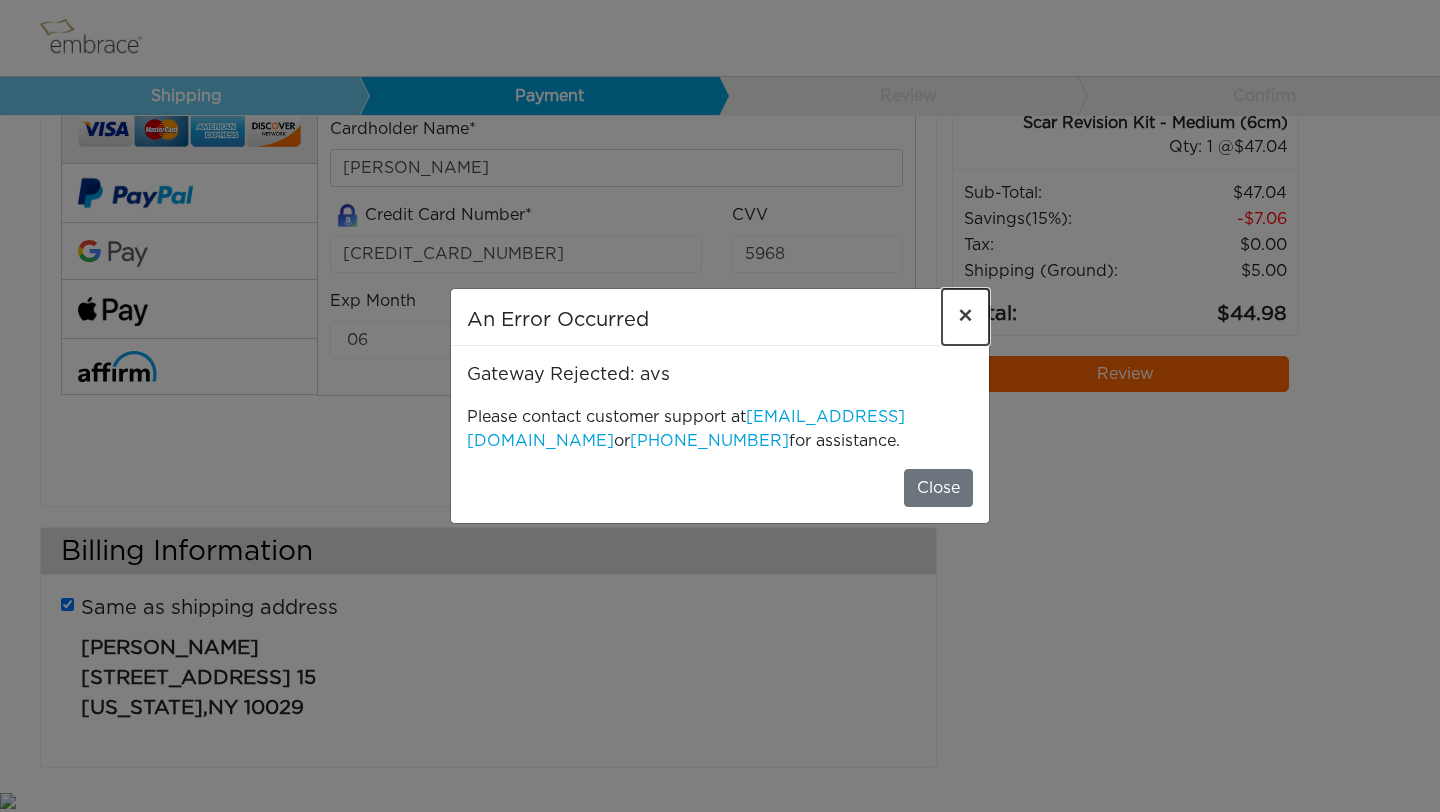 click on "×" at bounding box center (965, 317) 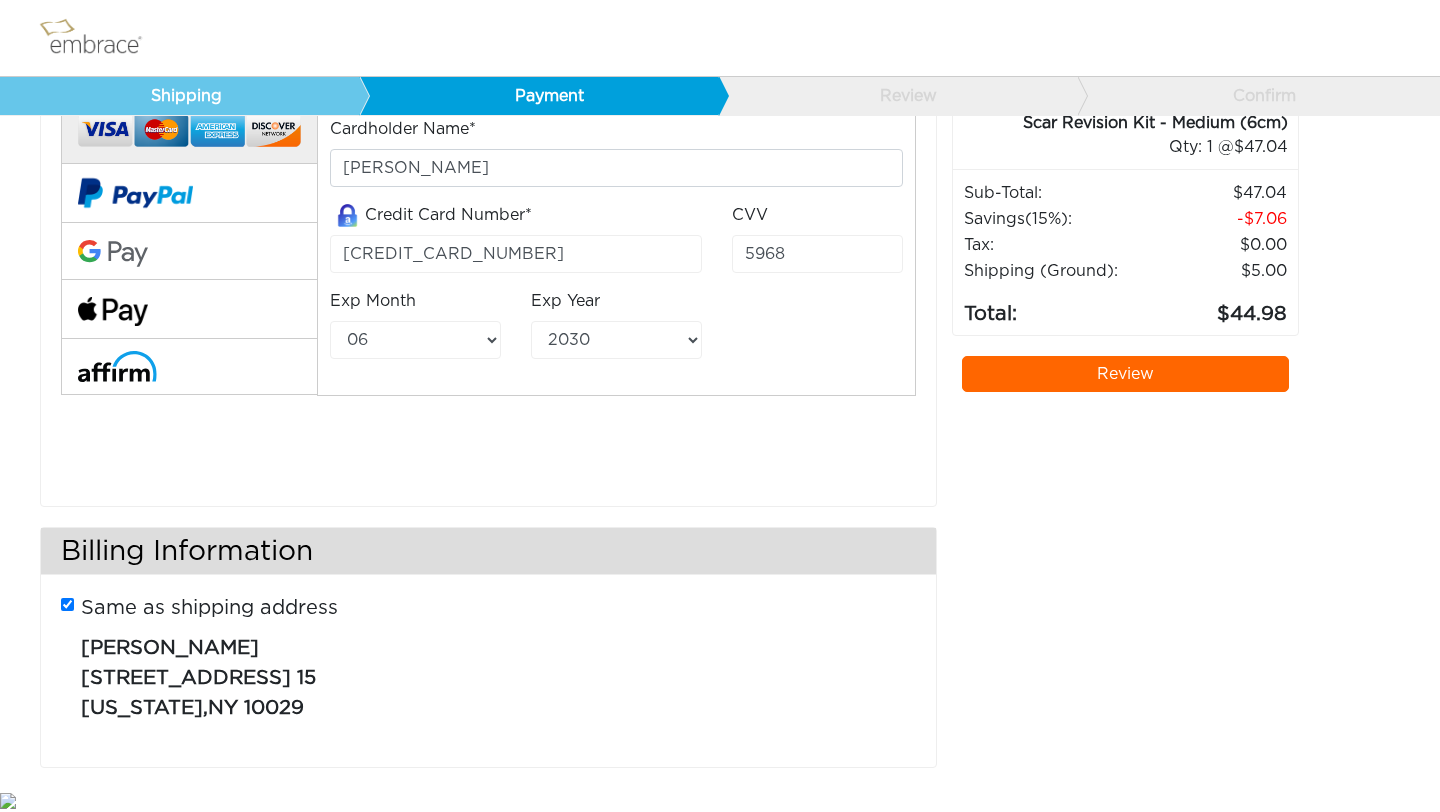 click on "Same as shipping address" at bounding box center [67, 604] 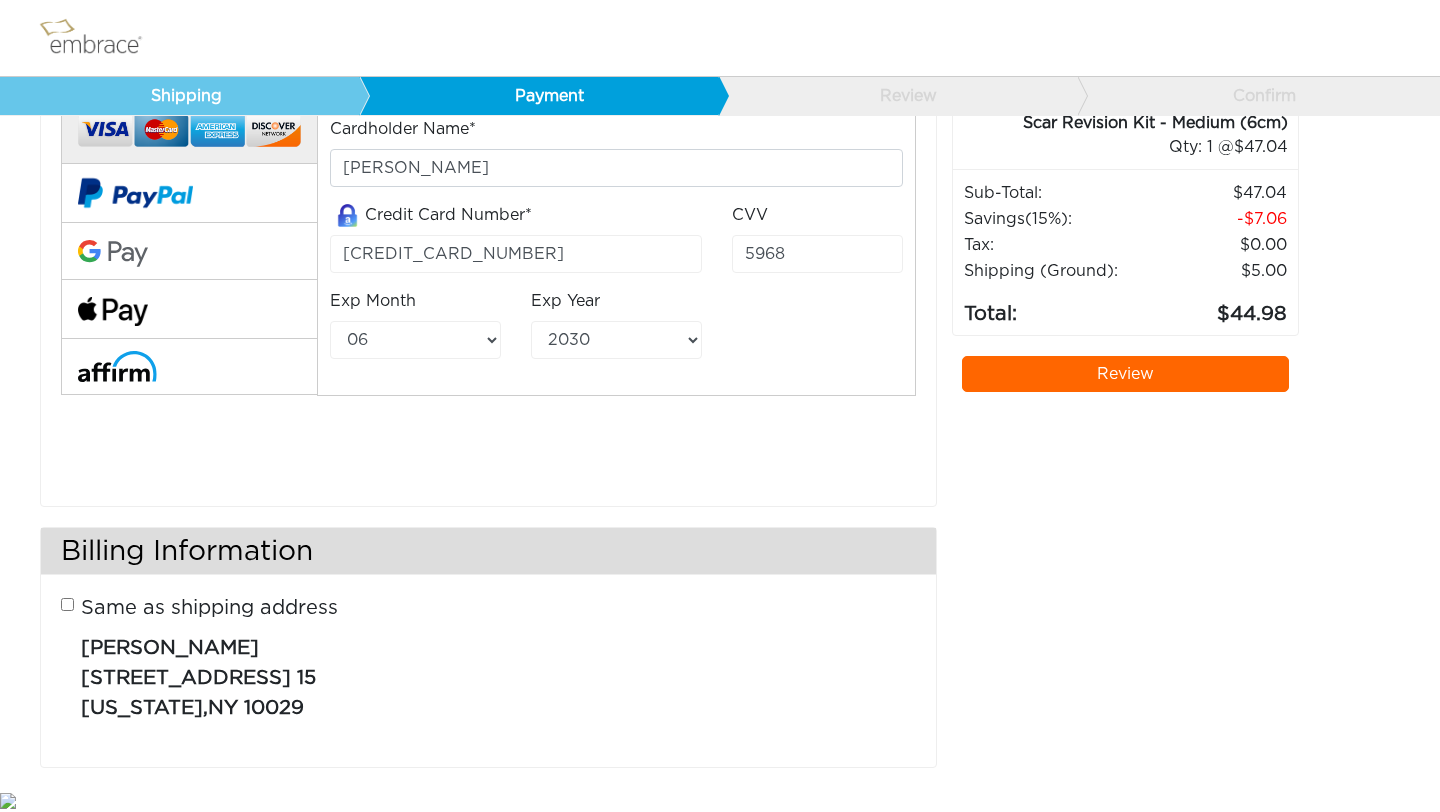 type 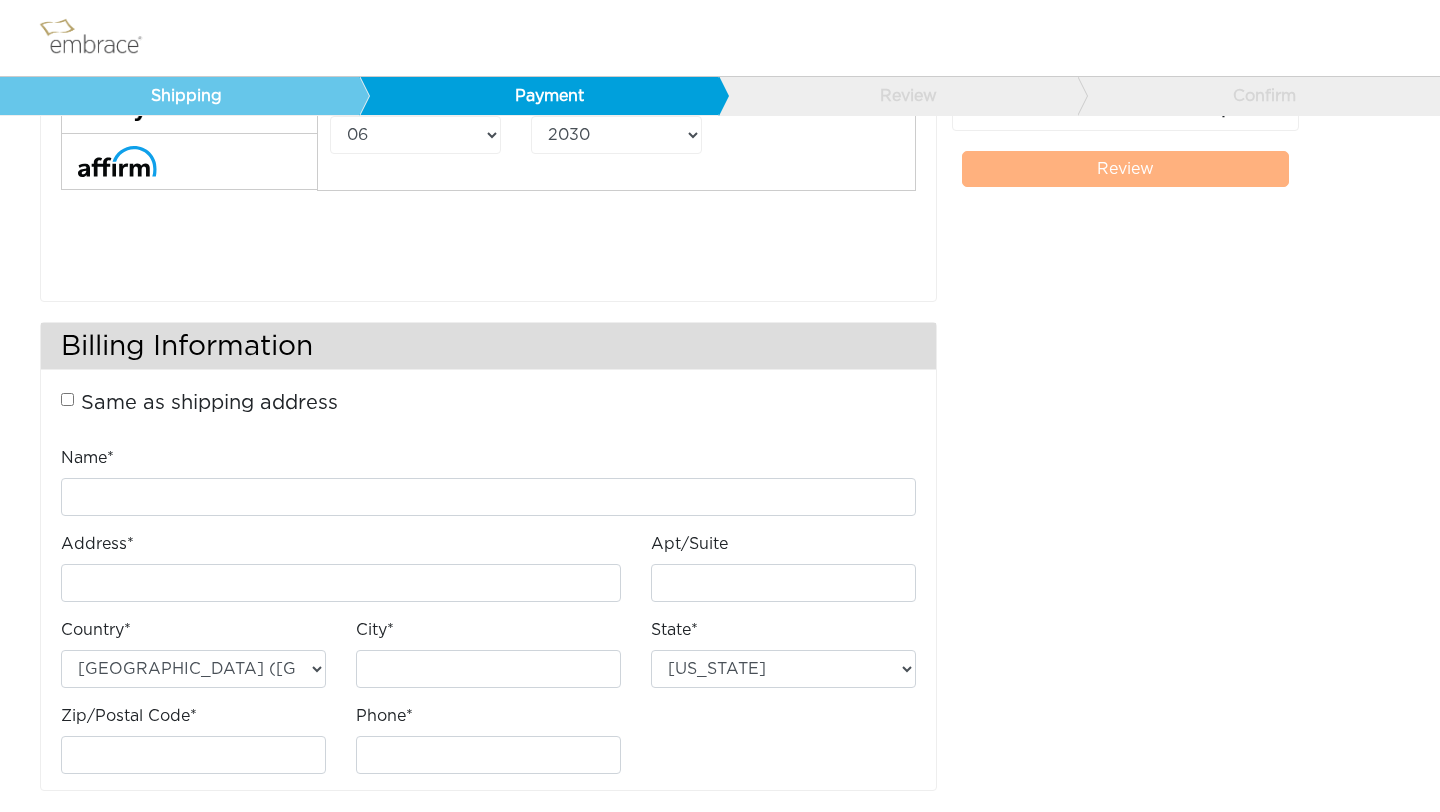 scroll, scrollTop: 393, scrollLeft: 0, axis: vertical 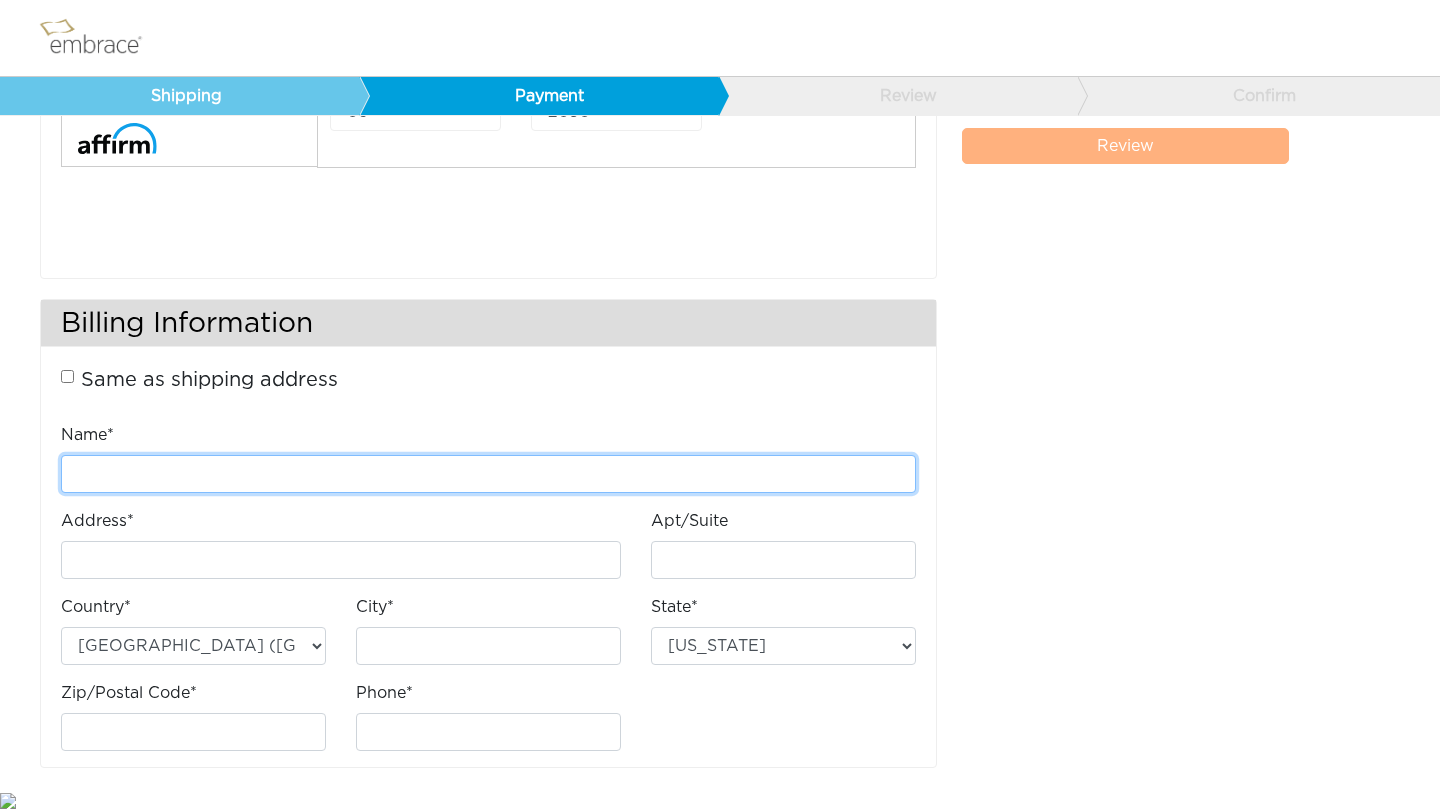 click on "Name*" at bounding box center [488, 474] 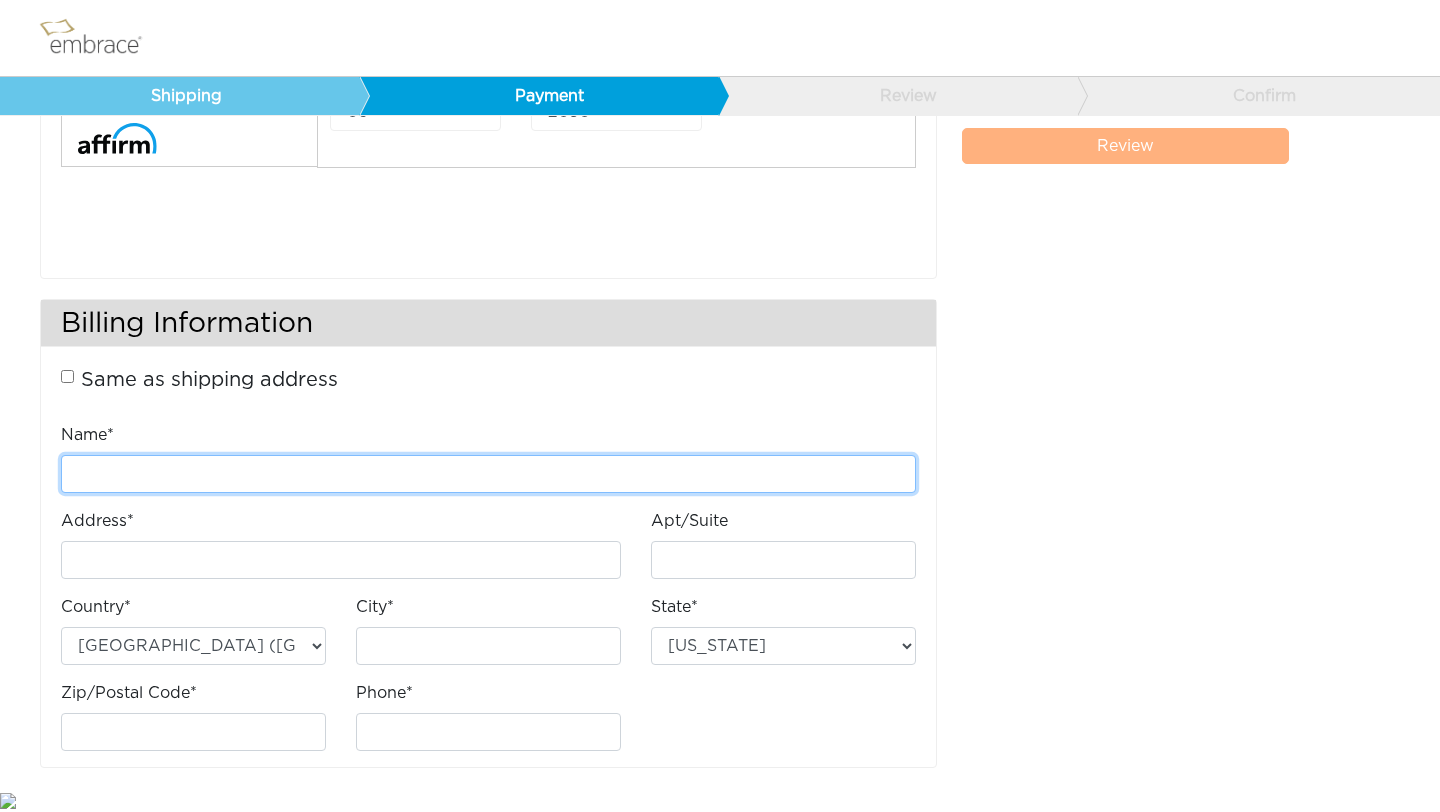 type on "[PERSON_NAME]" 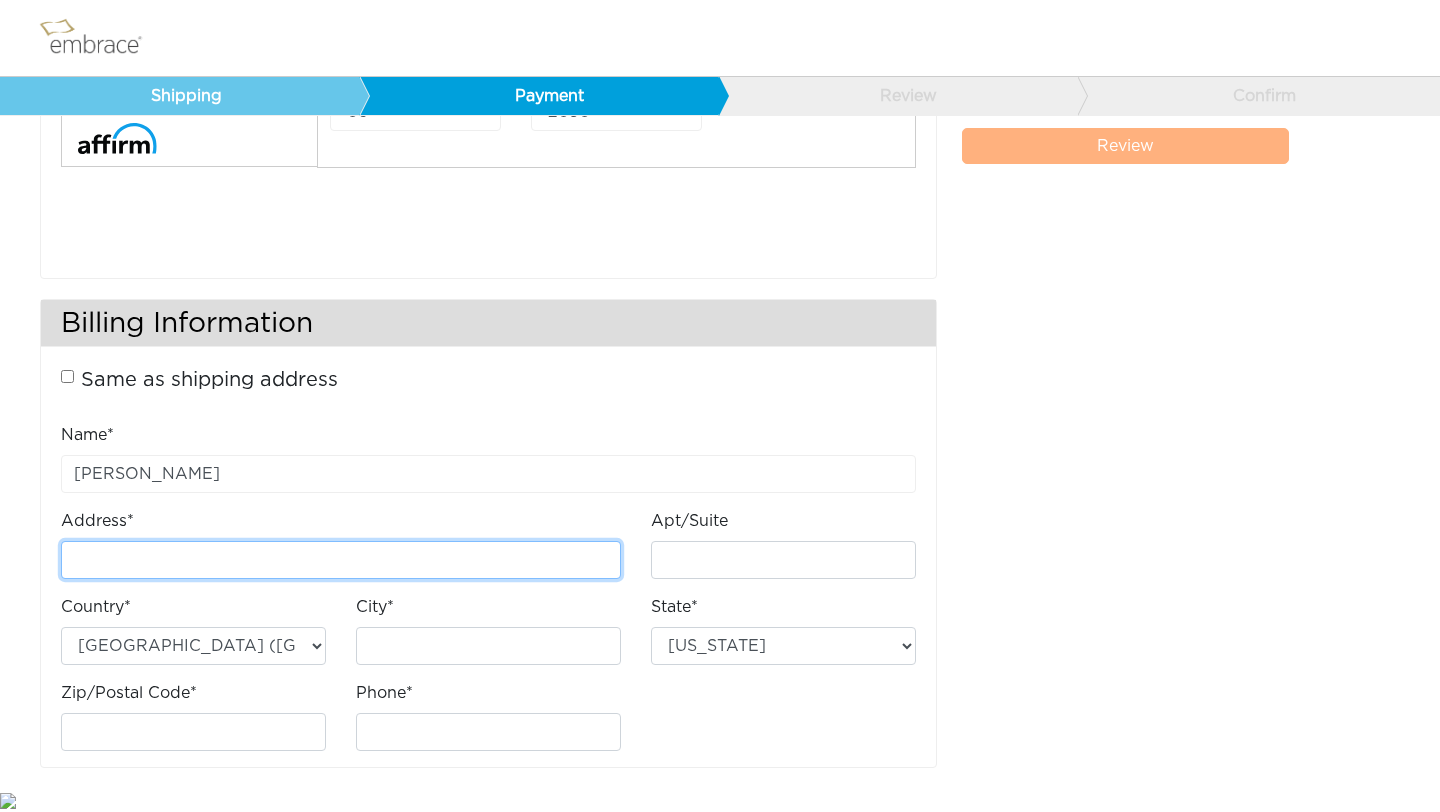 click on "Address*" at bounding box center (341, 560) 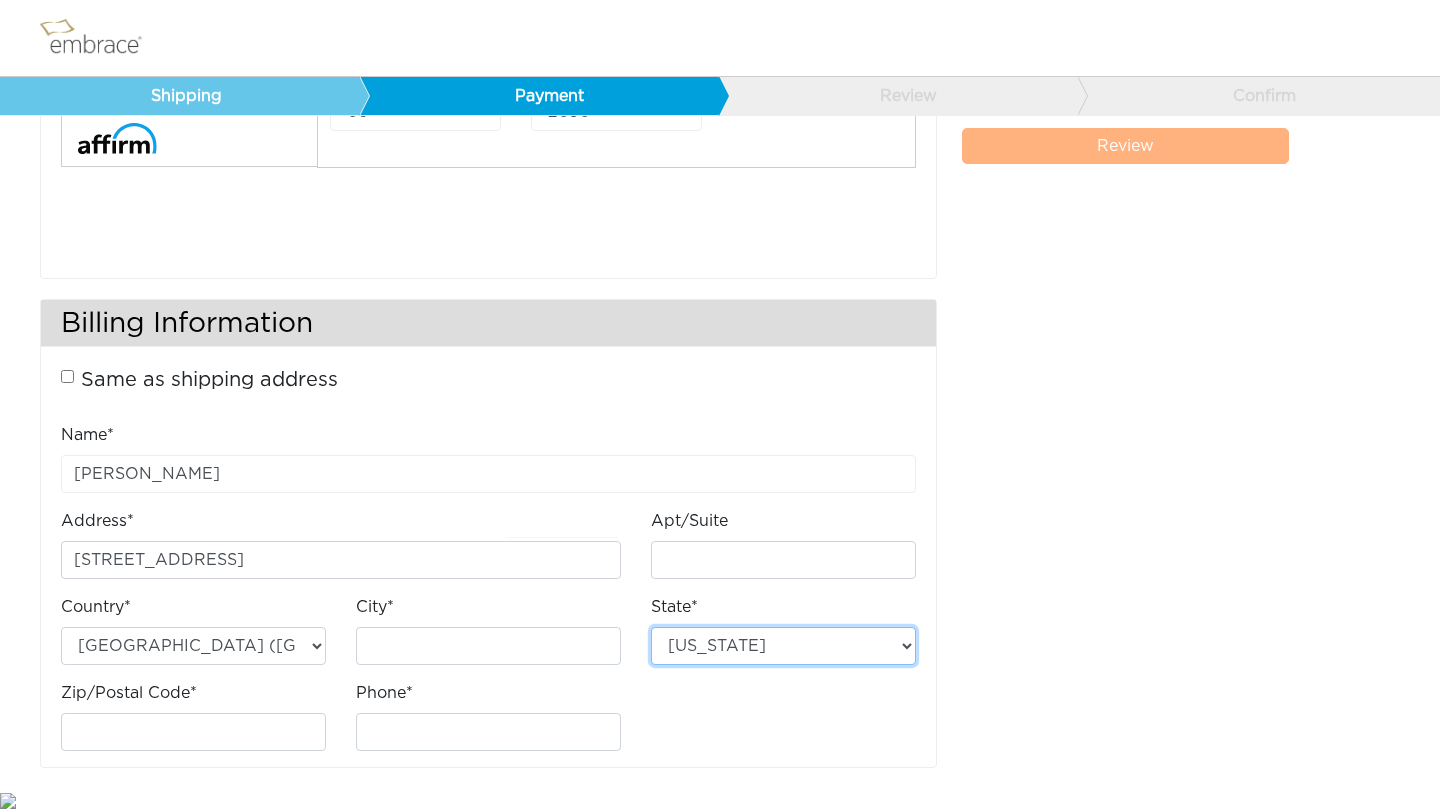 select on "NC" 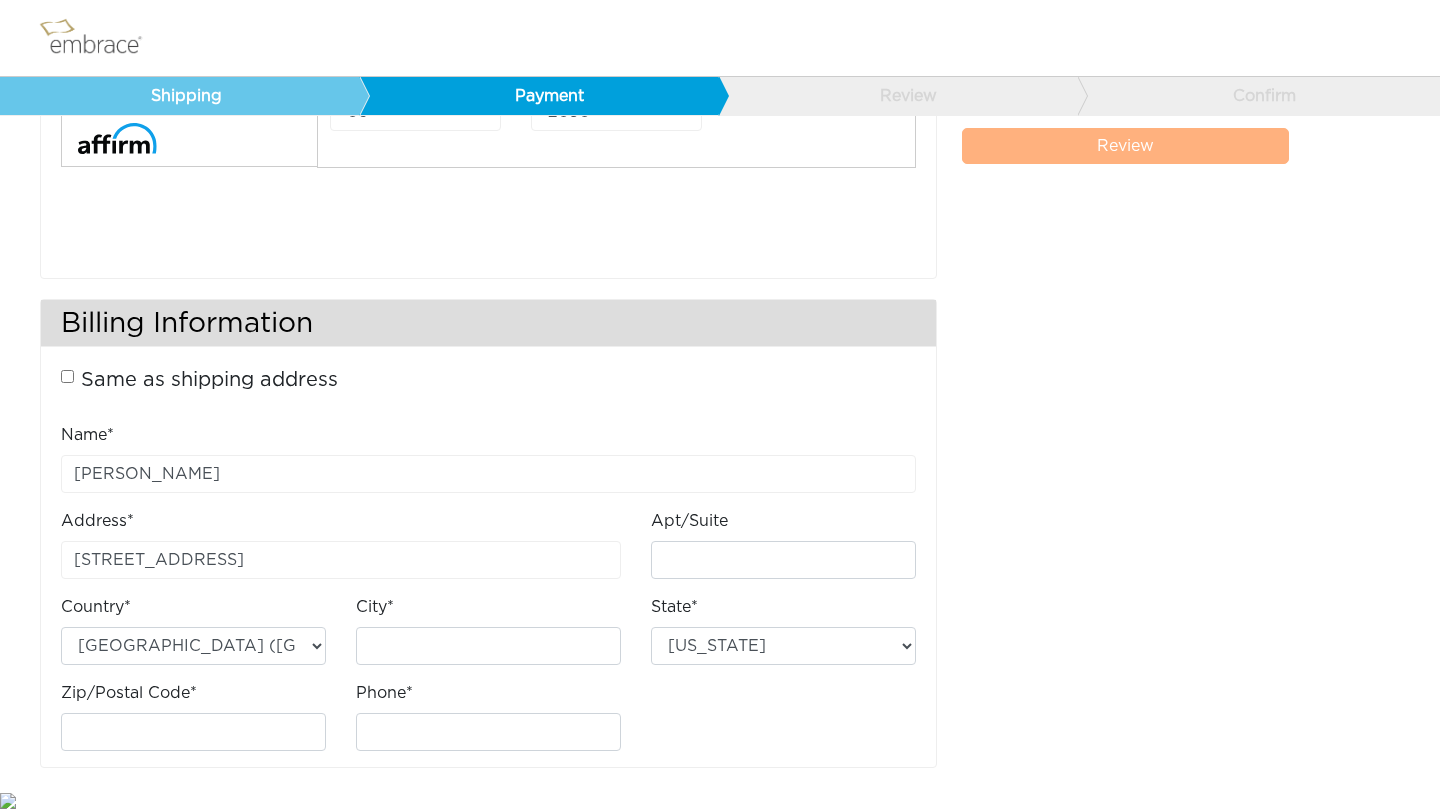 click on "City*" at bounding box center [488, 630] 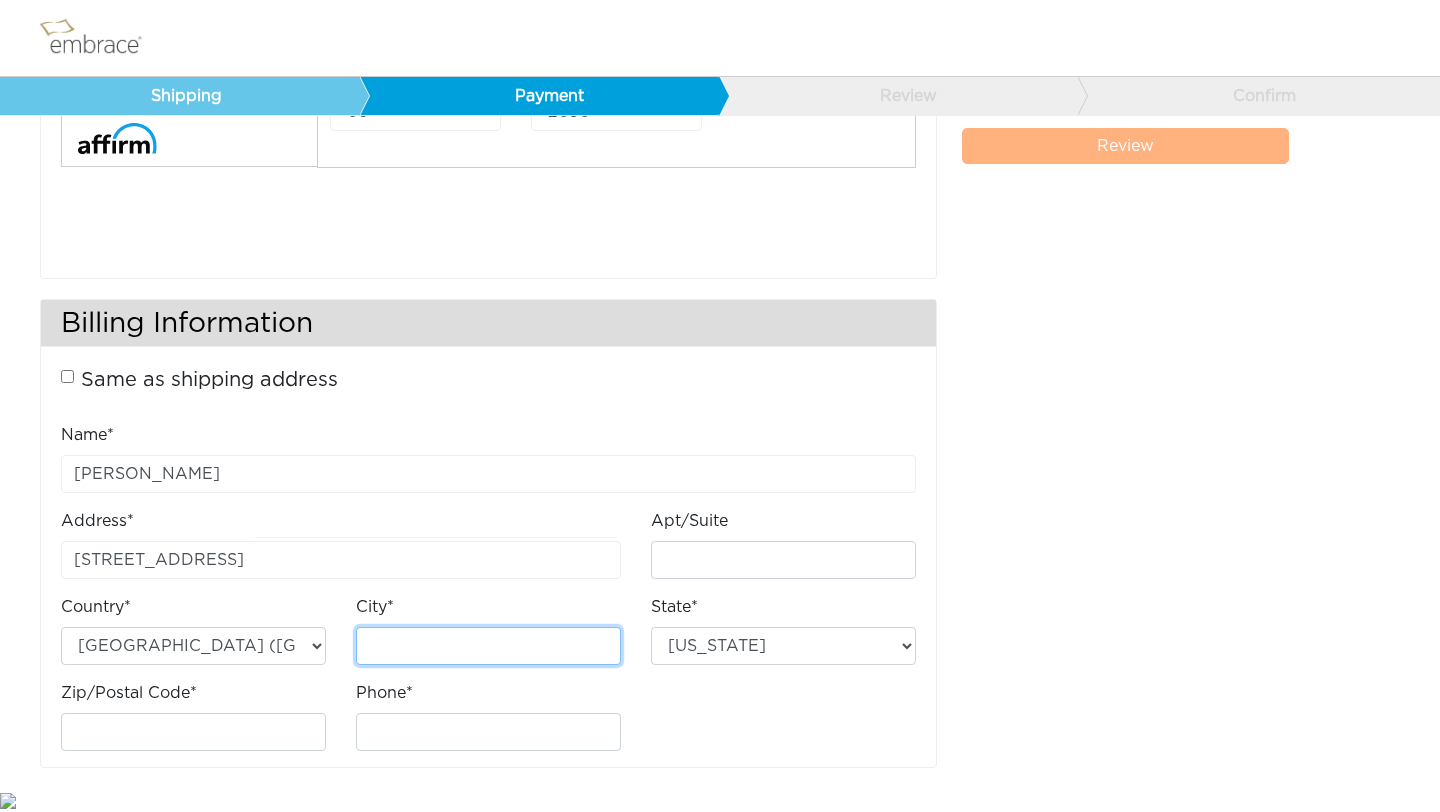 click on "City*" at bounding box center (488, 646) 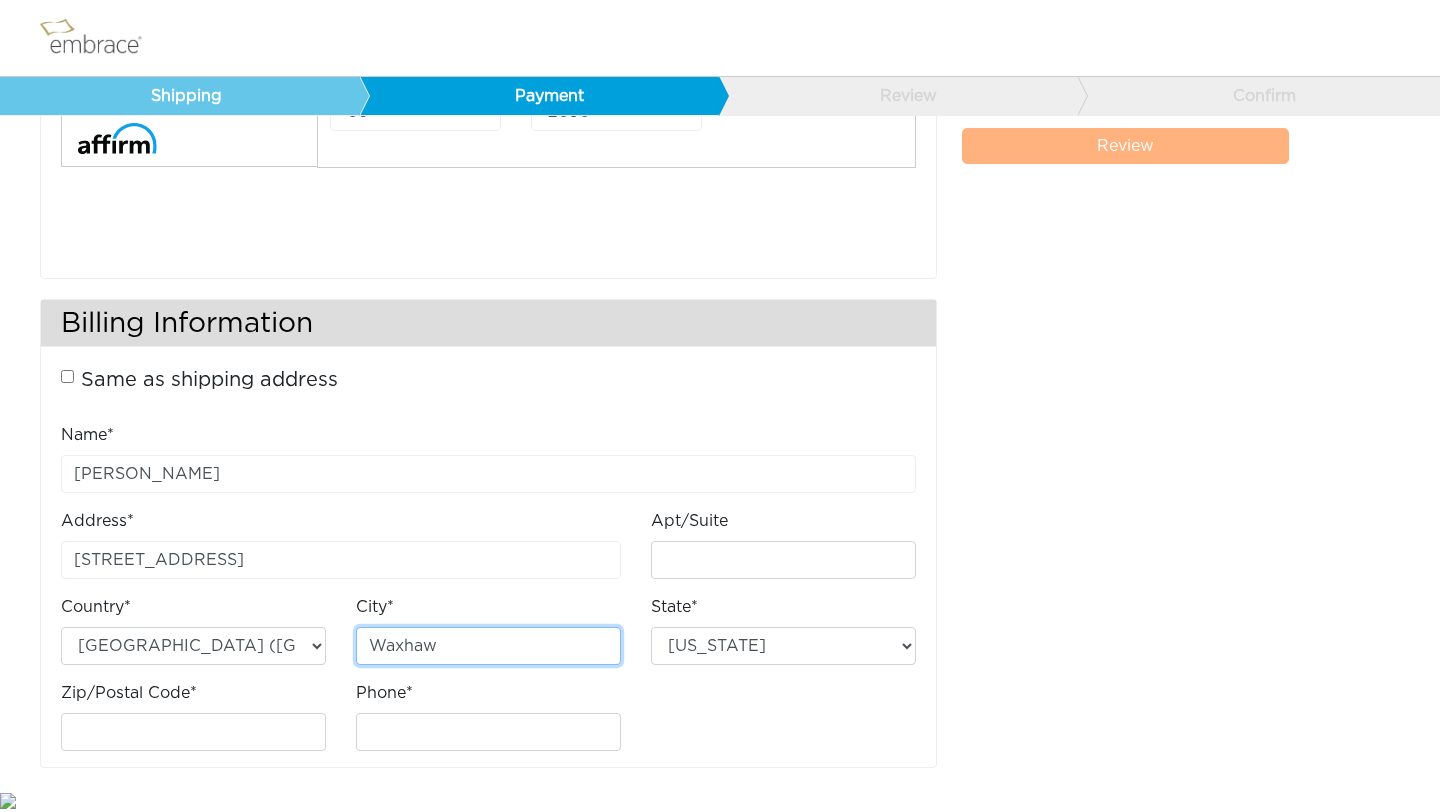 type on "Waxhaw" 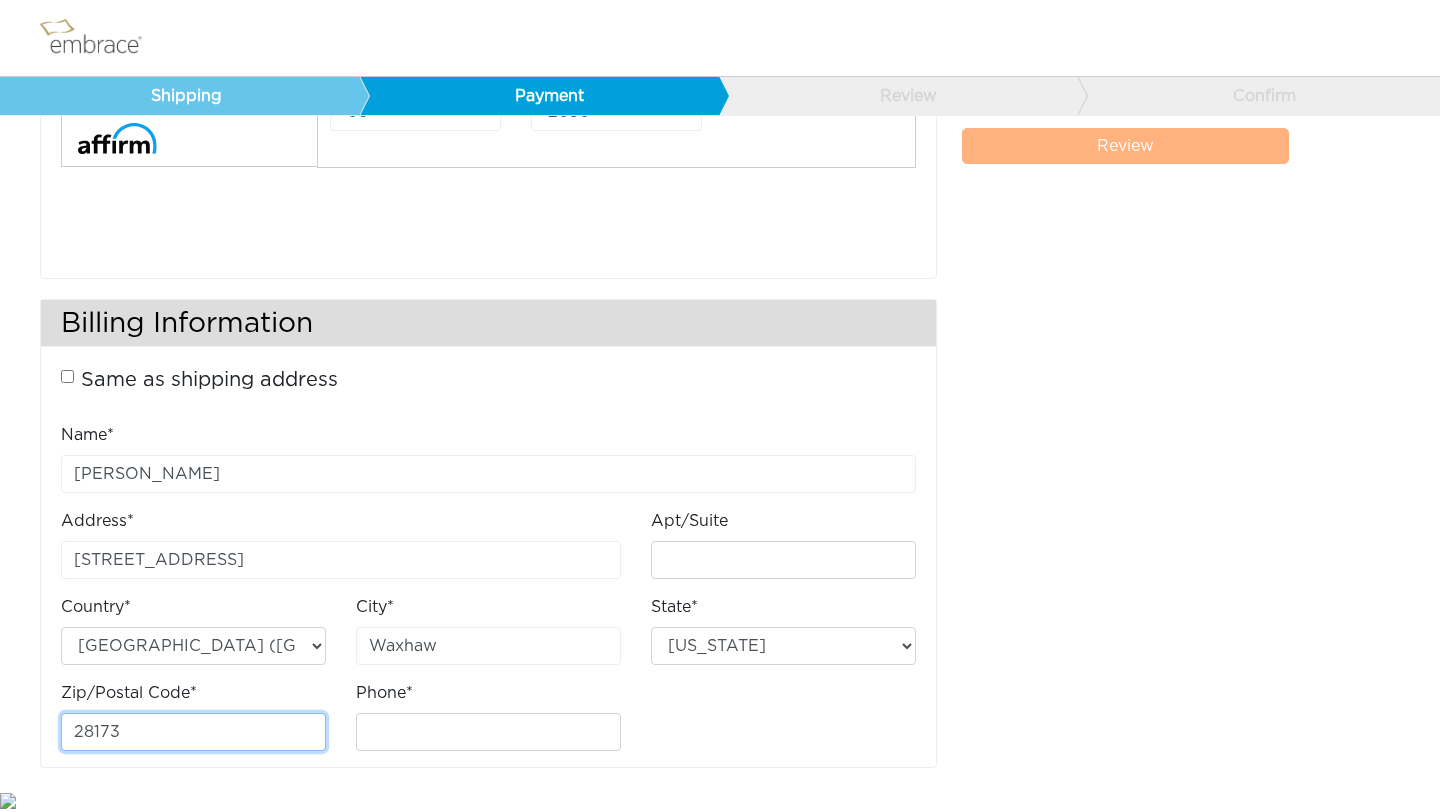 type on "28173" 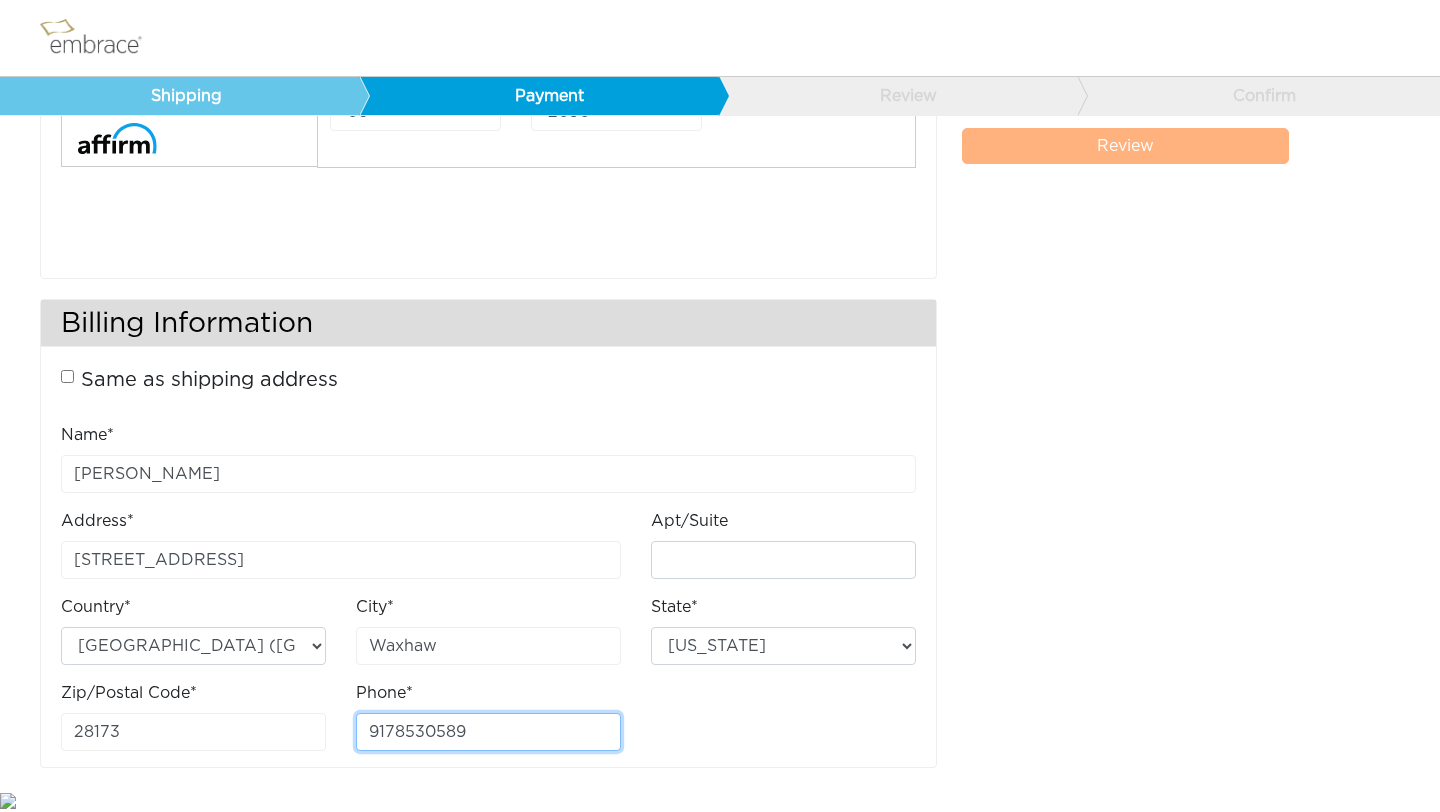 type on "9178530589" 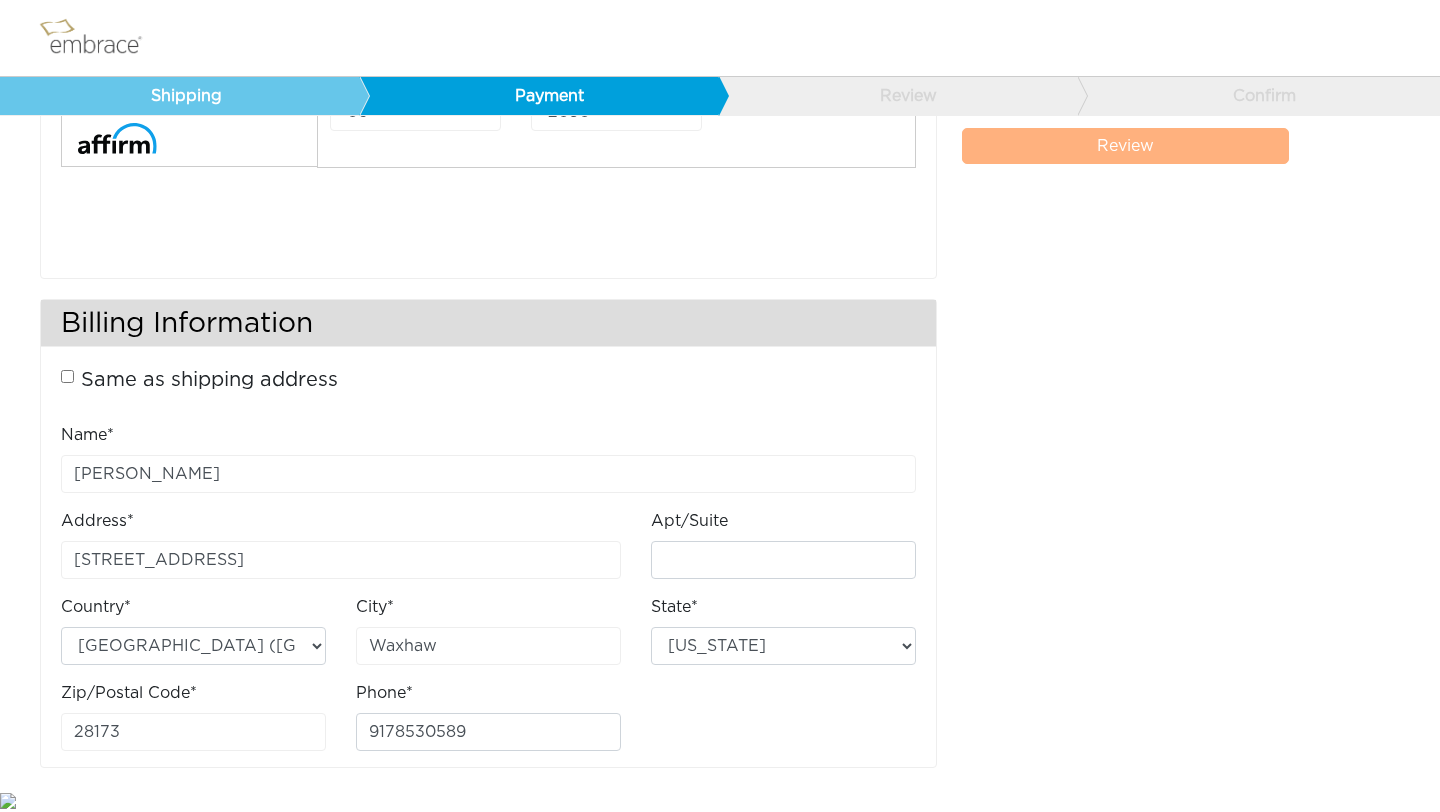 click on "Payment Details
Full Payment
Split Payment*
*At the time of purchase, embrace® will bill your credit/debit card for the first installment of  22.49 . The remaining installment will be billed to your credit/debit after 30 days. You will receive two separate shipments. One will arrive after your first payment and the other will arrive after your second payment.  Learn More →
Cardholder Name* CVV 5968 01" at bounding box center [720, 278] 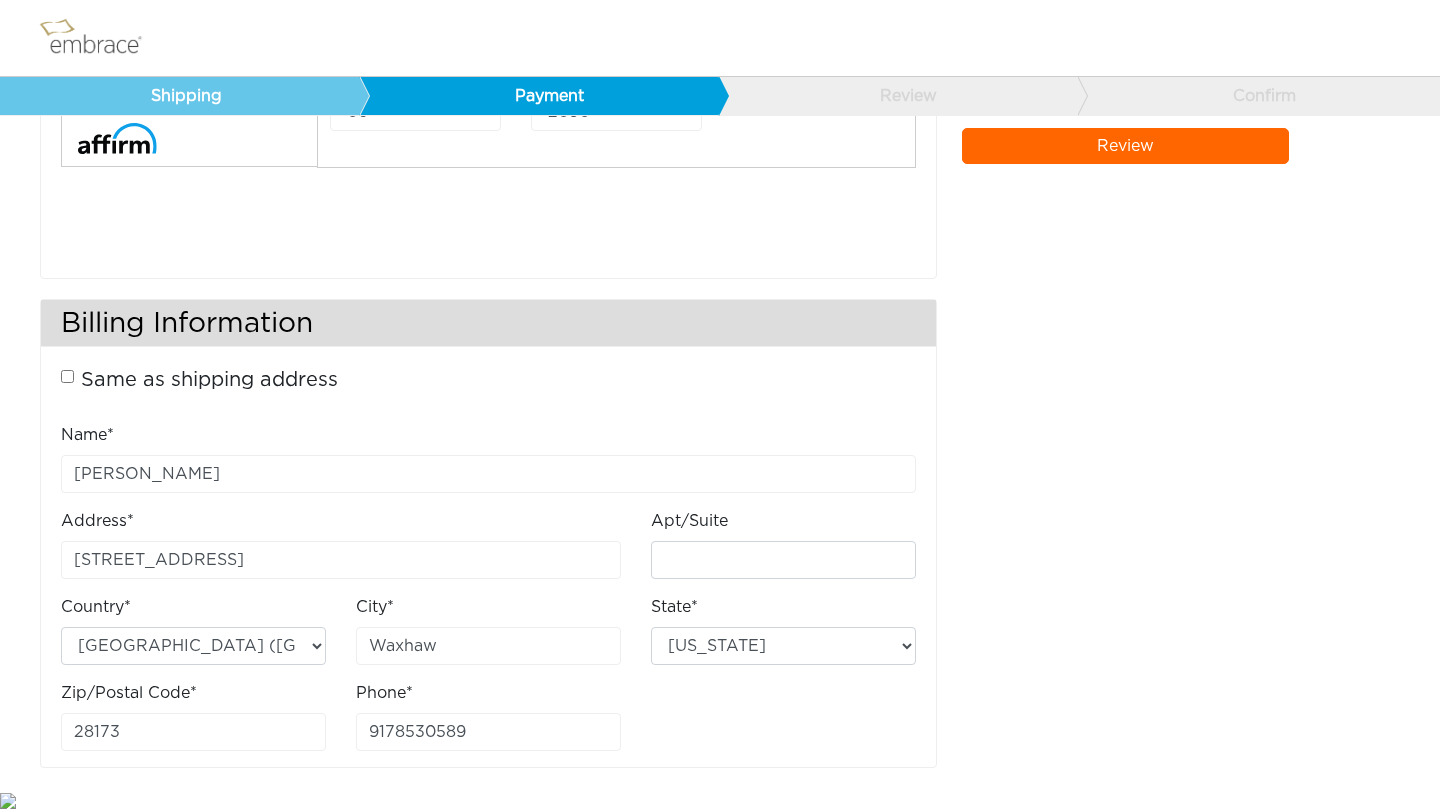 click on "Review" at bounding box center [1126, 146] 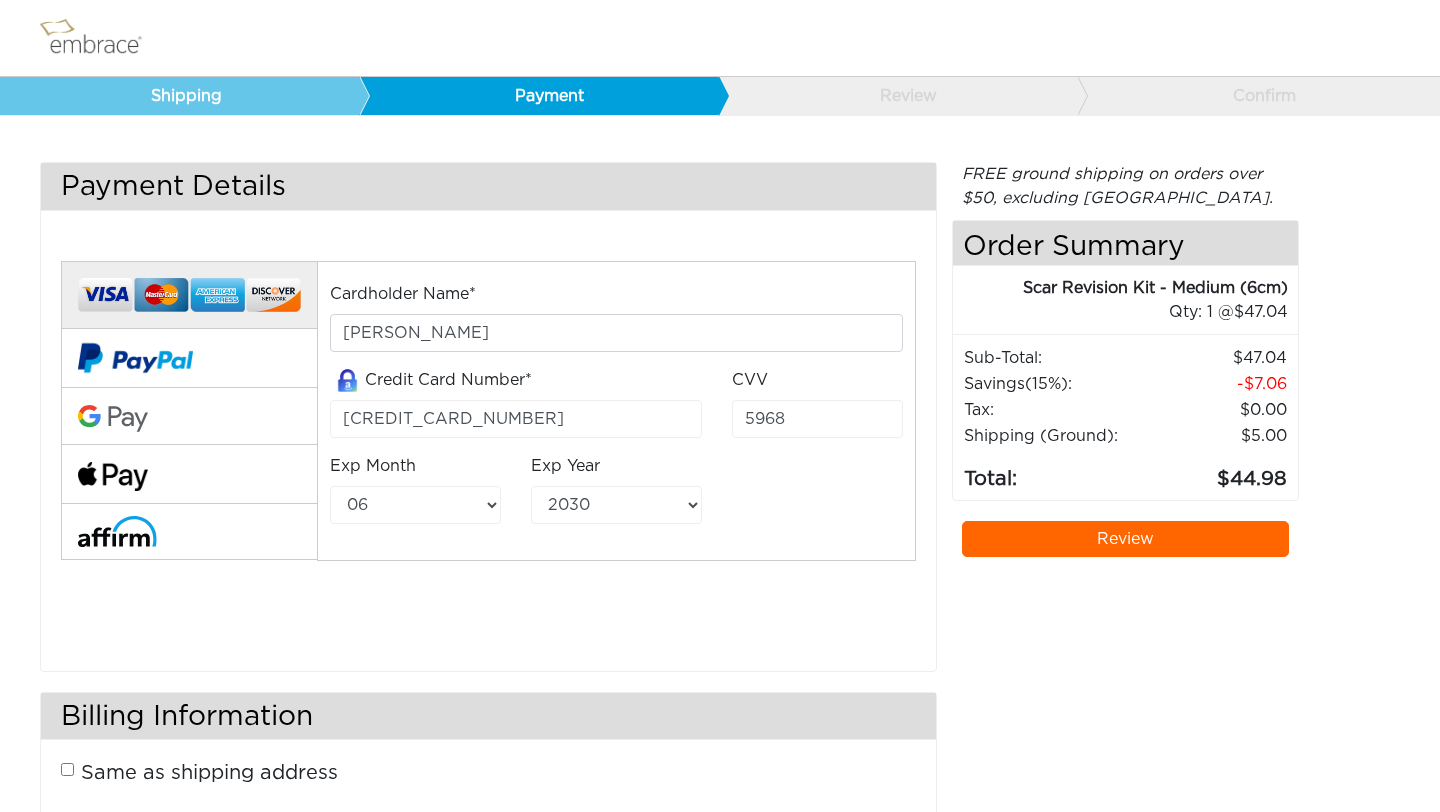 click on "Review" at bounding box center (1126, 539) 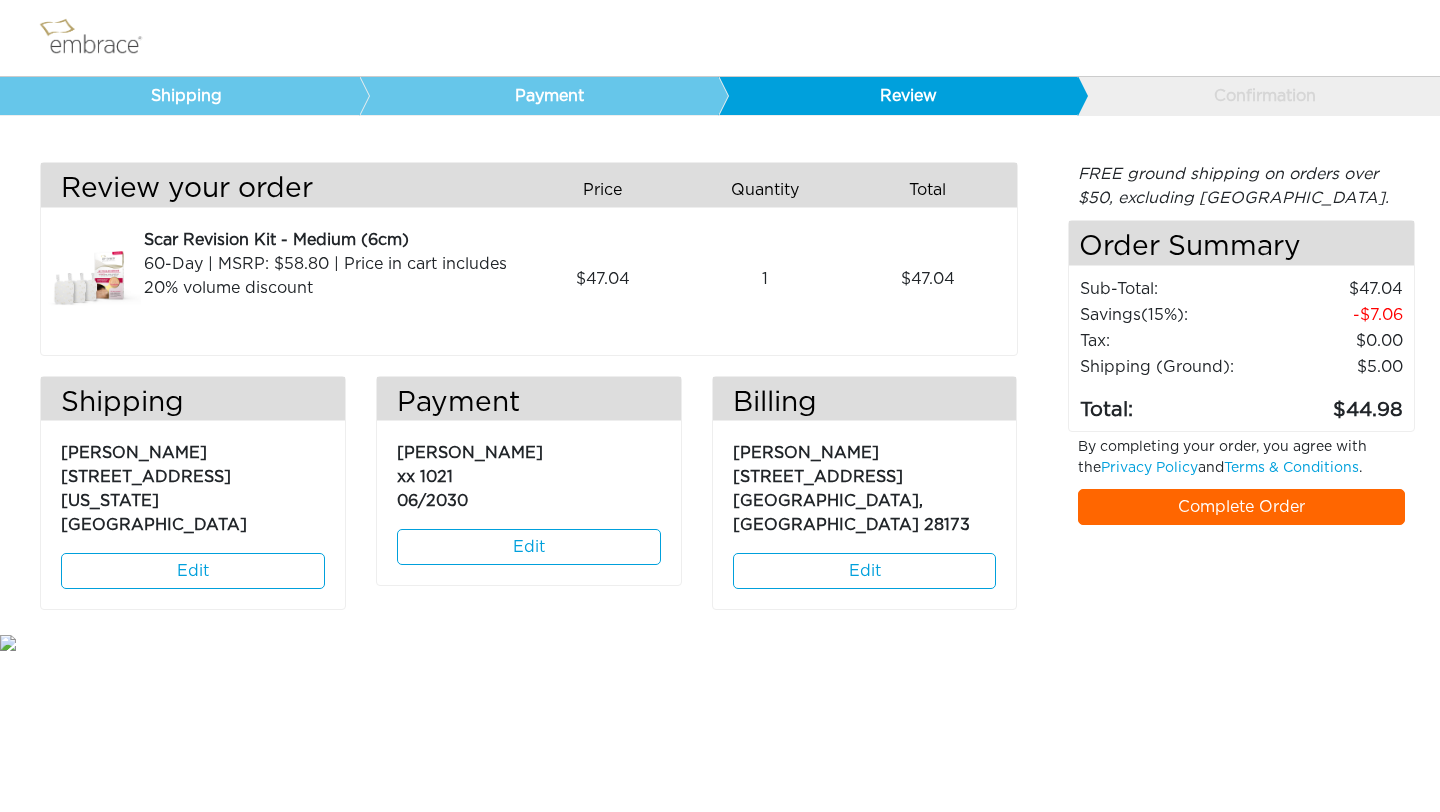 scroll, scrollTop: 0, scrollLeft: 0, axis: both 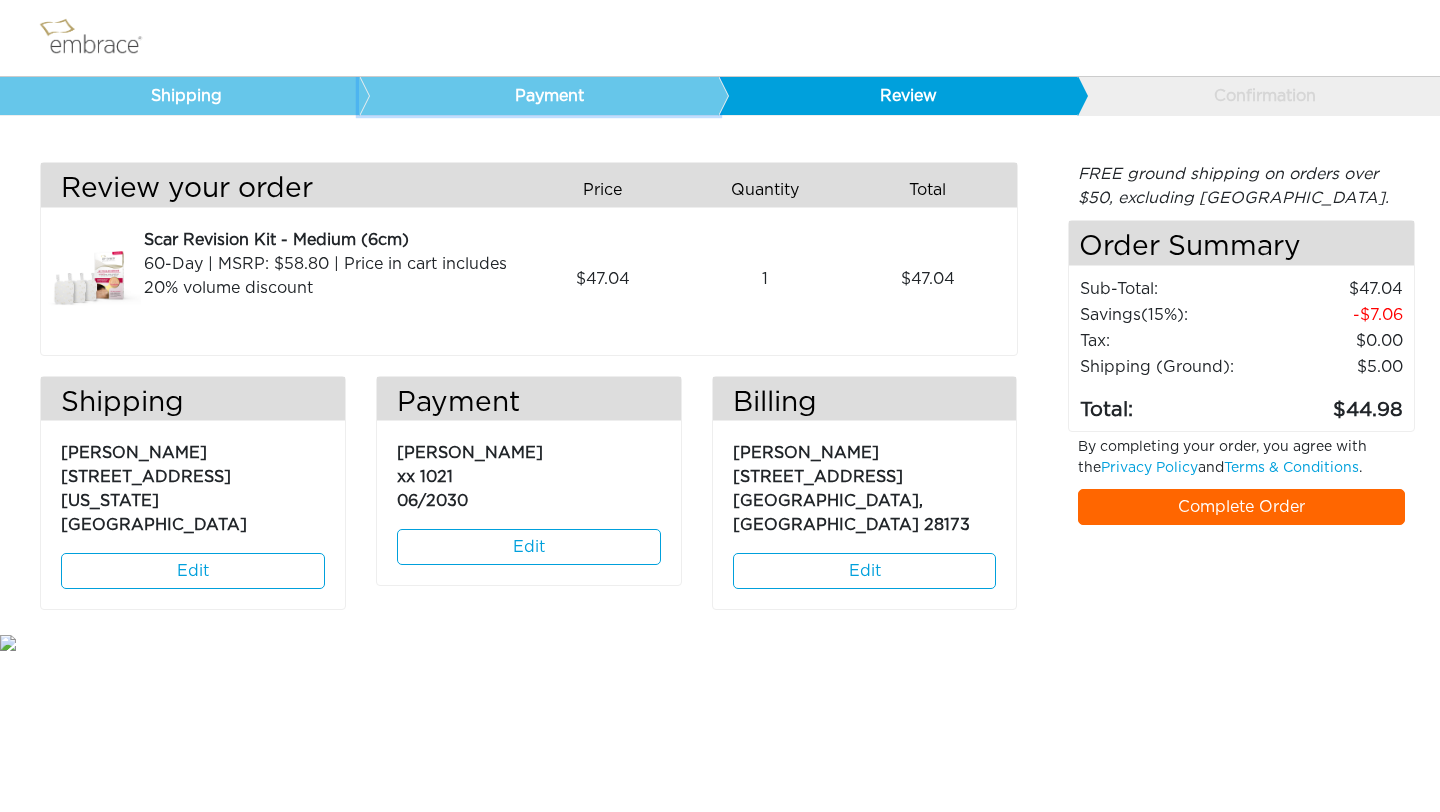 click on "Payment" at bounding box center [539, 96] 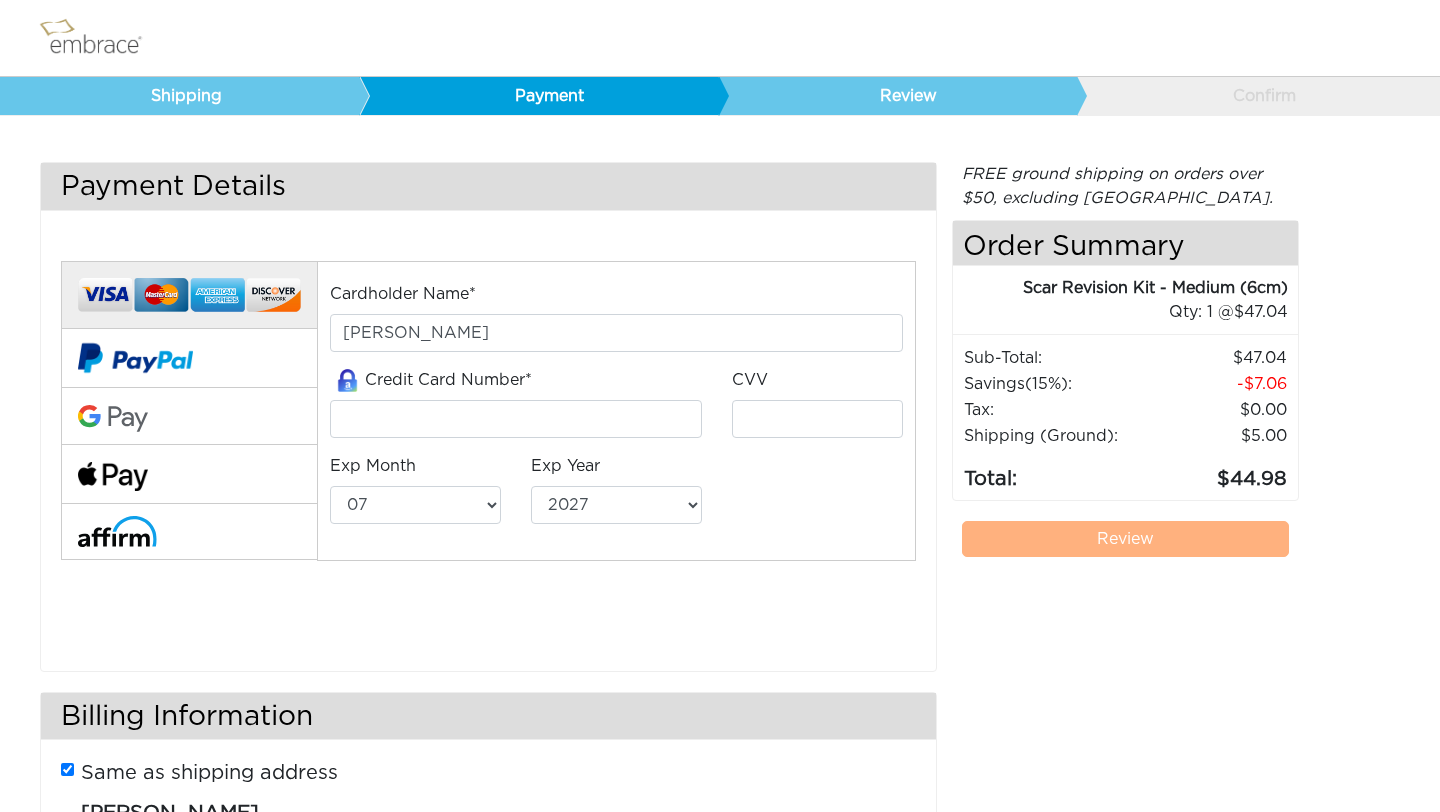select on "7" 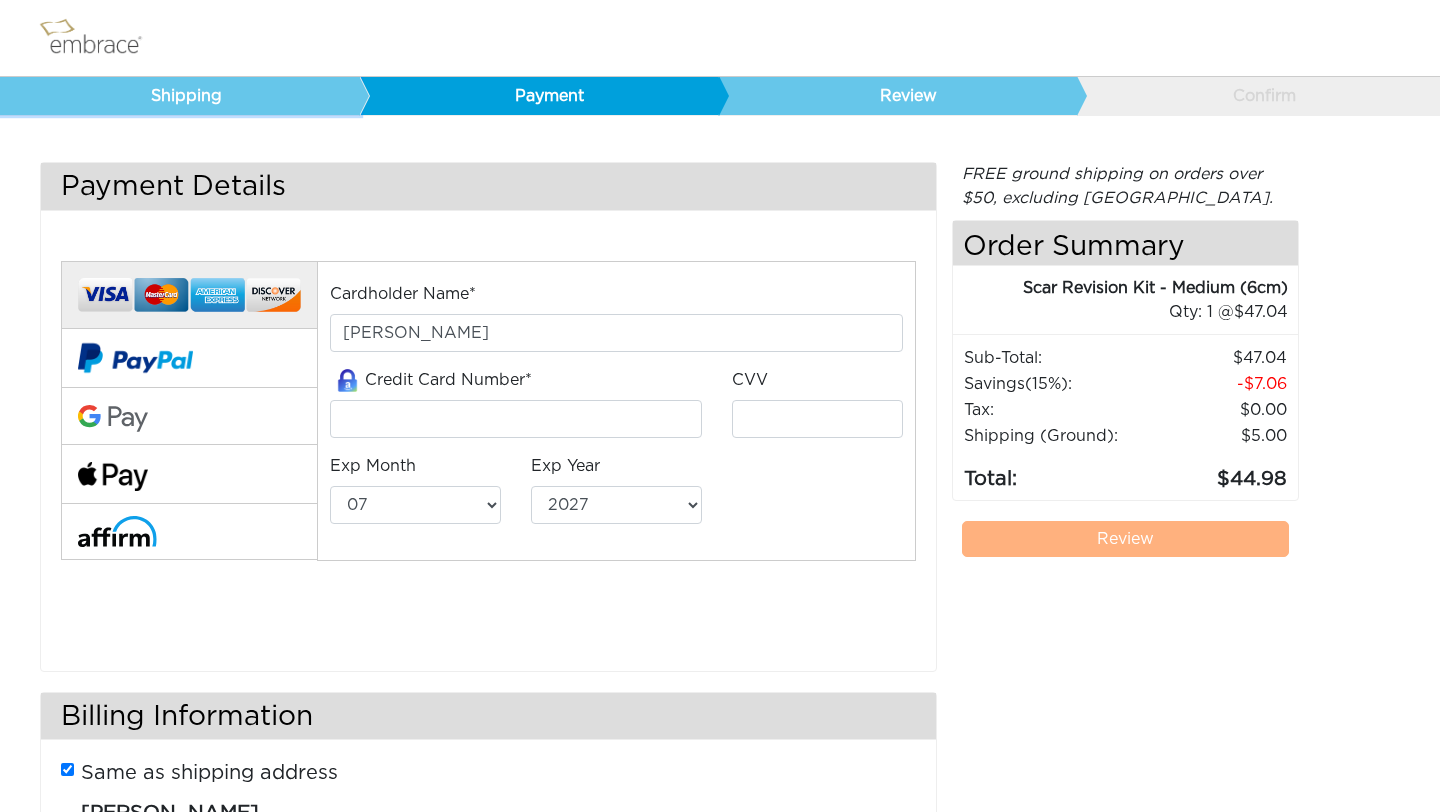 click on "Shipping" at bounding box center (180, 96) 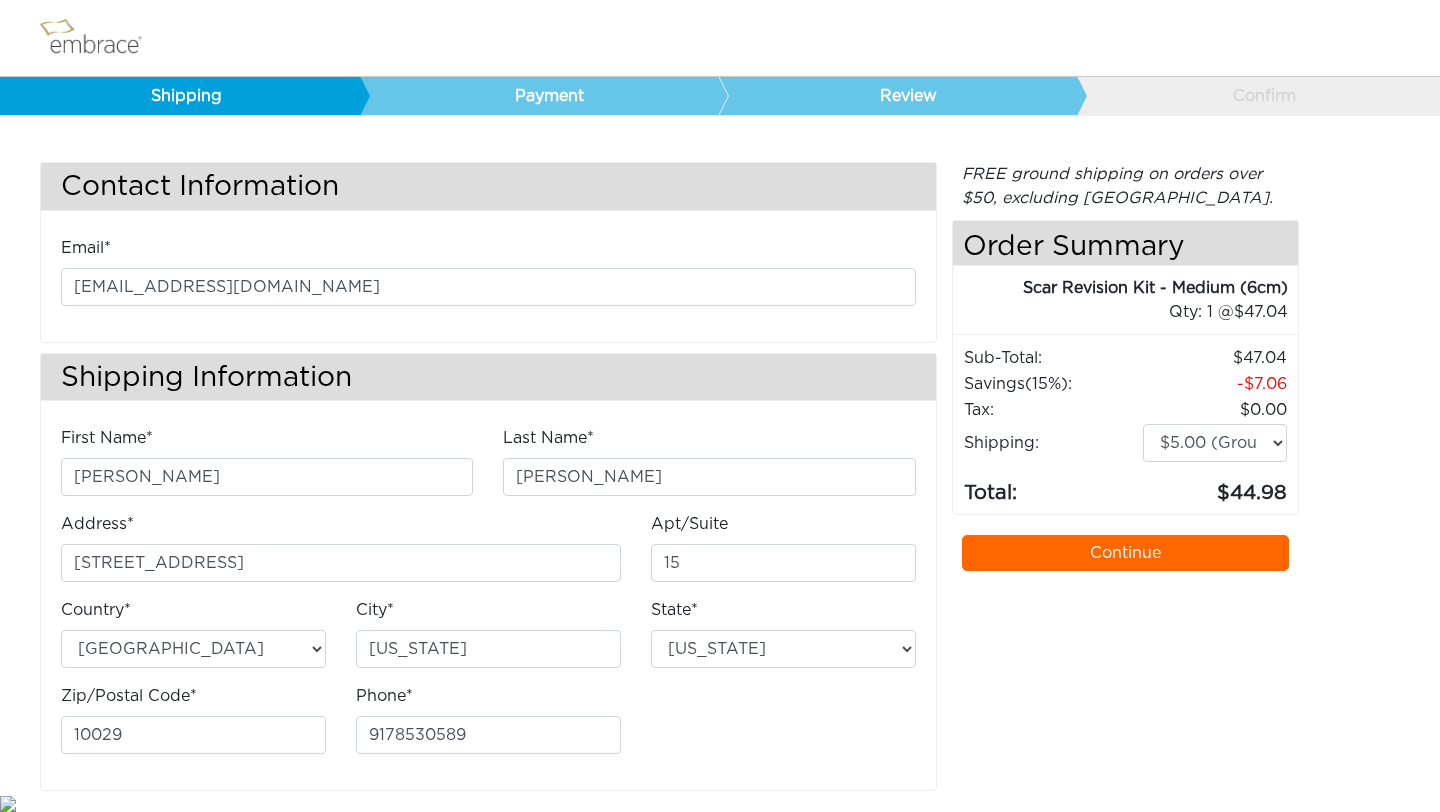 select on "NY" 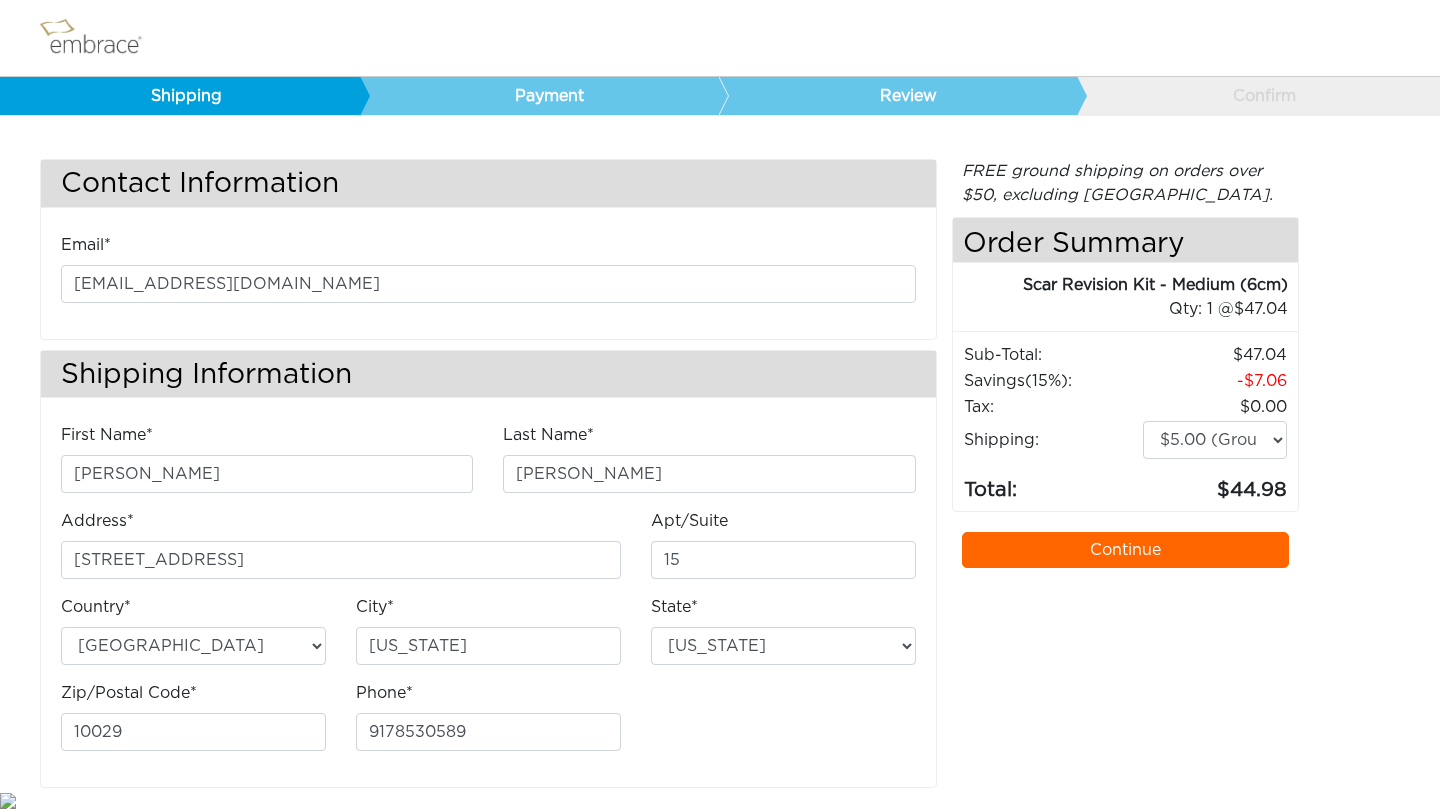 scroll, scrollTop: 0, scrollLeft: 0, axis: both 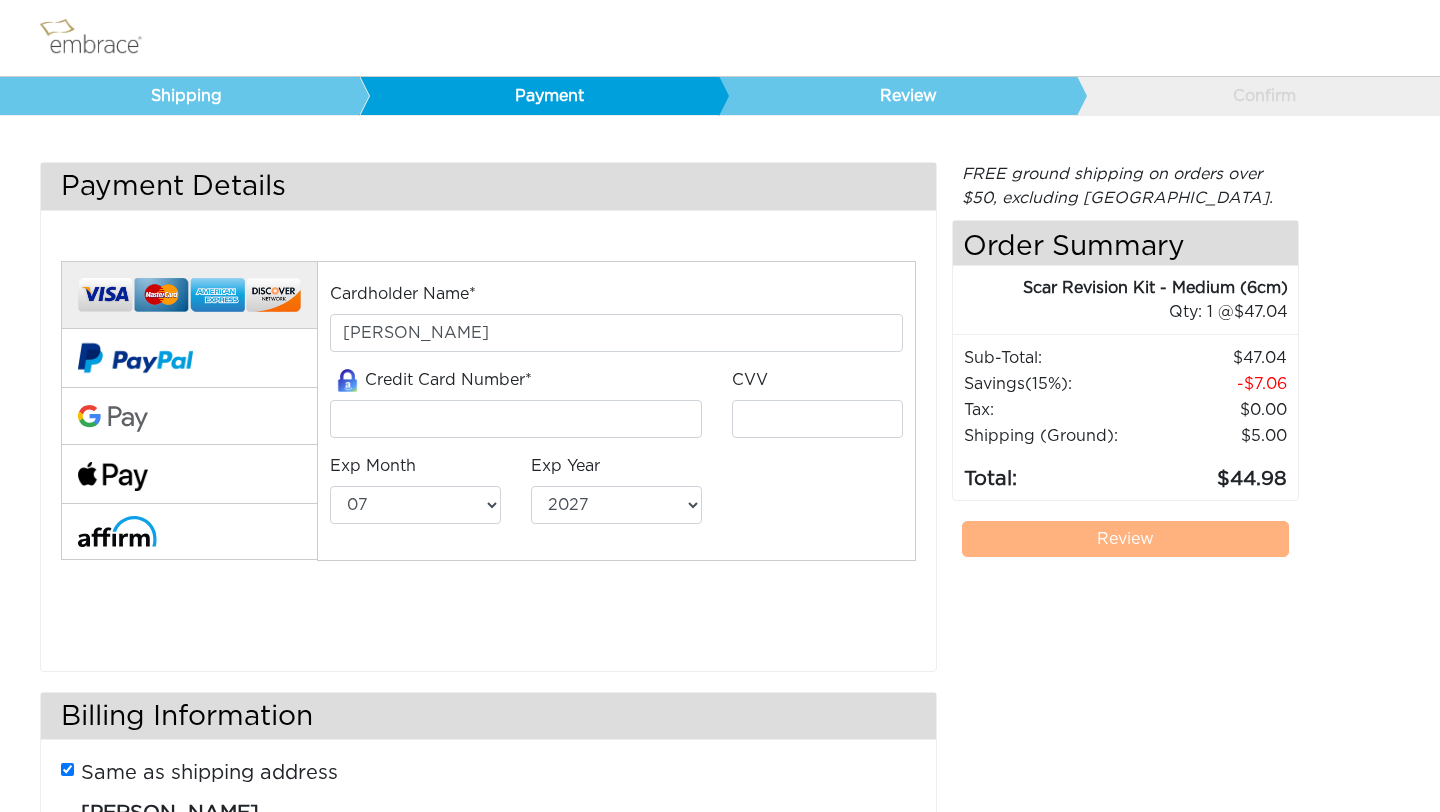 select on "7" 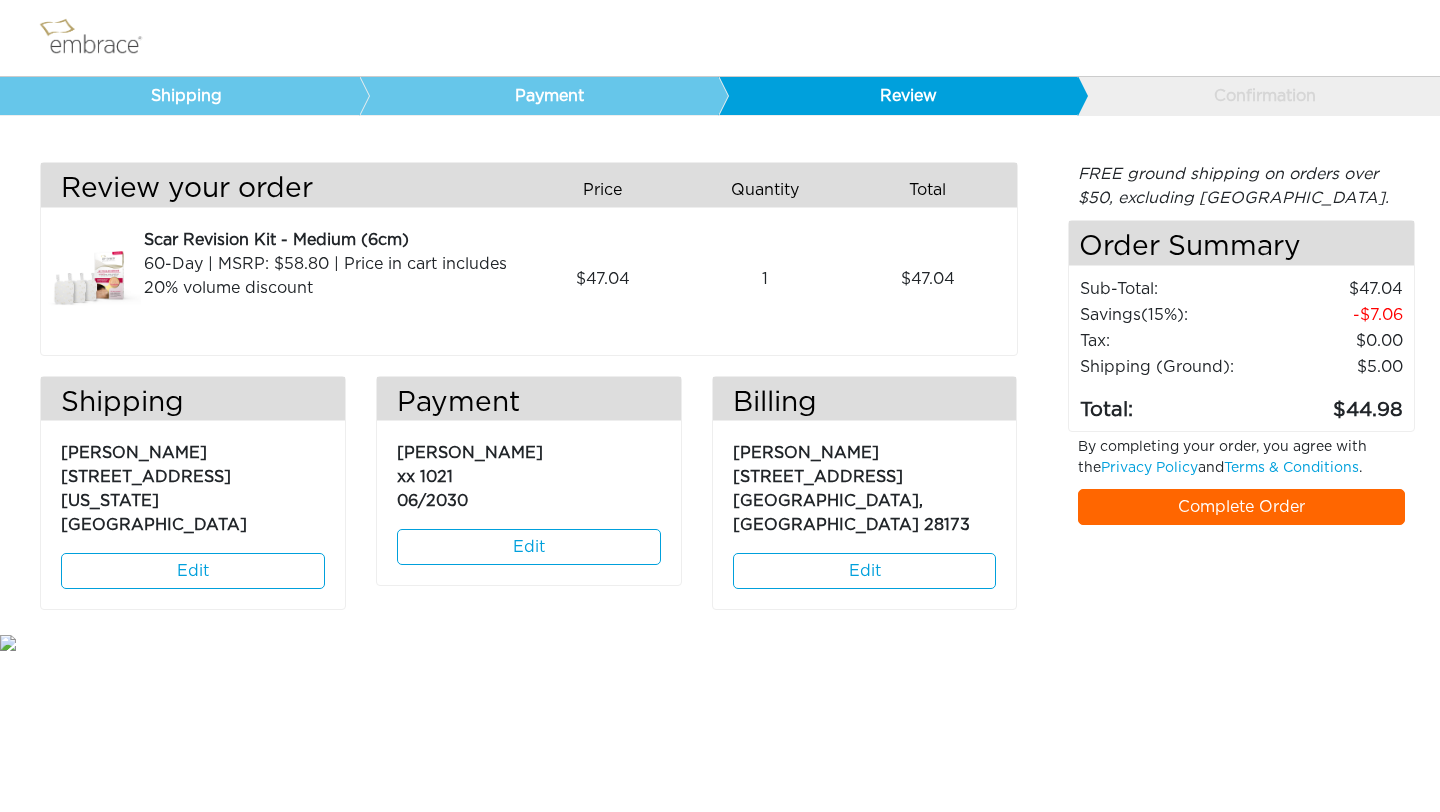 scroll, scrollTop: 0, scrollLeft: 0, axis: both 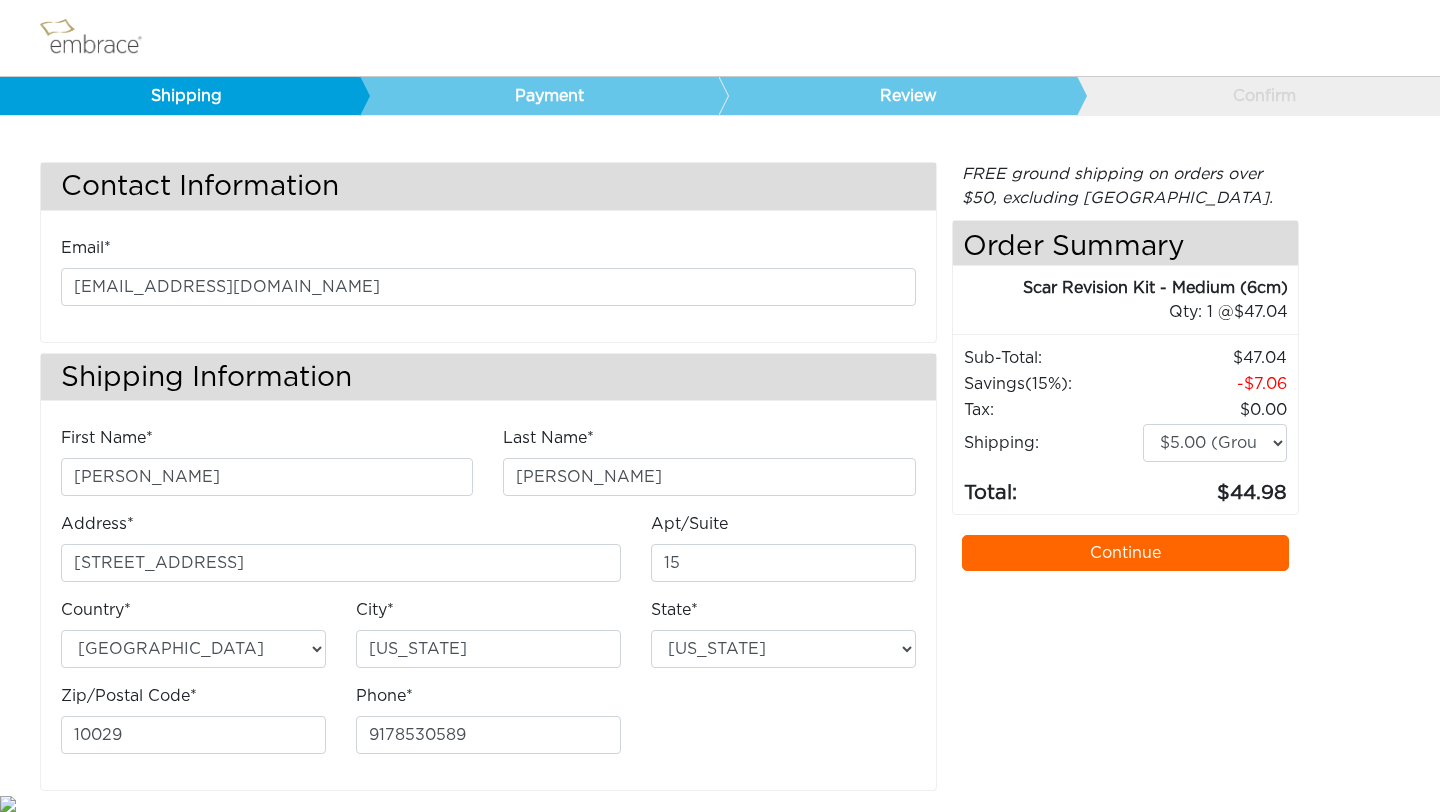 select on "NY" 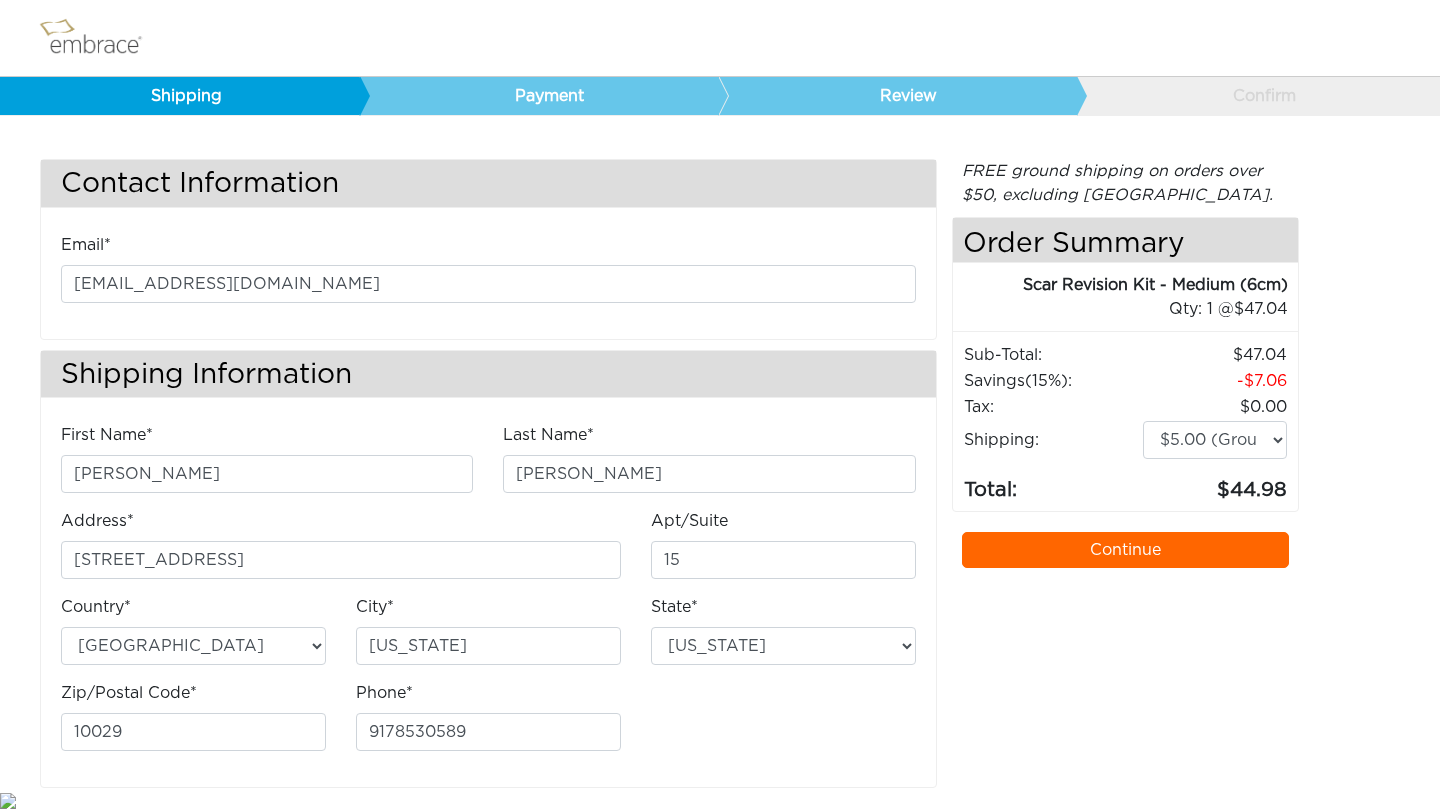 scroll, scrollTop: 0, scrollLeft: 0, axis: both 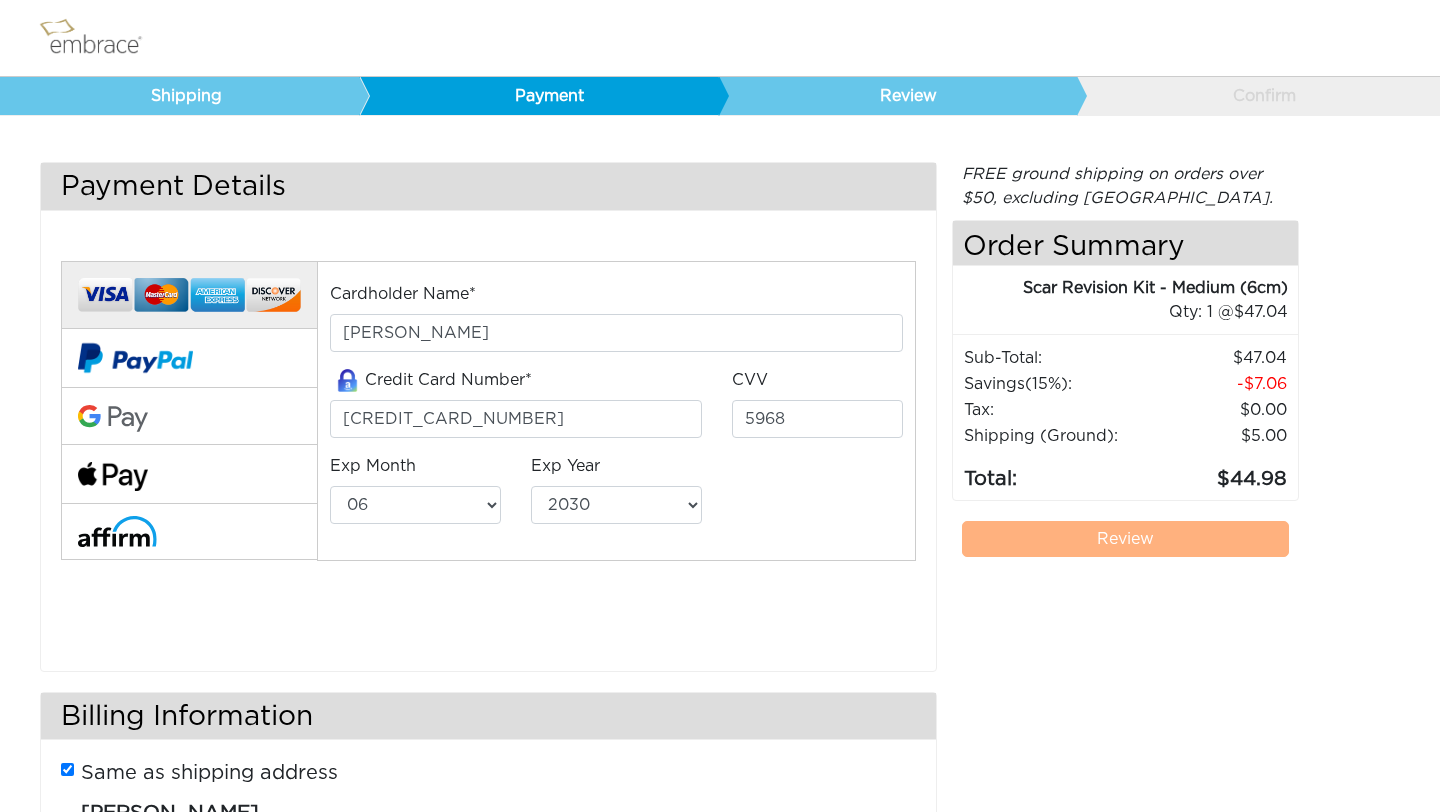 select on "6" 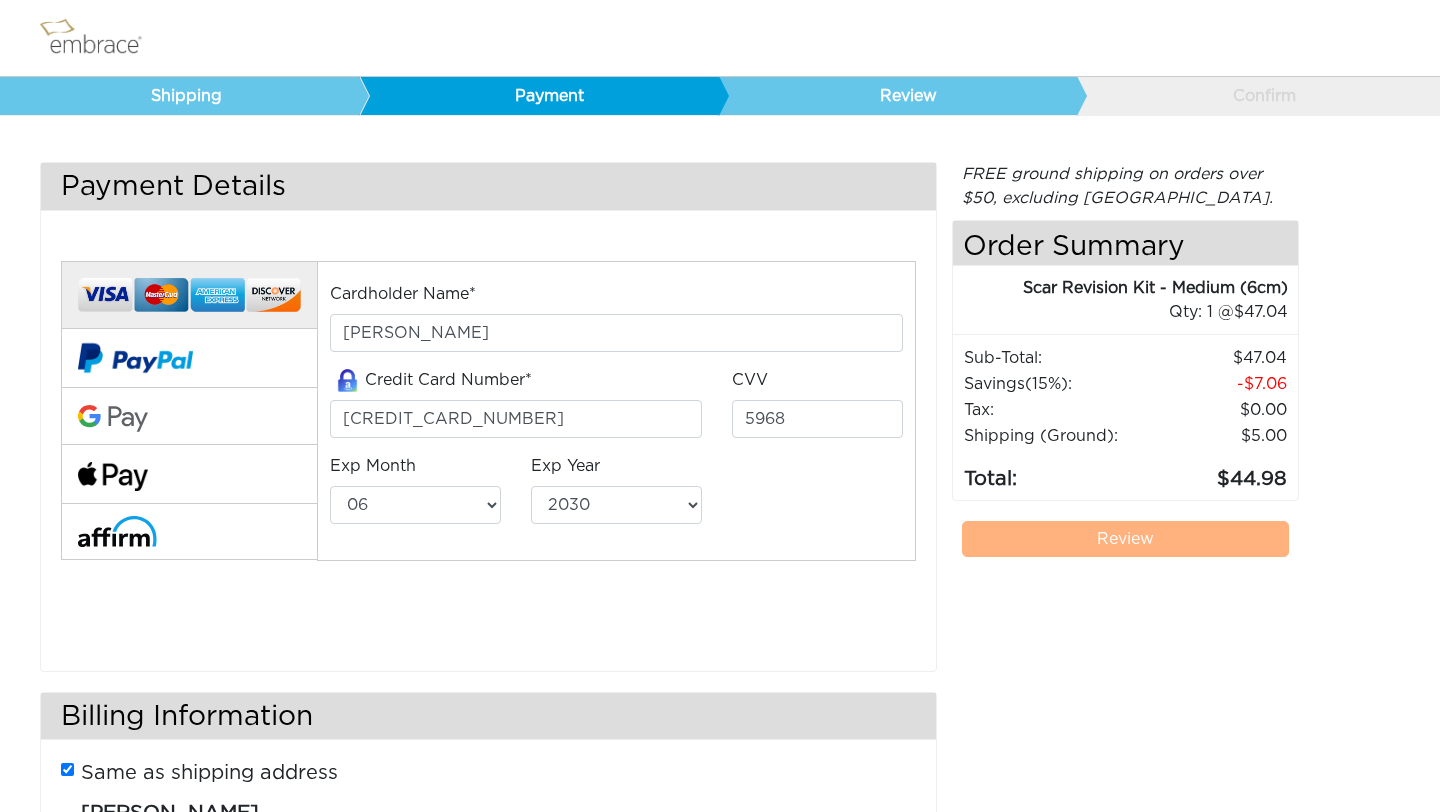 scroll, scrollTop: 165, scrollLeft: 0, axis: vertical 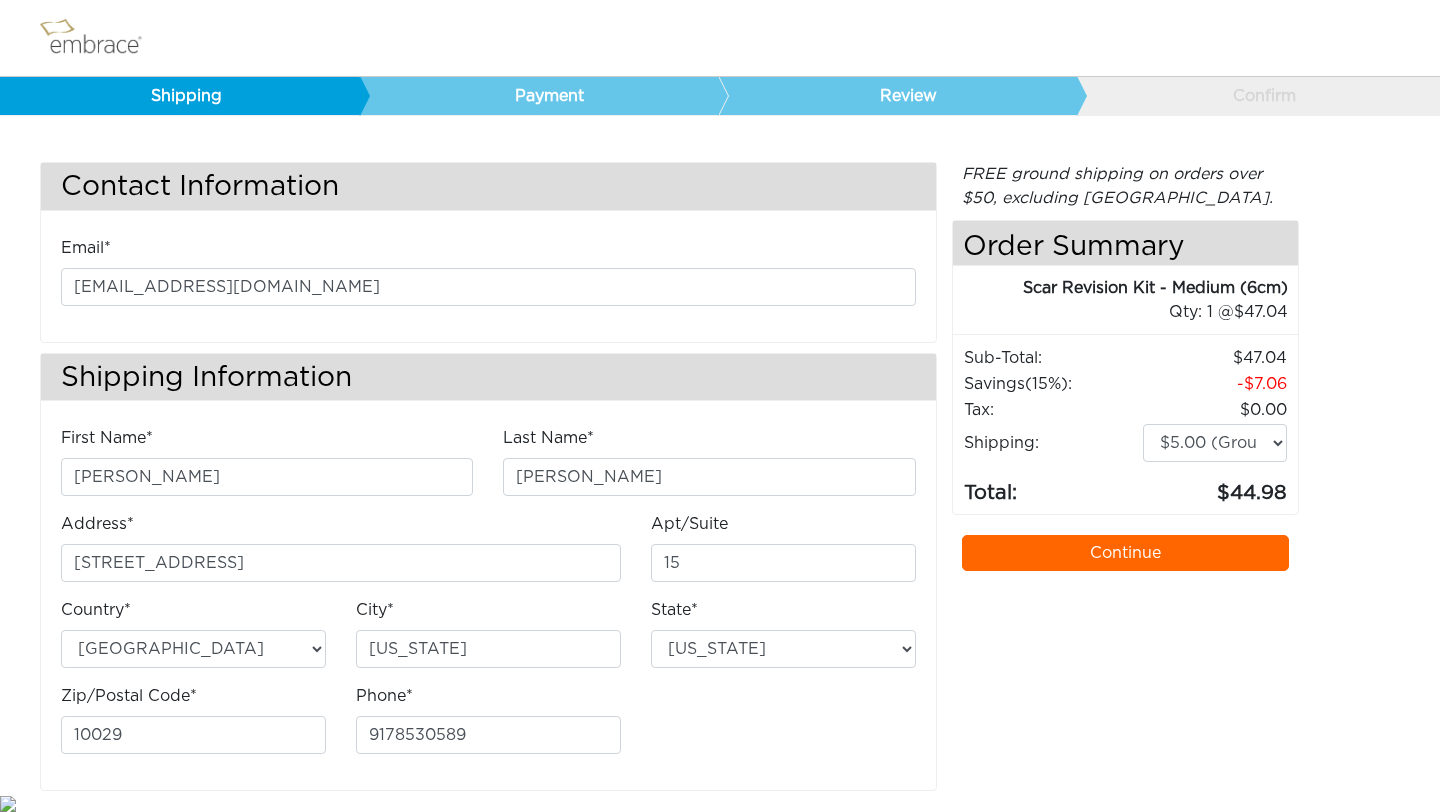 select on "NY" 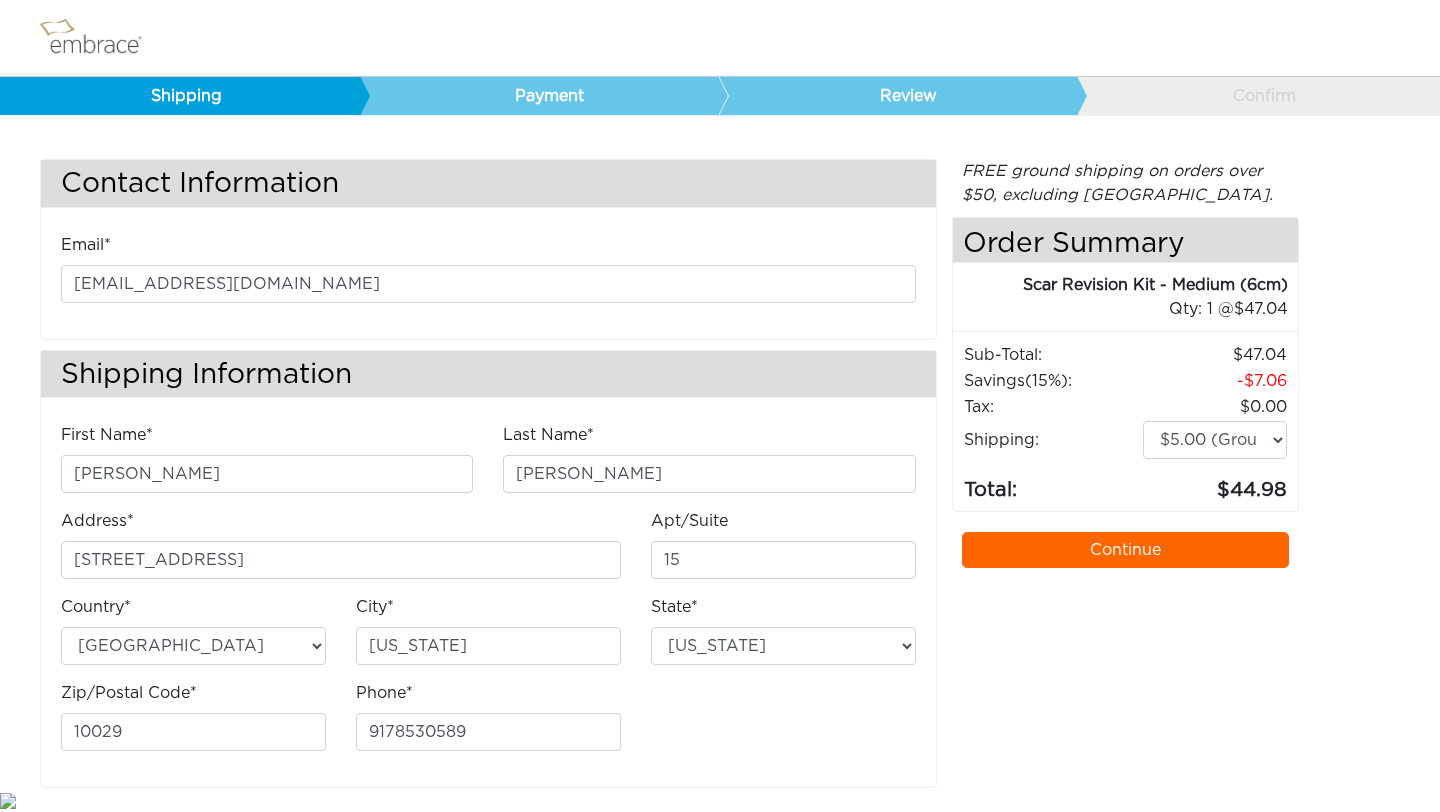 scroll, scrollTop: 0, scrollLeft: 0, axis: both 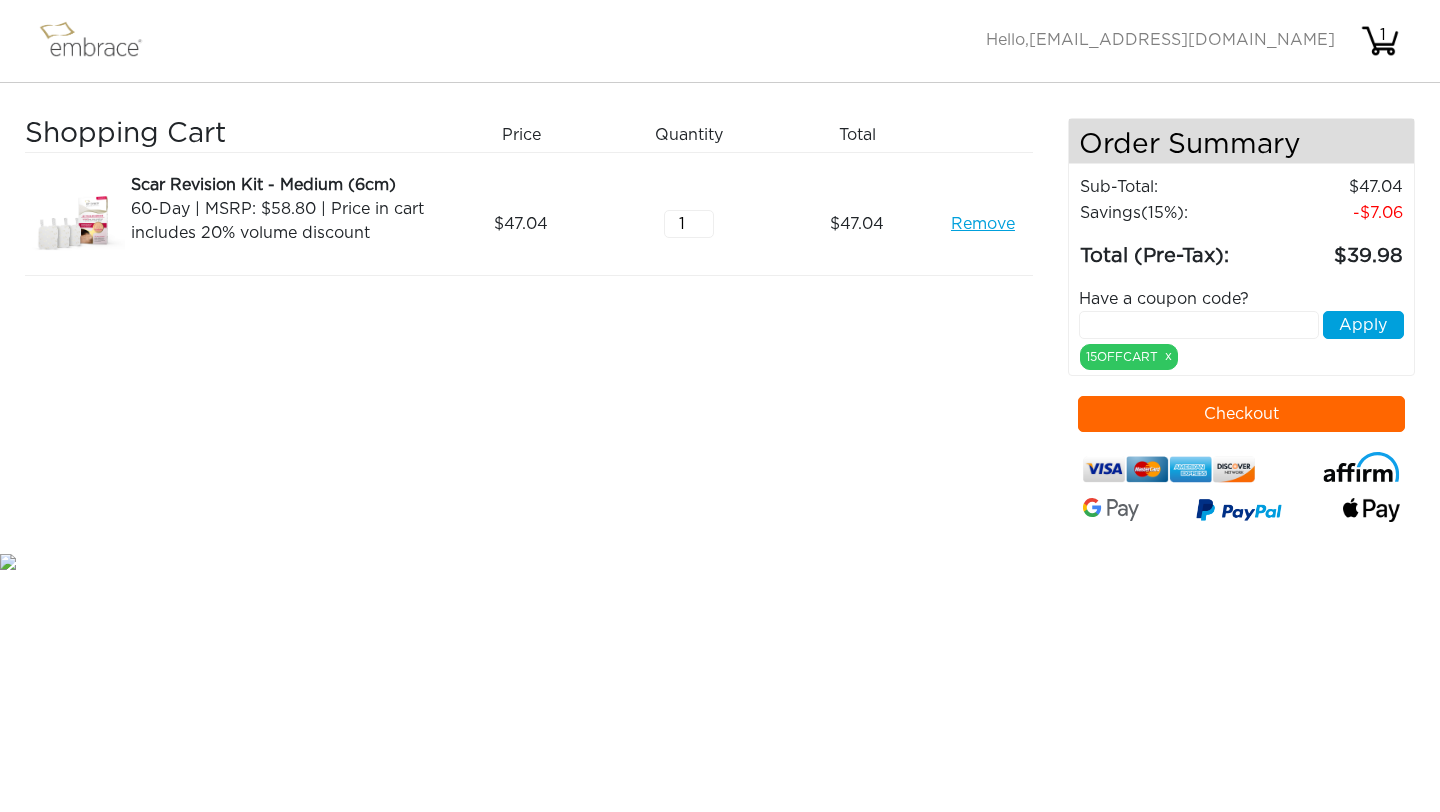 click on "Remove" at bounding box center (983, 224) 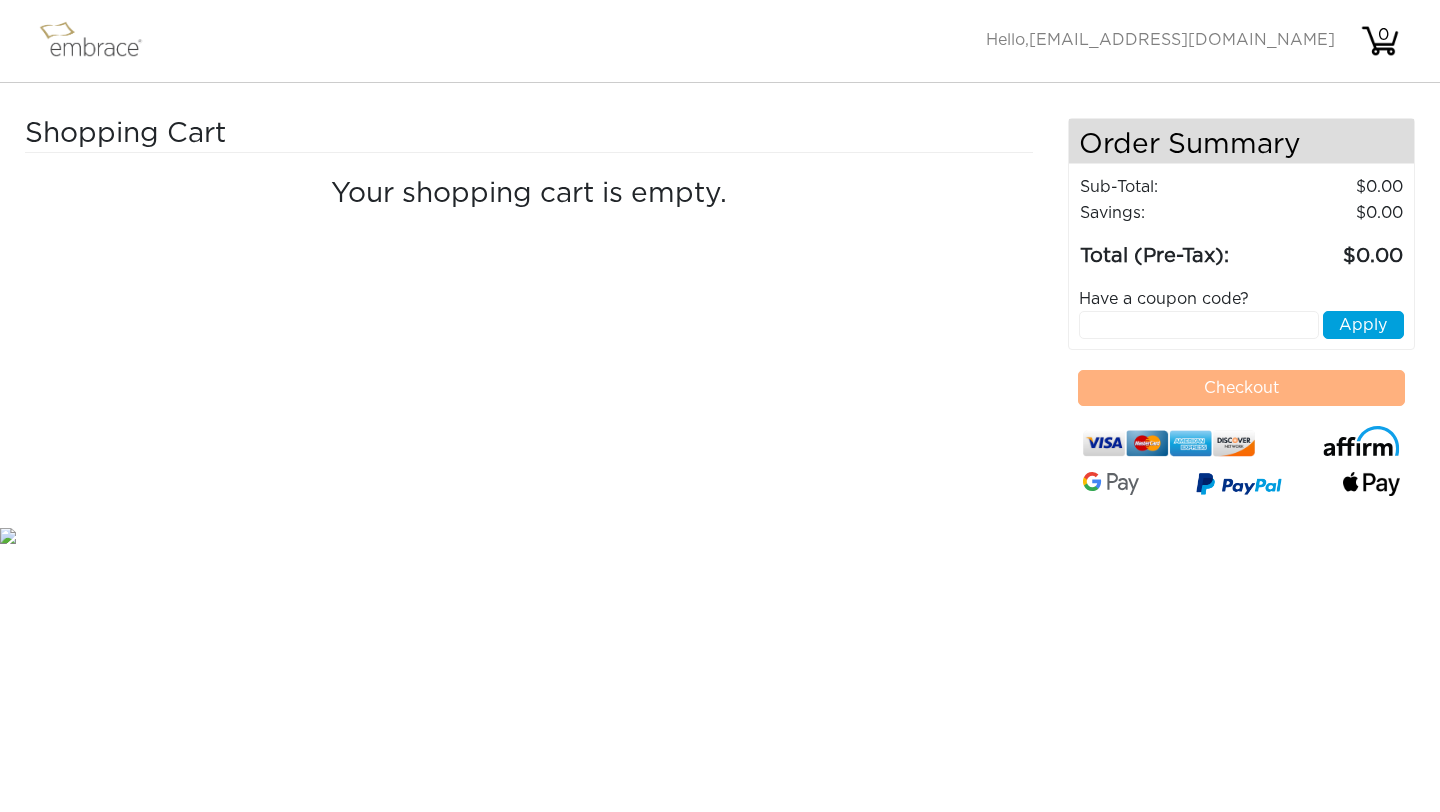 click on "Your shopping cart is empty." at bounding box center [529, 195] 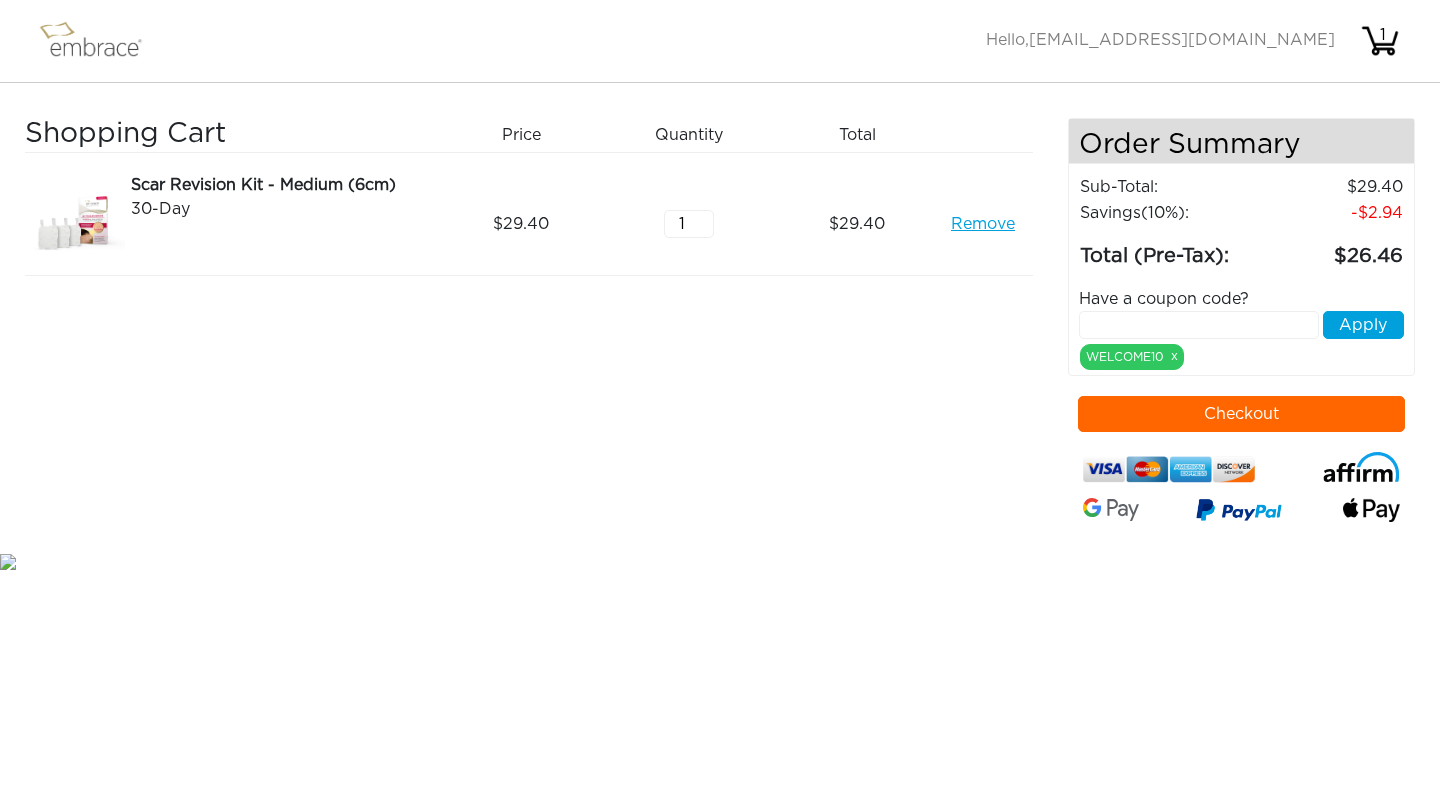 scroll, scrollTop: 0, scrollLeft: 0, axis: both 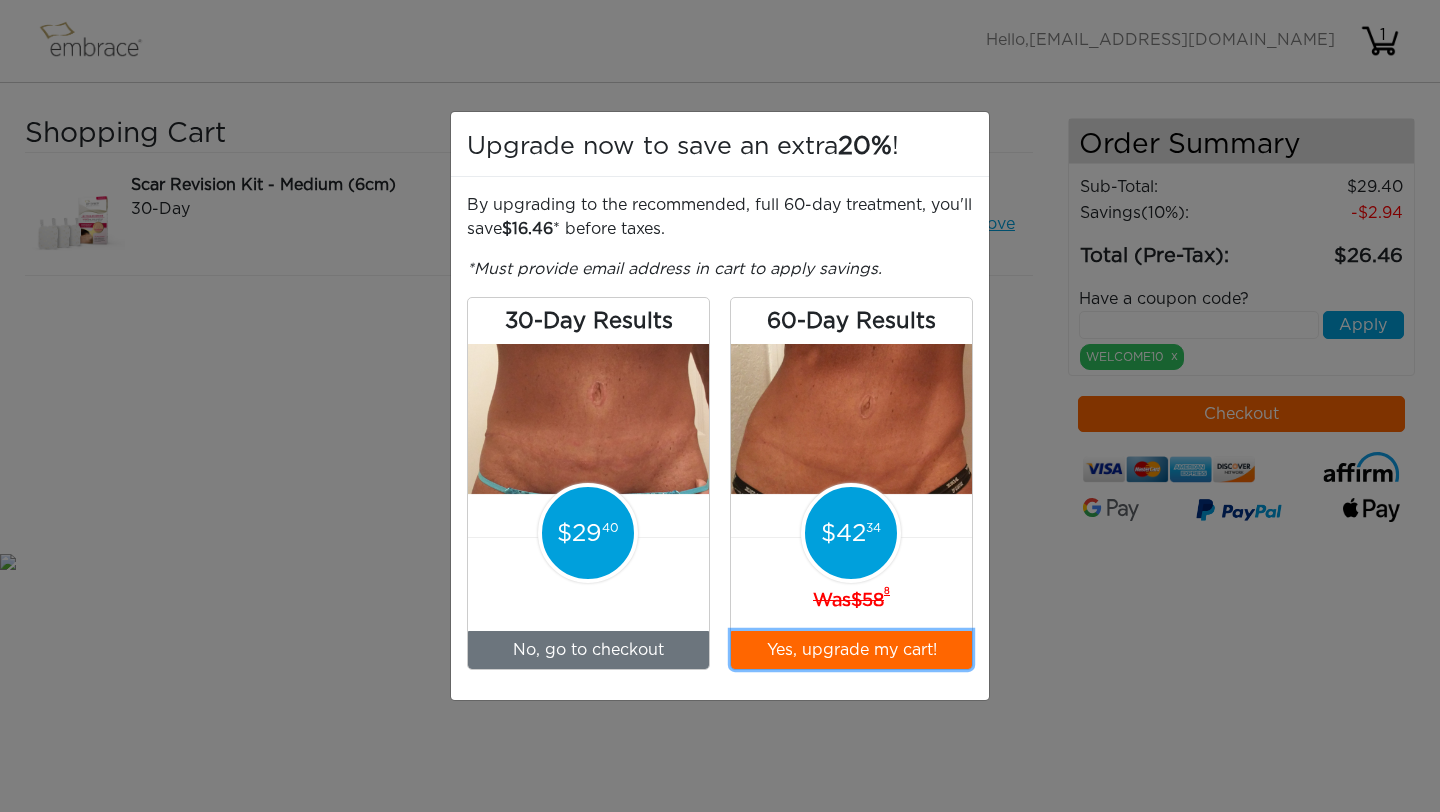 click on "Yes, upgrade my cart!" at bounding box center [851, 650] 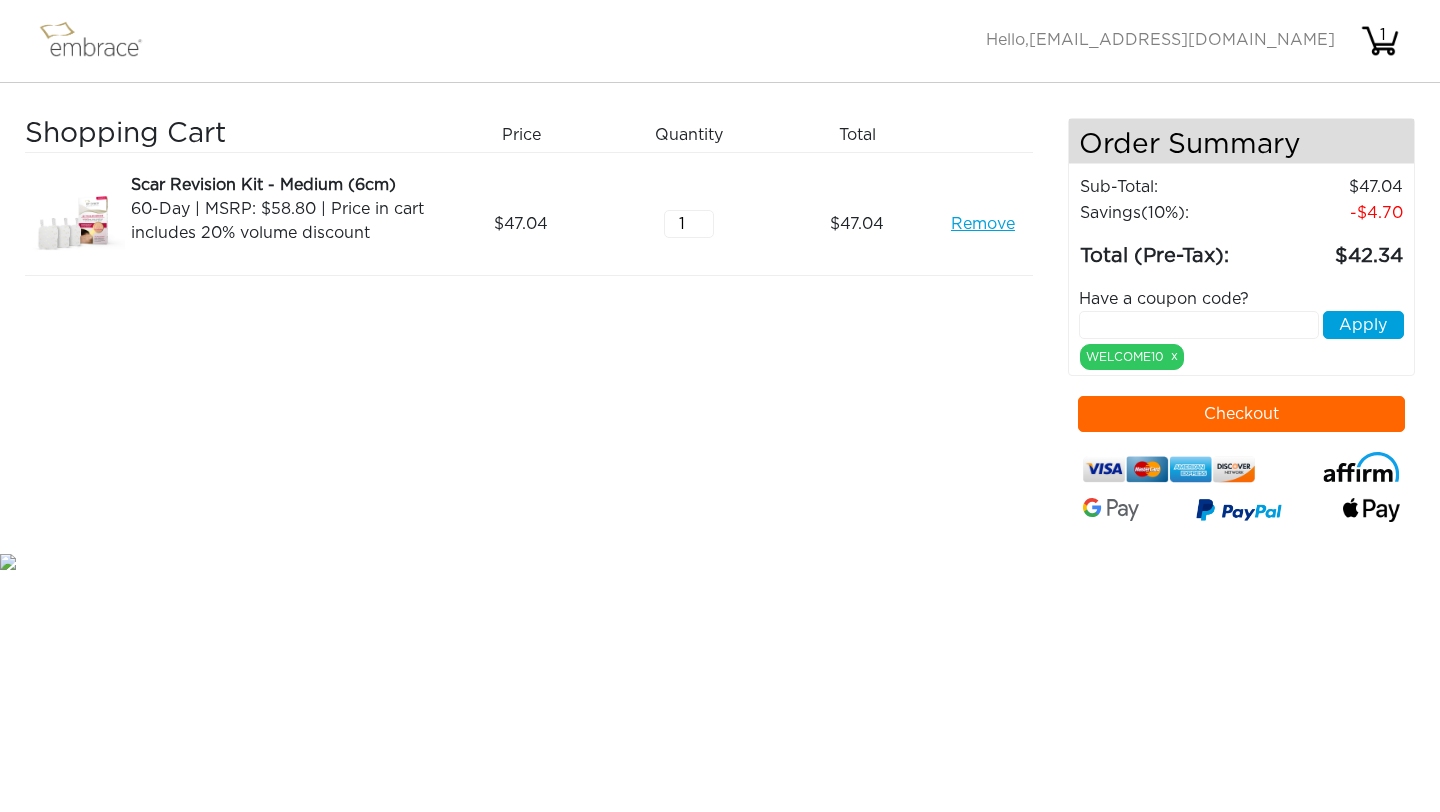 scroll, scrollTop: 0, scrollLeft: 0, axis: both 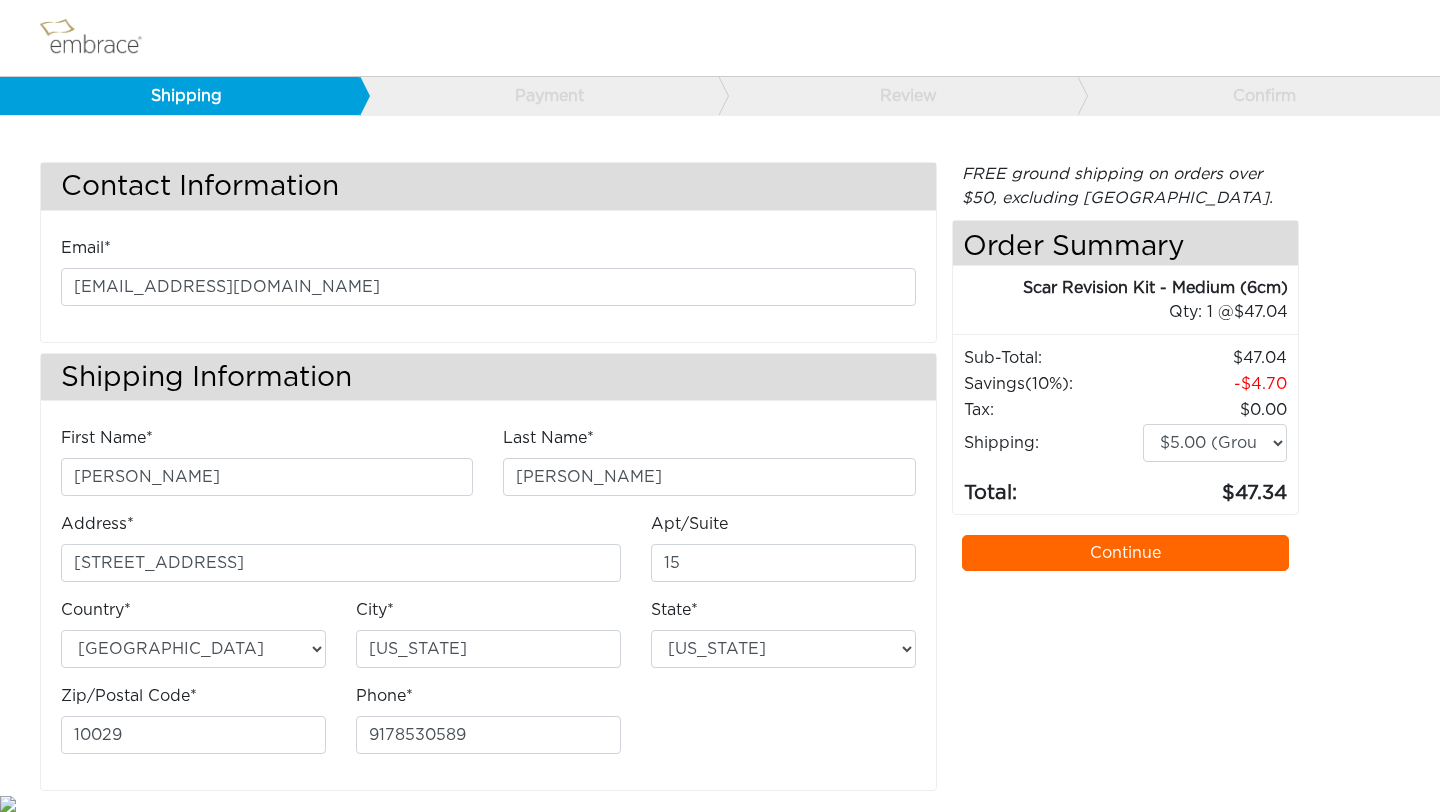 select on "NY" 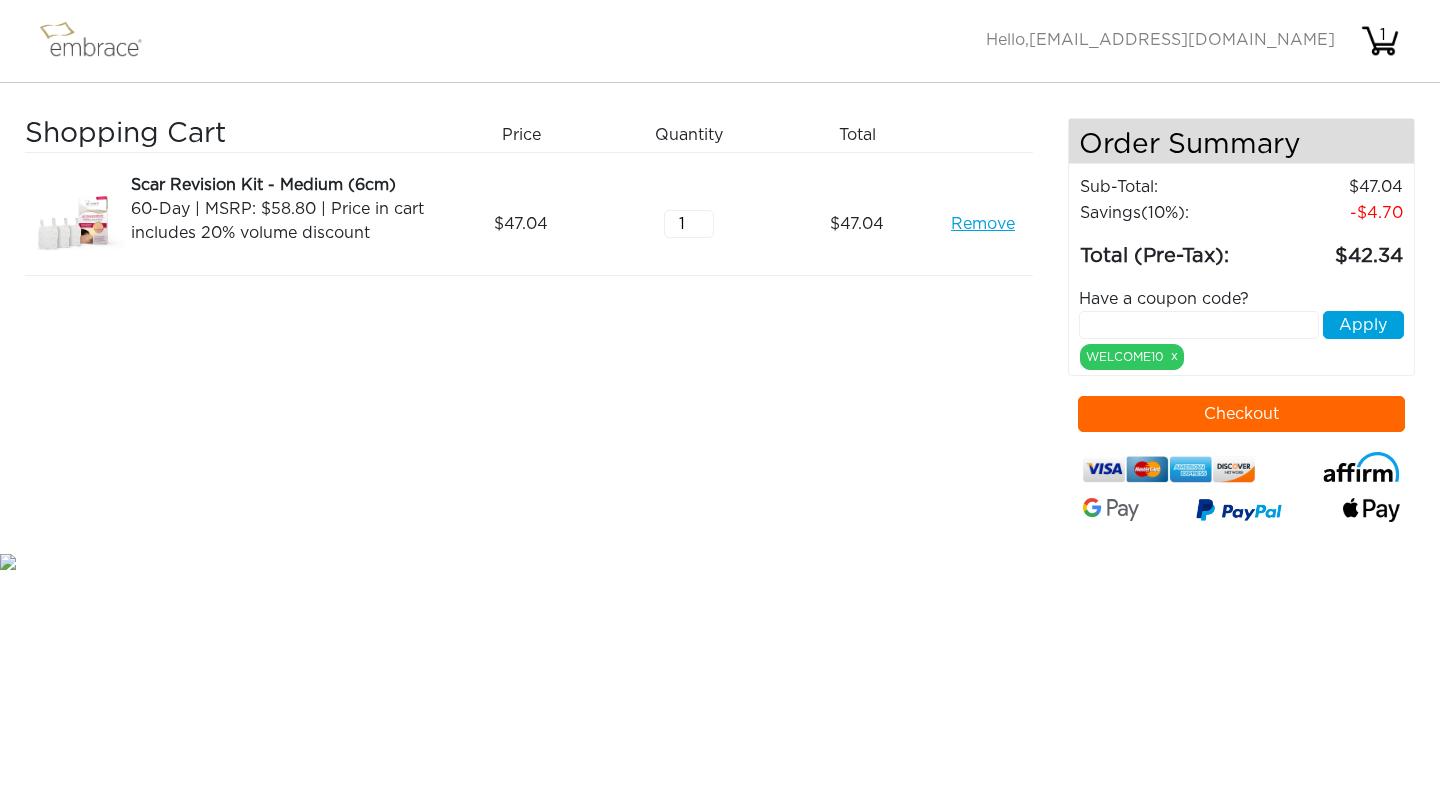 scroll, scrollTop: 0, scrollLeft: 0, axis: both 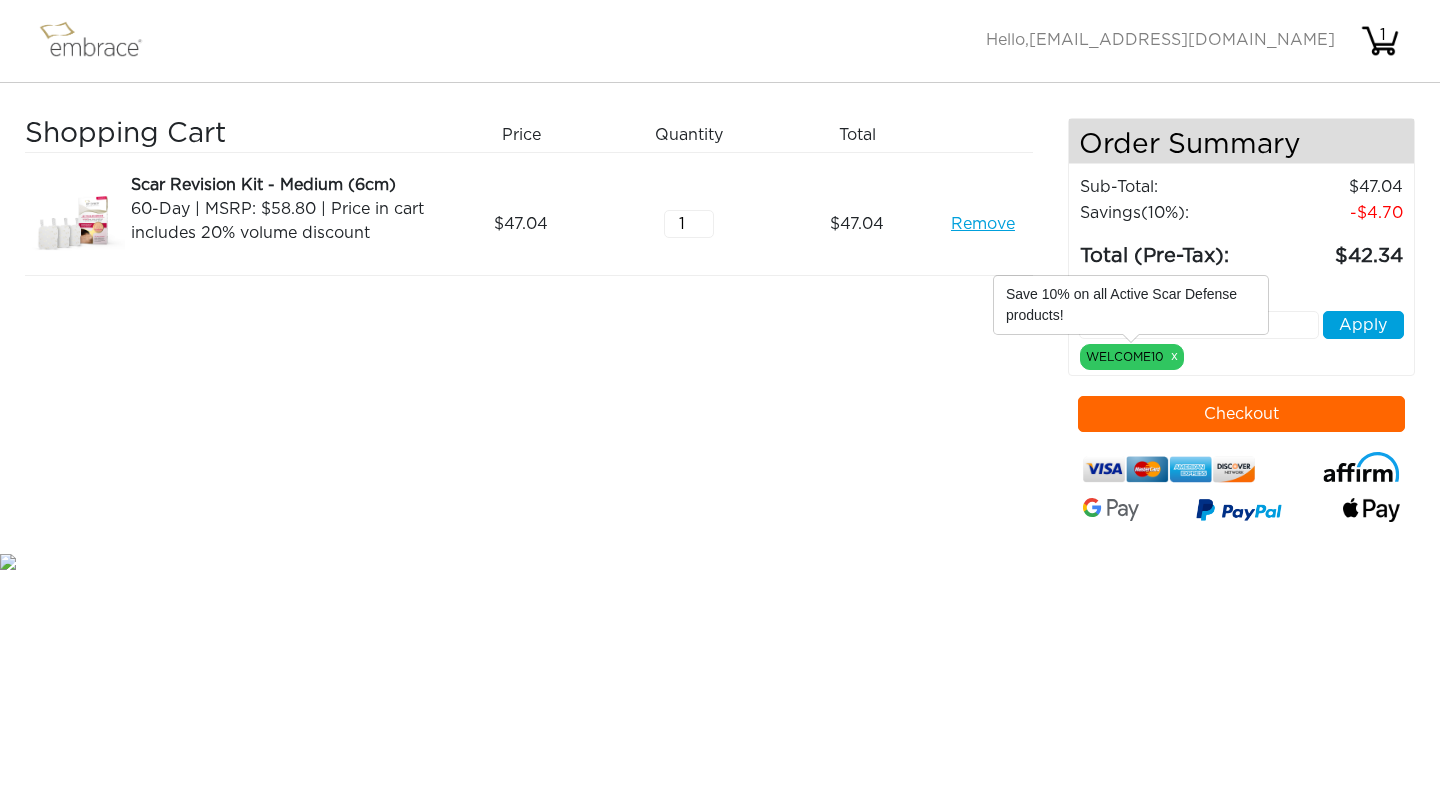 click on "WELCOME10  x" at bounding box center [1132, 357] 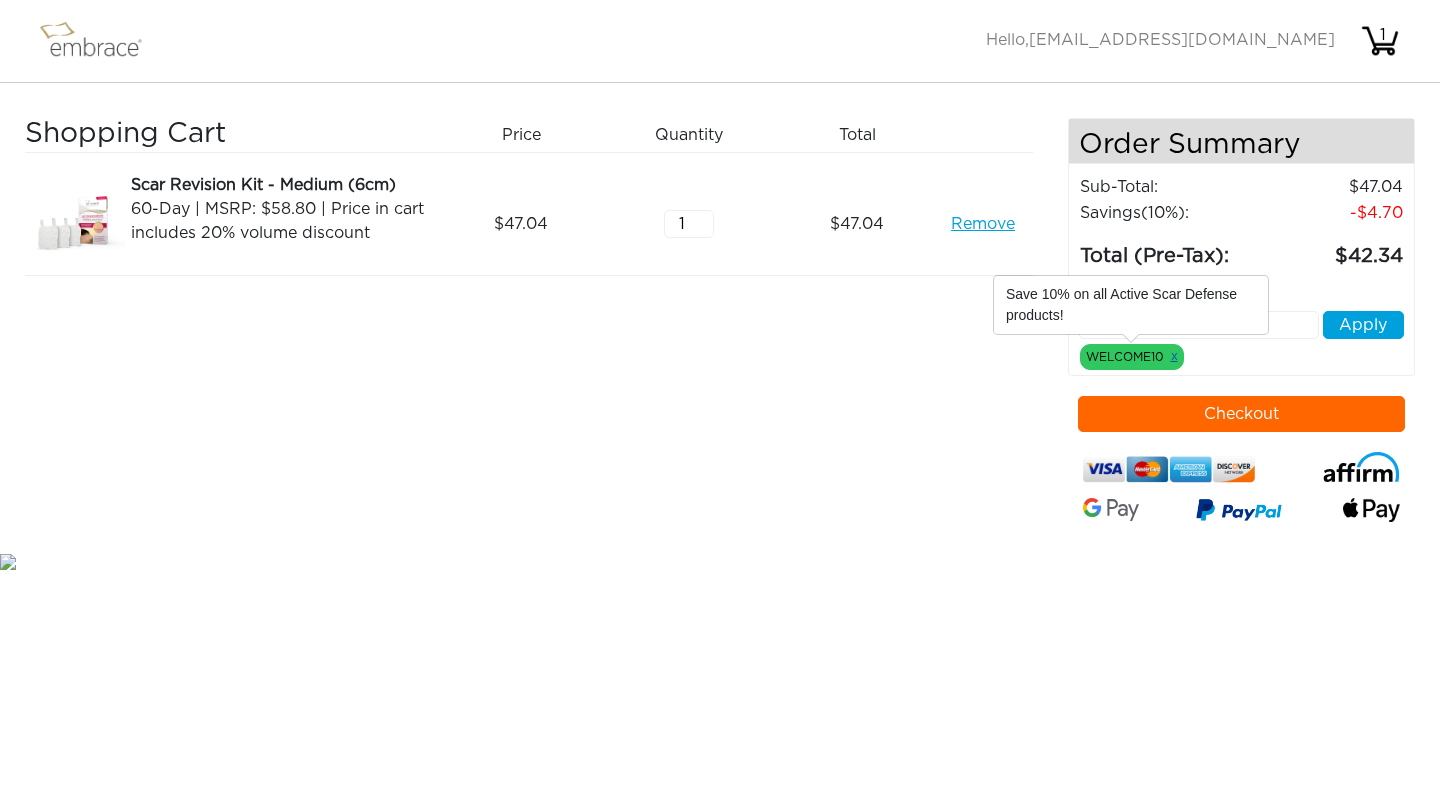 click on "x" at bounding box center [1174, 356] 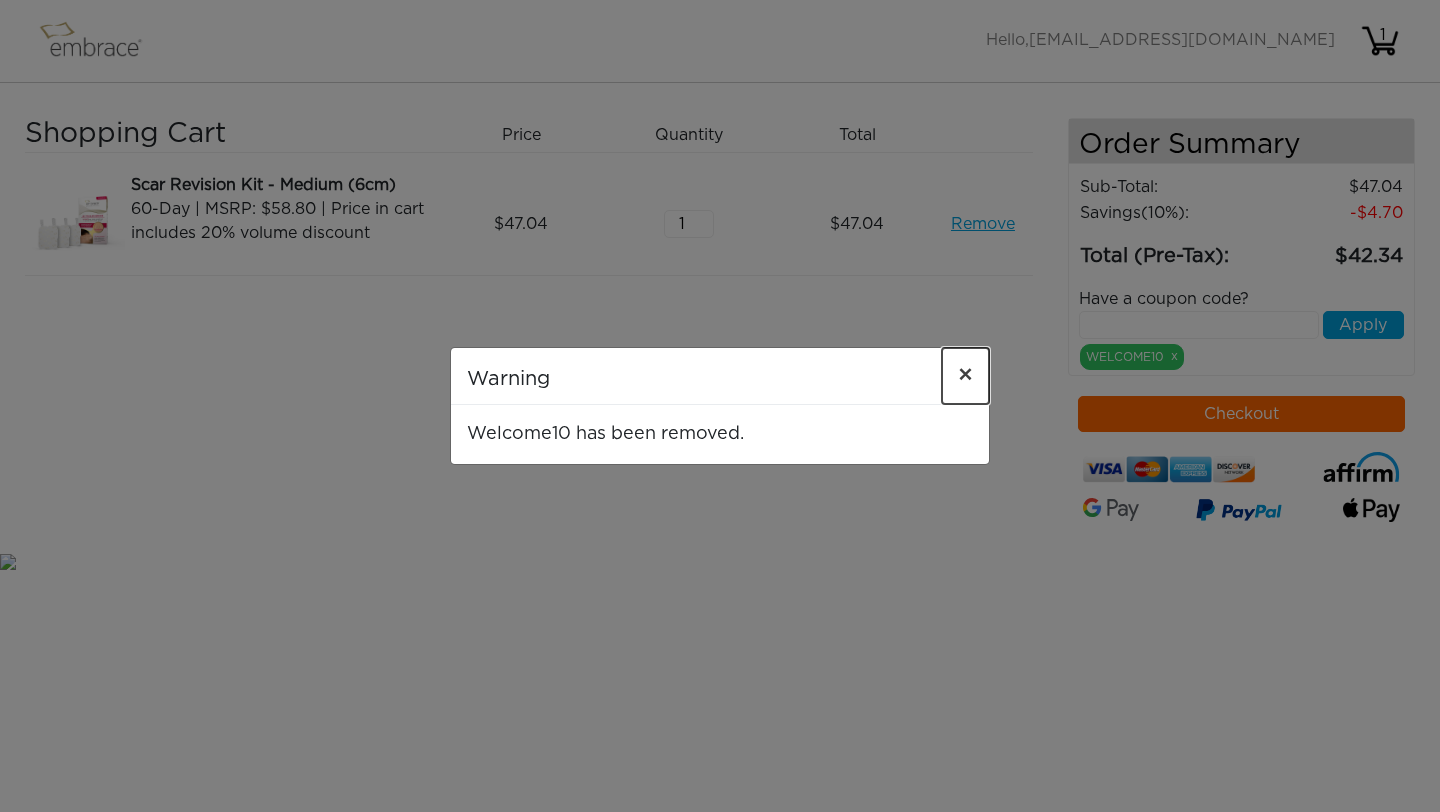 click on "×" at bounding box center [965, 376] 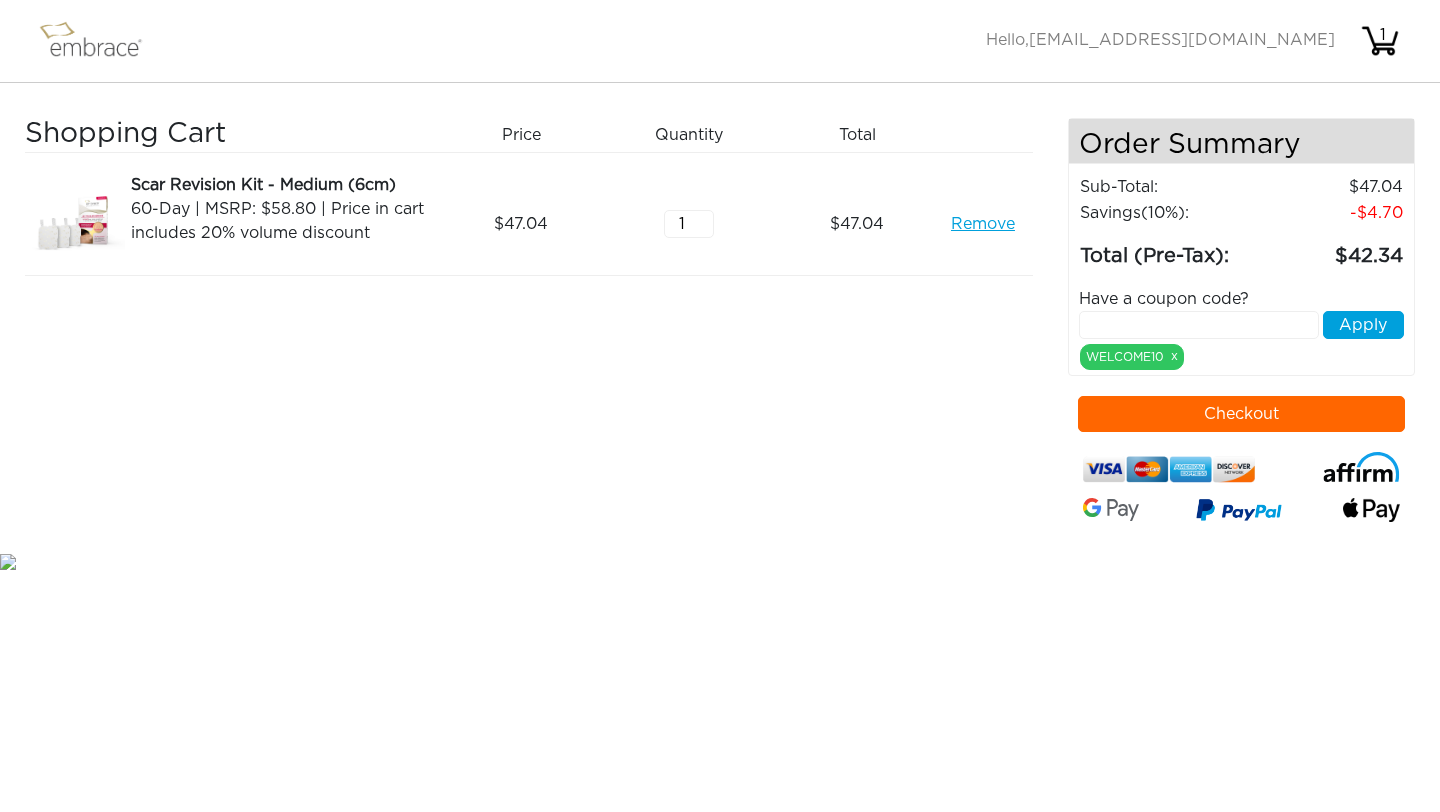 click at bounding box center [1199, 325] 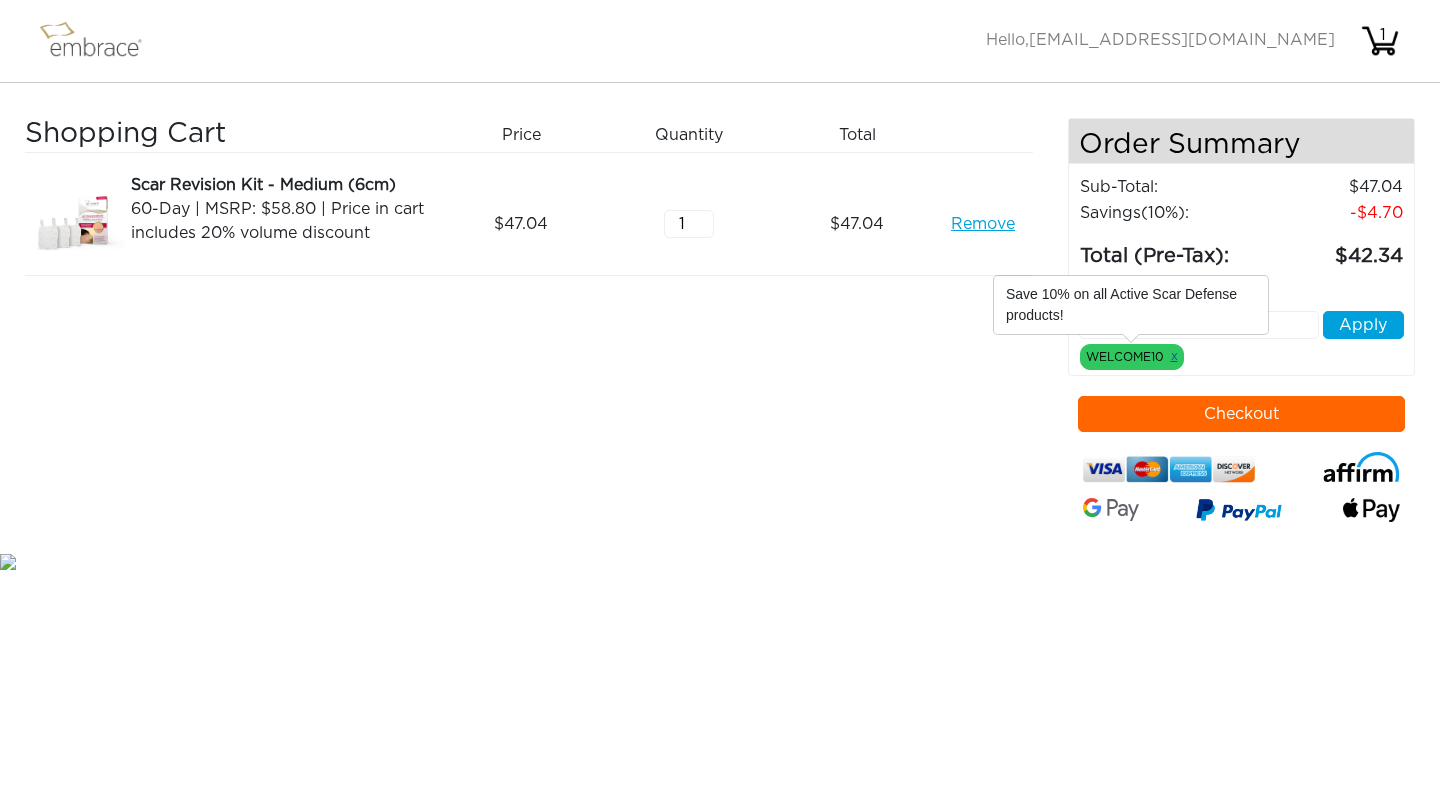 click on "x" at bounding box center (1174, 356) 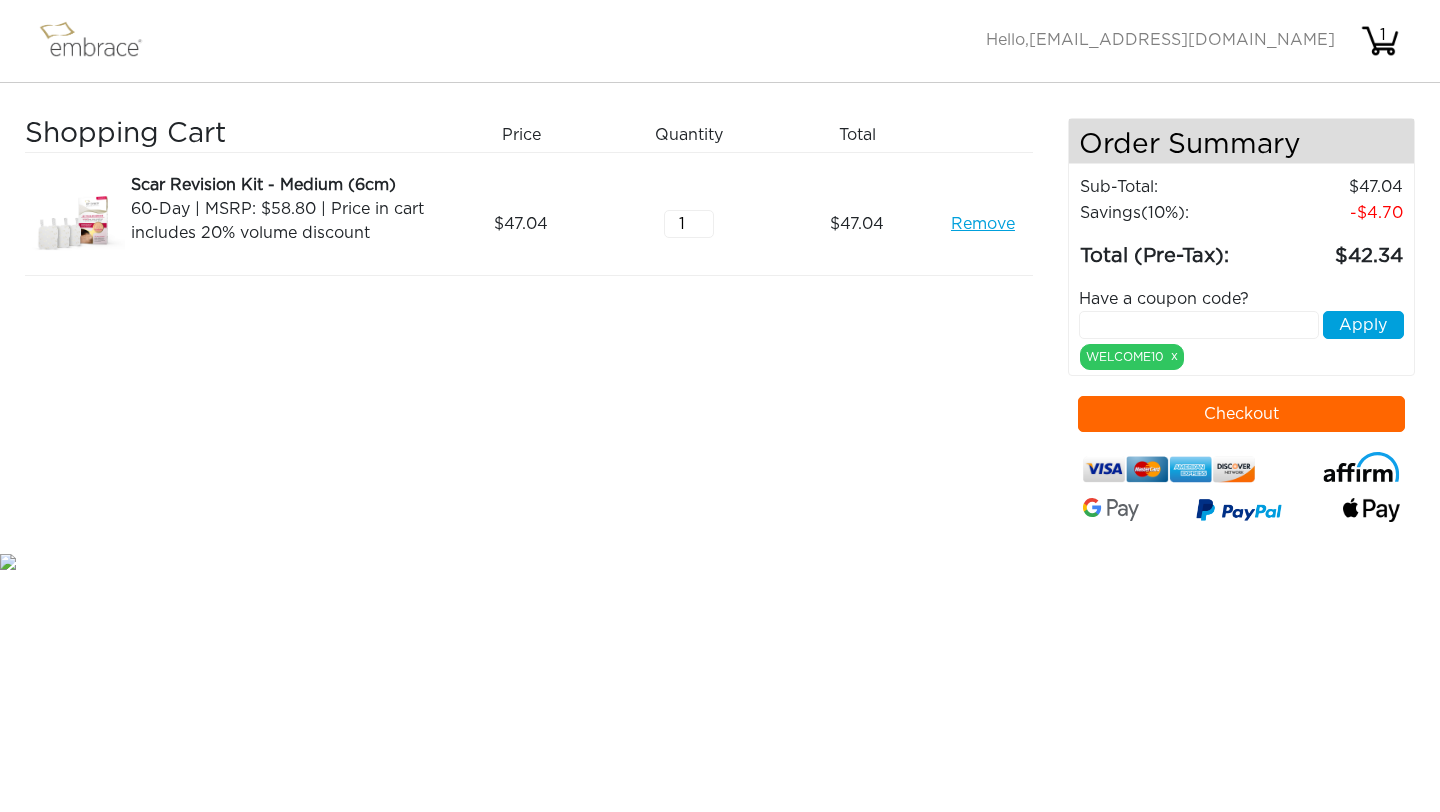 click at bounding box center (1199, 325) 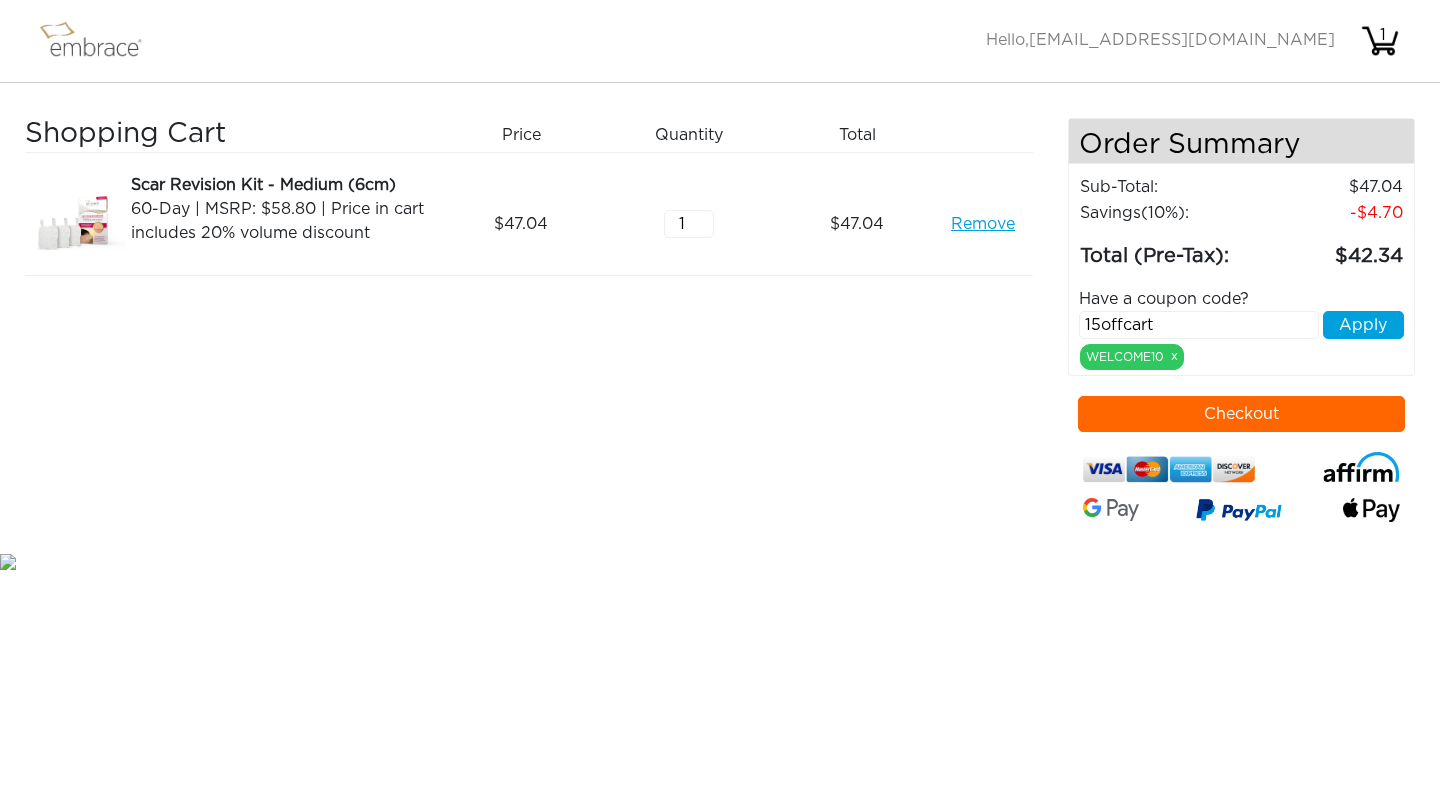 type on "15offcart" 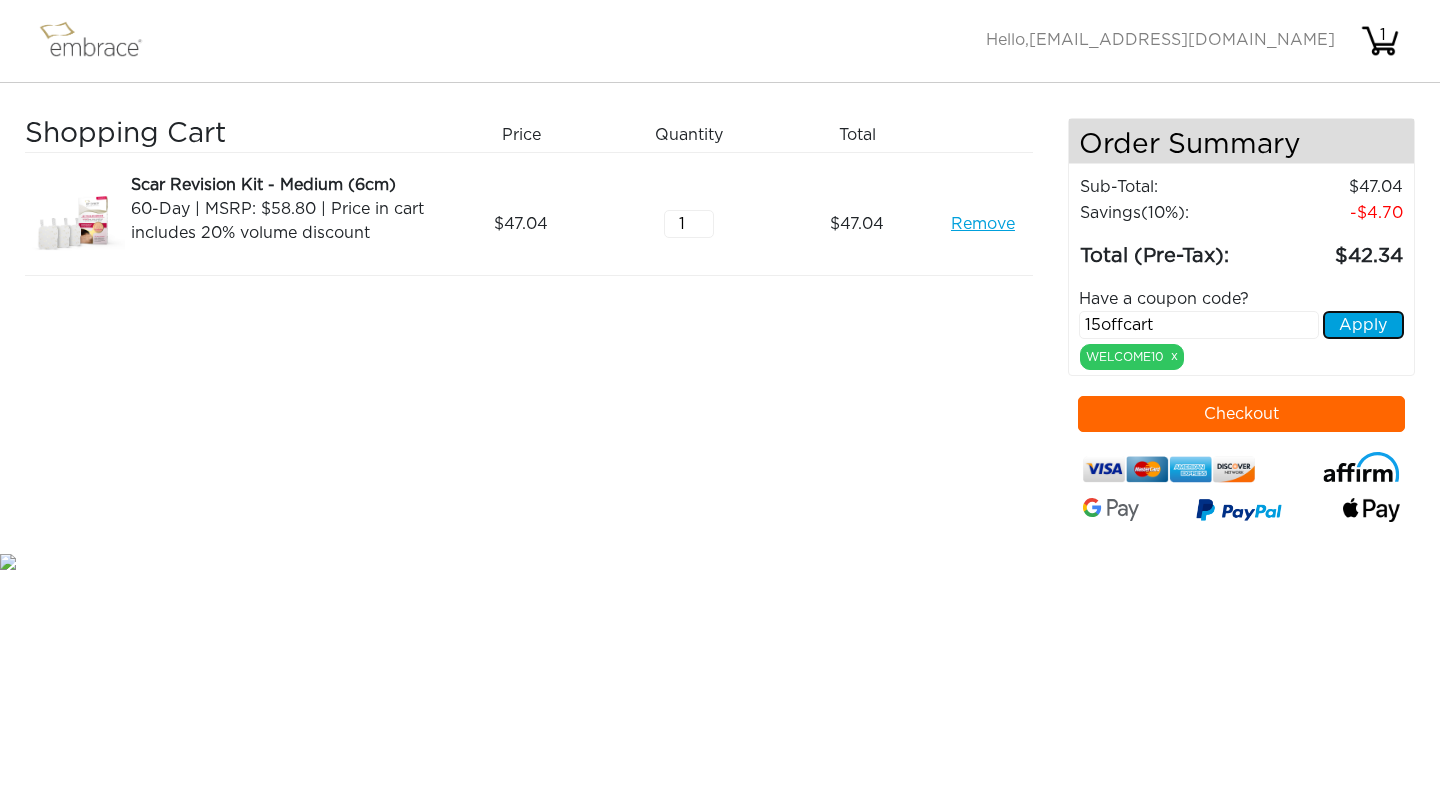 click on "Apply" at bounding box center [1363, 325] 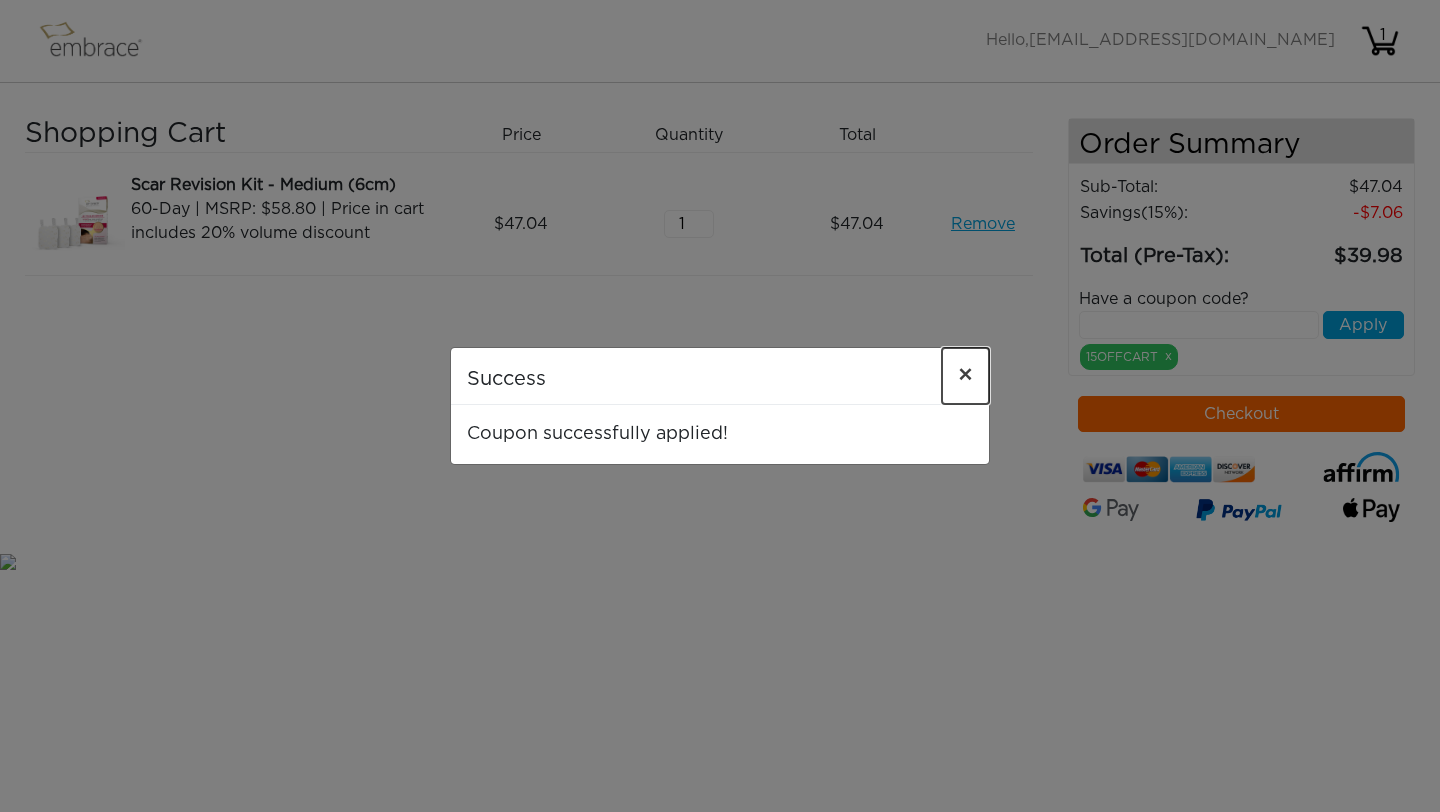 click on "×" at bounding box center (965, 376) 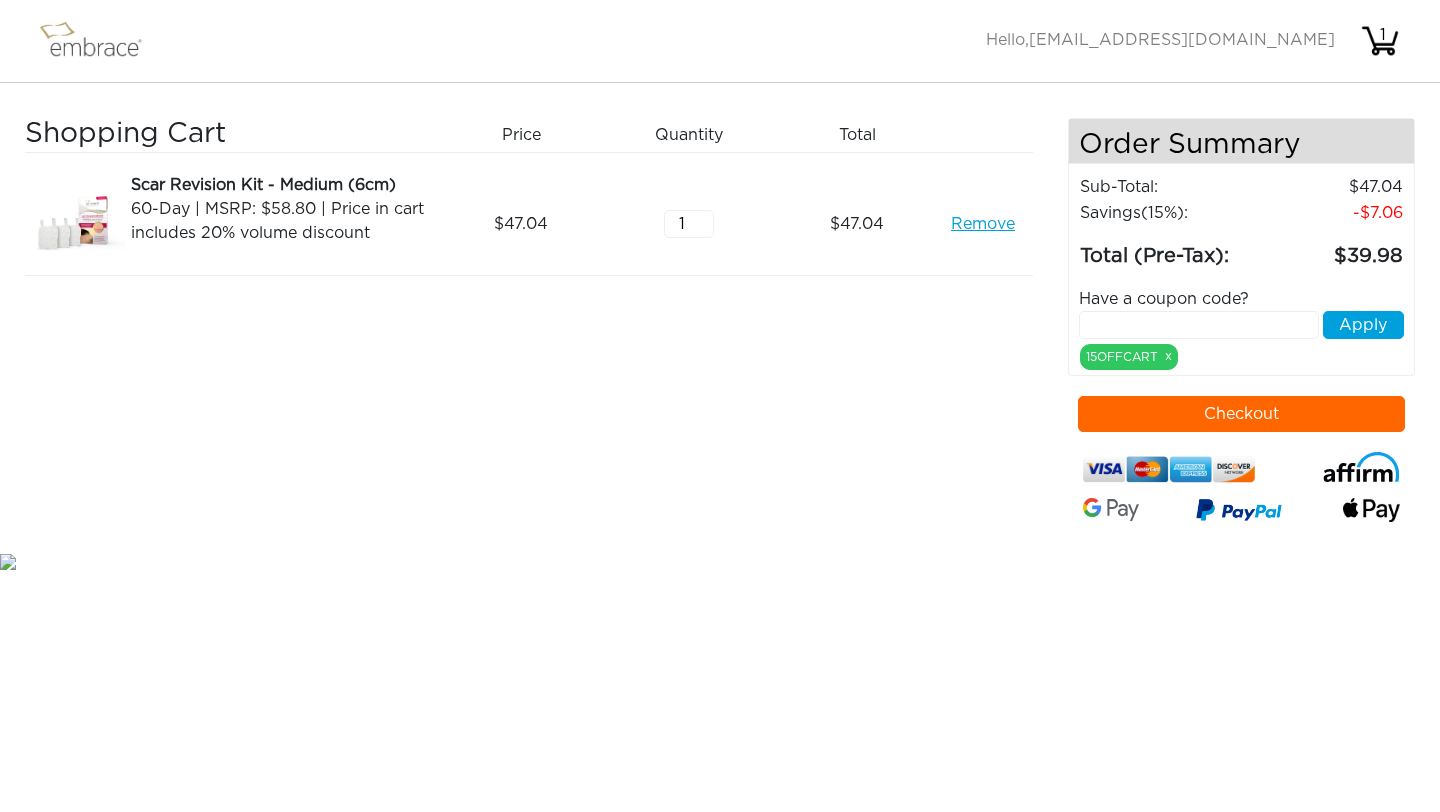click on "Checkout" at bounding box center [1242, 414] 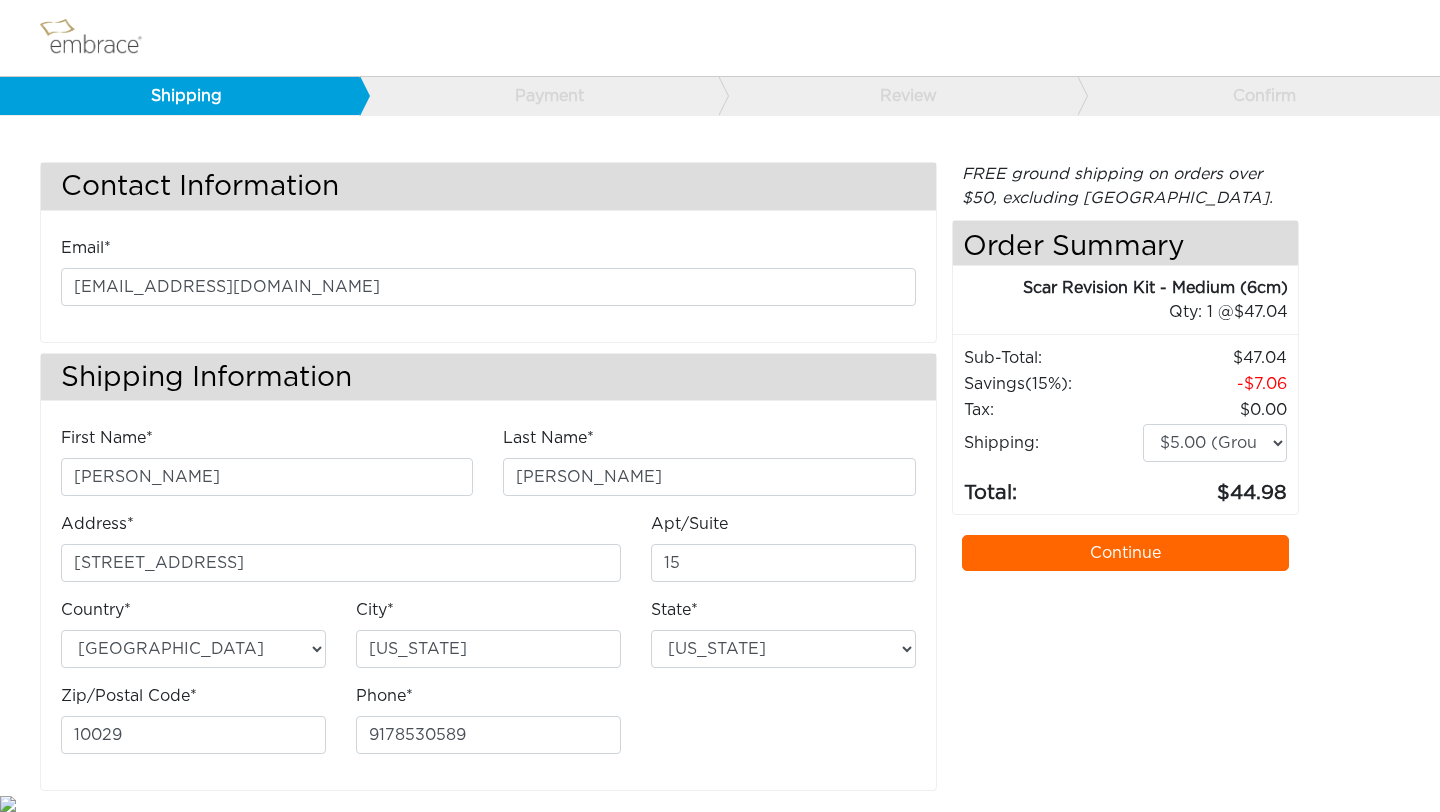 select on "NY" 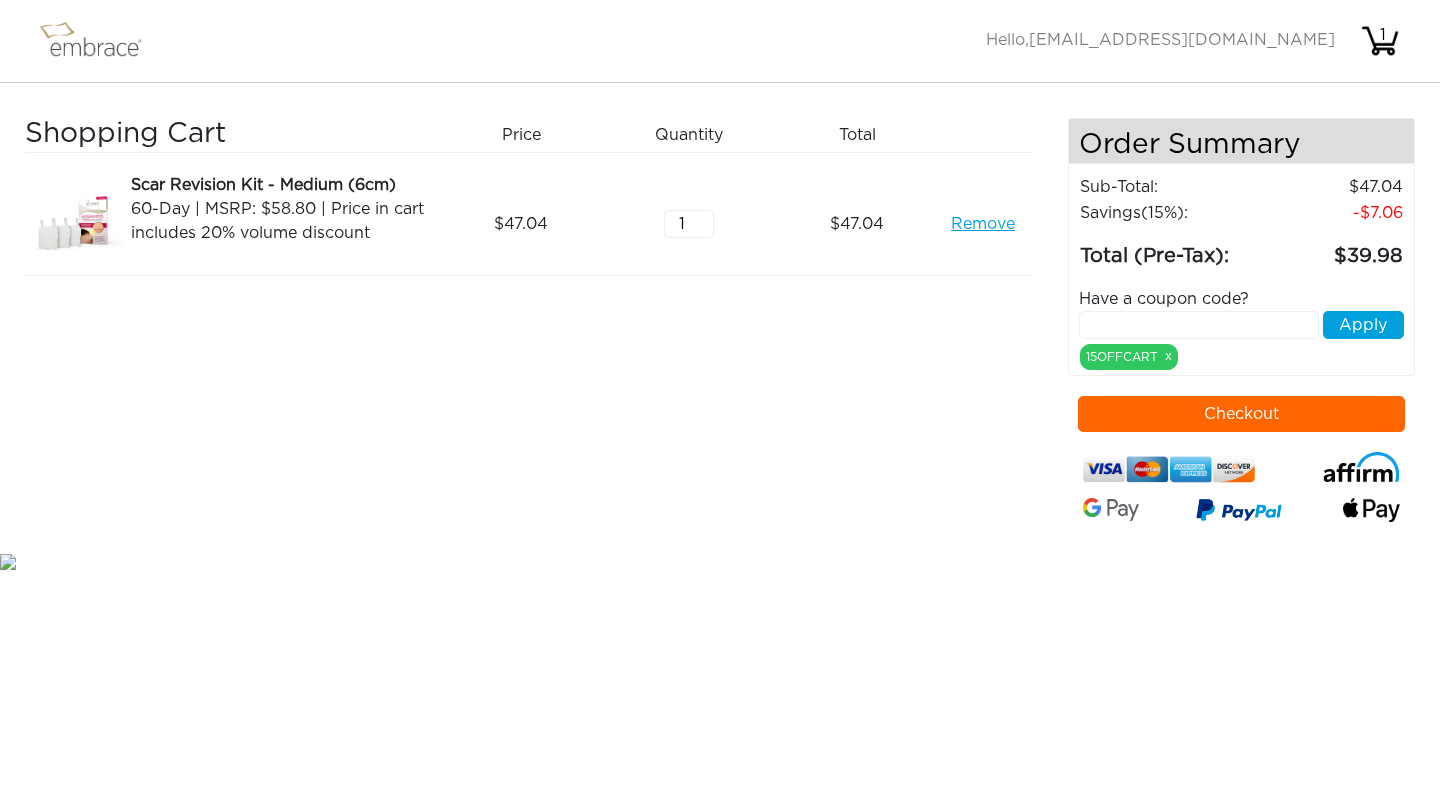scroll, scrollTop: 0, scrollLeft: 0, axis: both 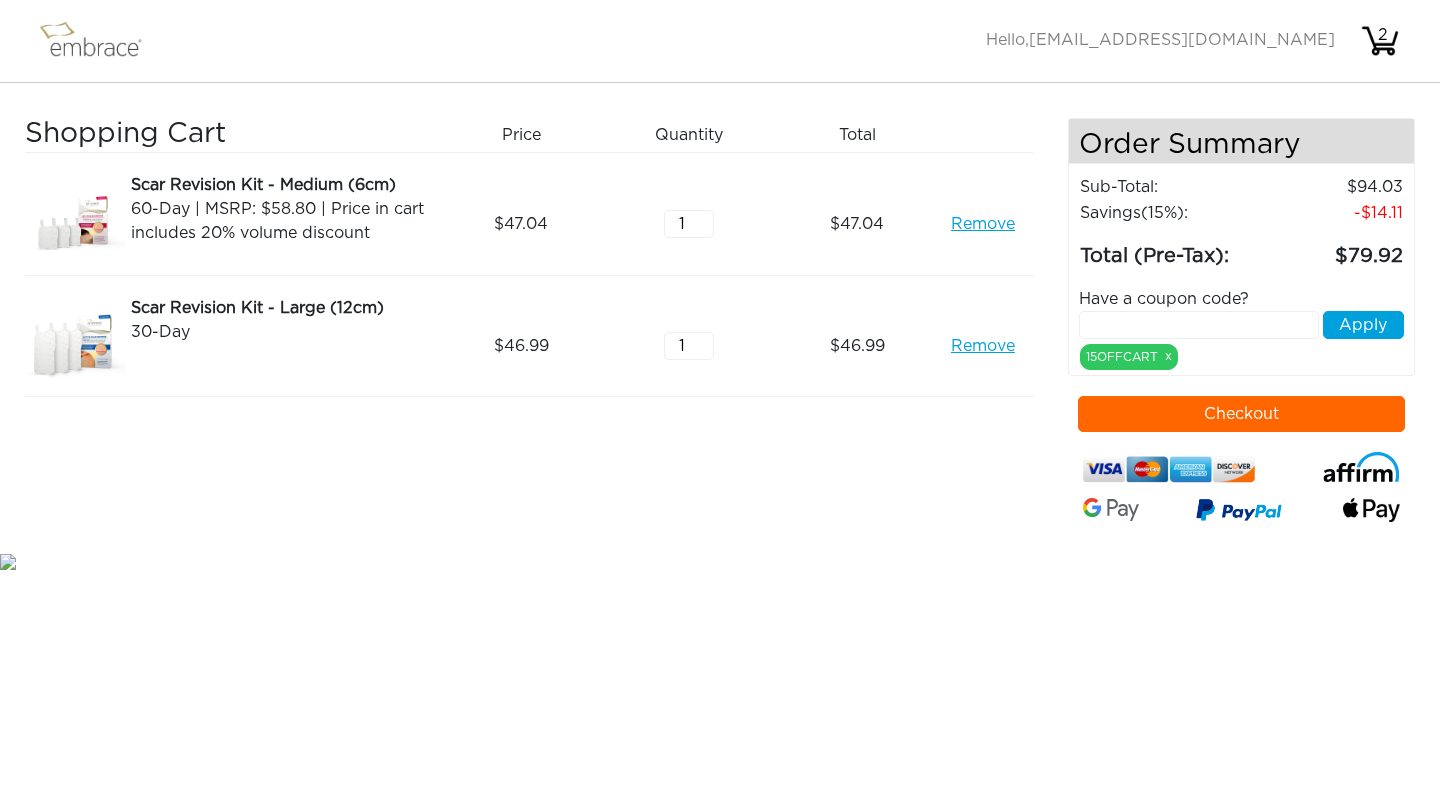 click on "Remove" at bounding box center (983, 346) 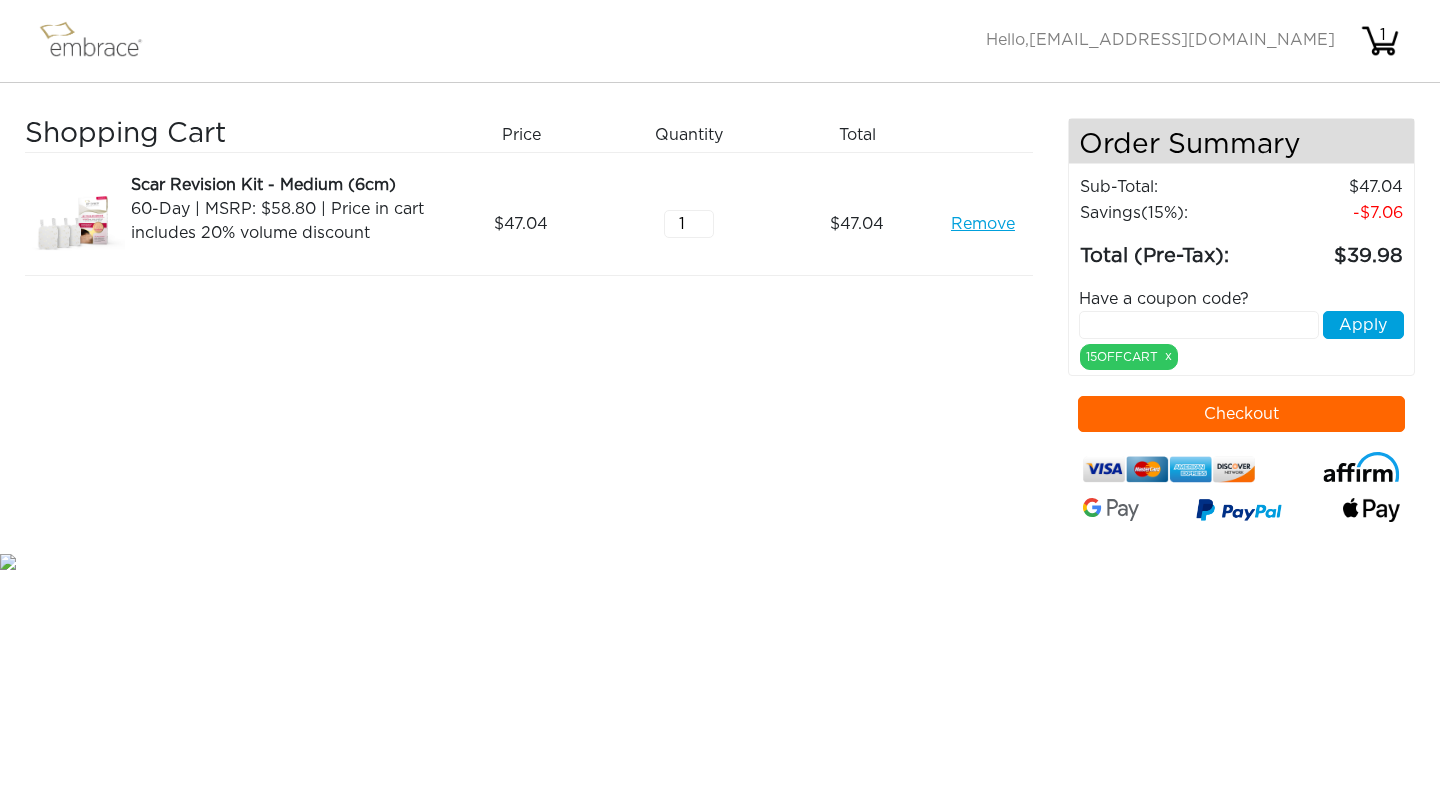 click on "Checkout" at bounding box center (1242, 414) 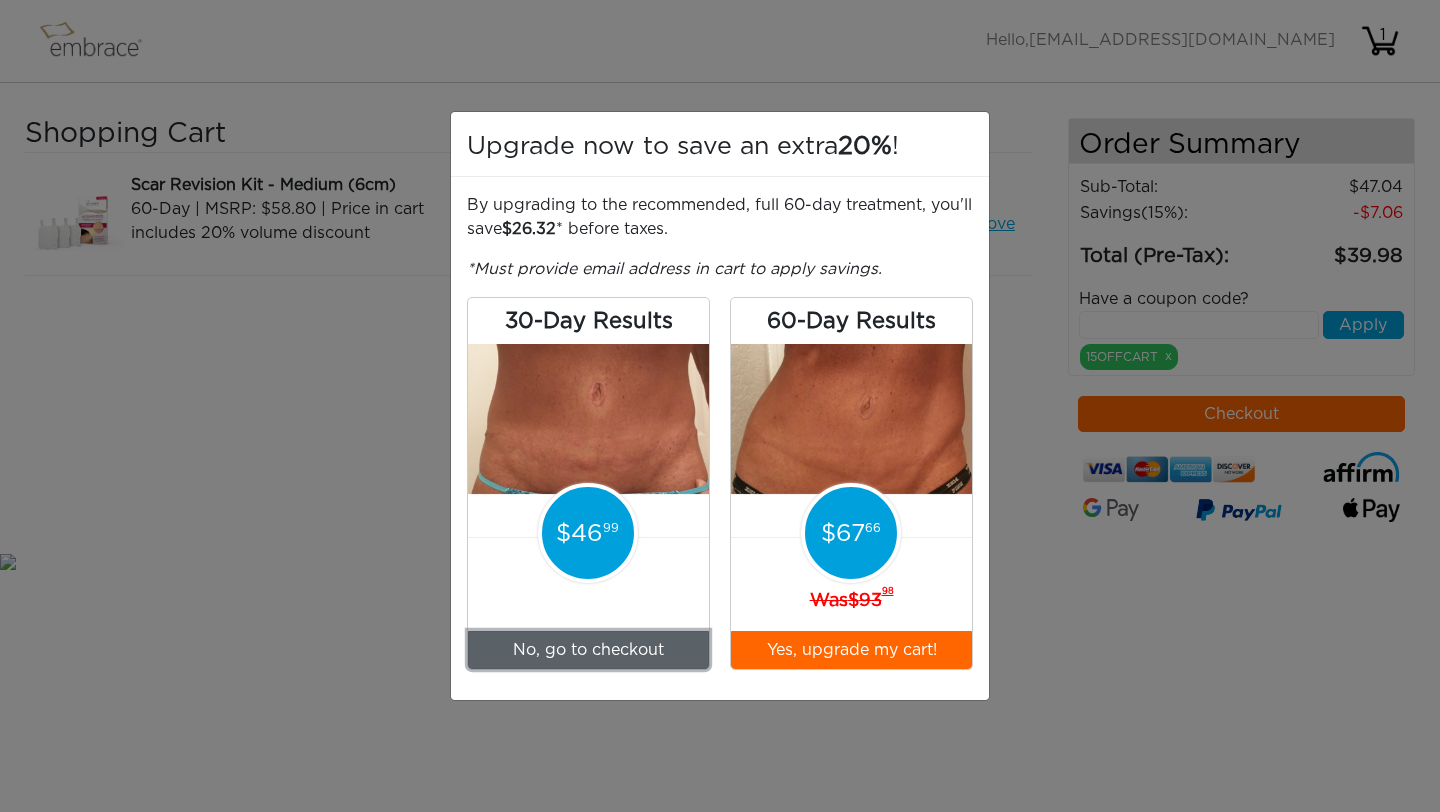 click on "No, go to checkout" at bounding box center (588, 650) 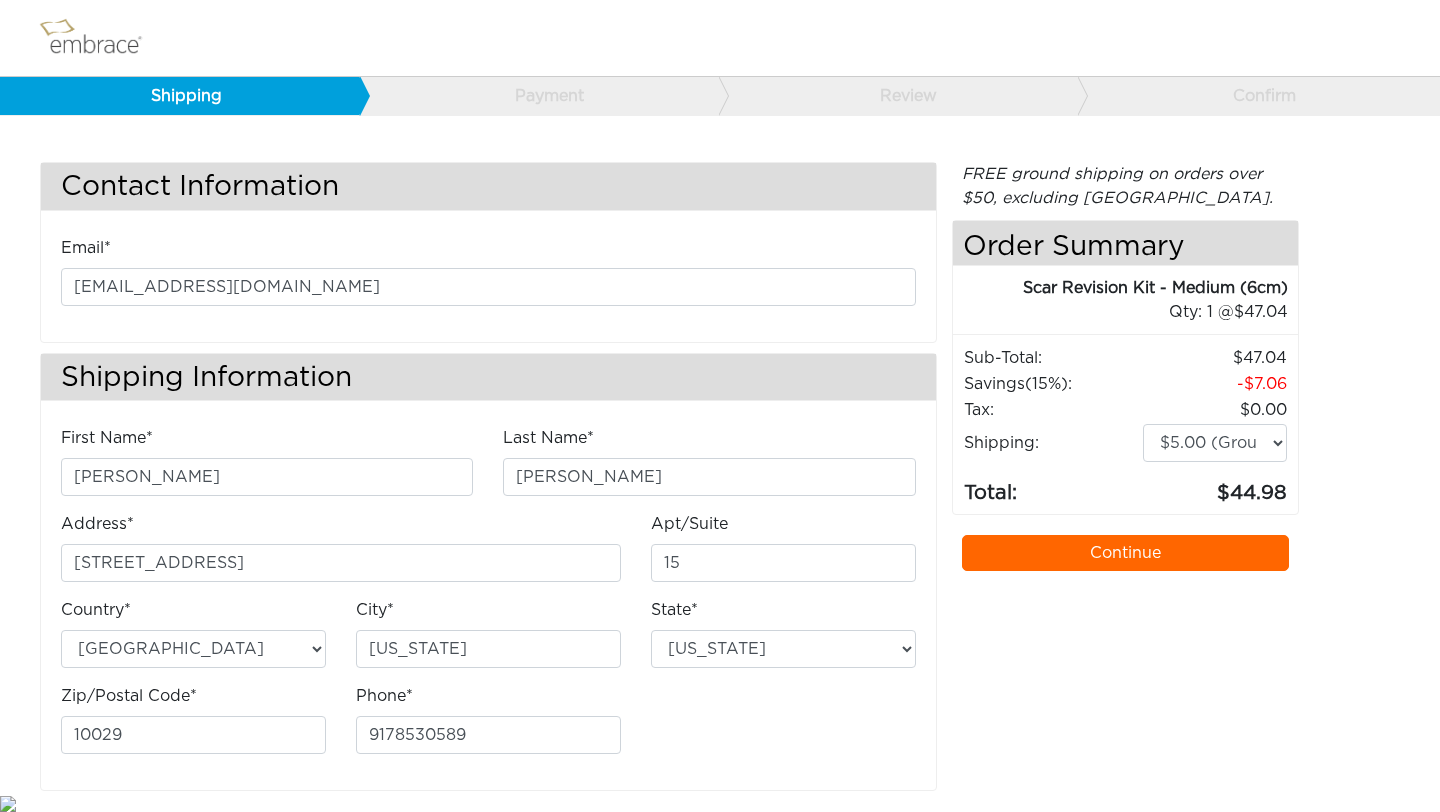 select on "NY" 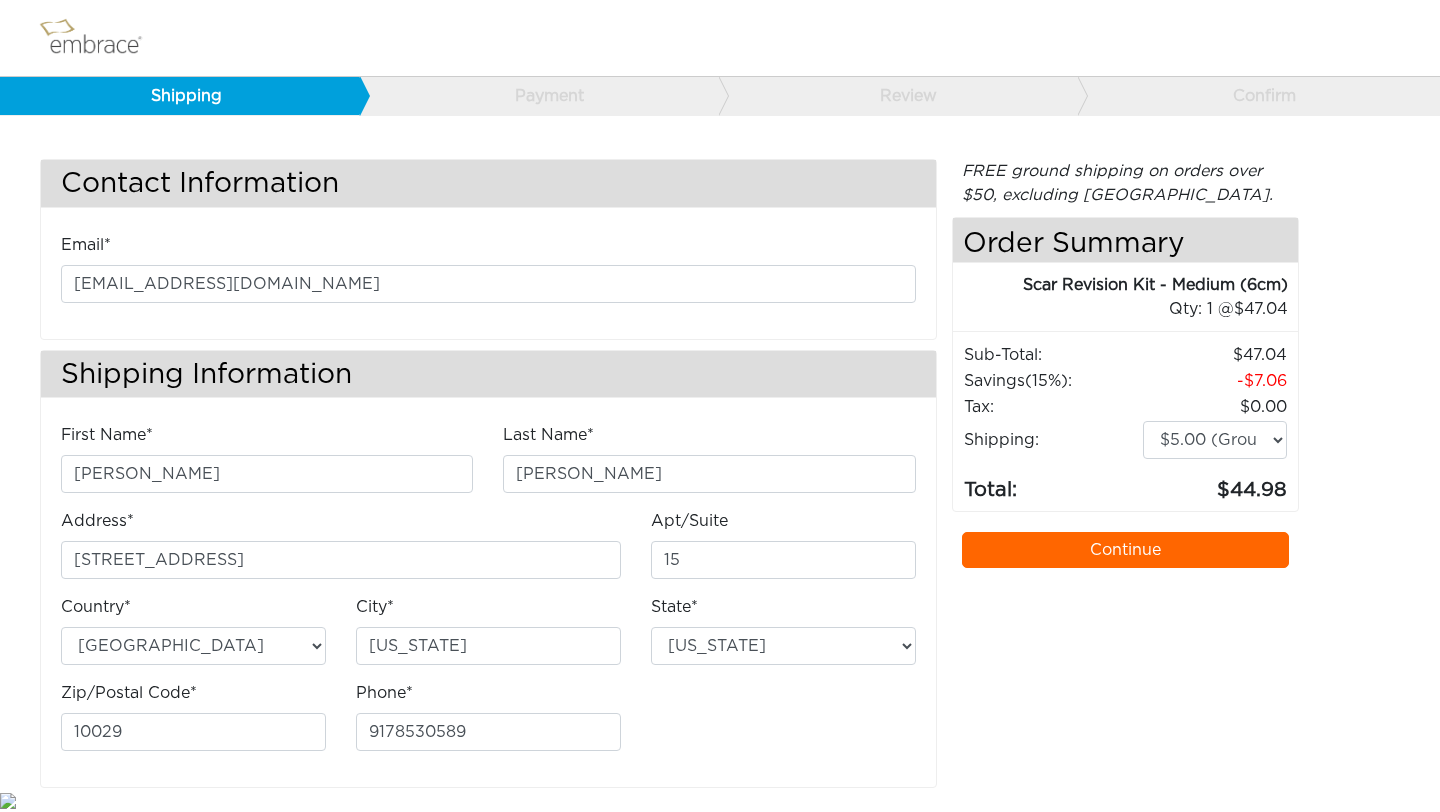 click on "Continue" at bounding box center [1126, 550] 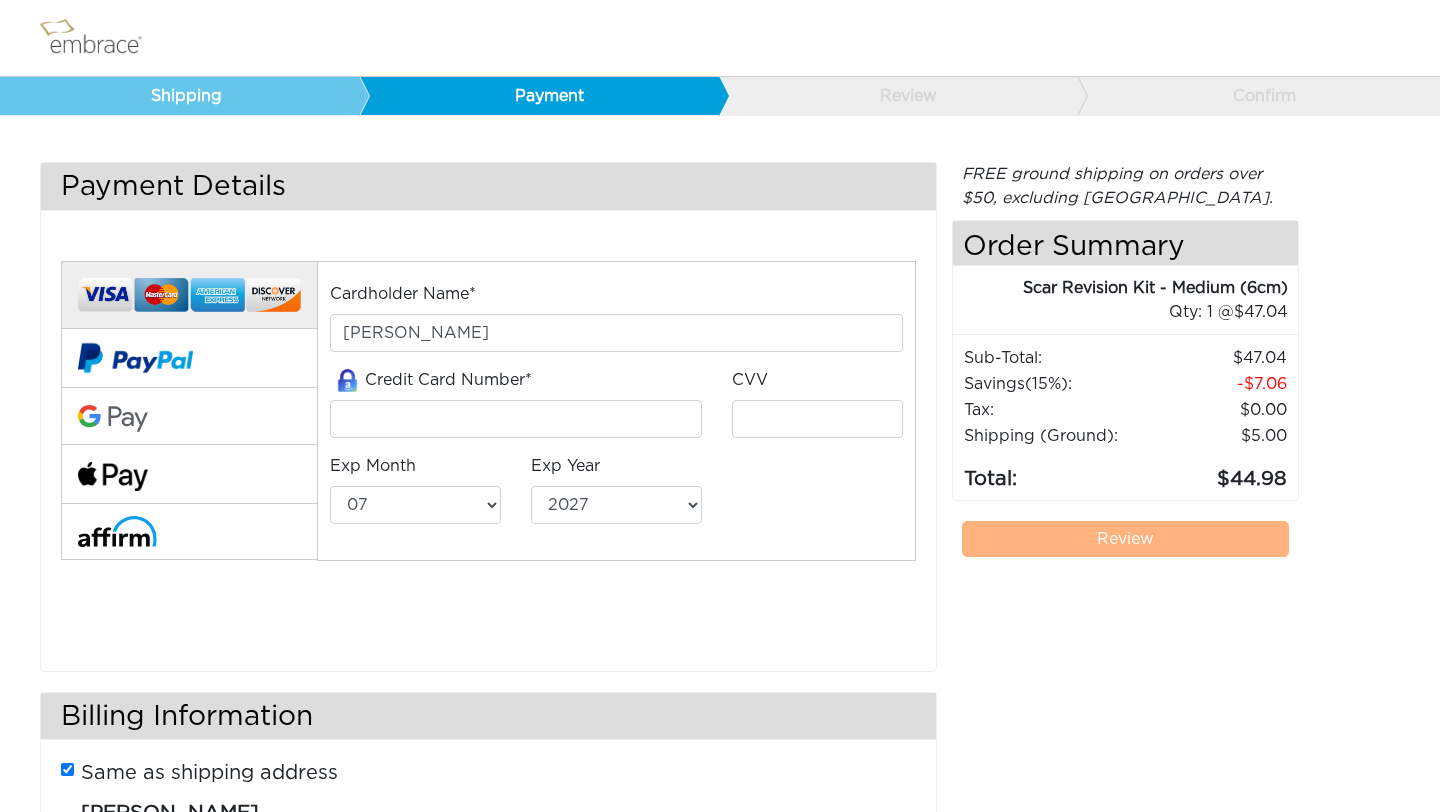 select on "7" 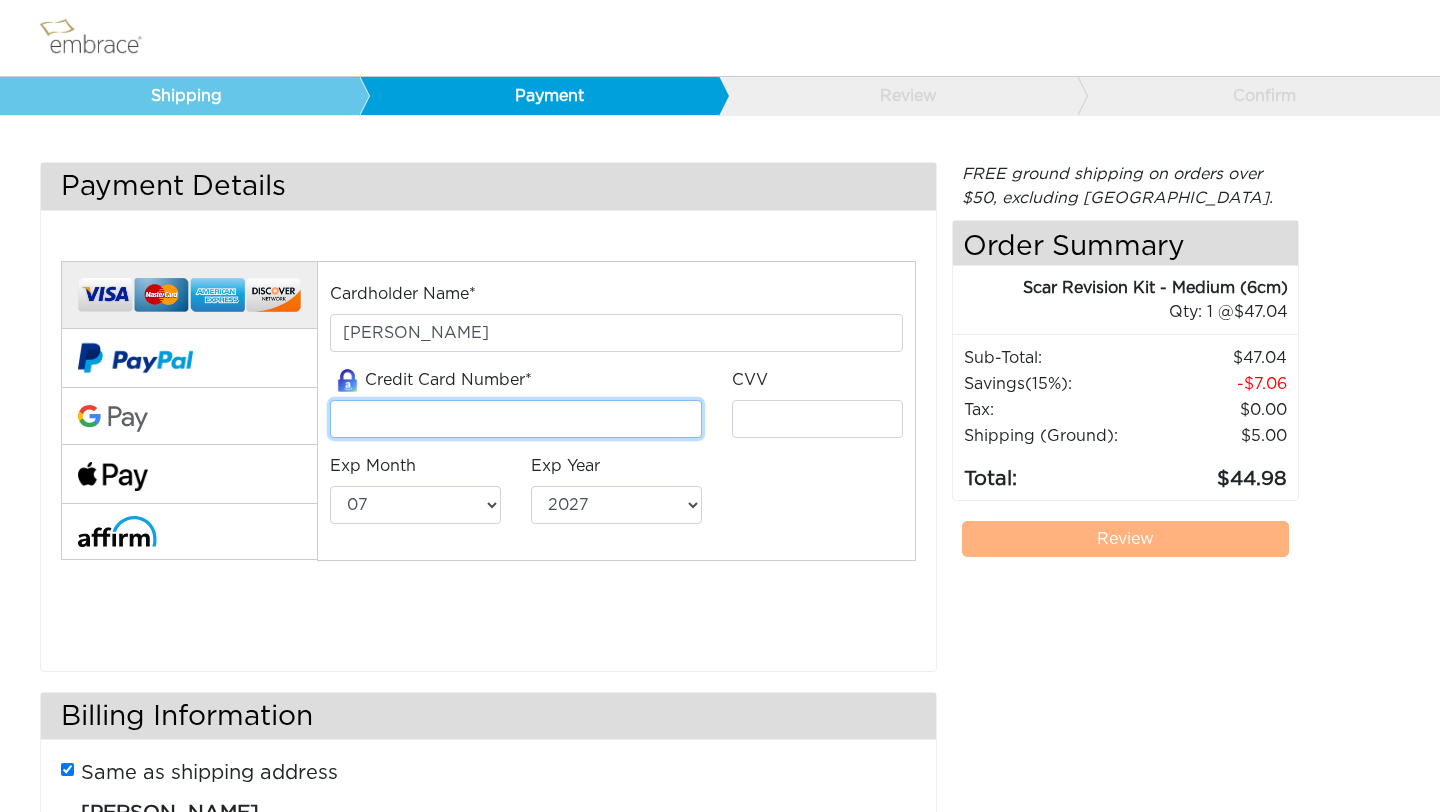 click at bounding box center (516, 419) 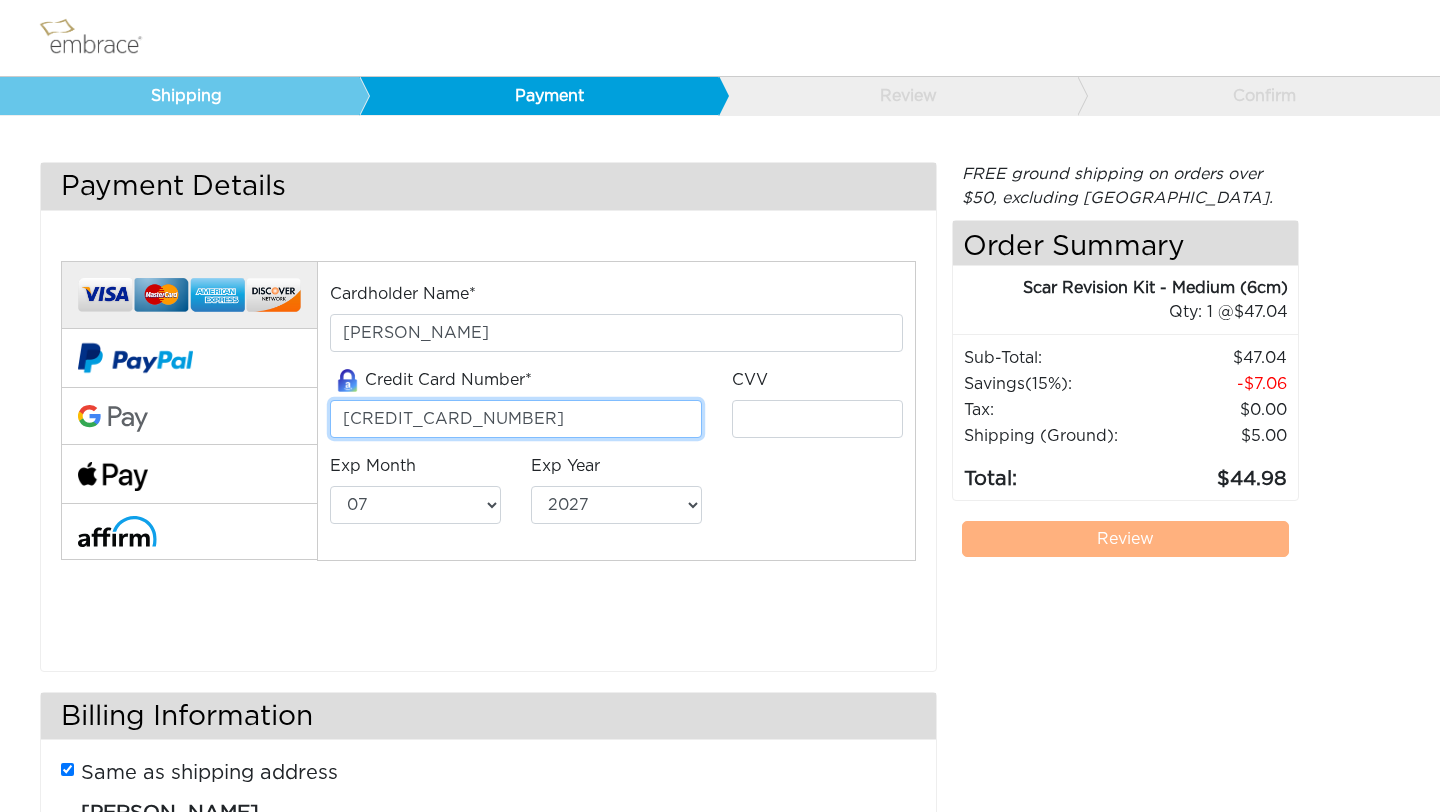 type on "371570133971021" 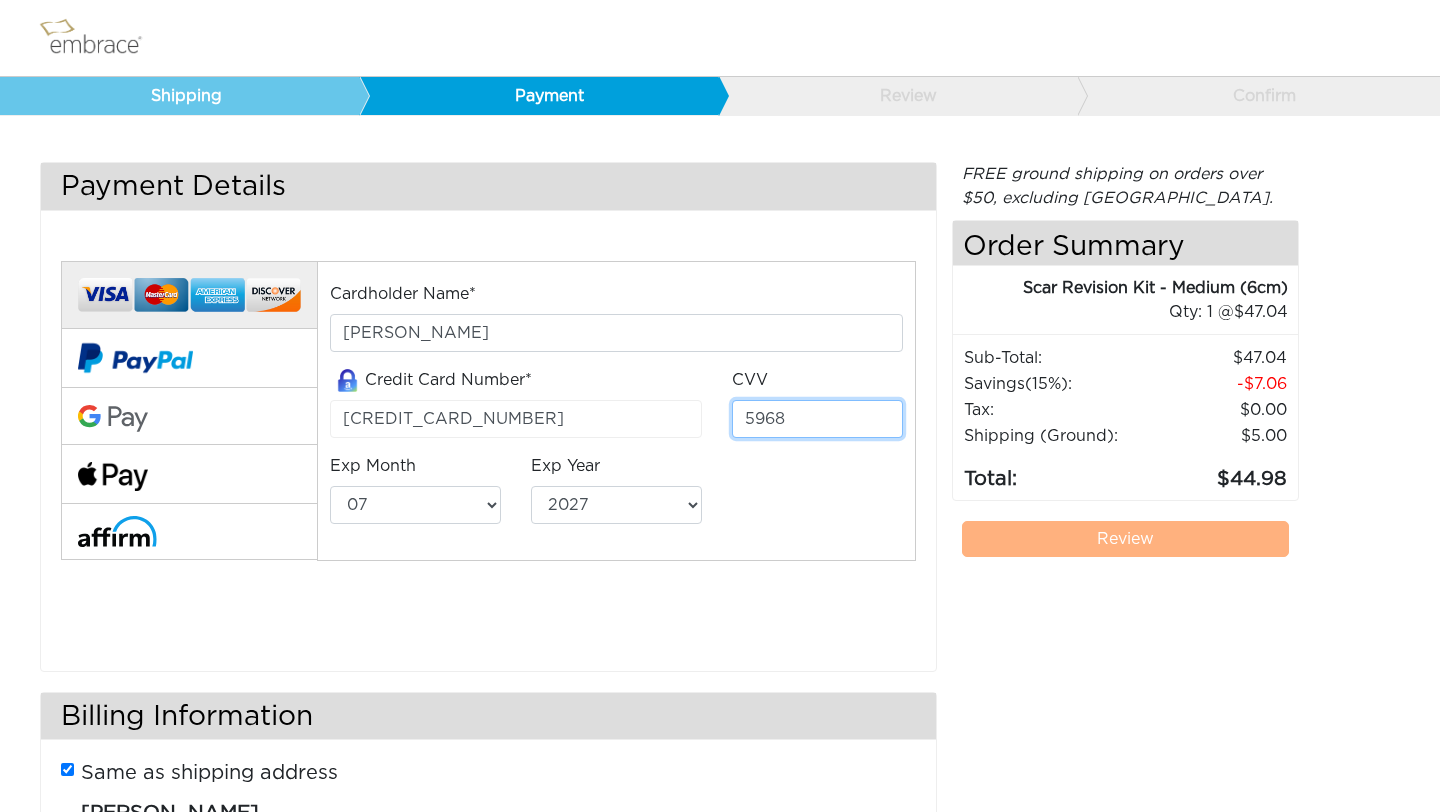type on "5968" 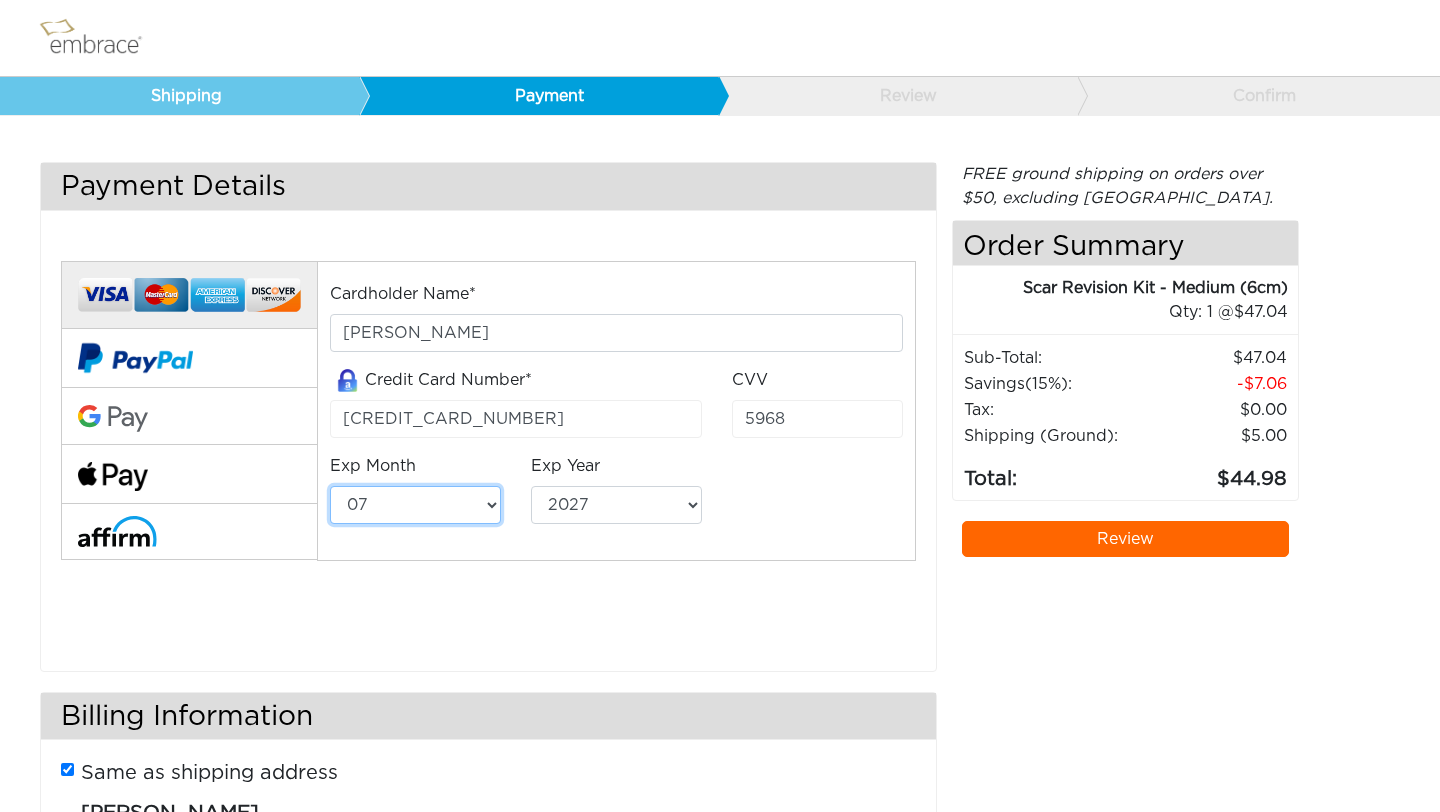 click on "01
02
03
04
05
06
07
08
09
10
11
12" at bounding box center [415, 505] 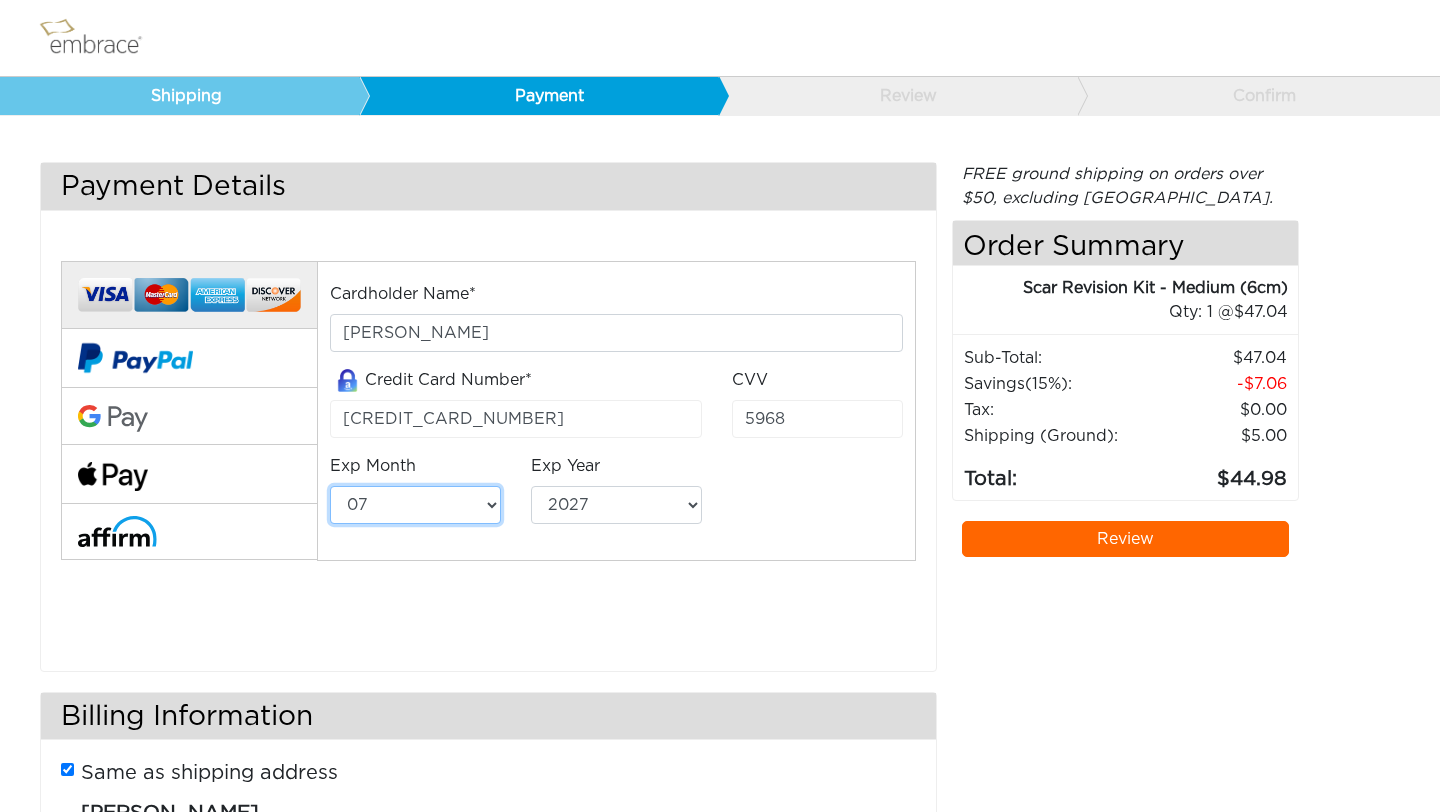 select on "6" 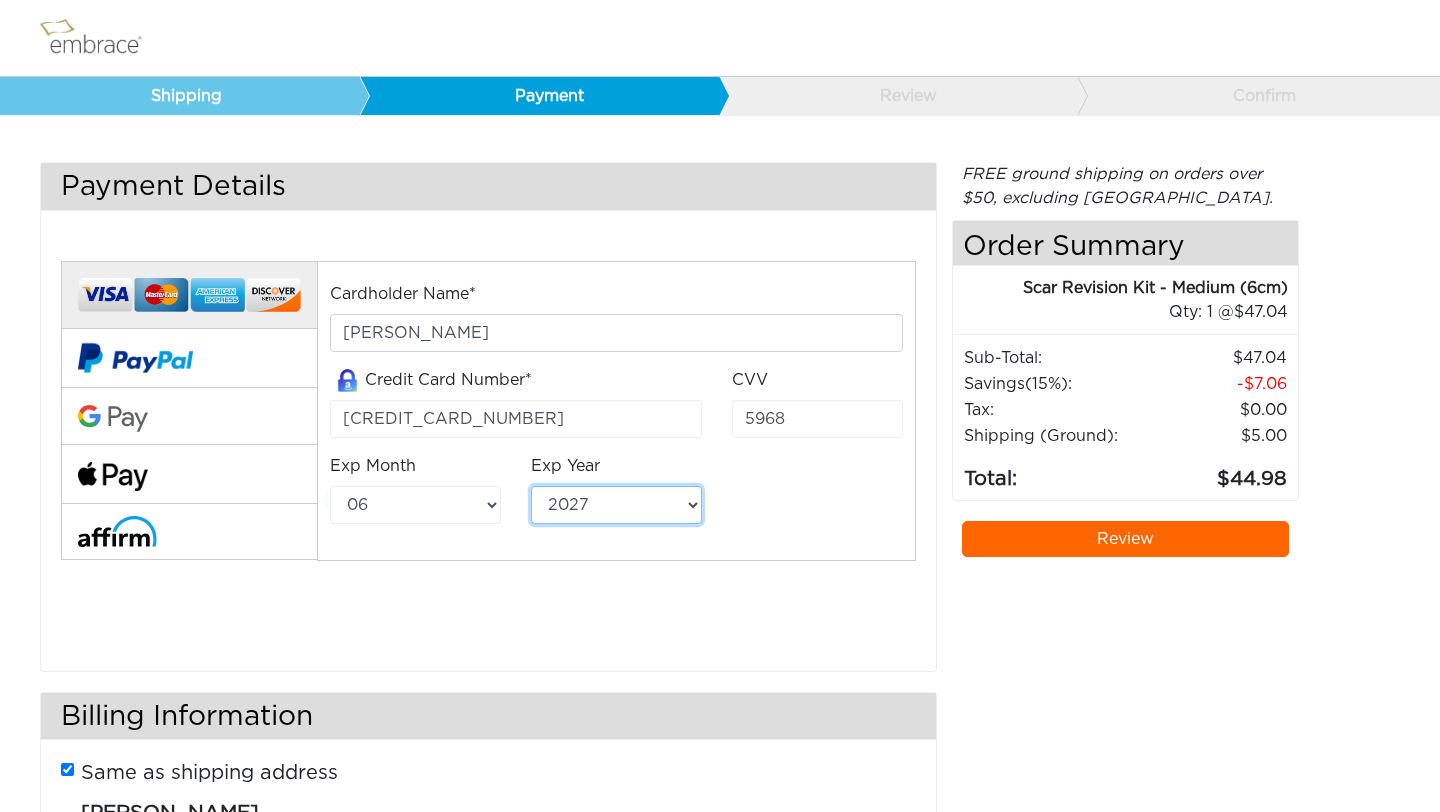 click on "2025 2026 2027 2028 2029 2030 2031 2032 2033 2034 2035 2036 2037 2038 2039" at bounding box center (616, 505) 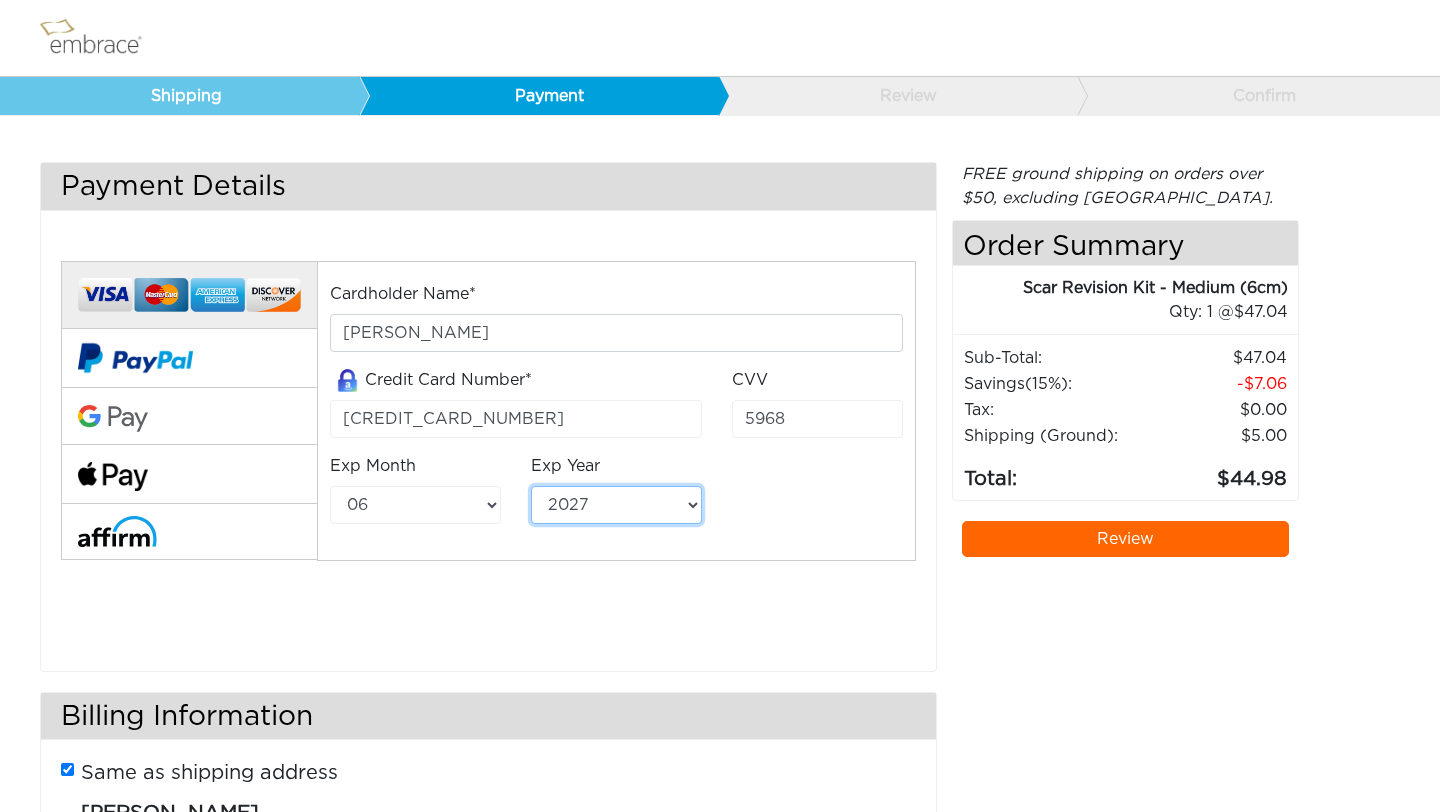 select on "2030" 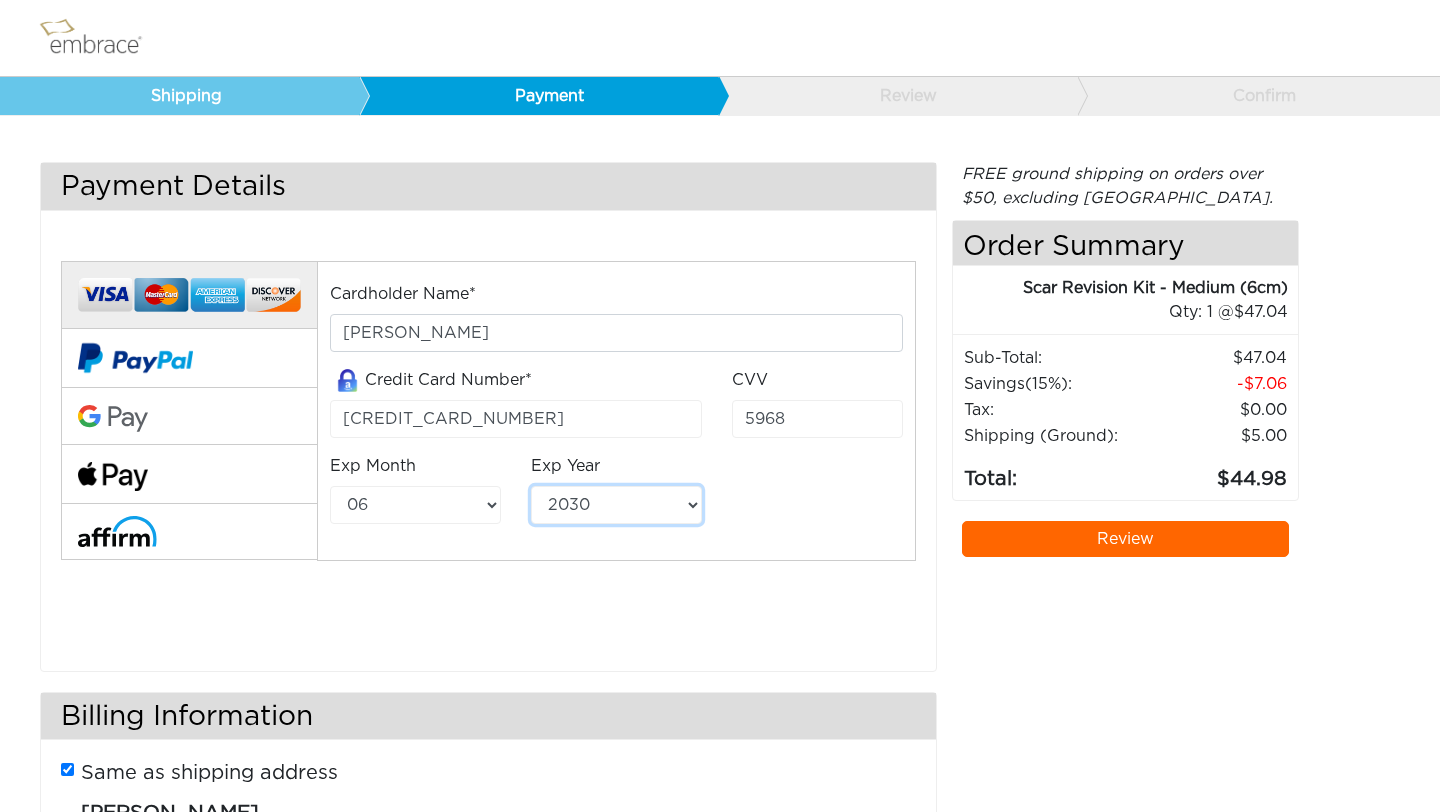 scroll, scrollTop: 165, scrollLeft: 0, axis: vertical 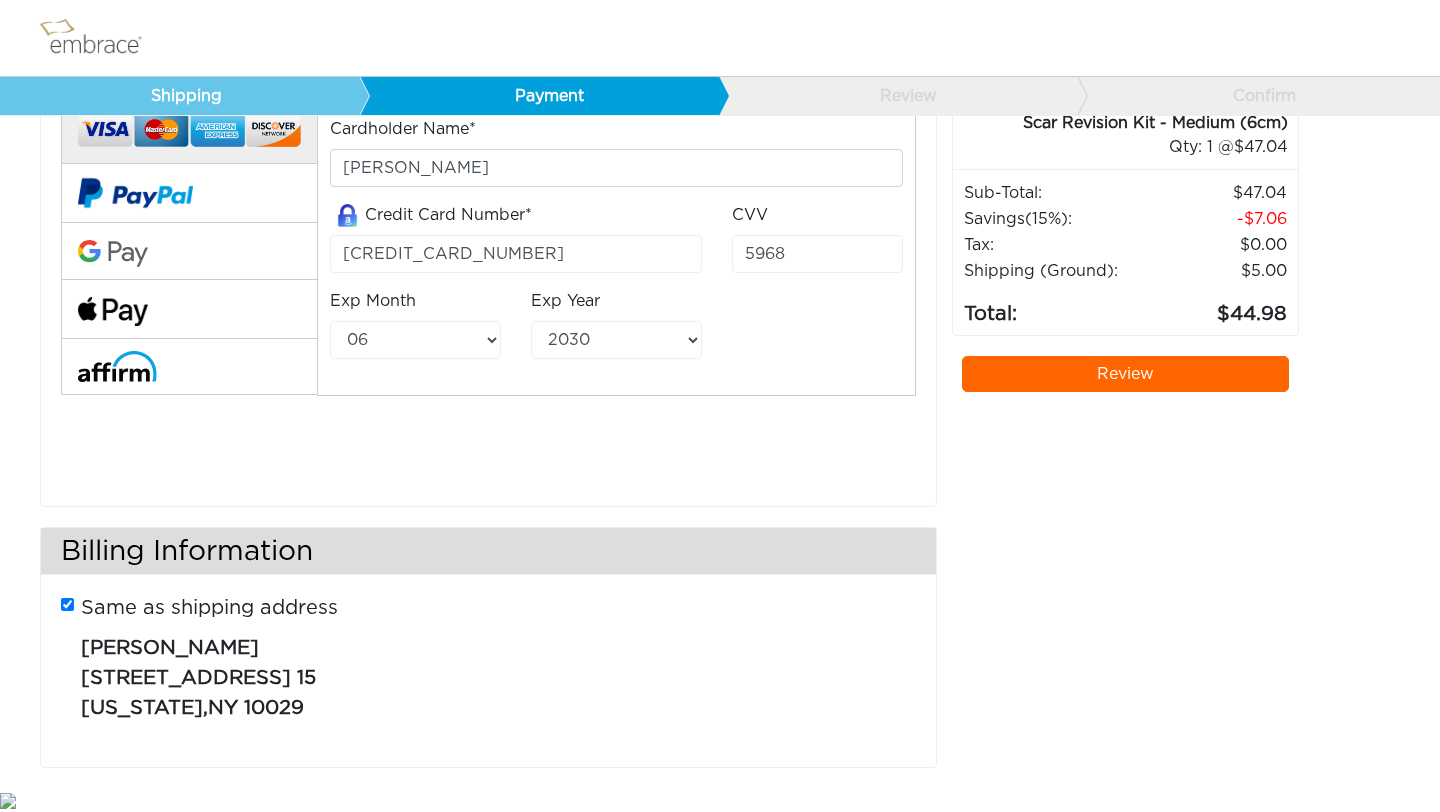click on "Same as shipping address" at bounding box center (67, 604) 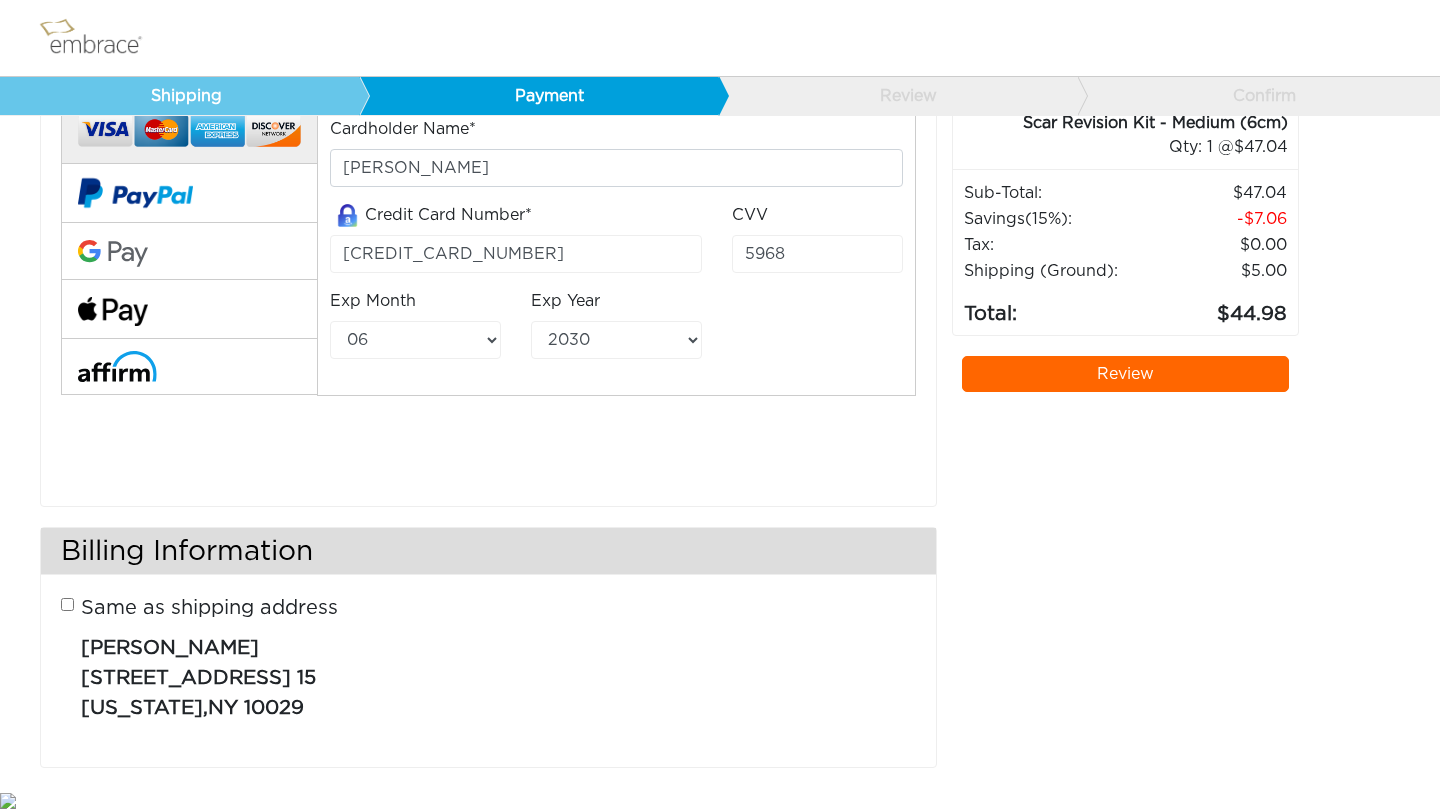 type 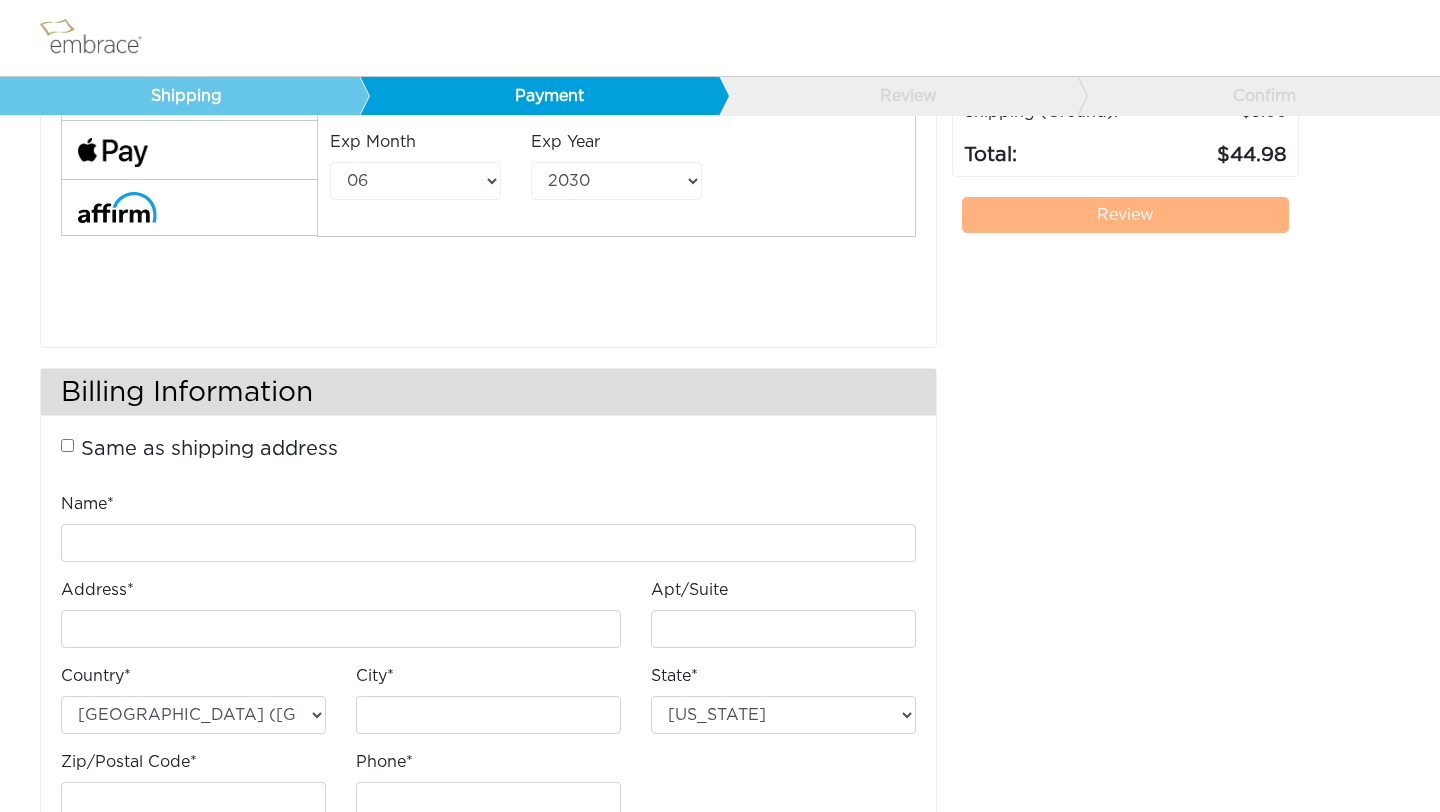 scroll, scrollTop: 368, scrollLeft: 0, axis: vertical 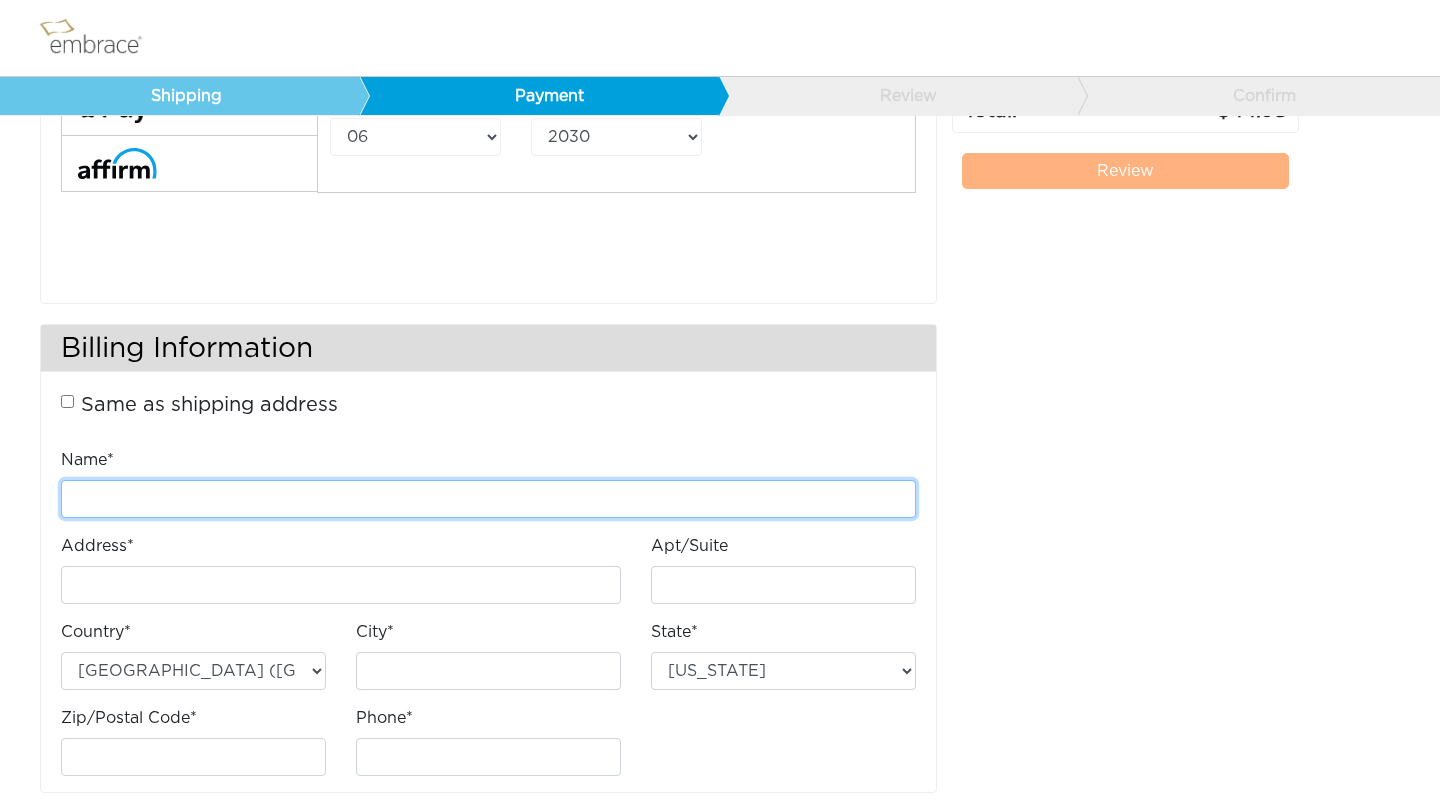 click on "Name*" at bounding box center [488, 499] 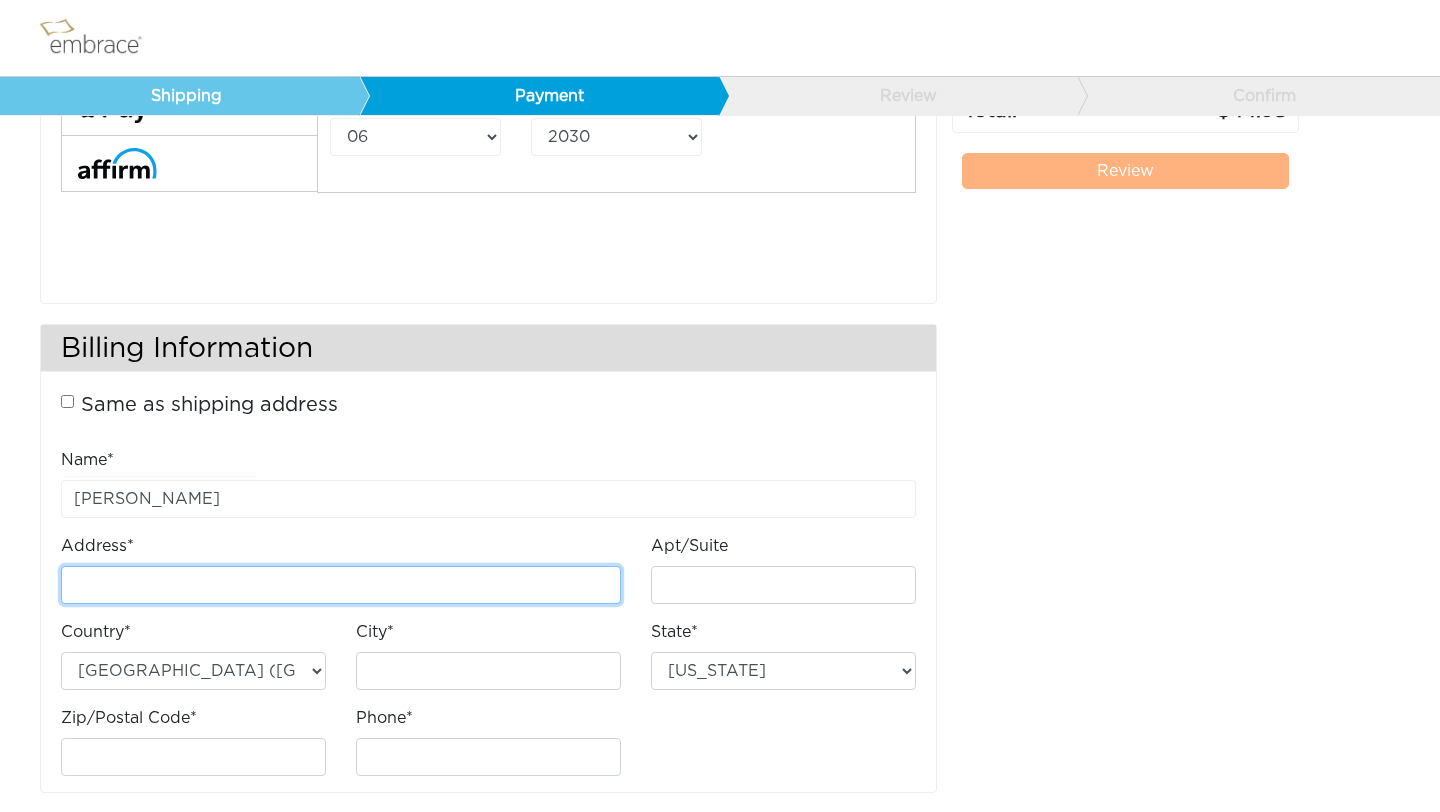 click on "Address*" at bounding box center (341, 585) 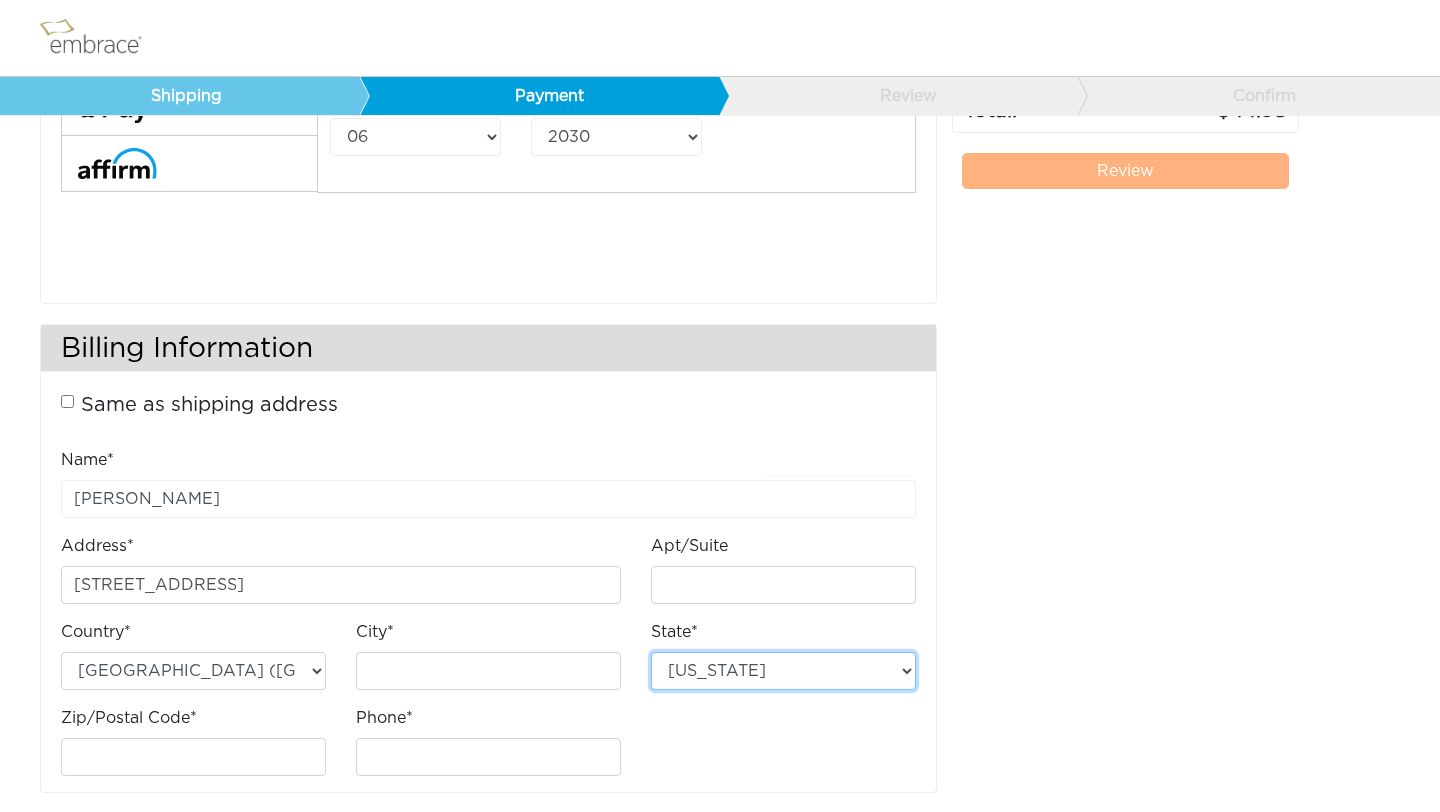 select on "NC" 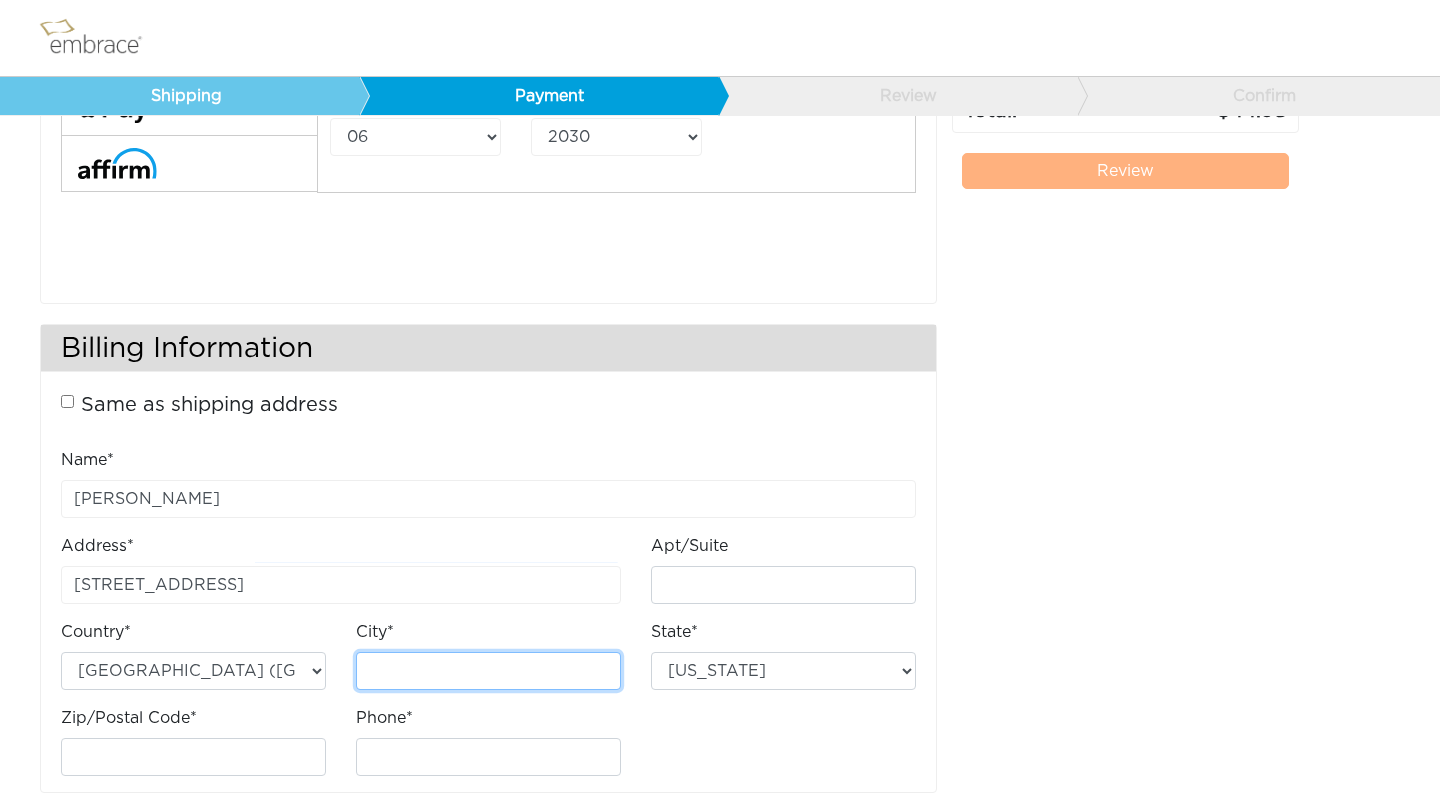 click on "City*" at bounding box center [488, 671] 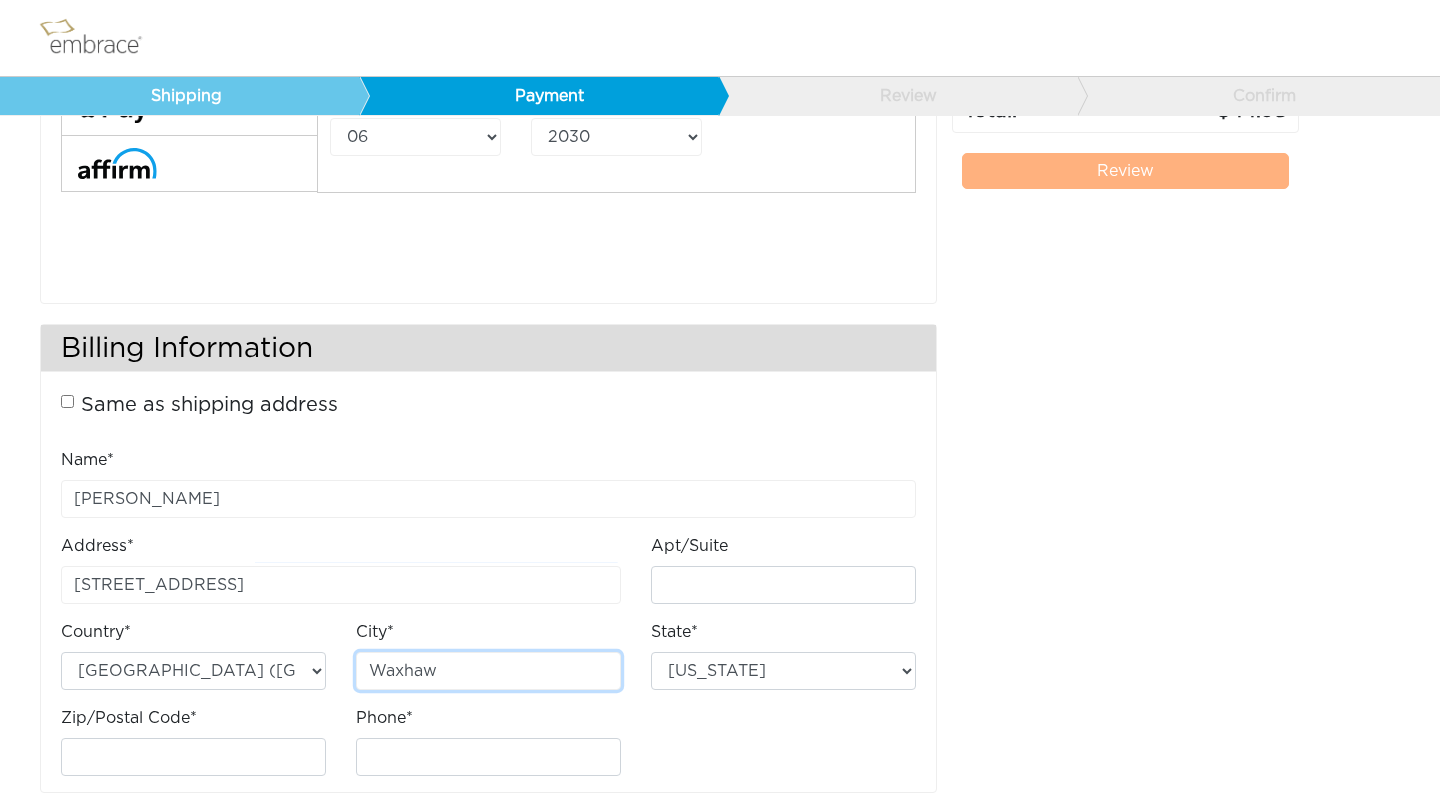 scroll, scrollTop: 393, scrollLeft: 0, axis: vertical 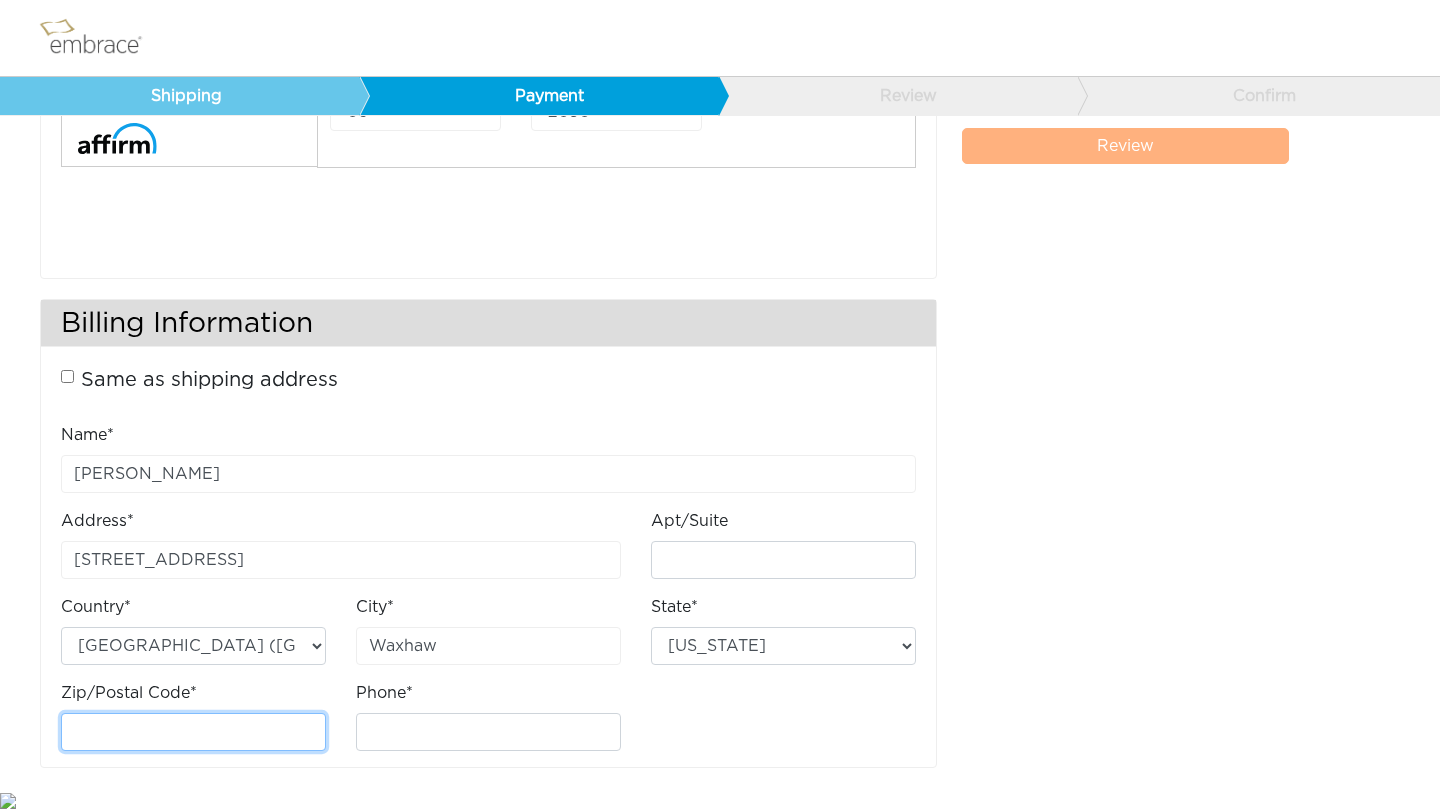click on "Zip/Postal Code*" at bounding box center (193, 732) 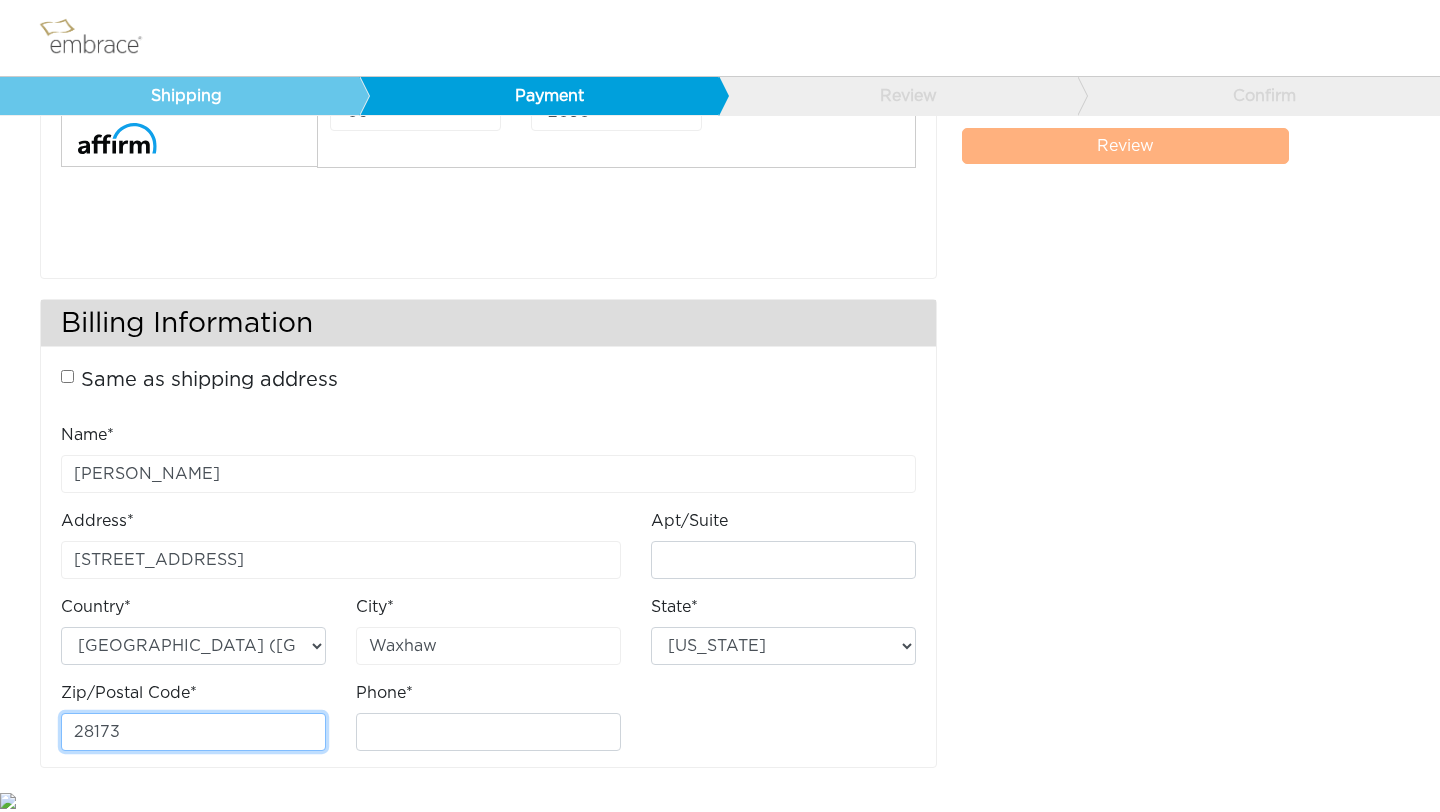 type on "28173" 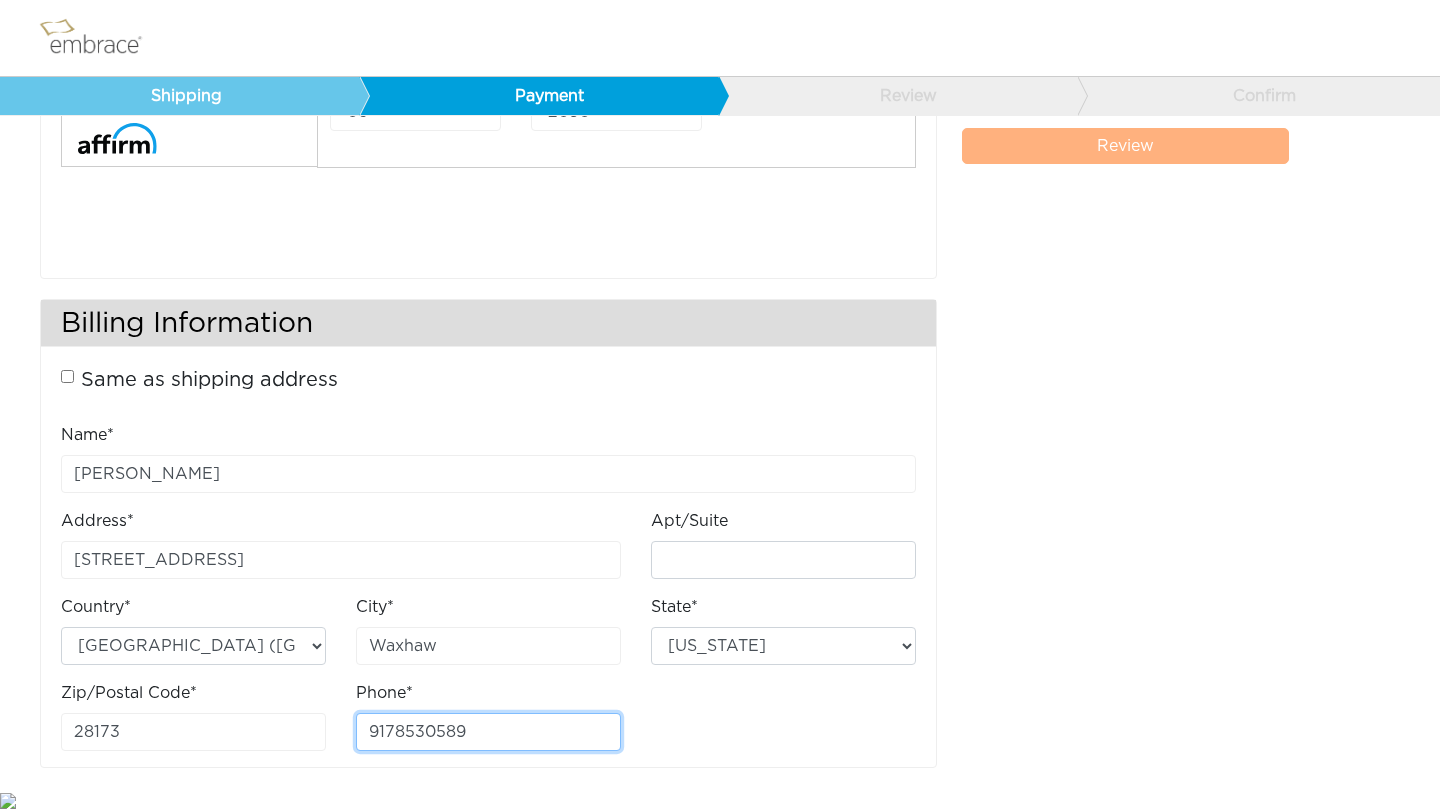 type on "9178530589" 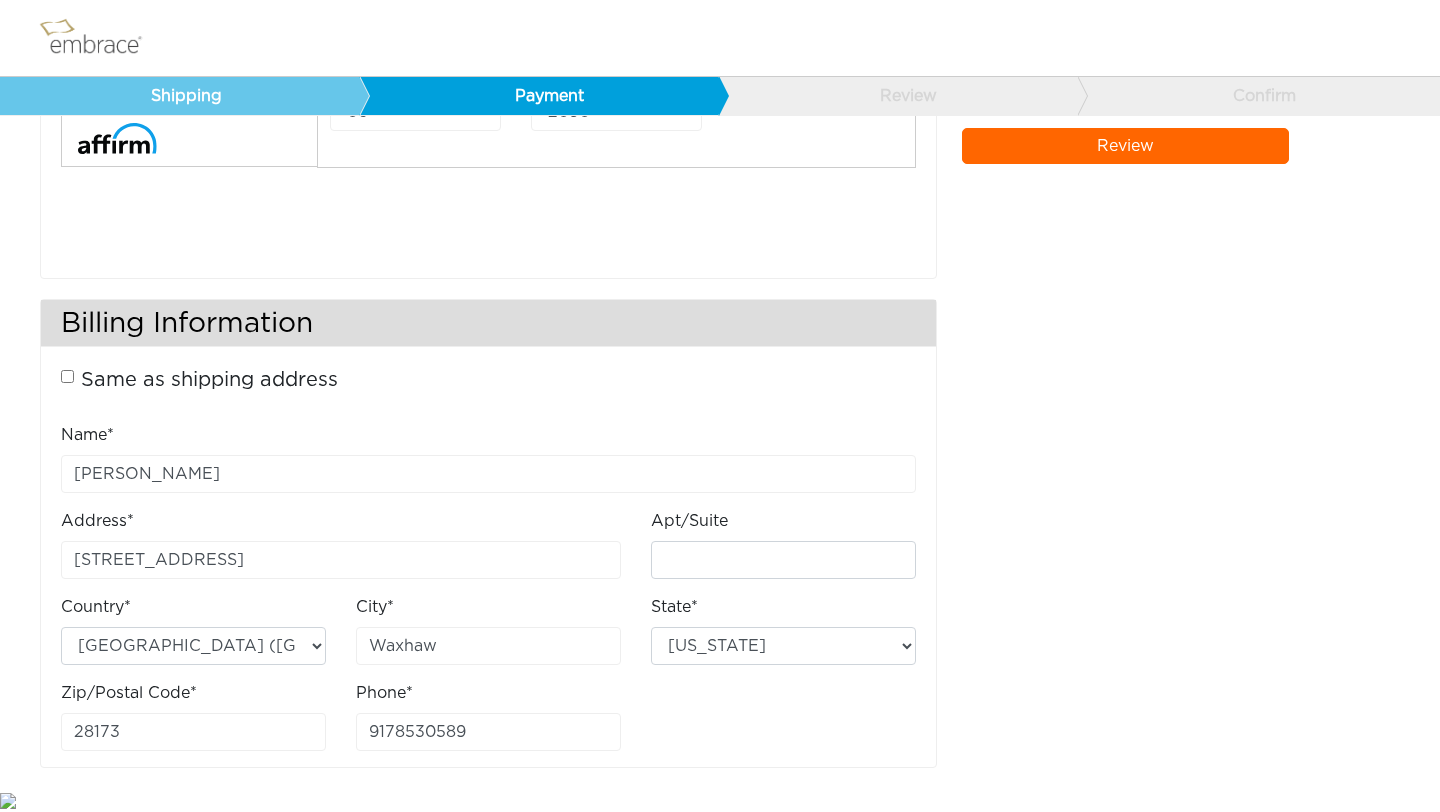click on "Name*
Nicole Naranjo
Address*
6005 Autumn Blossom Lane
Apt/Suite
Country*
Australia (AU) United States (US) City* Waxhaw State*  Alabama" at bounding box center (488, 595) 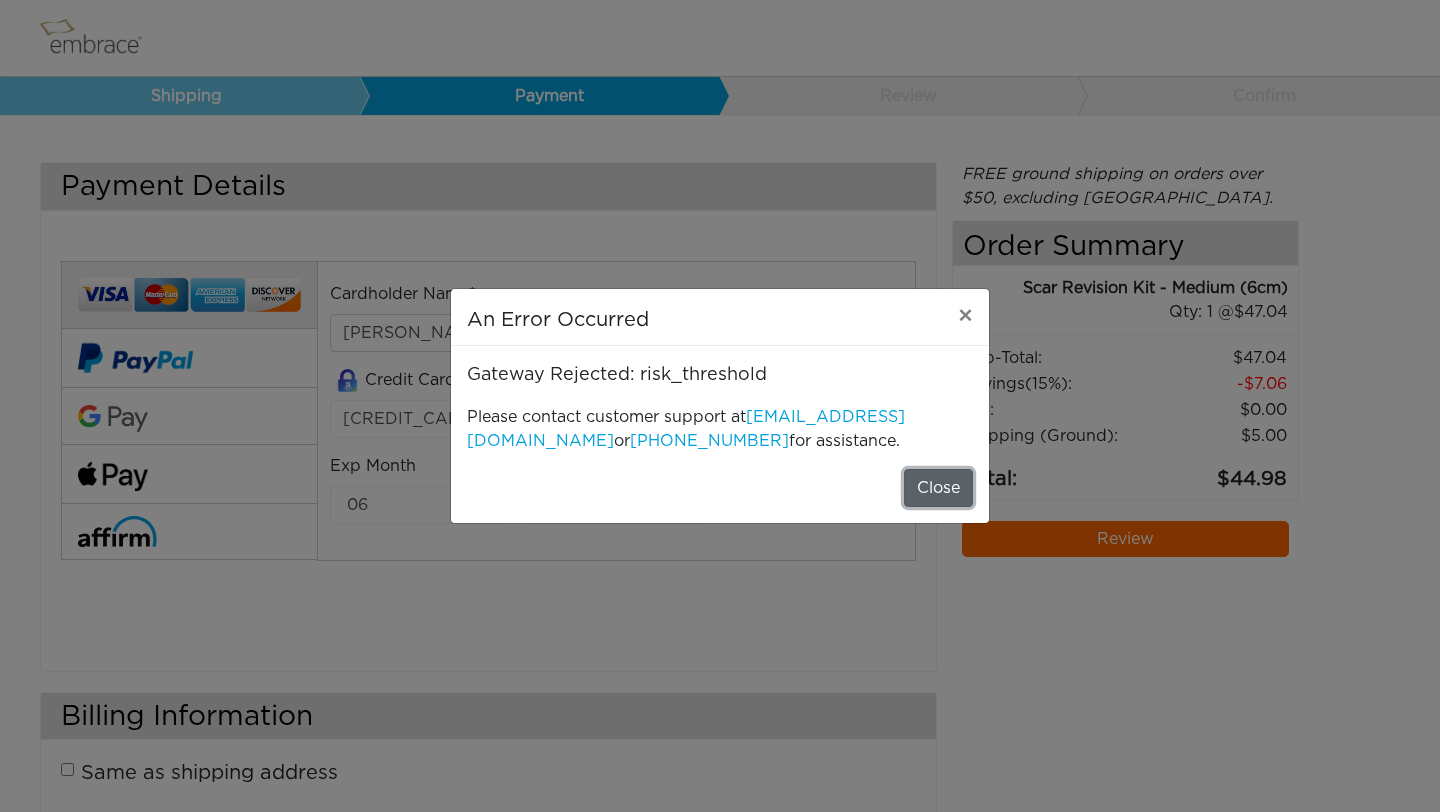 click on "Close" at bounding box center [938, 488] 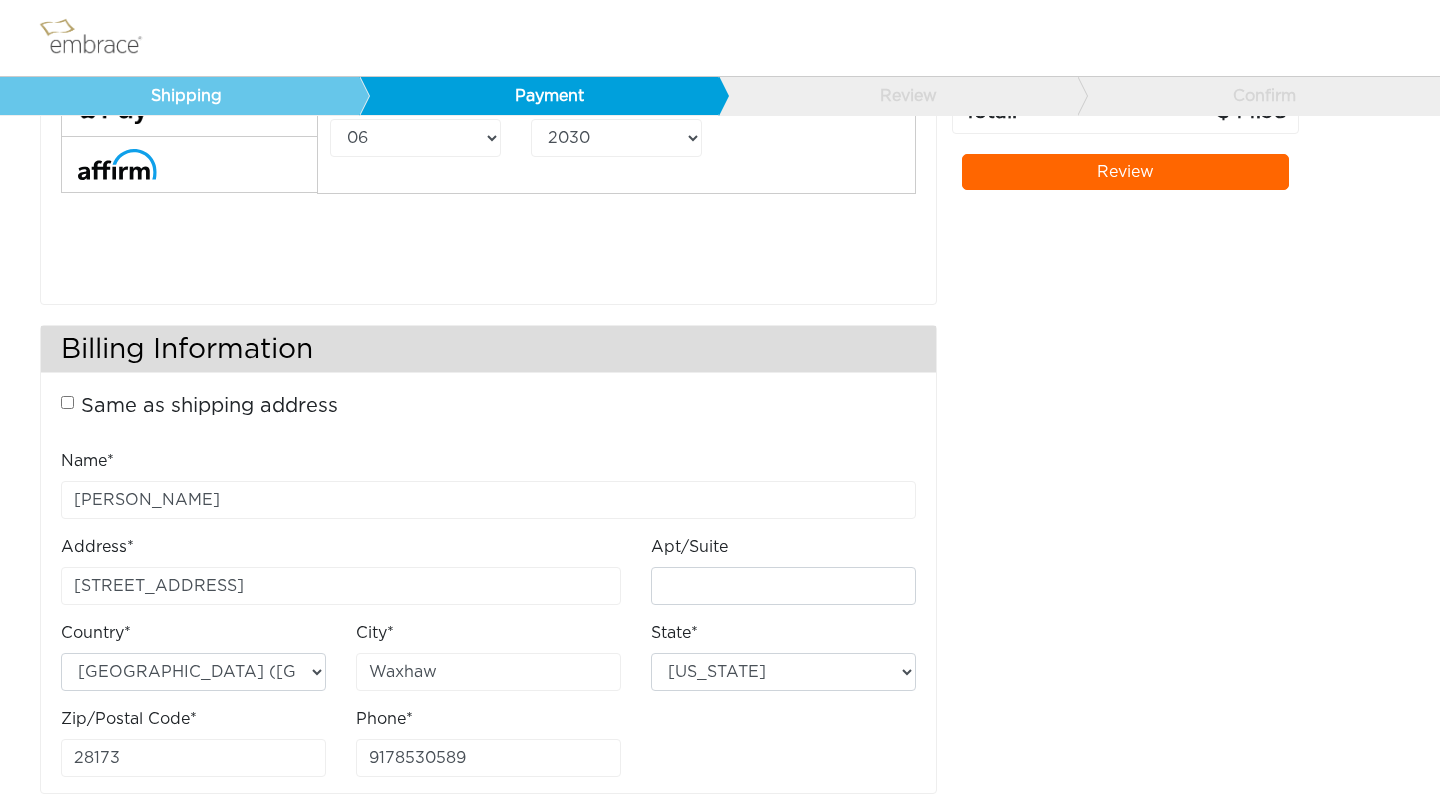 scroll, scrollTop: 393, scrollLeft: 0, axis: vertical 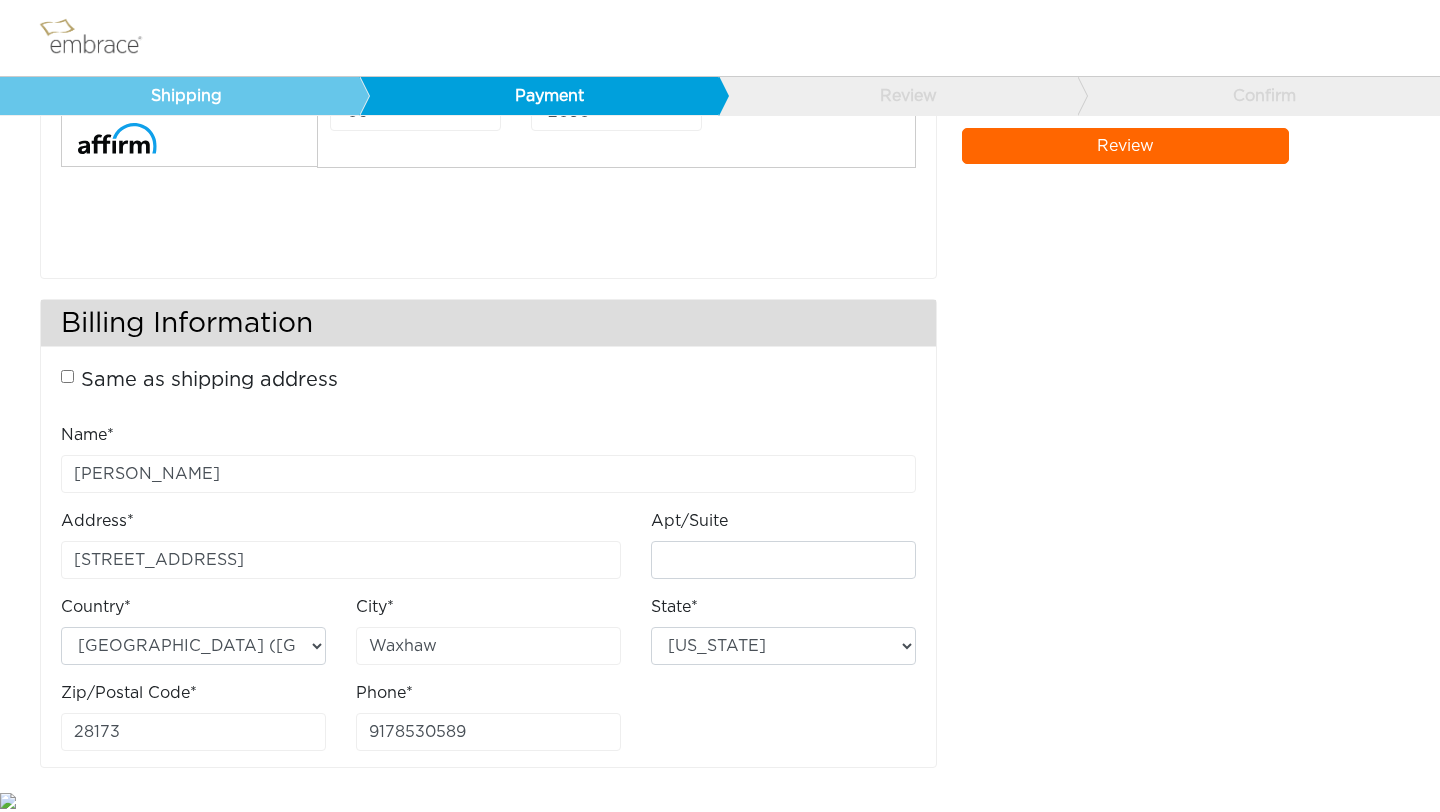 click on "Review" at bounding box center (1126, 146) 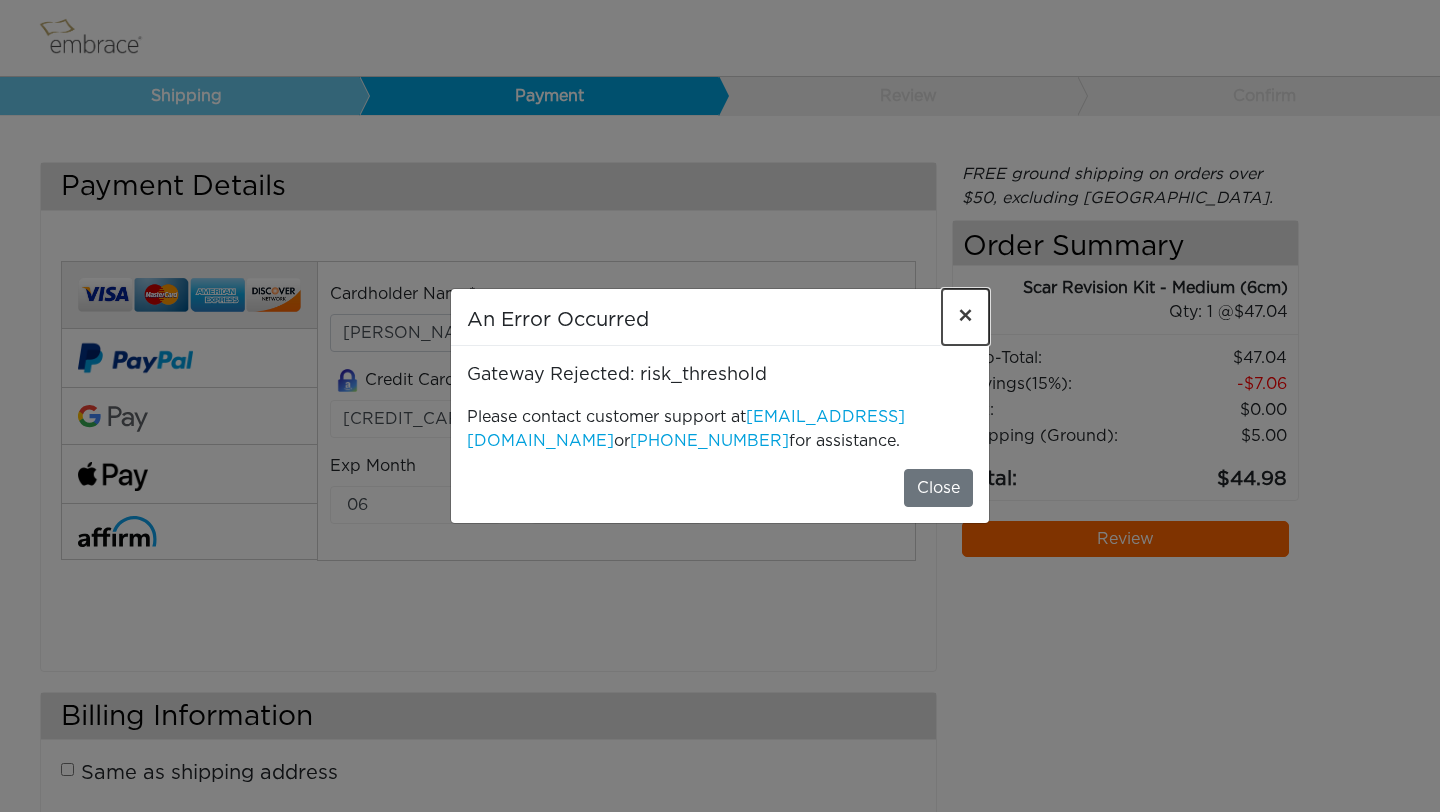 click on "×" at bounding box center (965, 317) 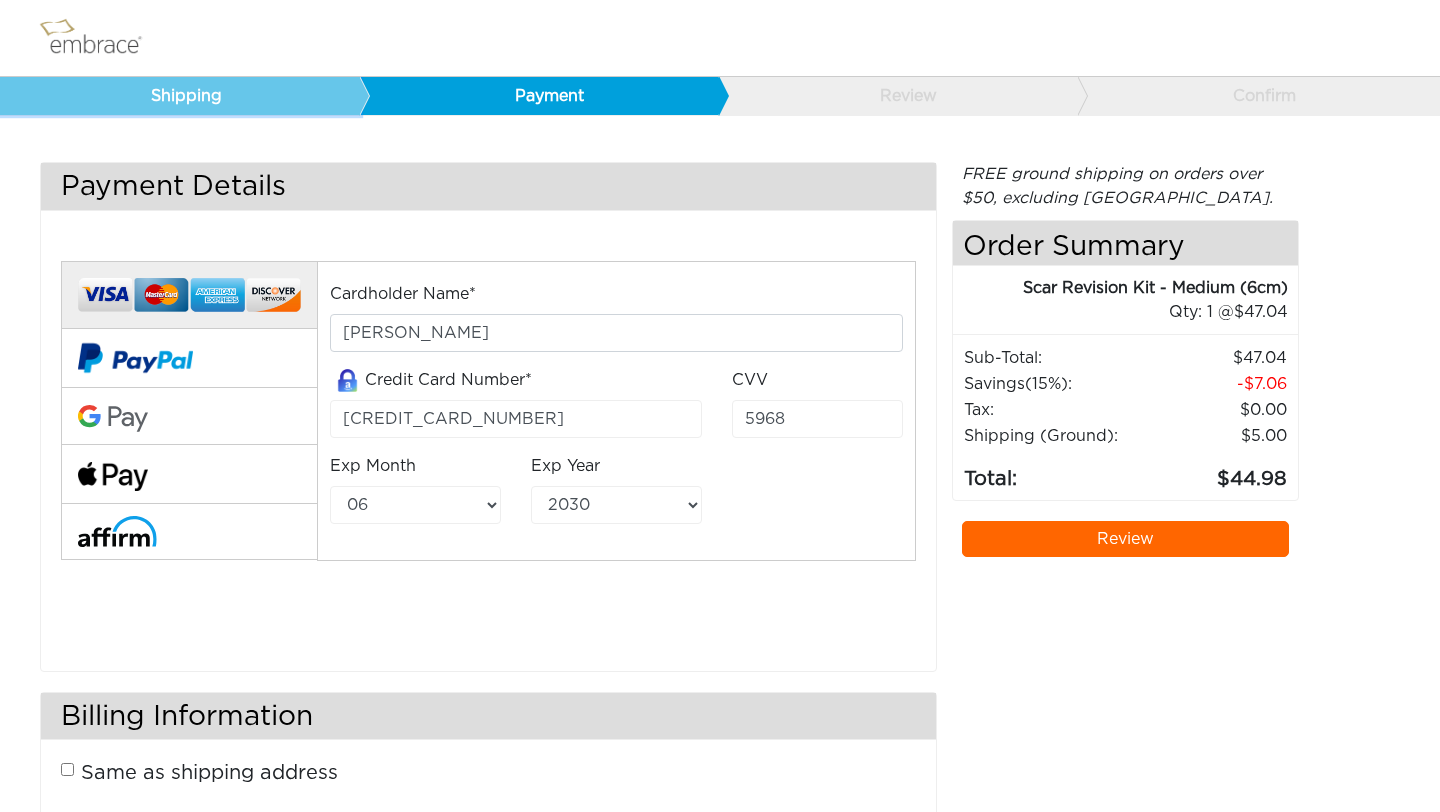 click on "Shipping" at bounding box center (180, 96) 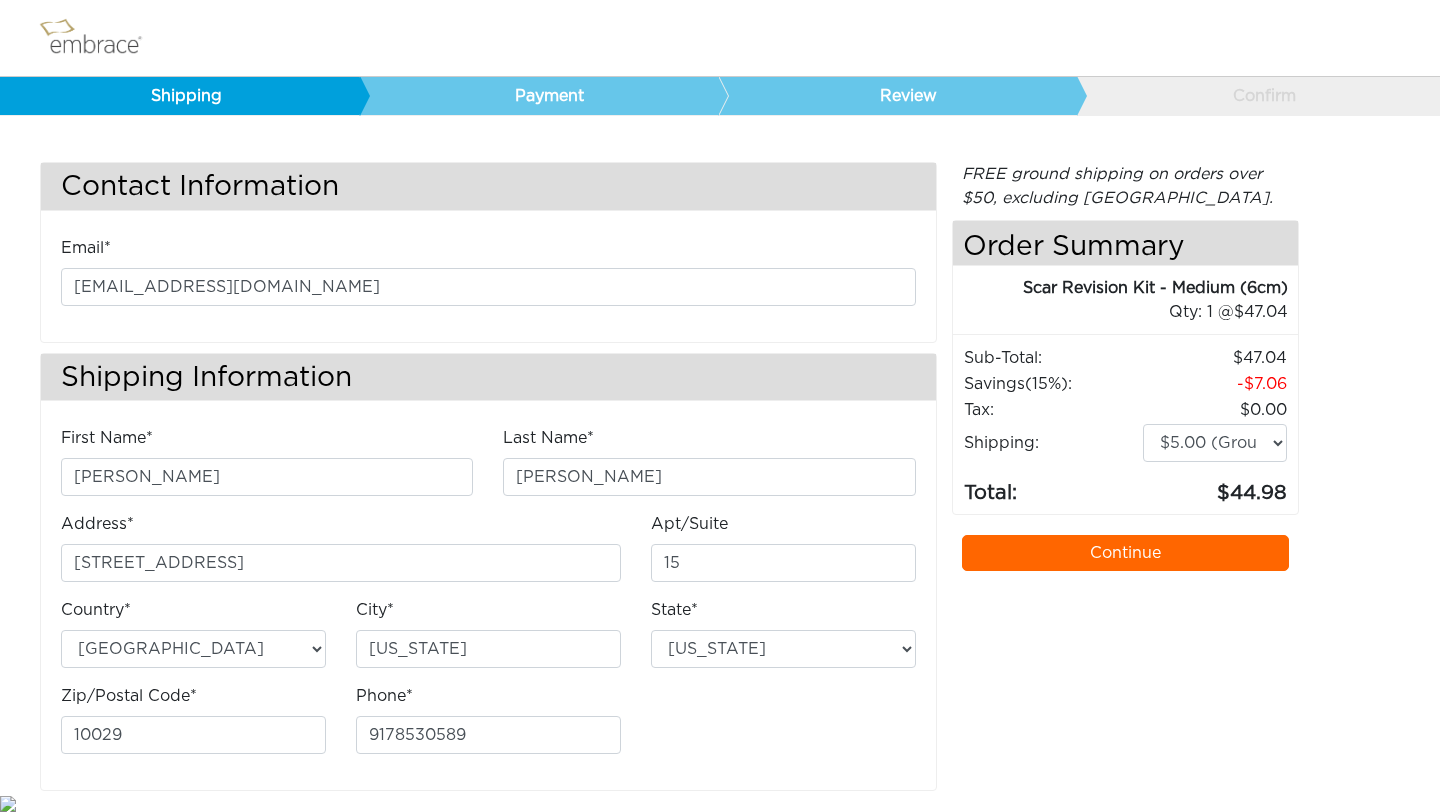 select on "NY" 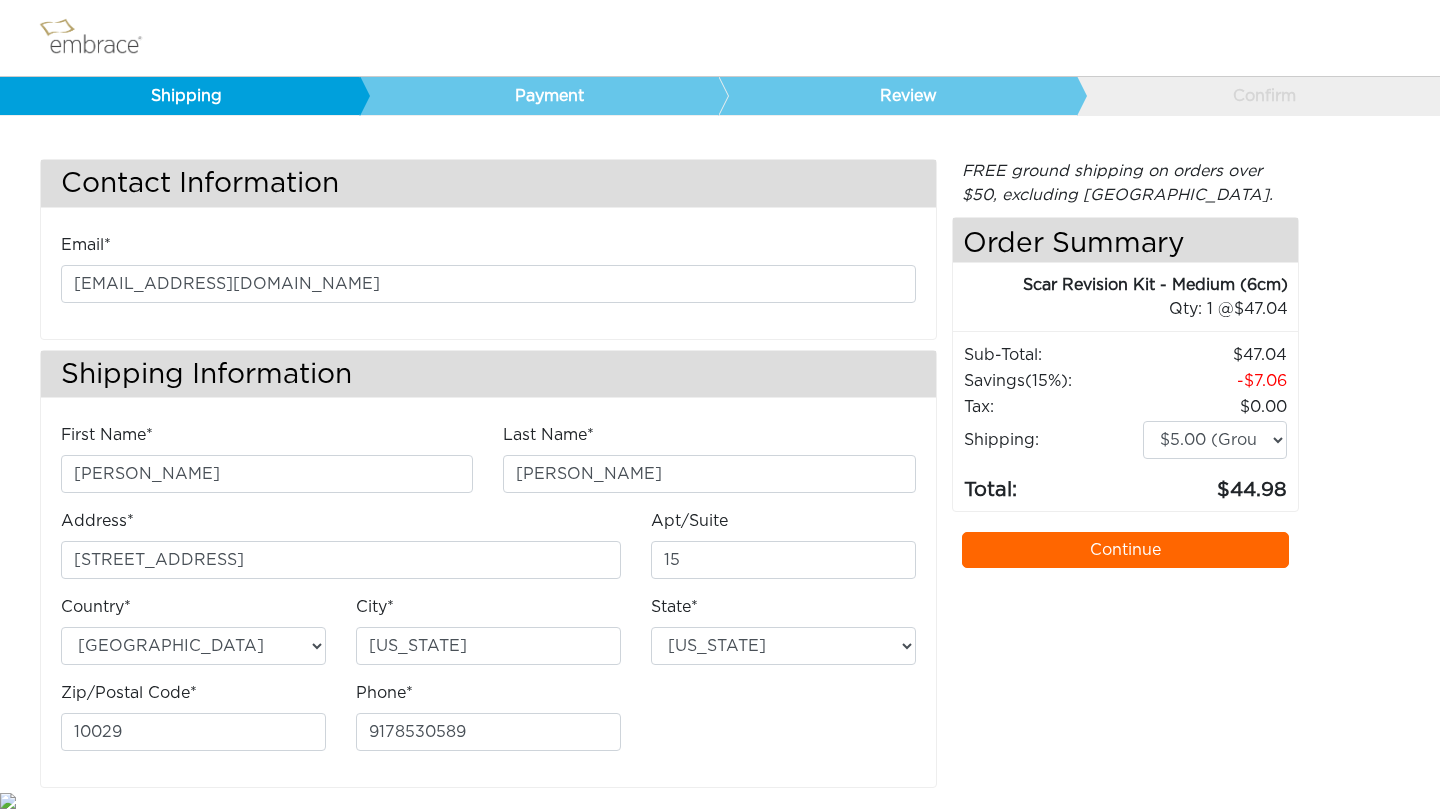 click on "Continue" at bounding box center [1126, 550] 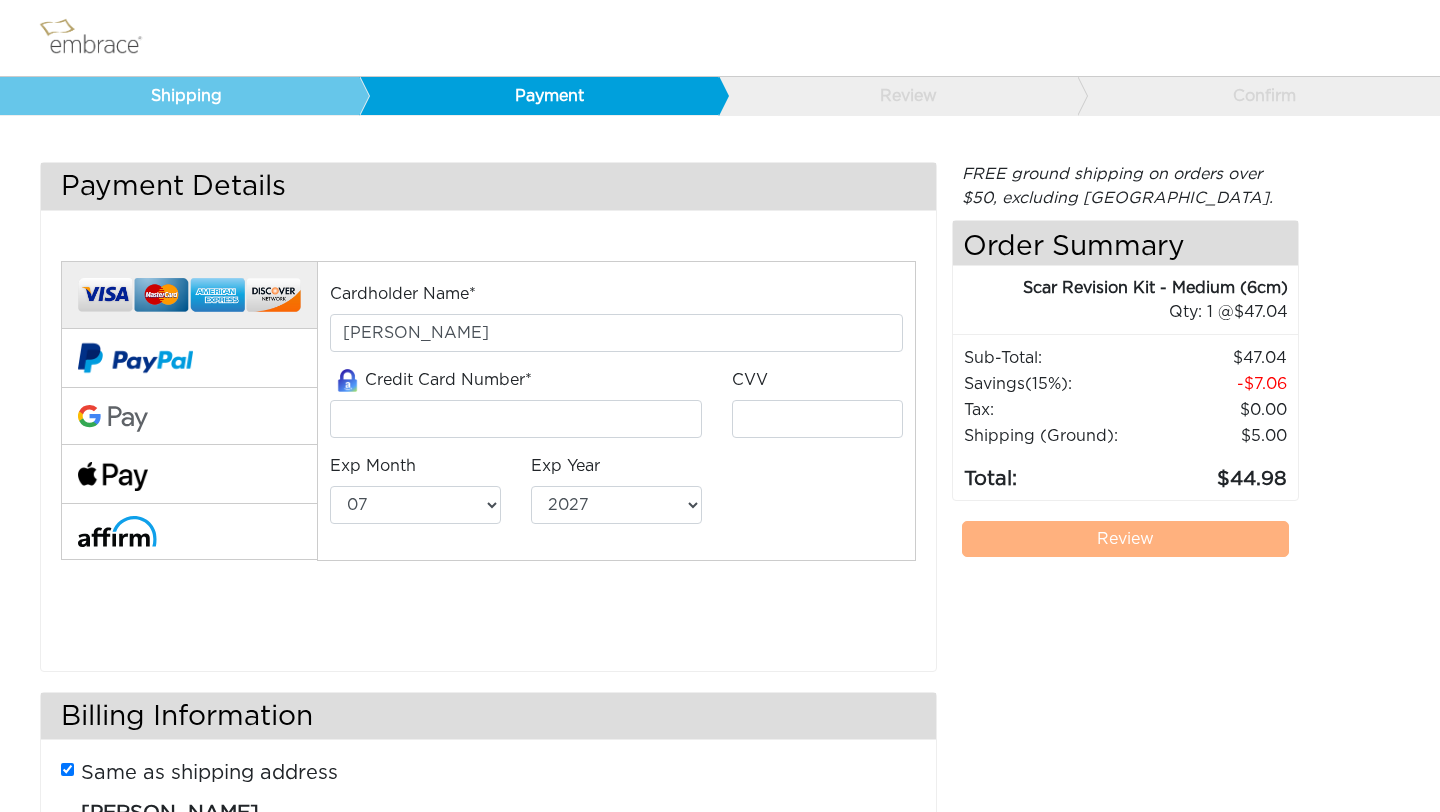 select on "7" 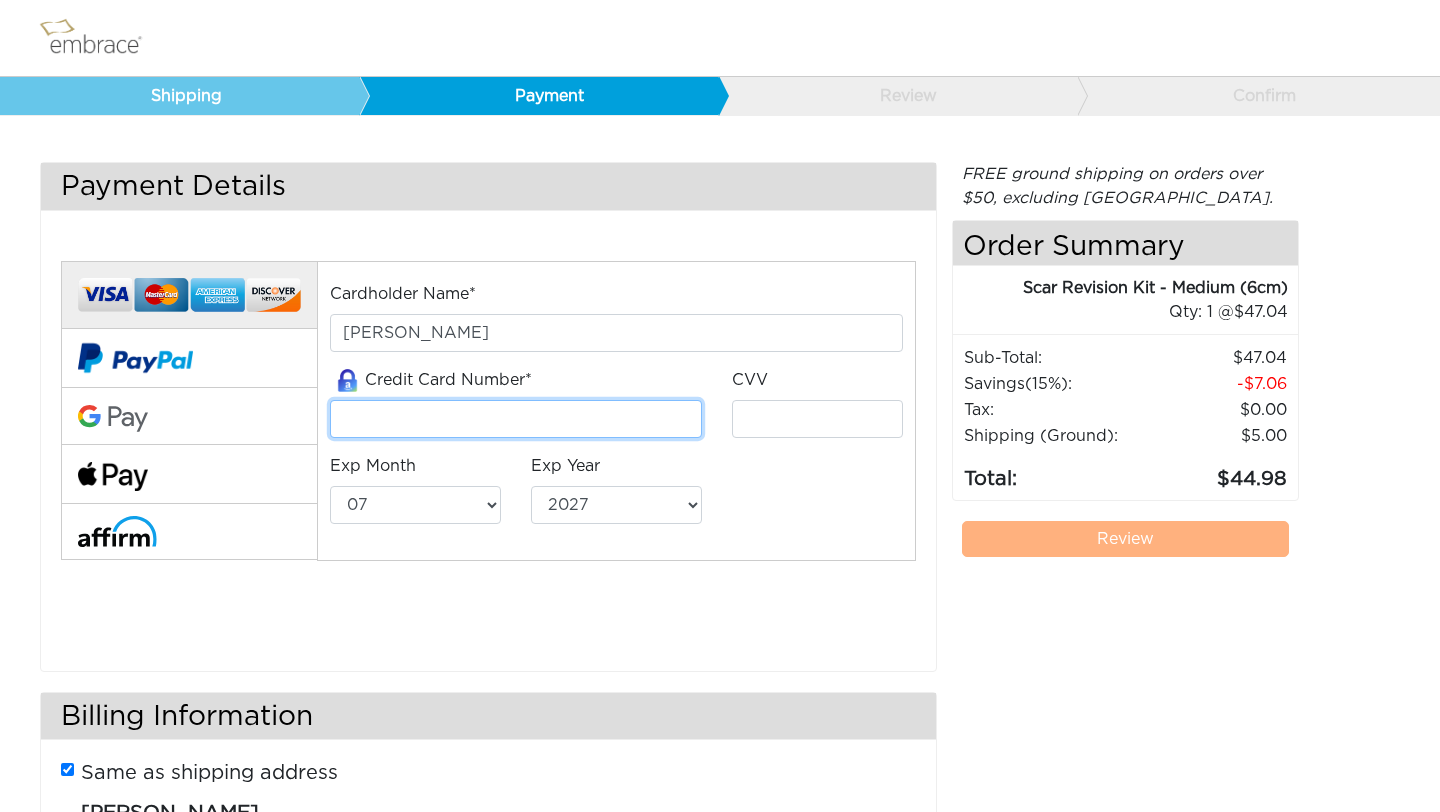 click at bounding box center (516, 419) 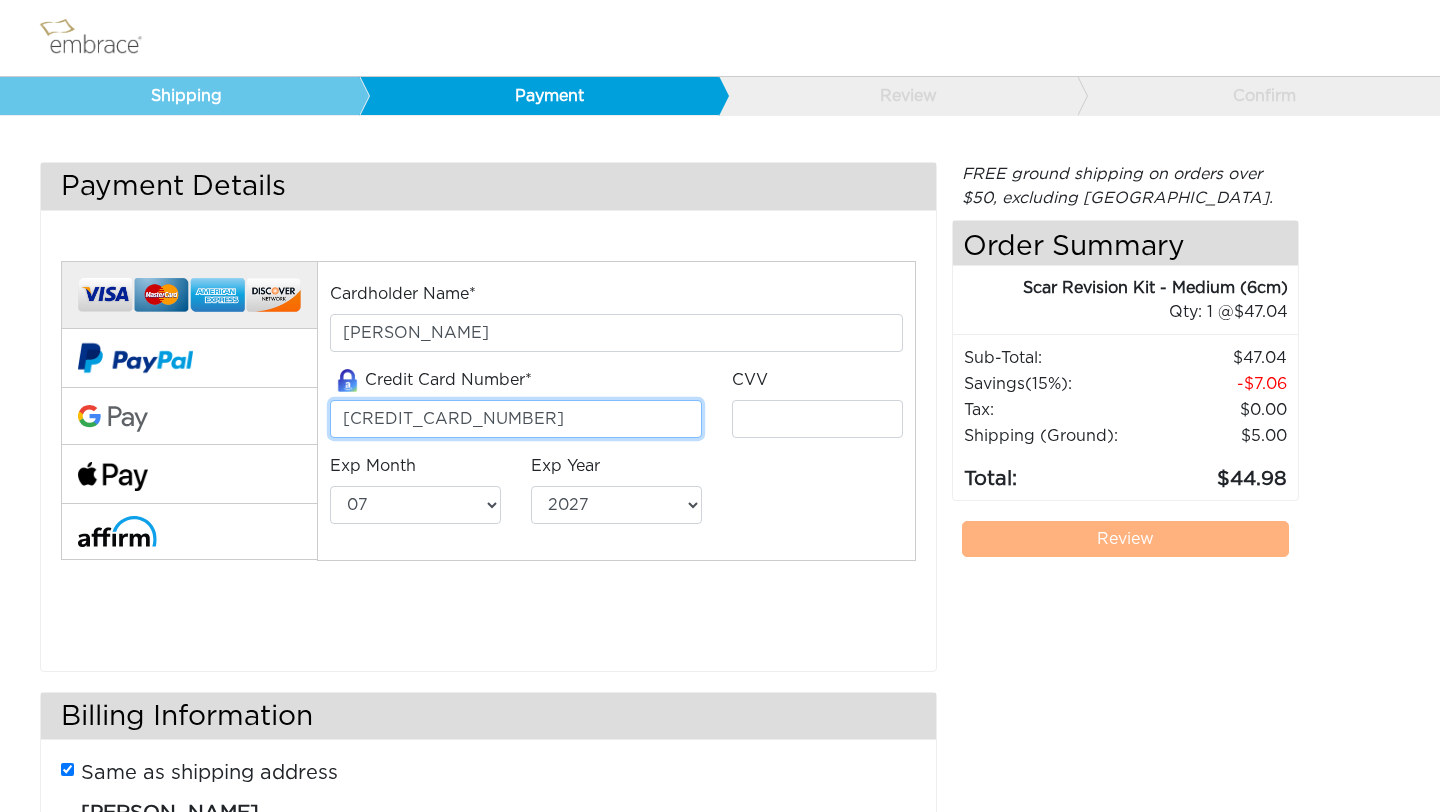 type on "[CREDIT_CARD_NUMBER]" 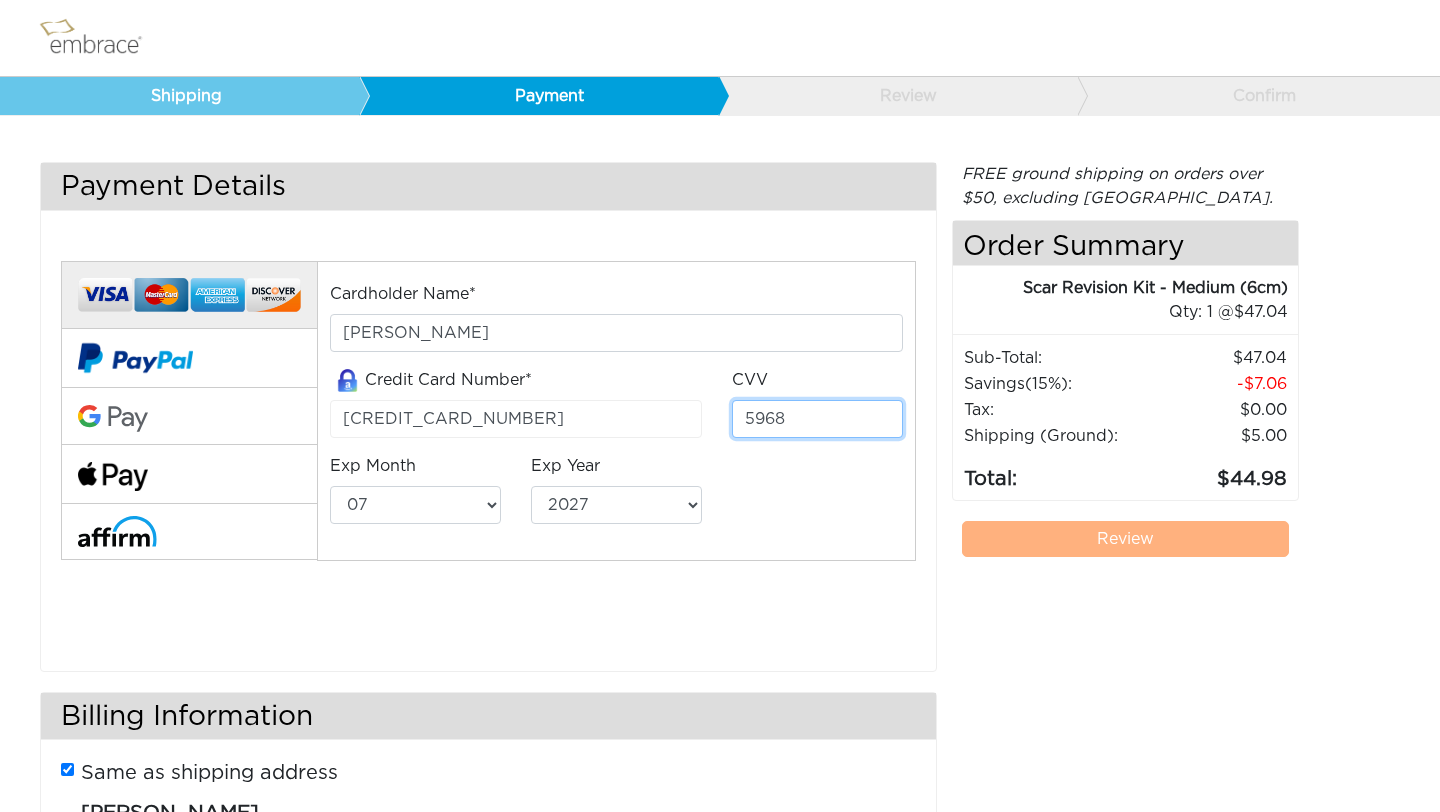 type on "5968" 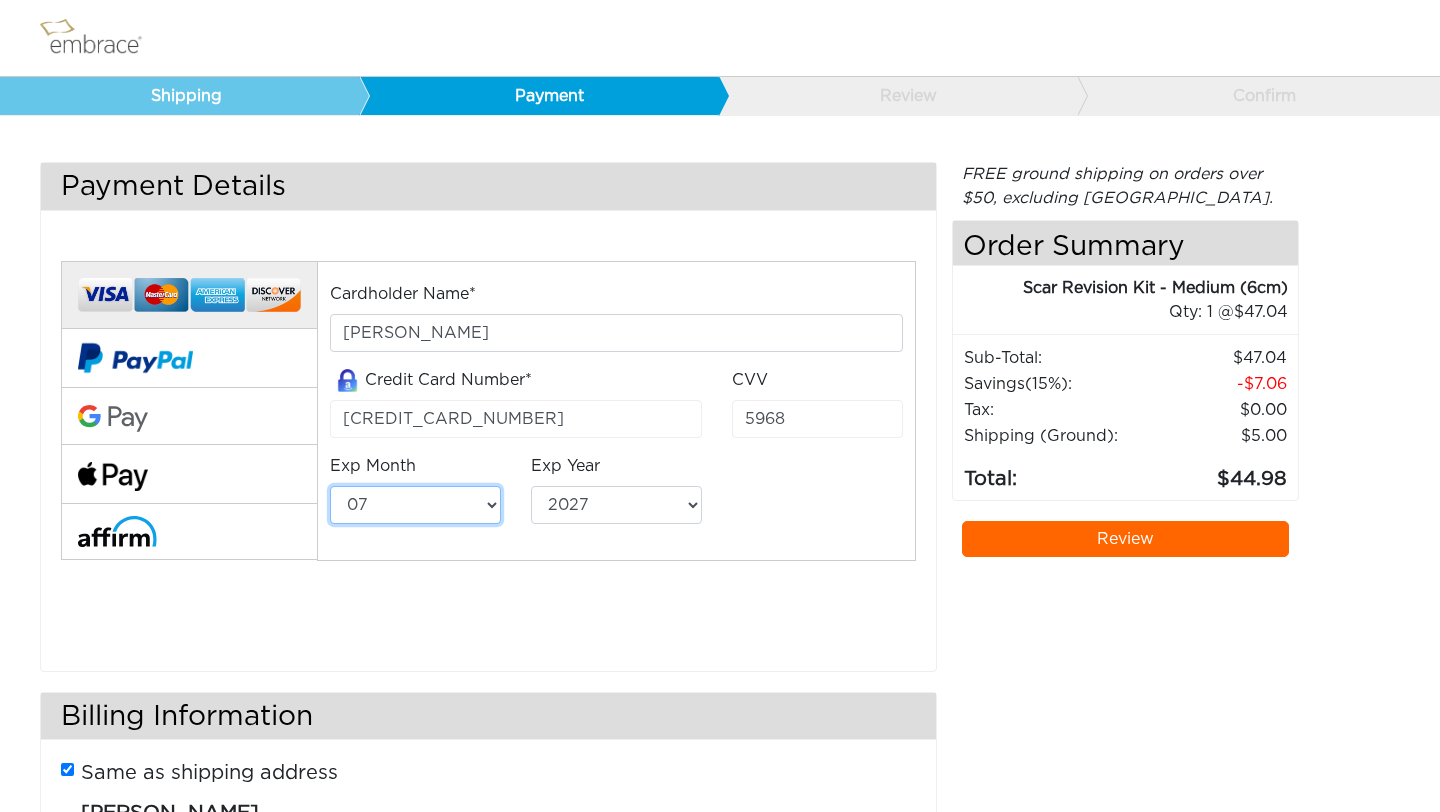 click on "01
02
03
04
05
06
07
08
09
10
11
12" at bounding box center [415, 505] 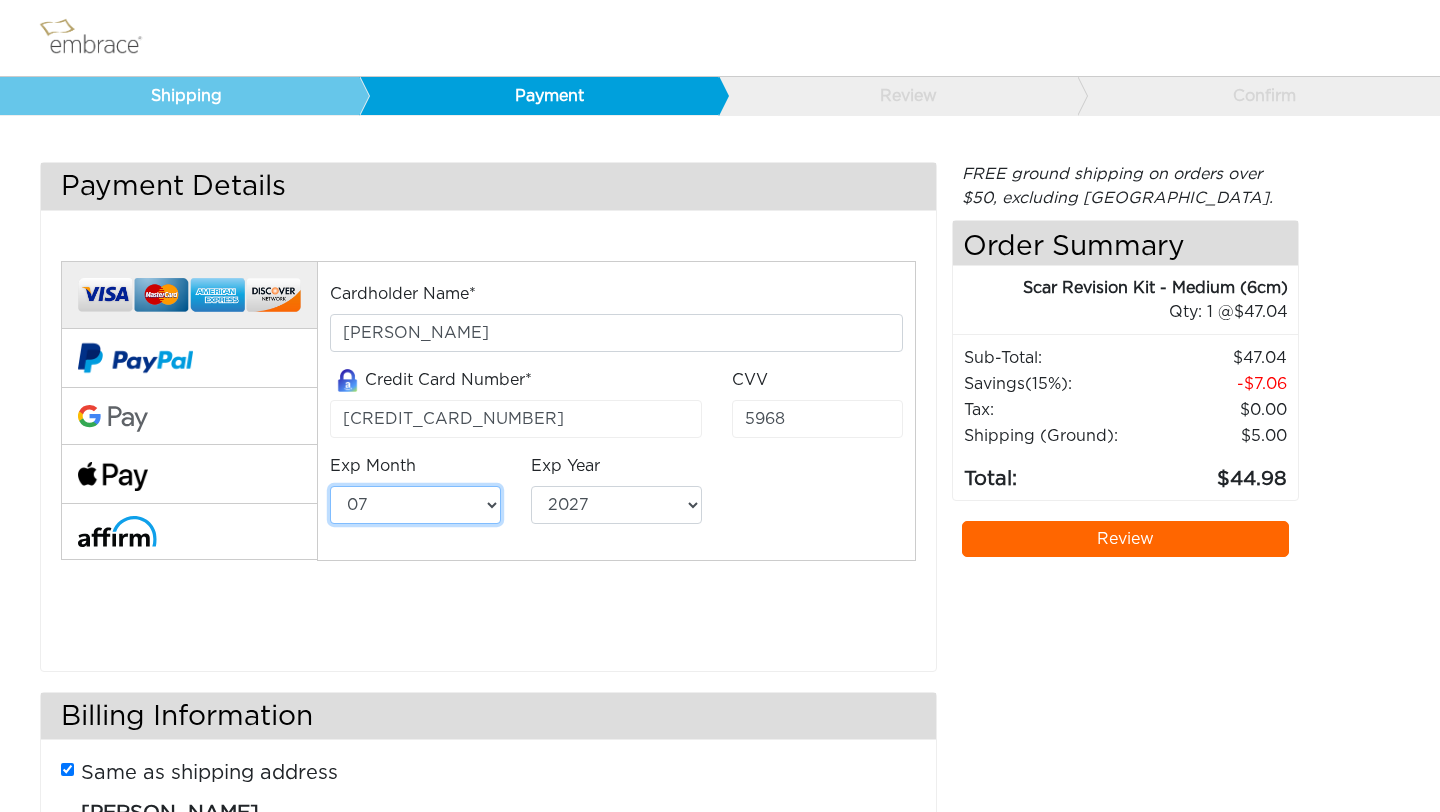 select on "6" 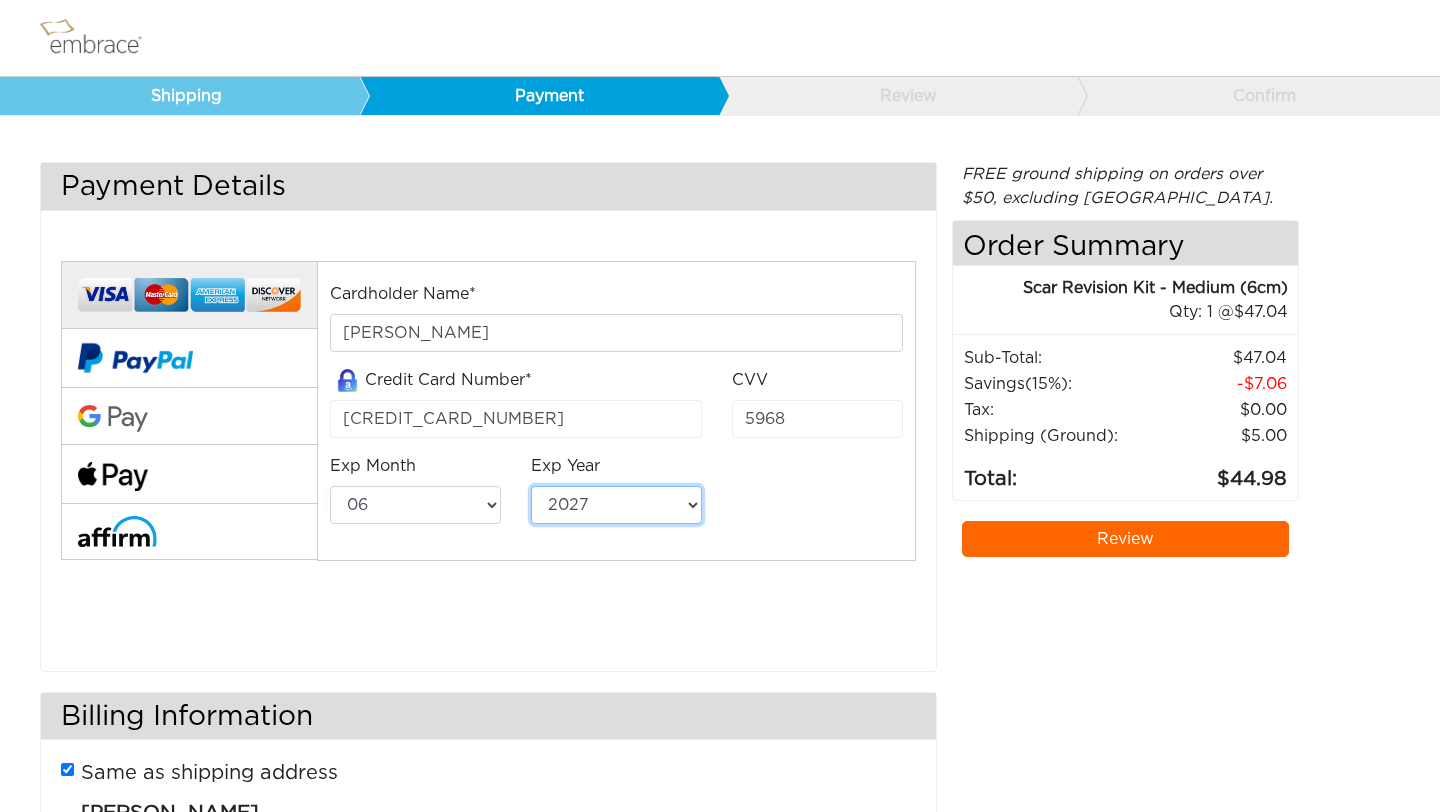 click on "2025 2026 2027 2028 2029 2030 2031 2032 2033 2034 2035 2036 2037 2038 2039" at bounding box center [616, 505] 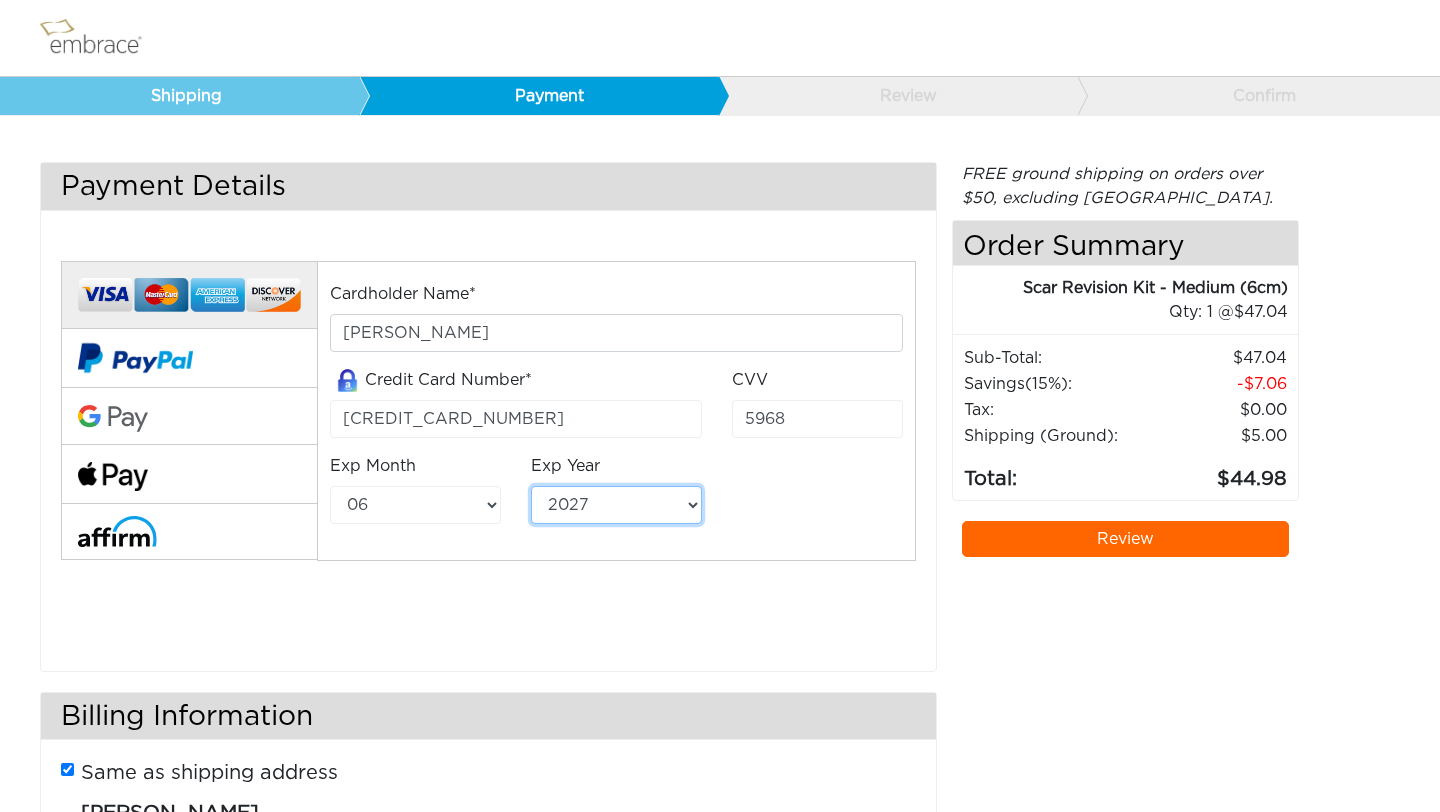 select on "2030" 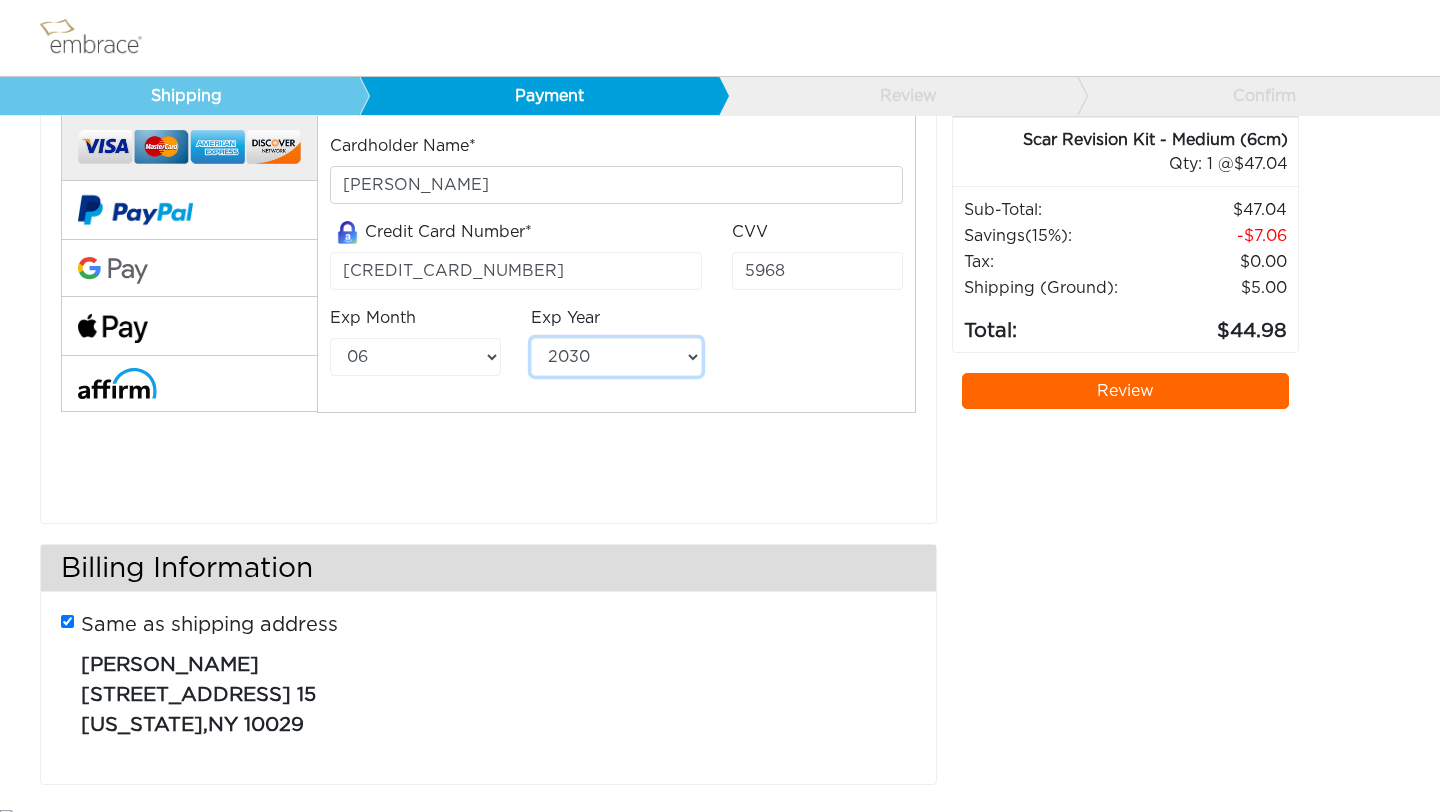 scroll, scrollTop: 165, scrollLeft: 0, axis: vertical 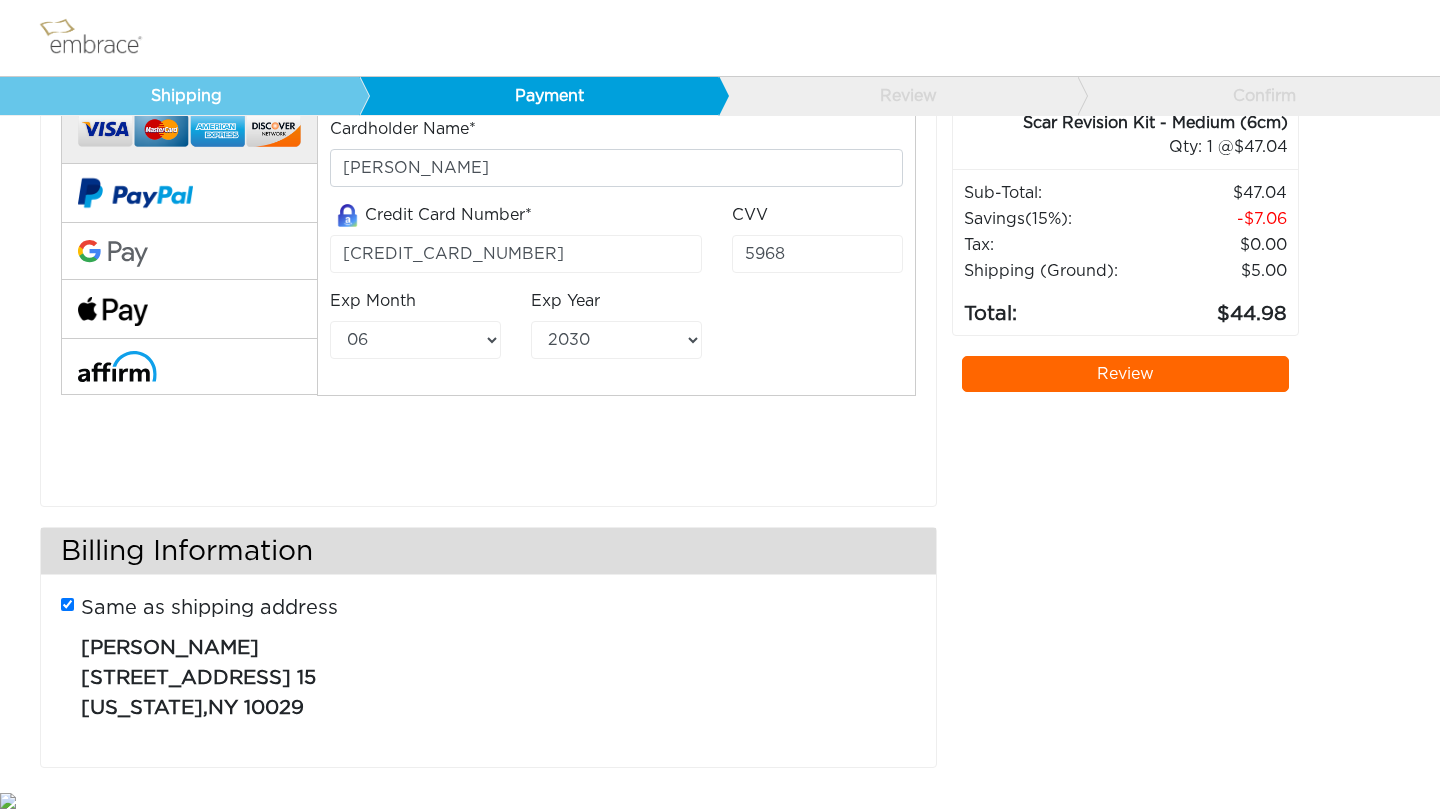 click on "Same as shipping address" at bounding box center (67, 604) 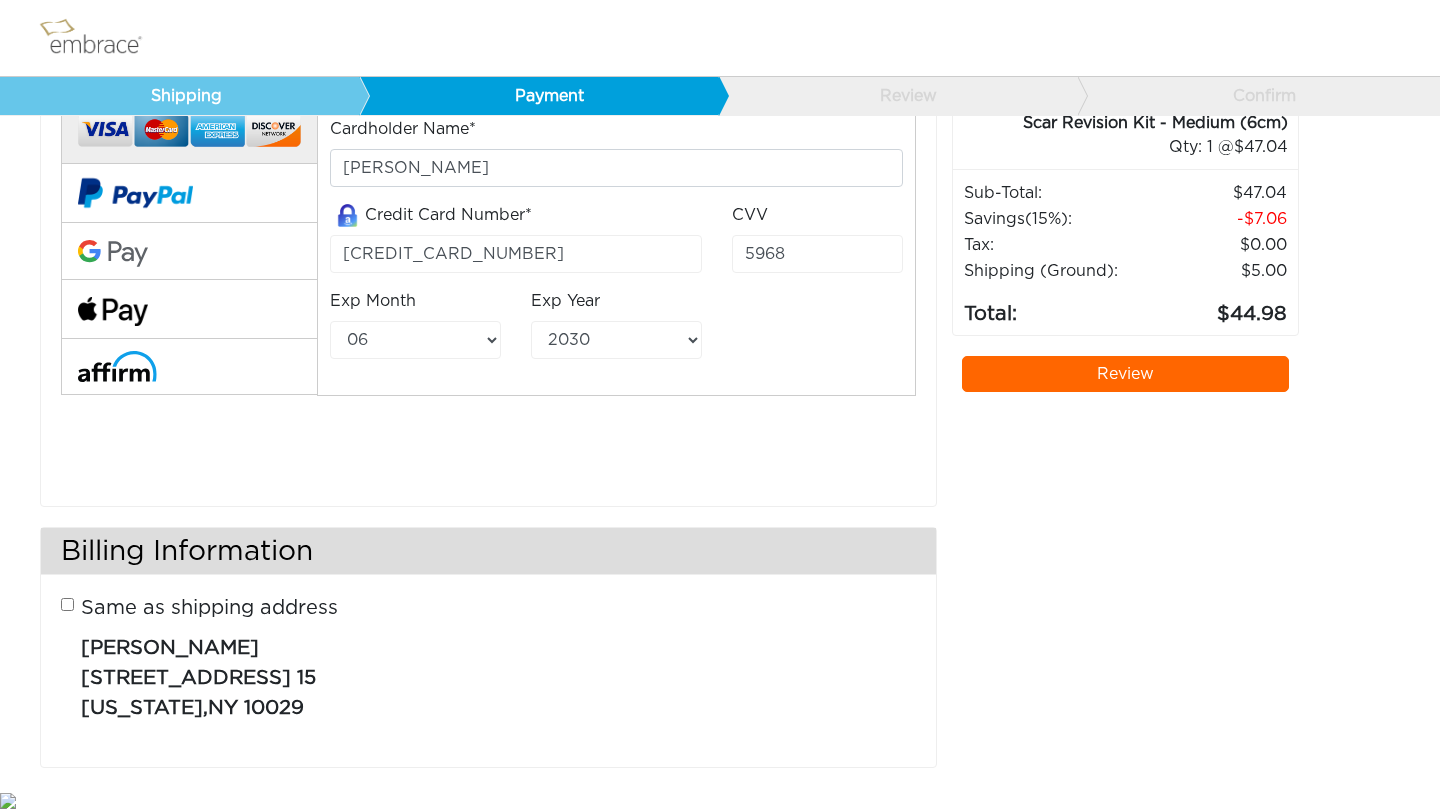 type 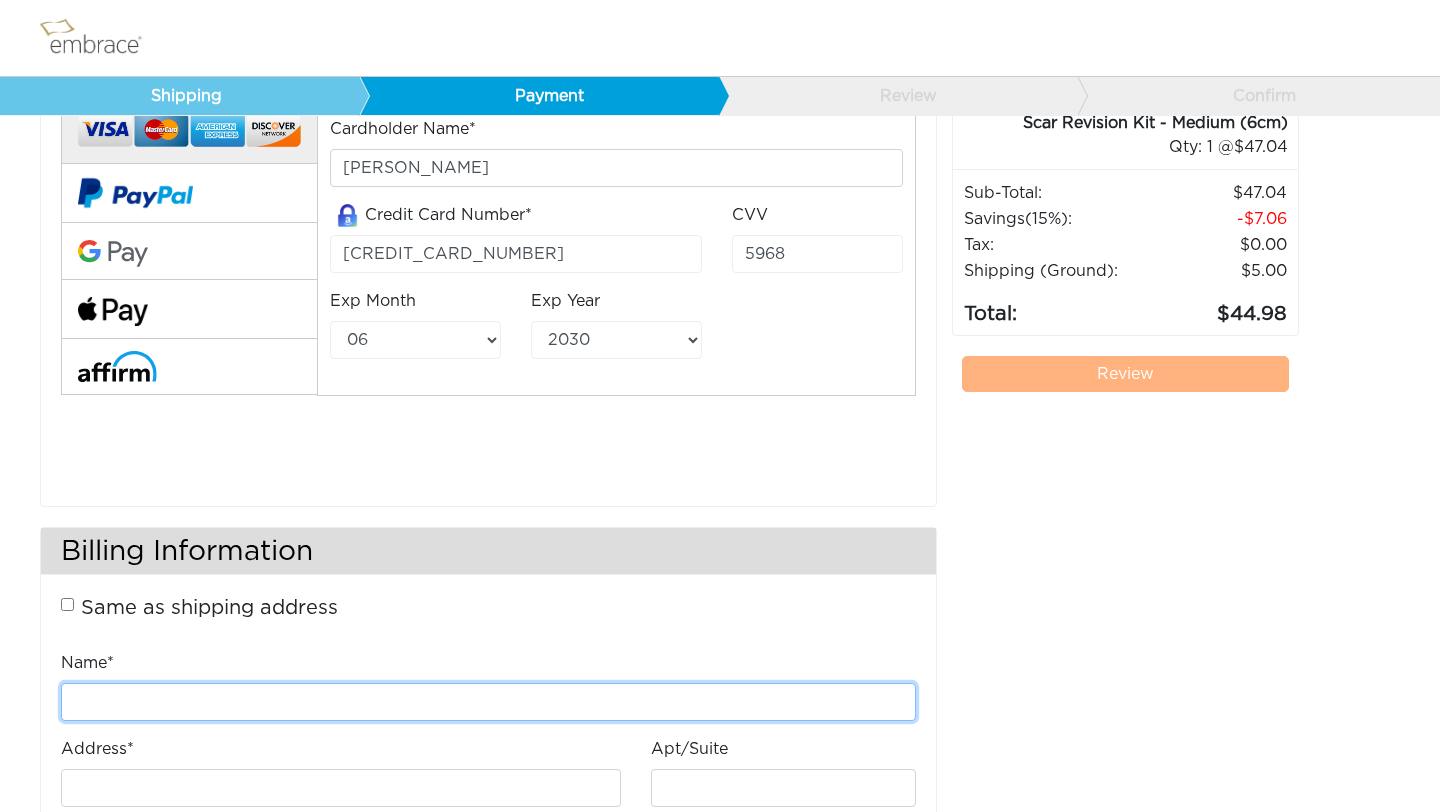click on "Name*" at bounding box center [488, 702] 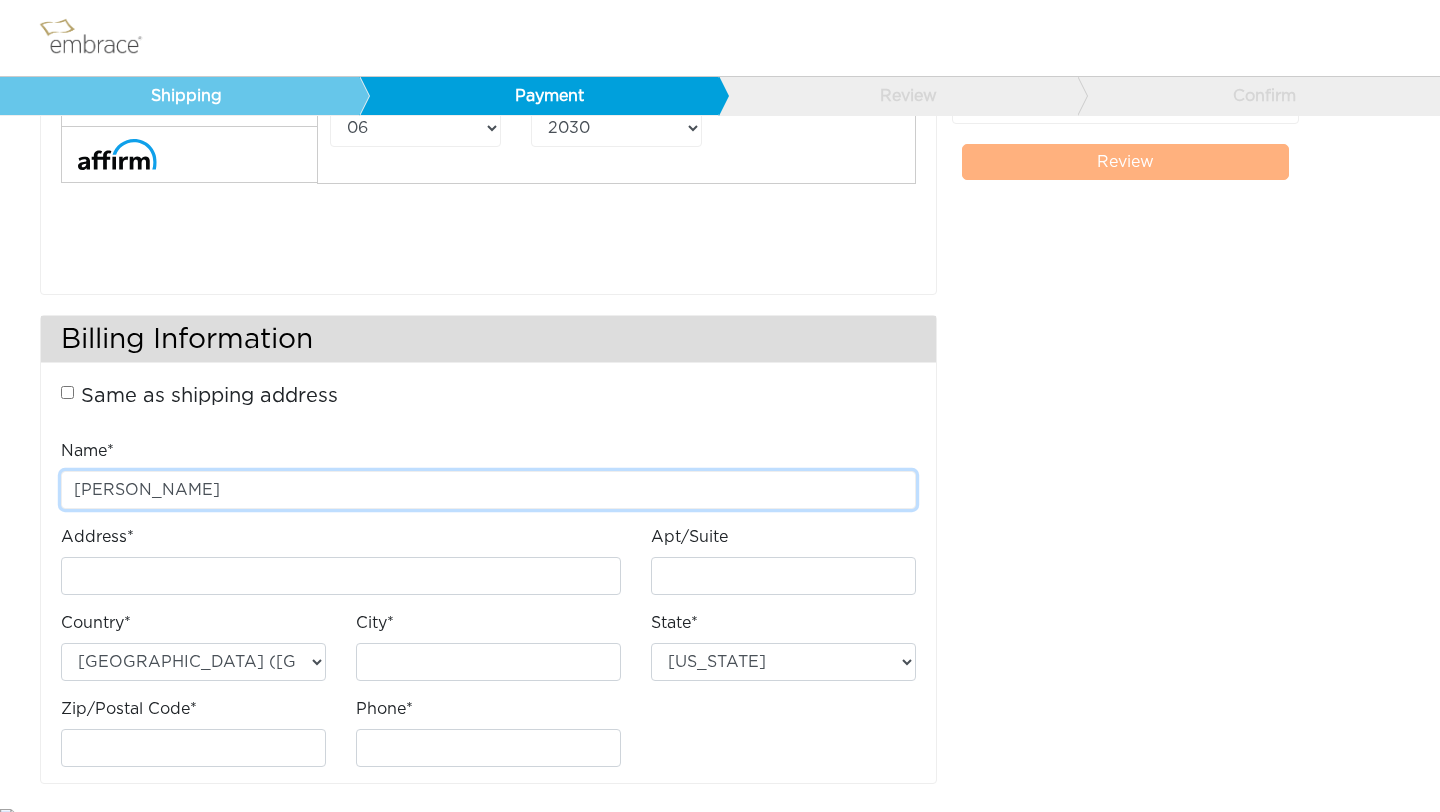 scroll, scrollTop: 380, scrollLeft: 0, axis: vertical 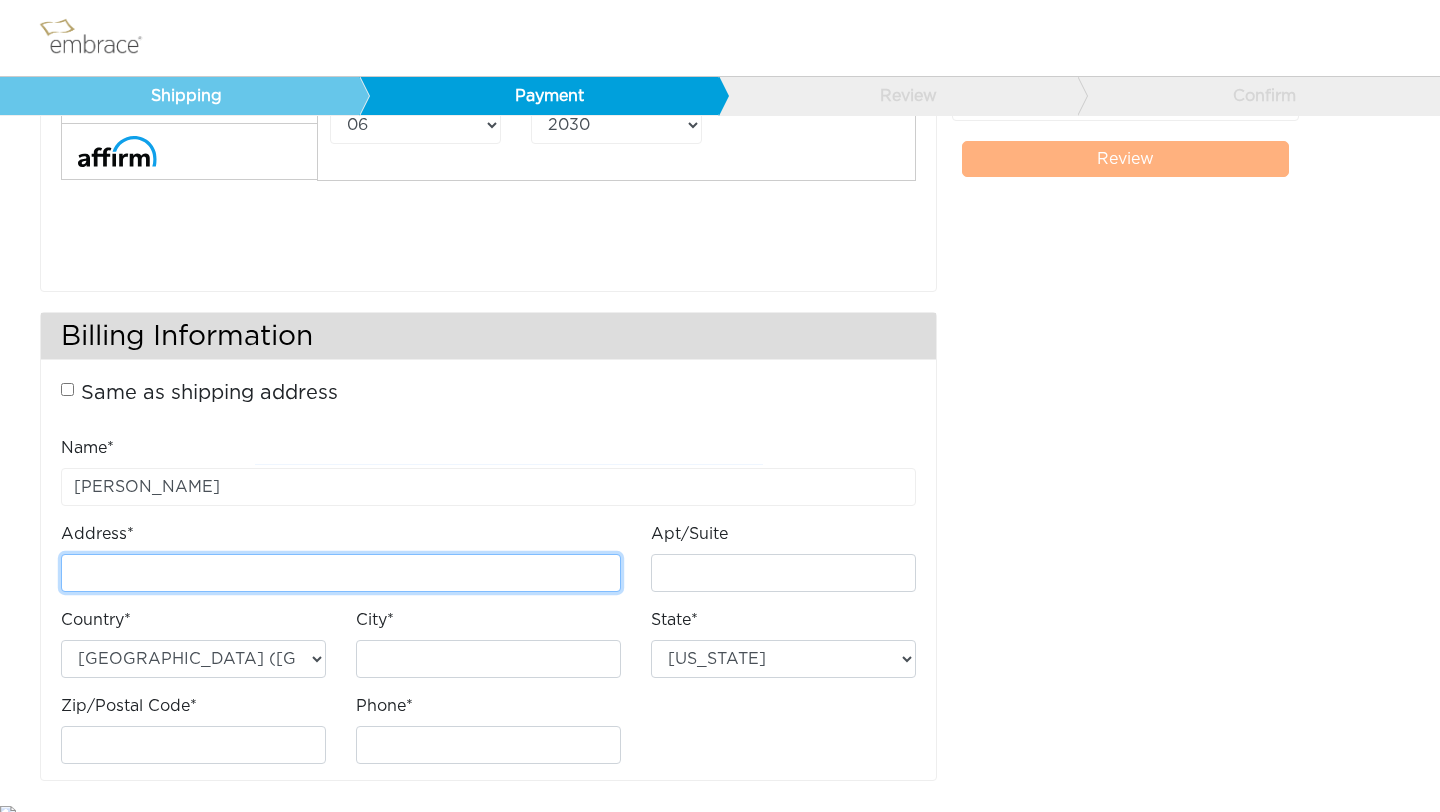 click on "Address*" at bounding box center (341, 573) 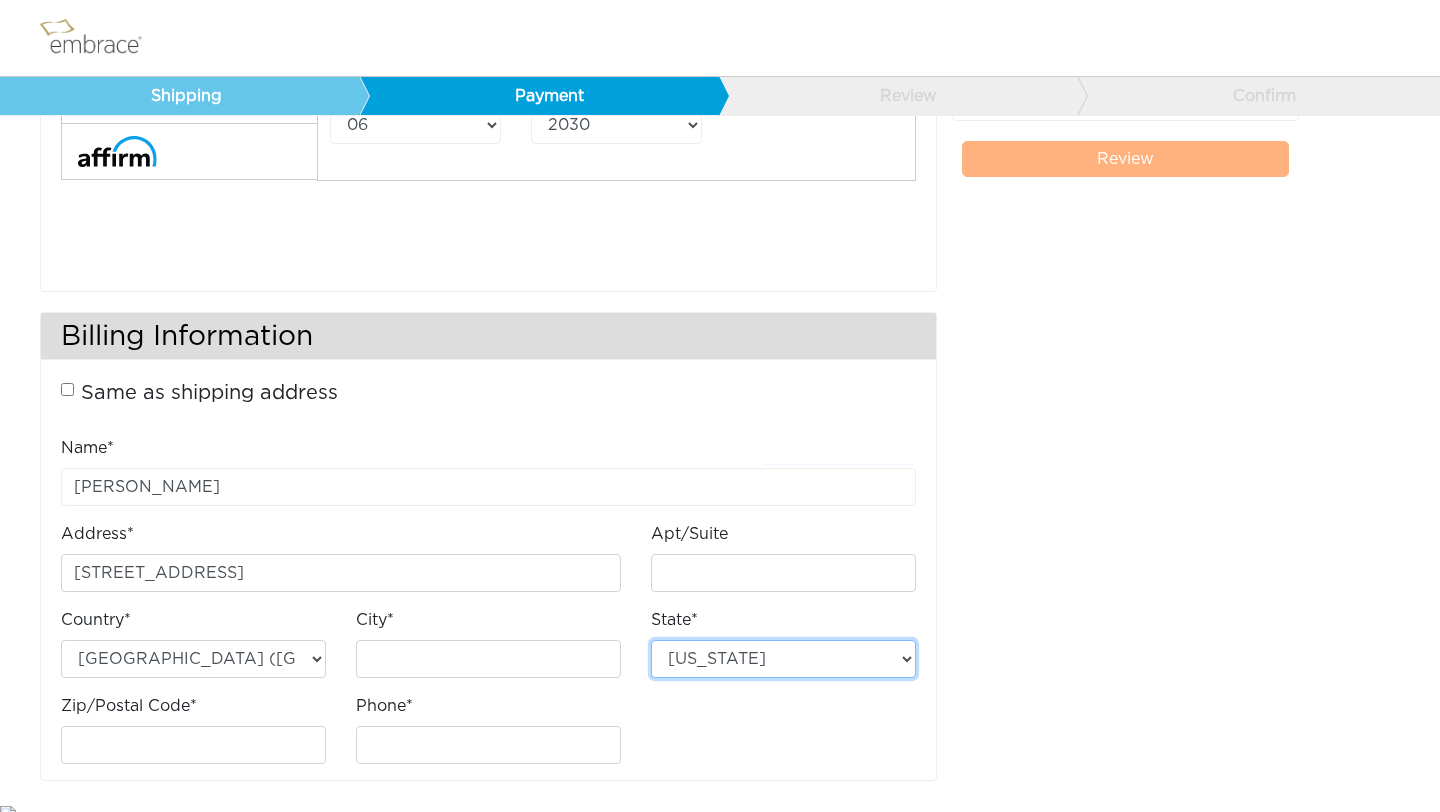 select on "NC" 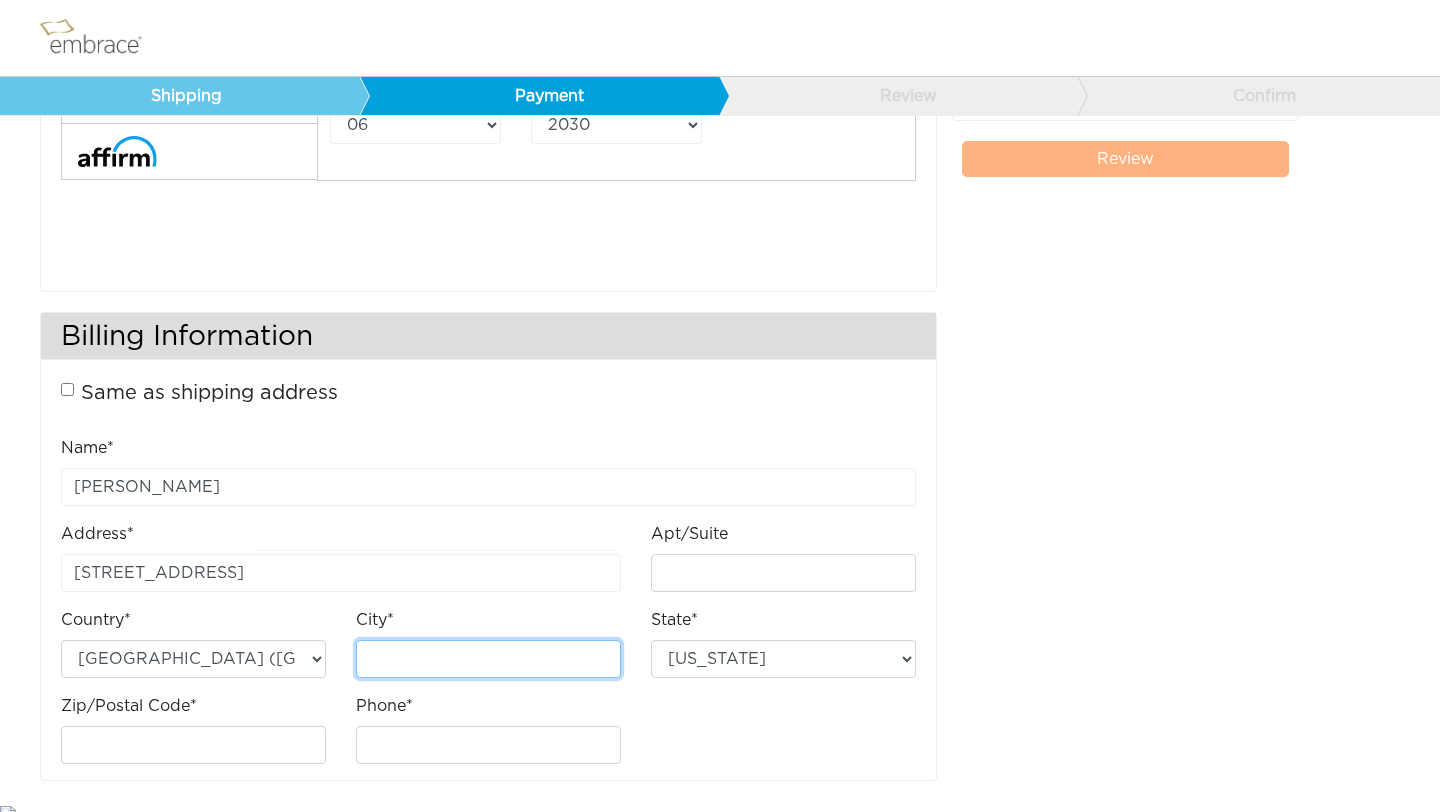 type on "Waxhaw" 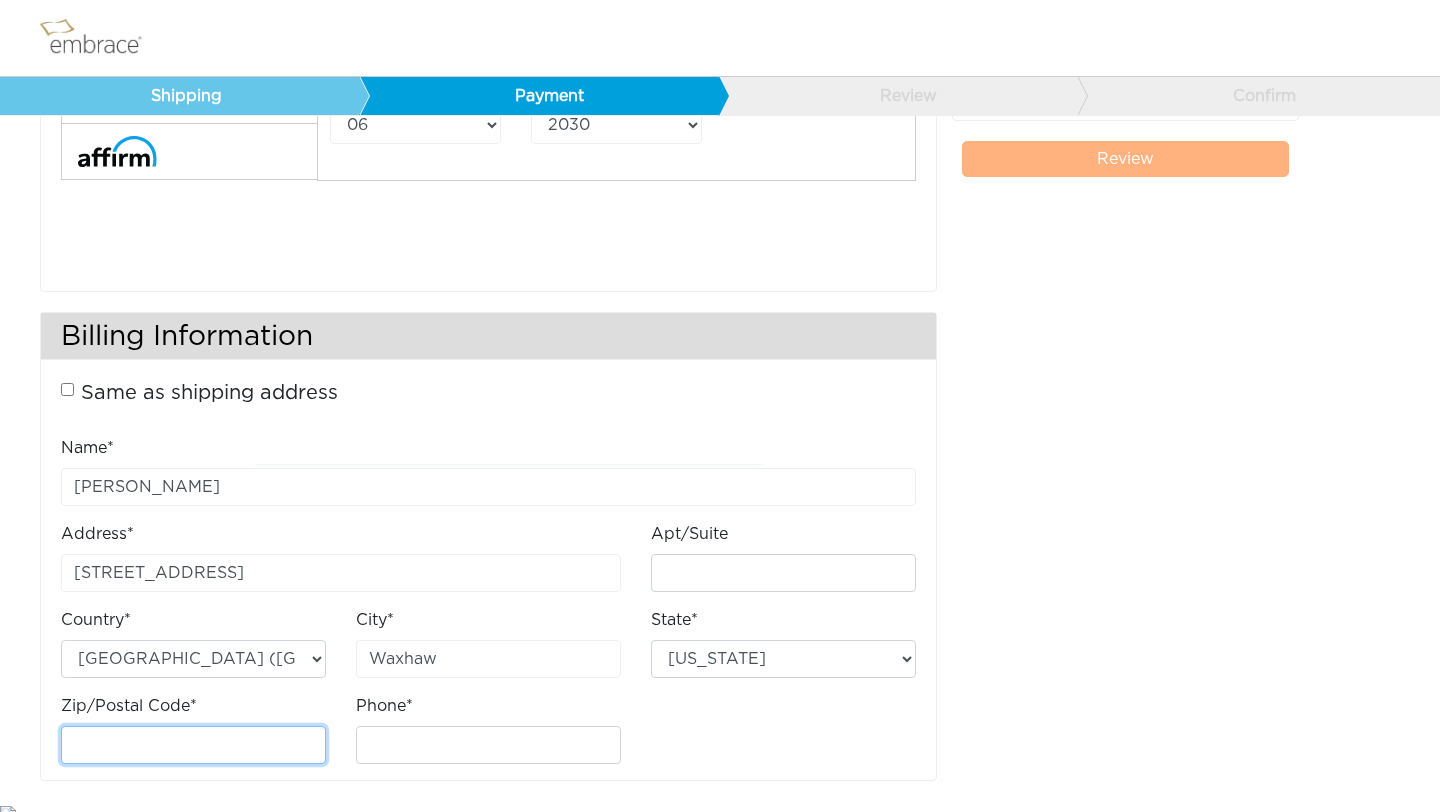 click on "Zip/Postal Code*" at bounding box center [193, 745] 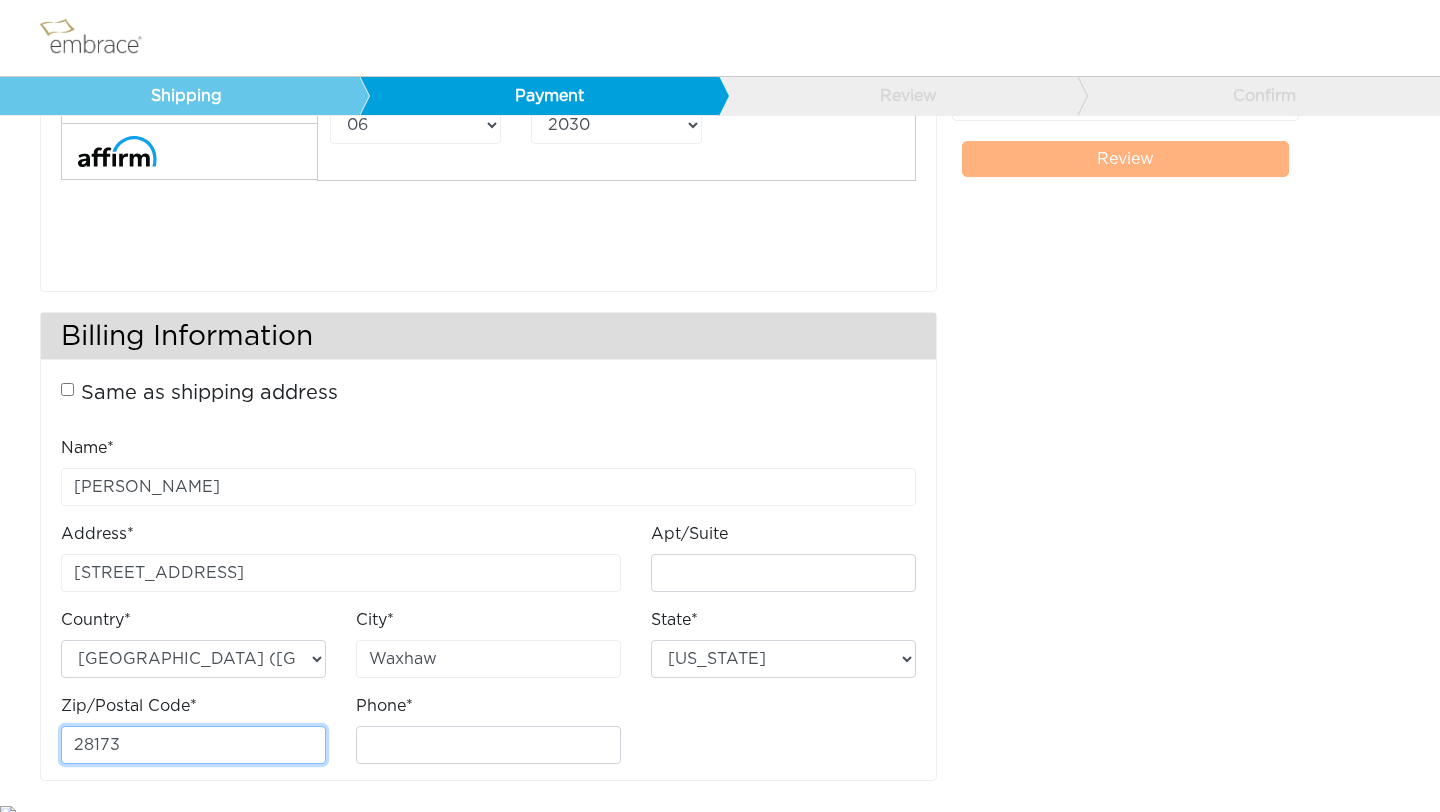 type on "28173" 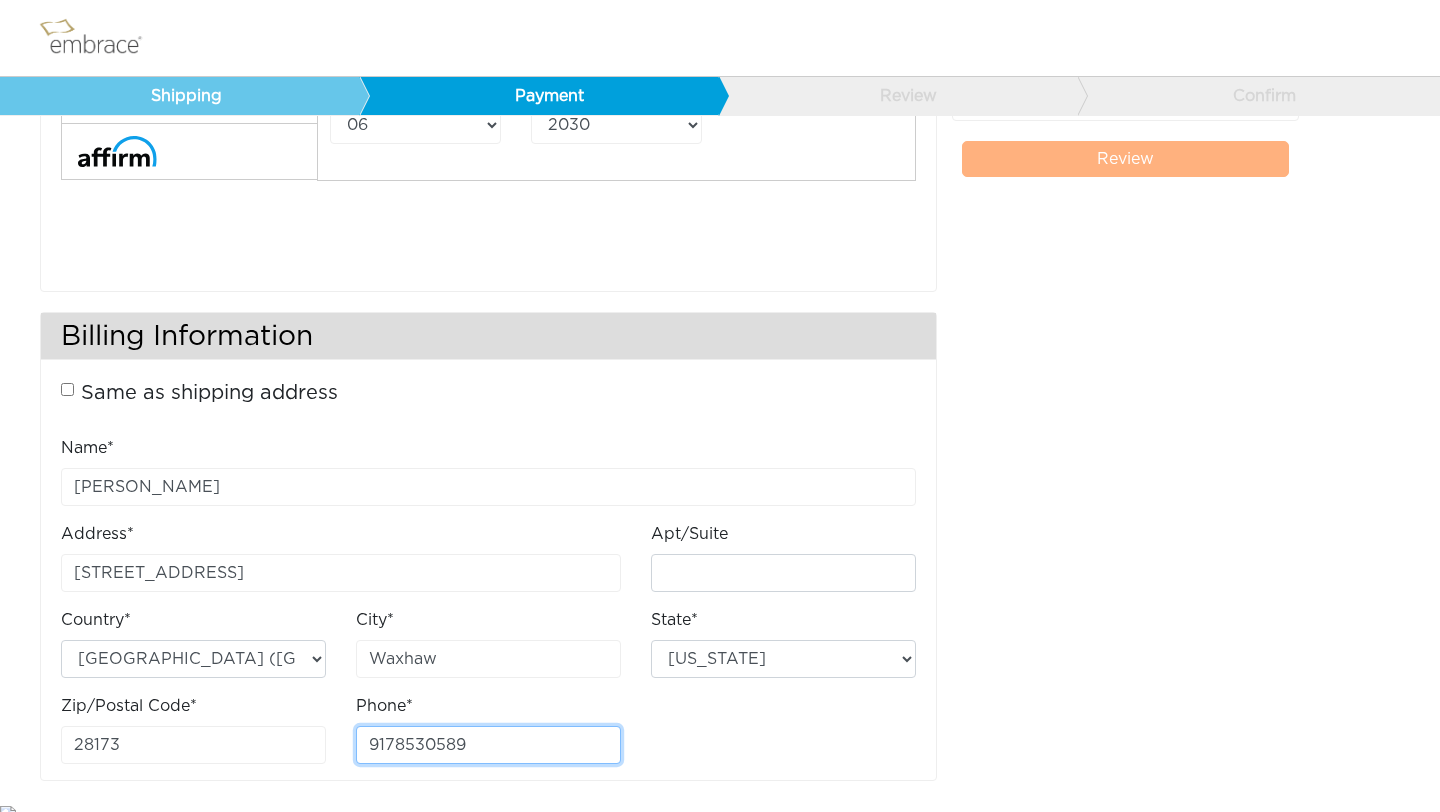 type on "9178530589" 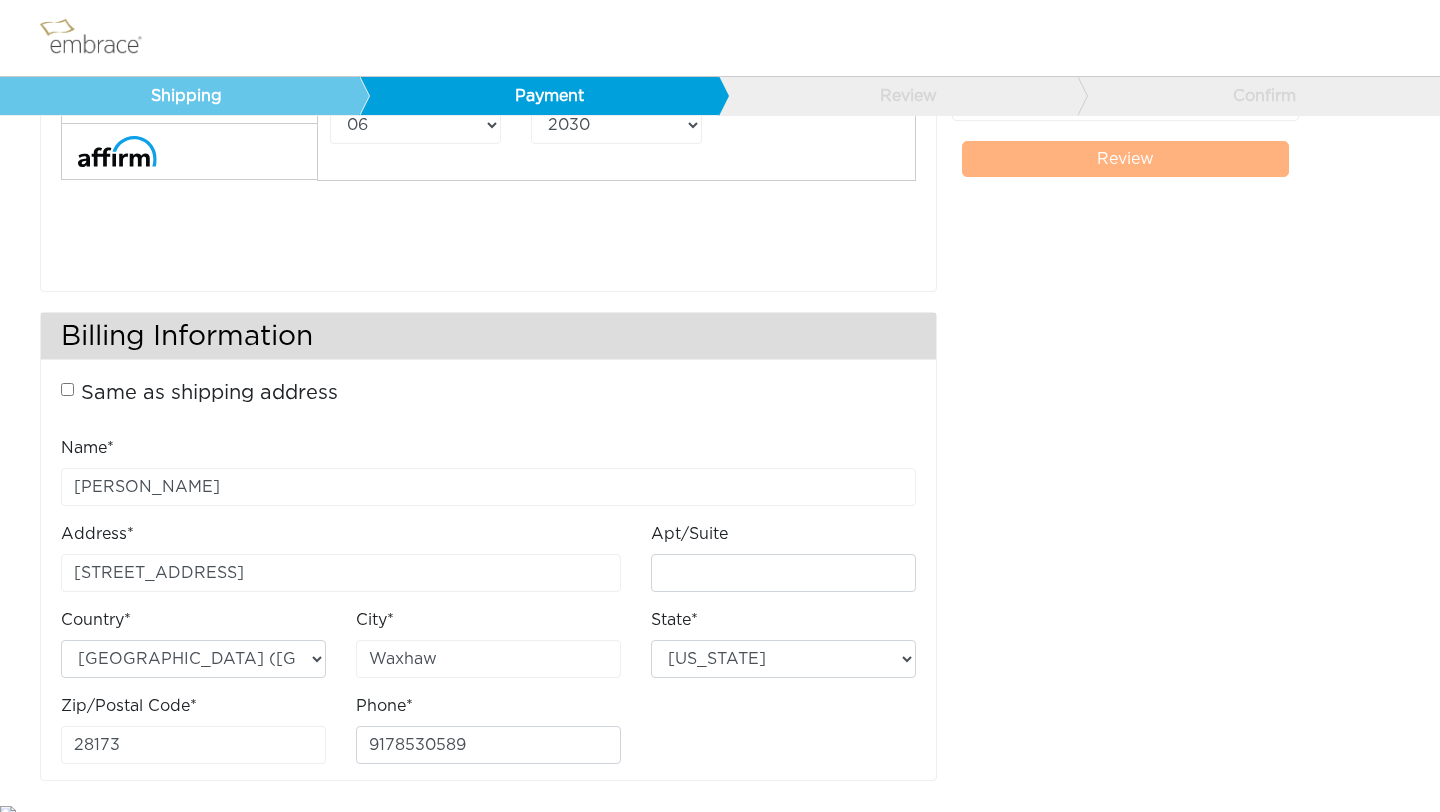 click on "Review" at bounding box center [1126, 159] 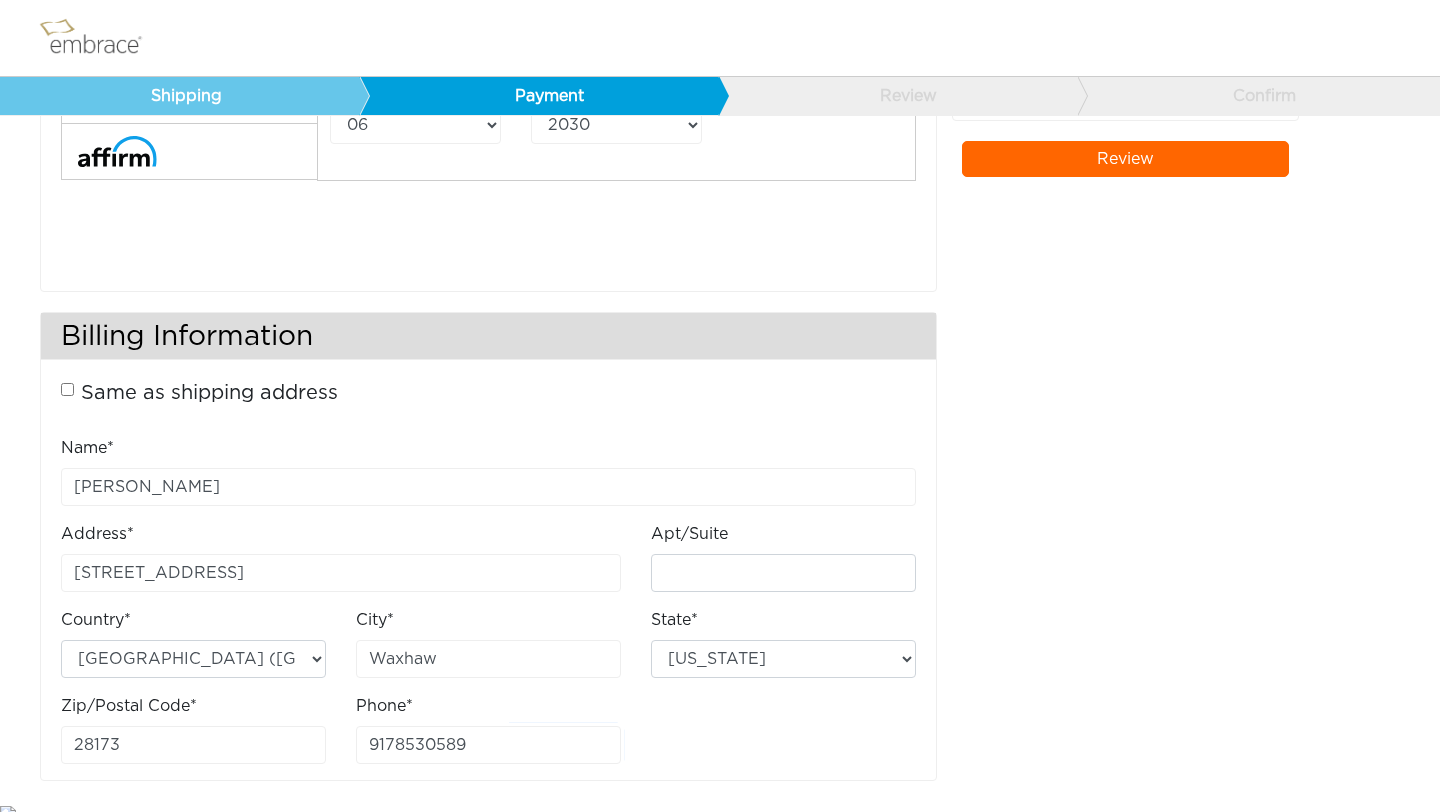 scroll, scrollTop: 0, scrollLeft: 0, axis: both 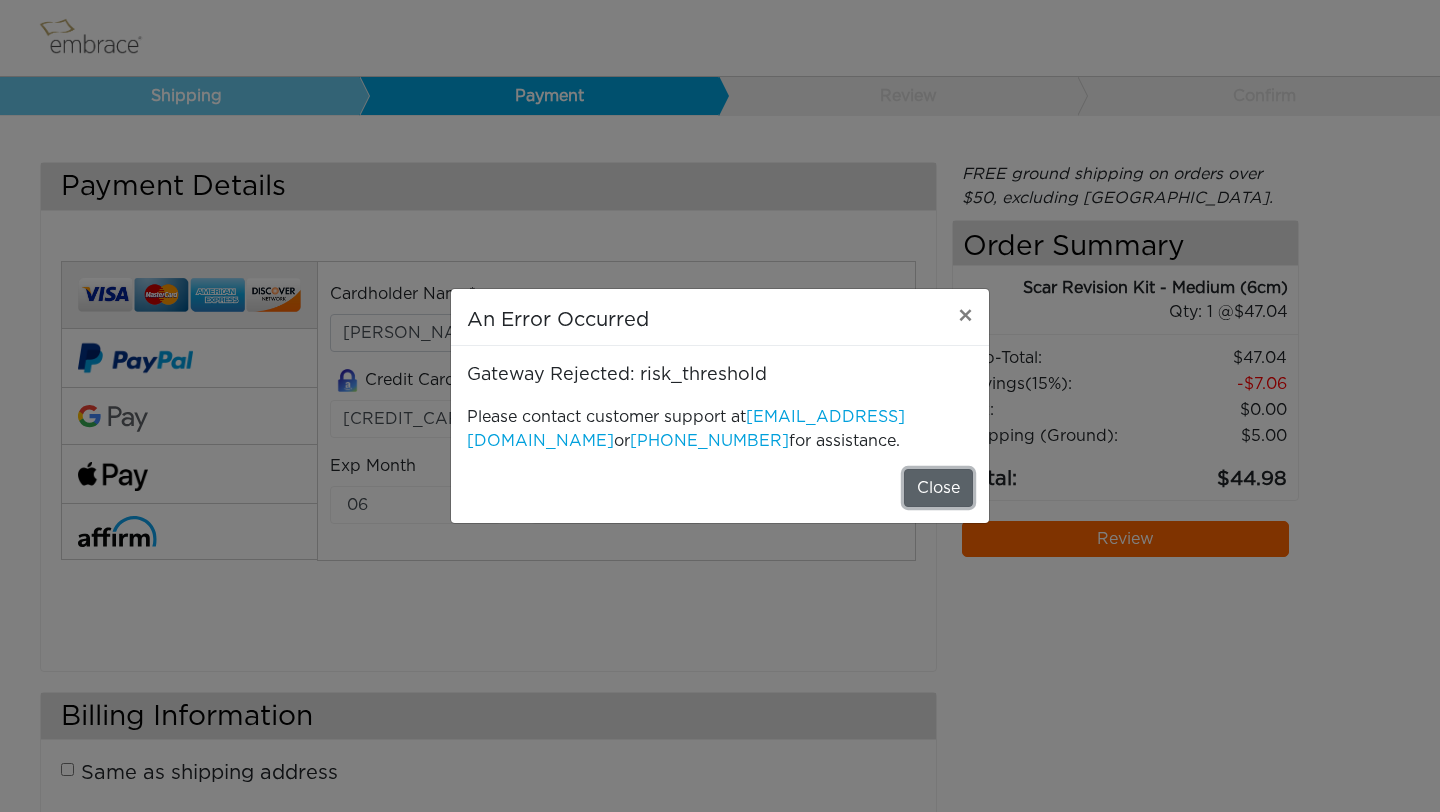 click on "Close" at bounding box center (938, 488) 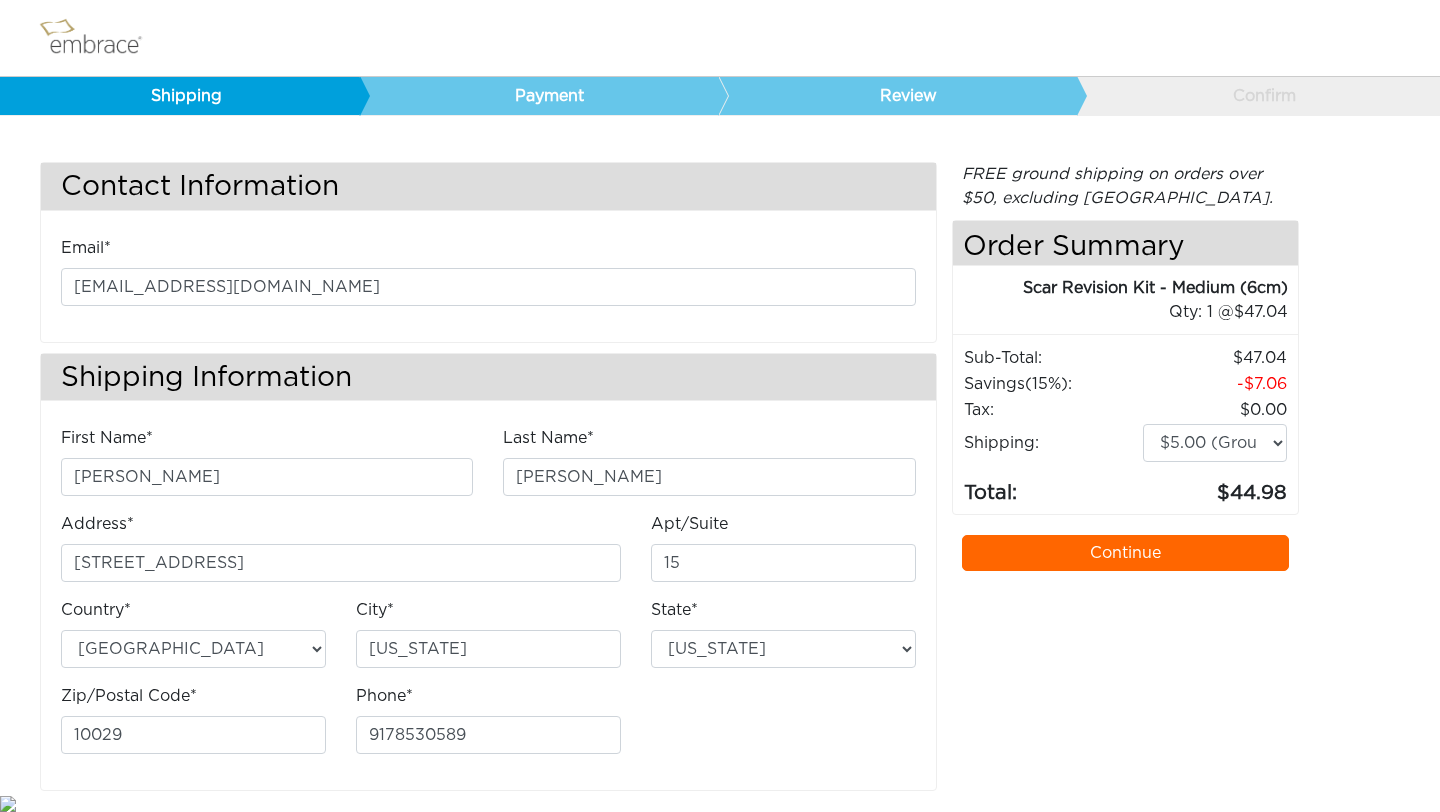 select on "NY" 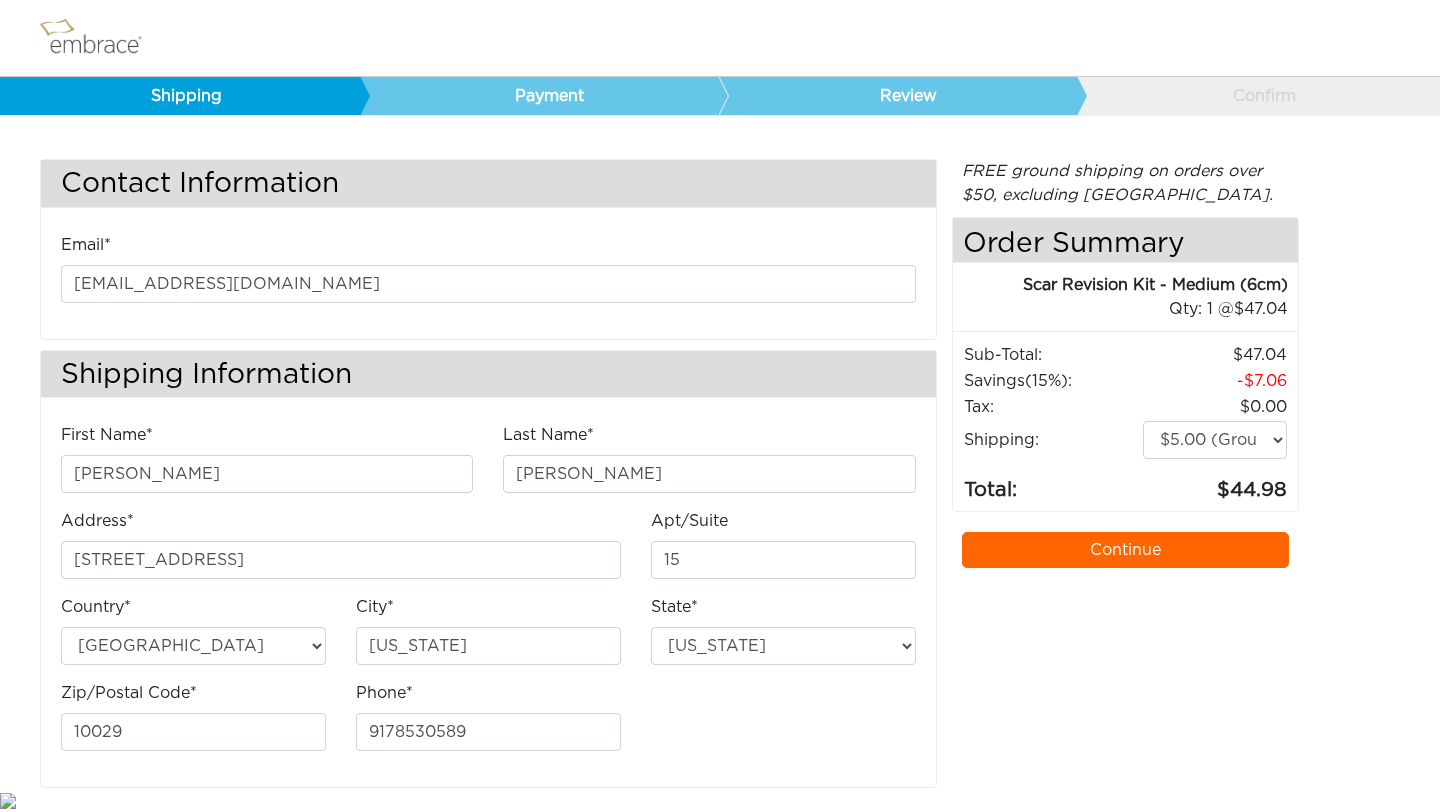 click on "Continue" at bounding box center (1126, 550) 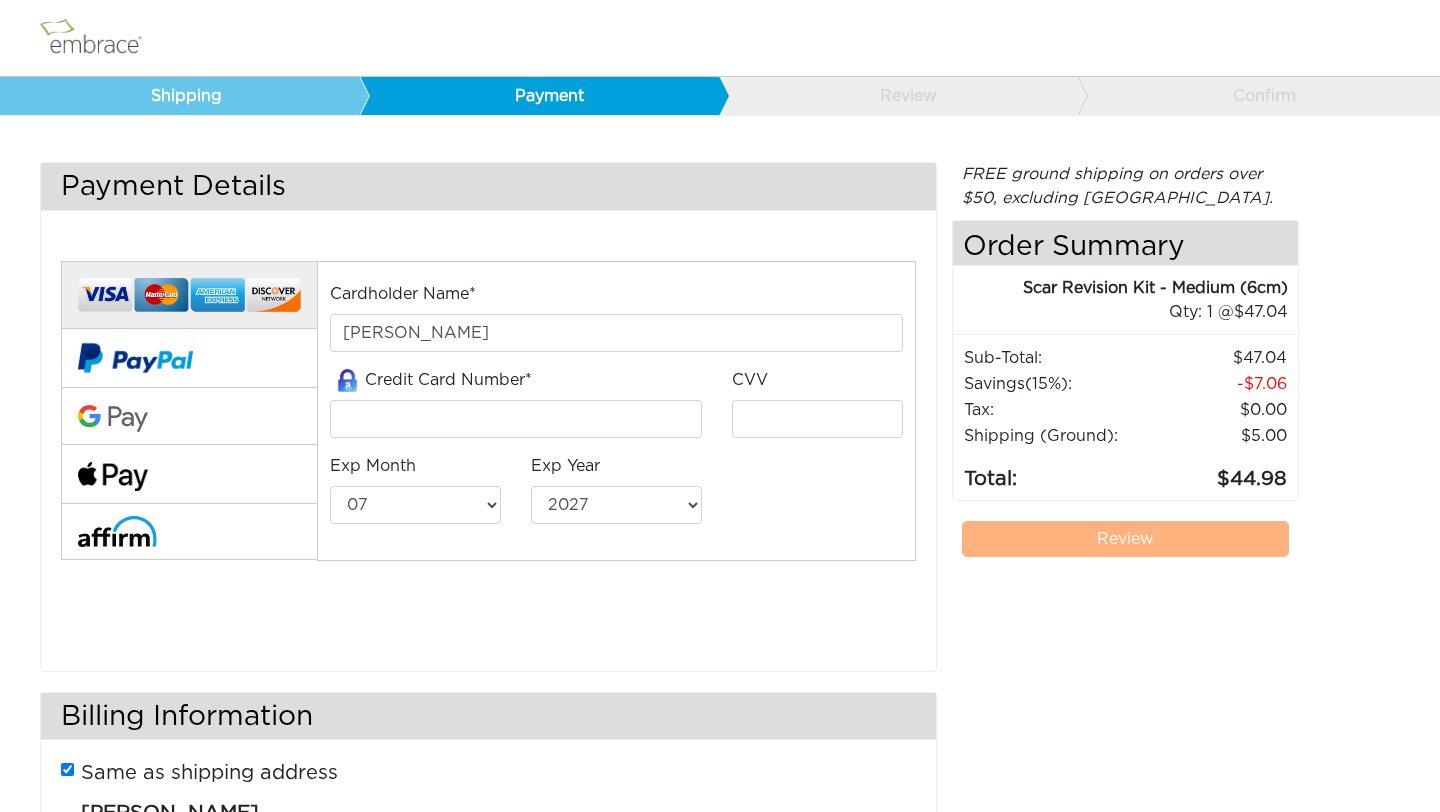 select on "7" 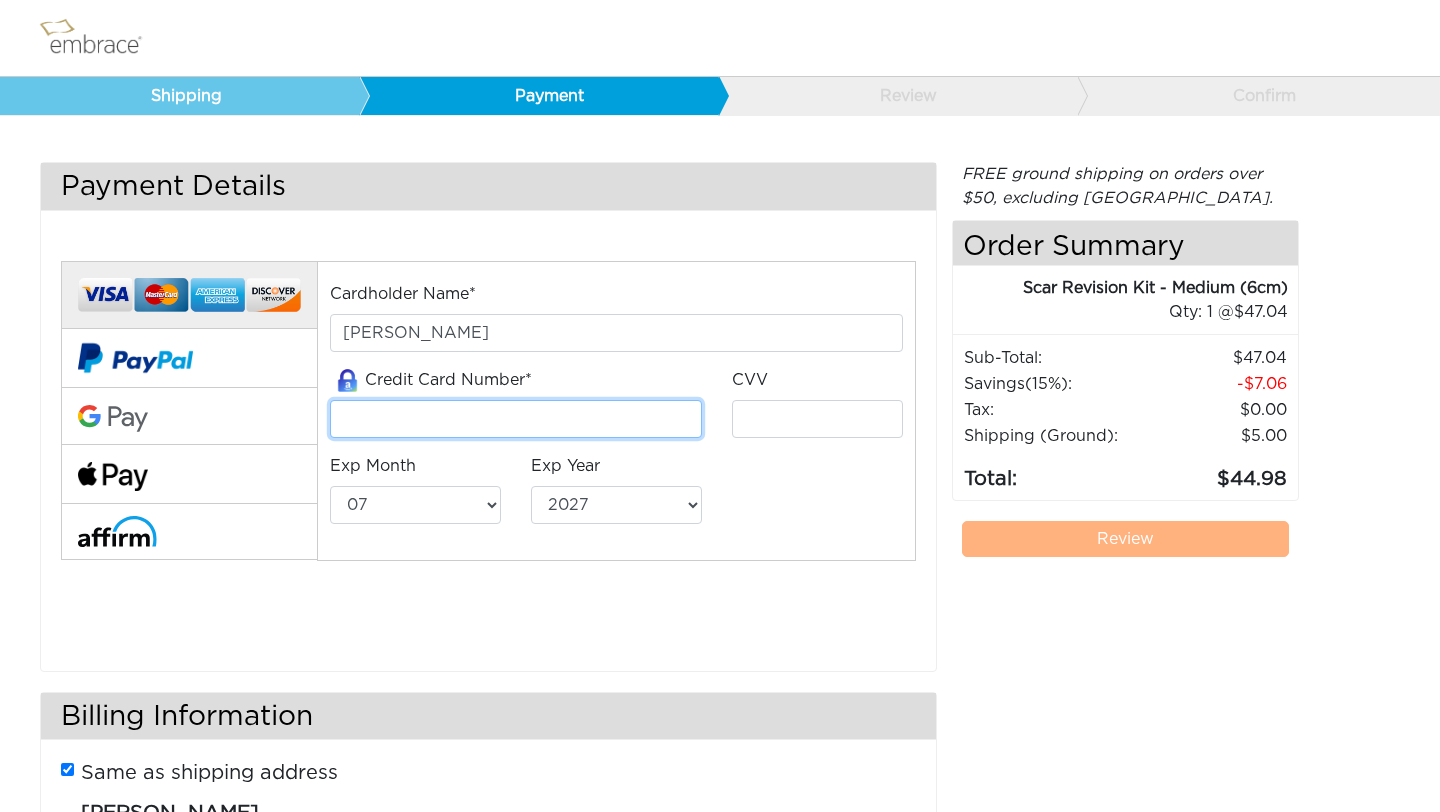click at bounding box center [516, 419] 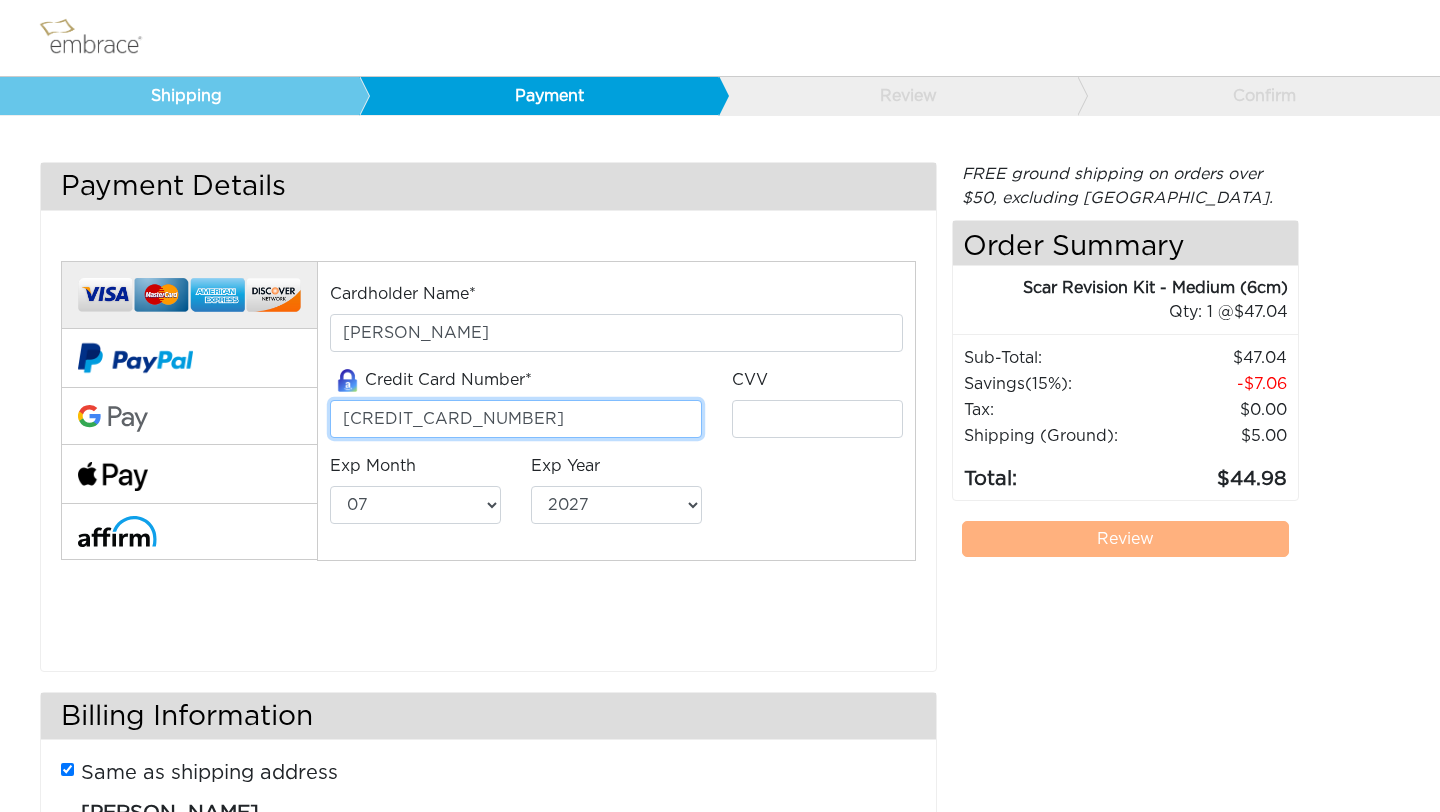 type on "[CREDIT_CARD_NUMBER]" 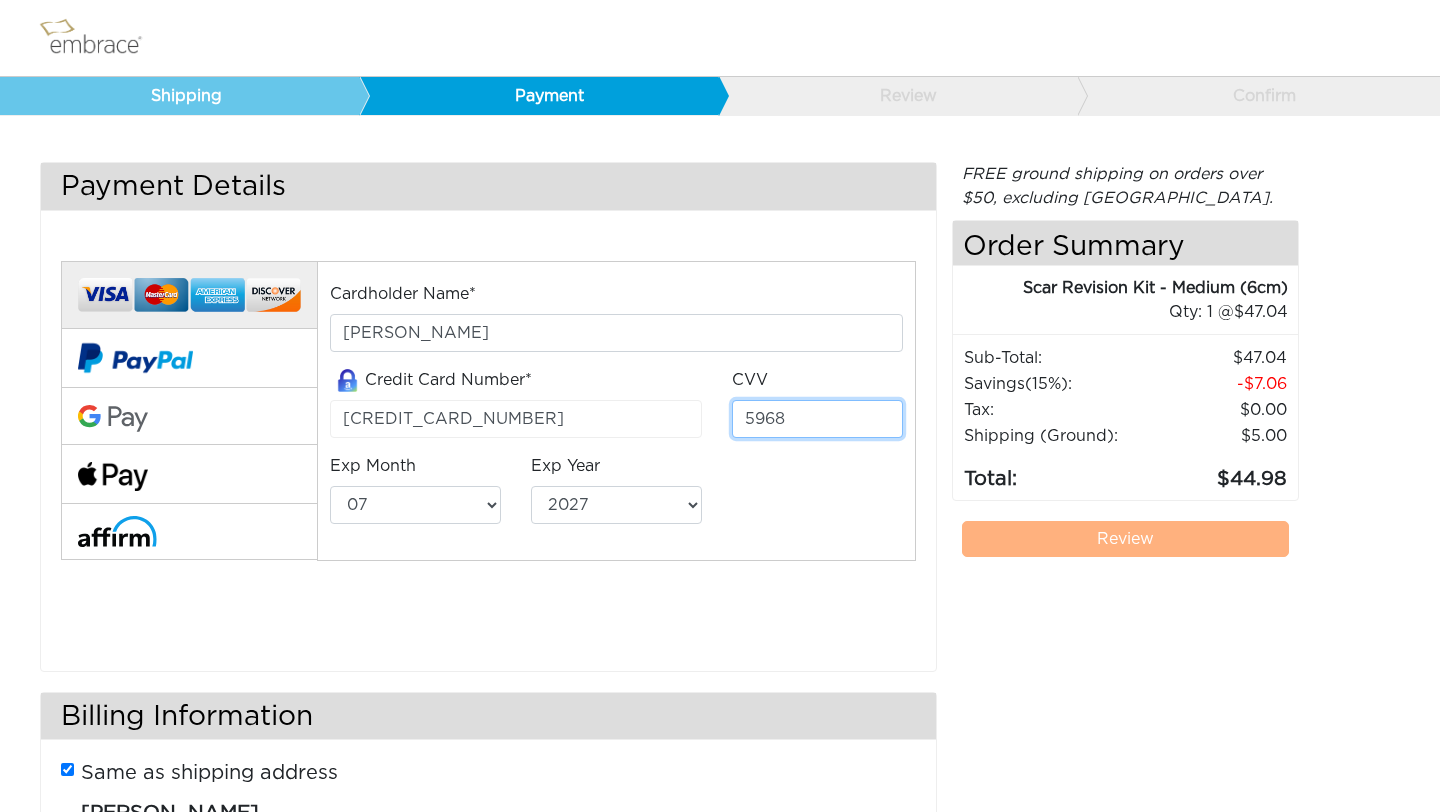 type on "5968" 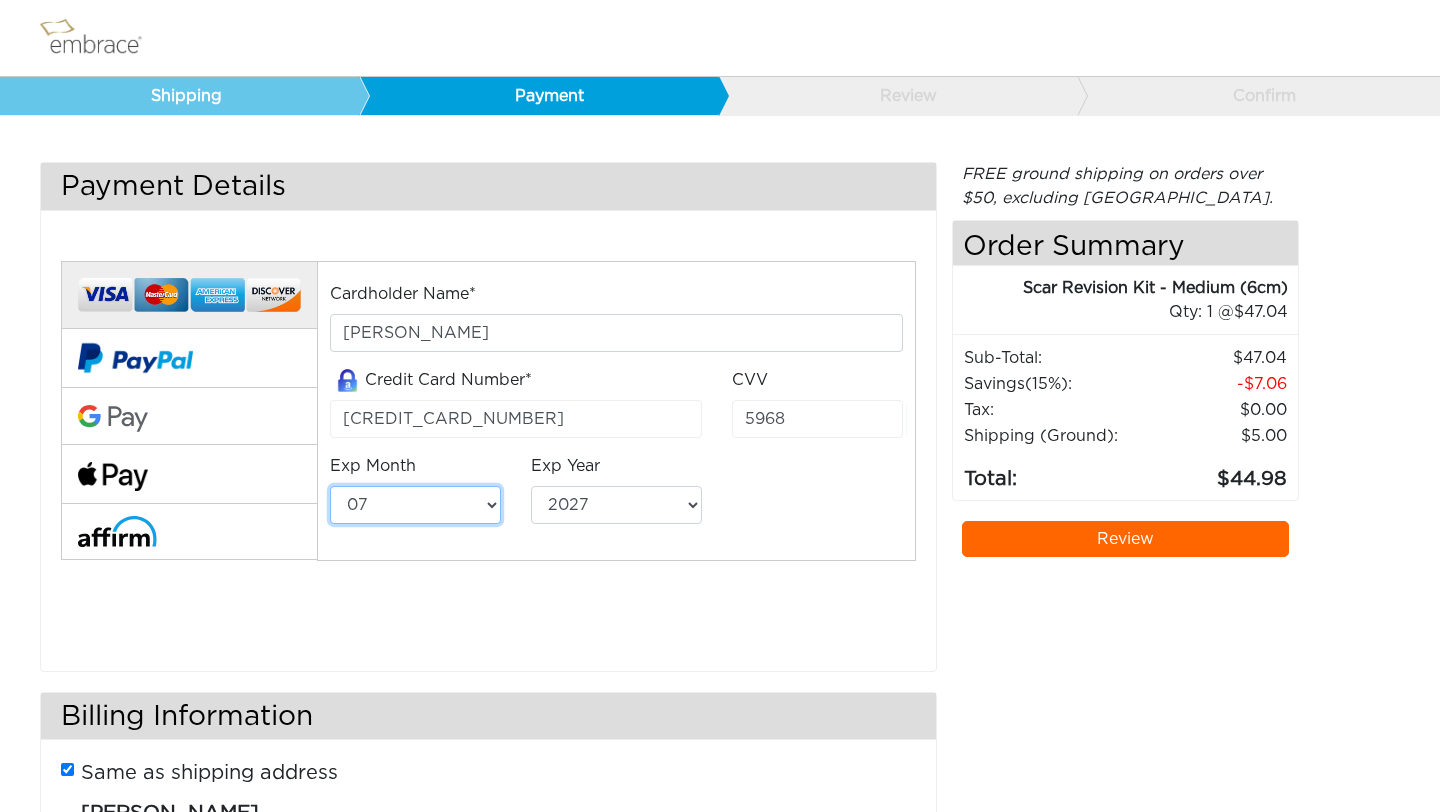 click on "01
02
03
04
05
06
07
08
09
10
11
12" at bounding box center (415, 505) 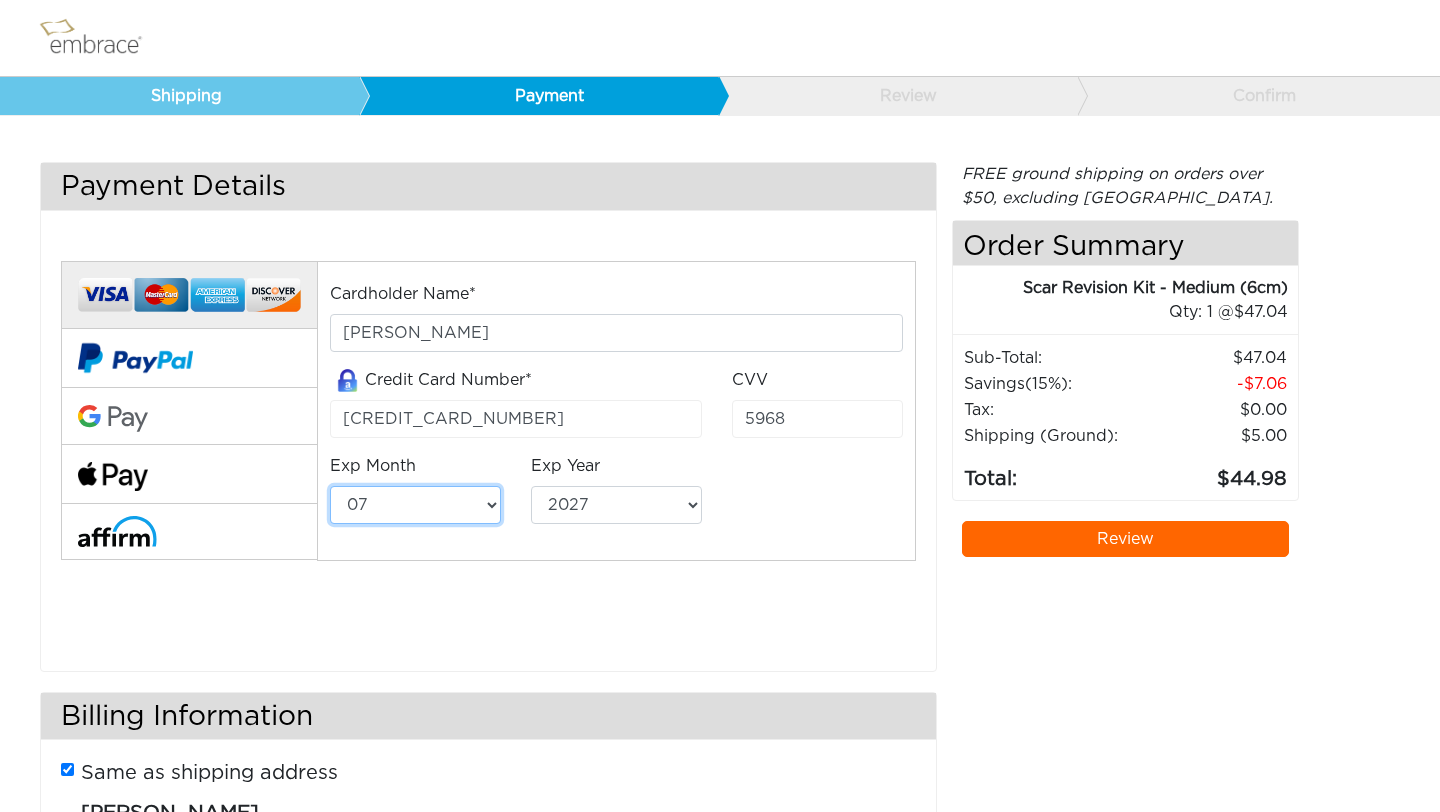select on "6" 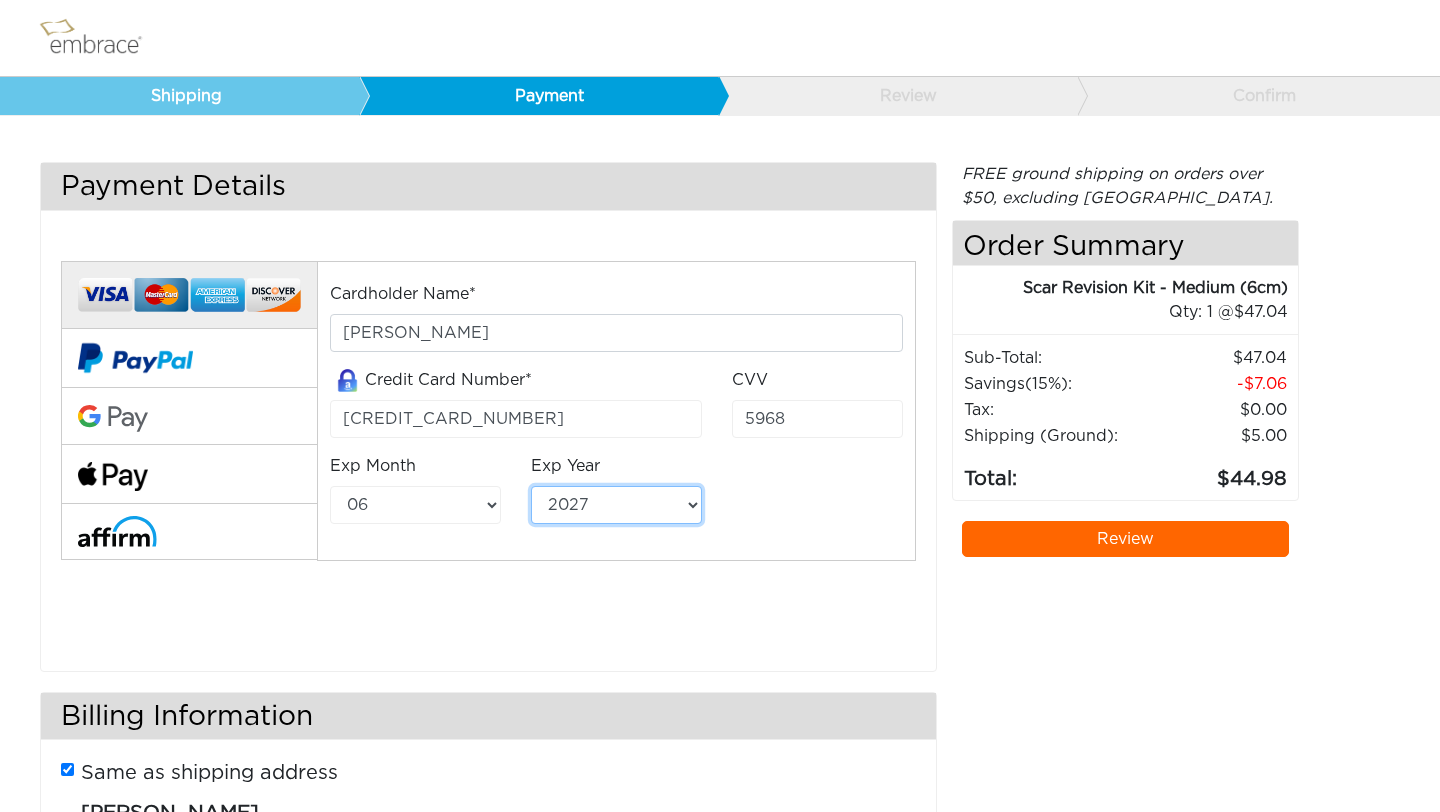click on "2025 2026 2027 2028 2029 2030 2031 2032 2033 2034 2035 2036 2037 2038 2039" at bounding box center [616, 505] 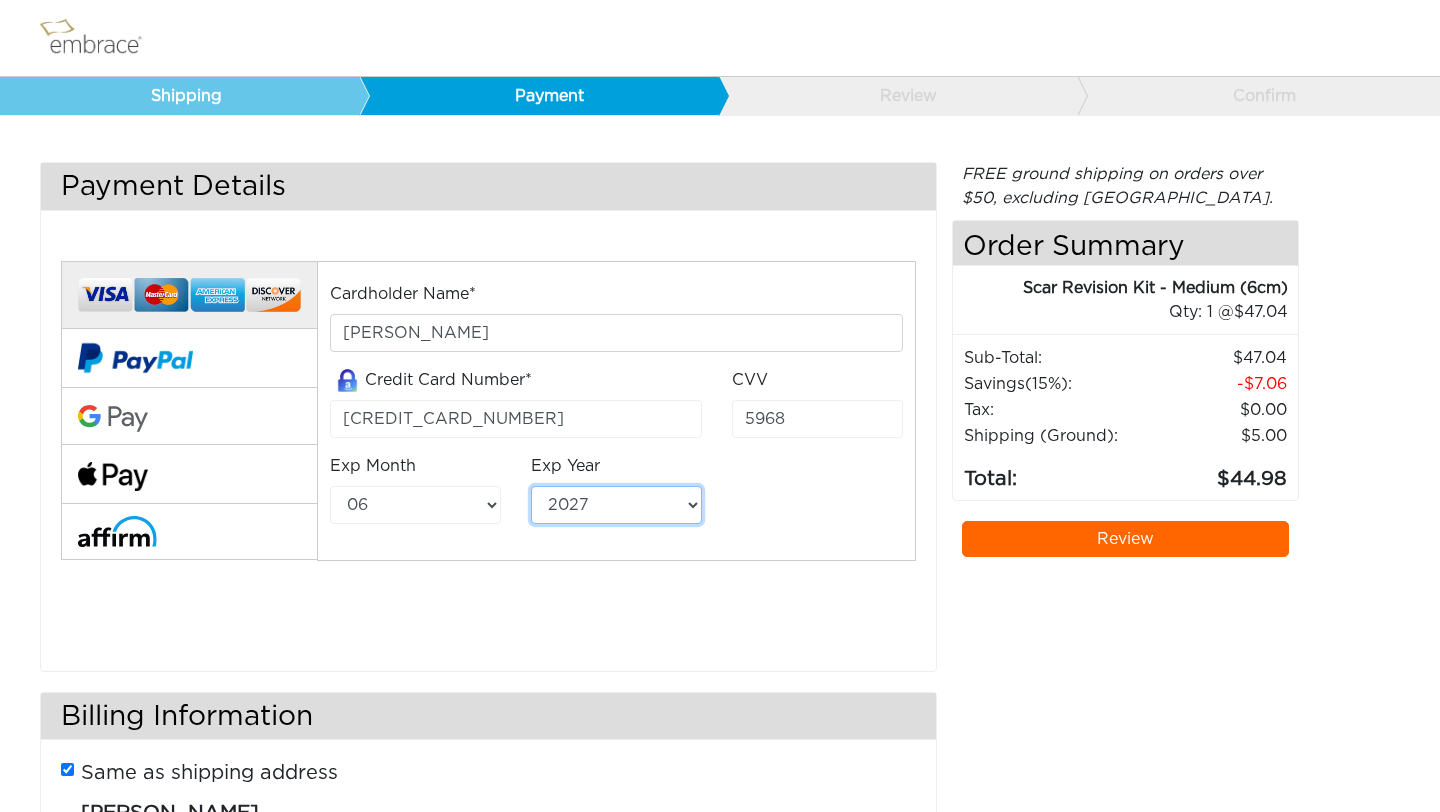 select on "2030" 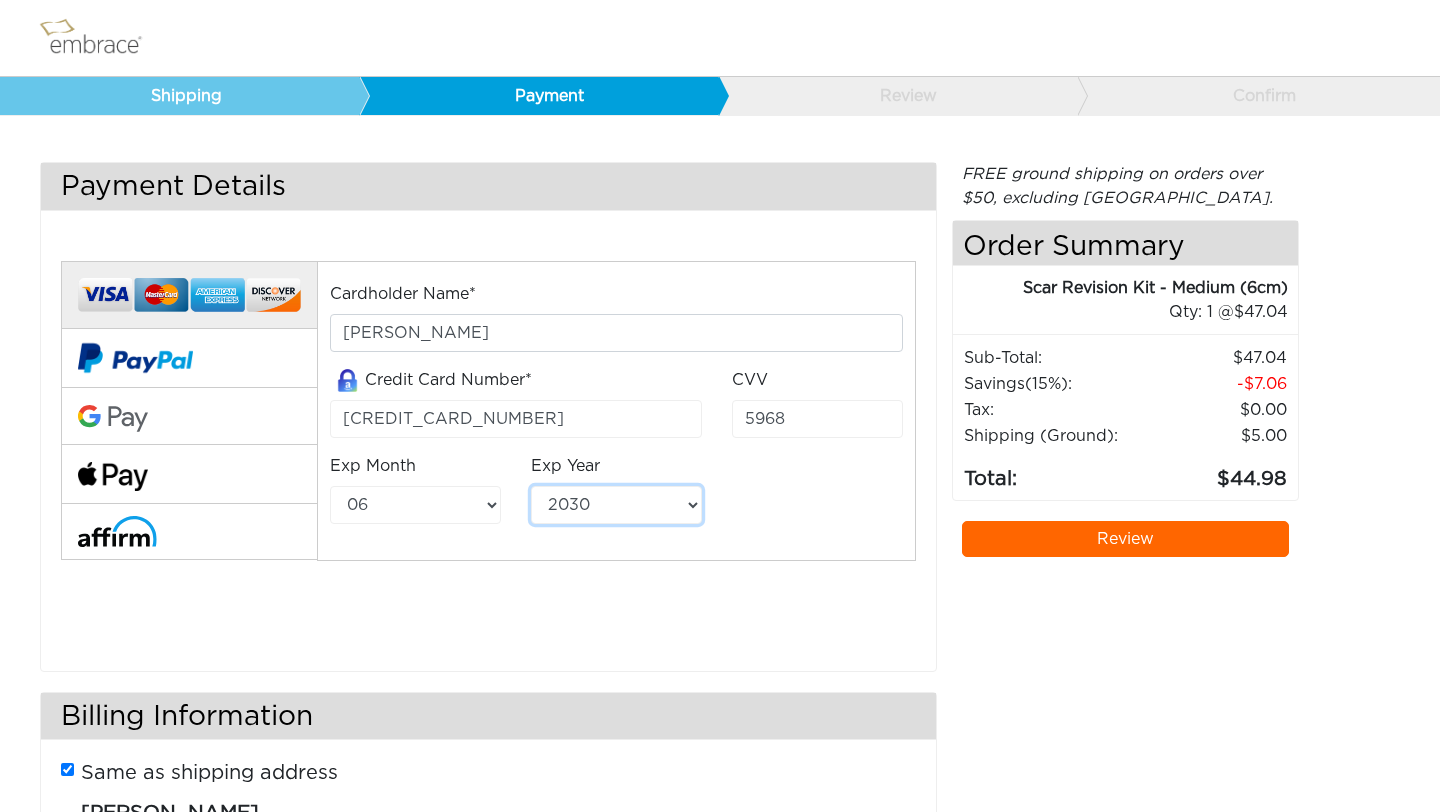 scroll, scrollTop: 165, scrollLeft: 0, axis: vertical 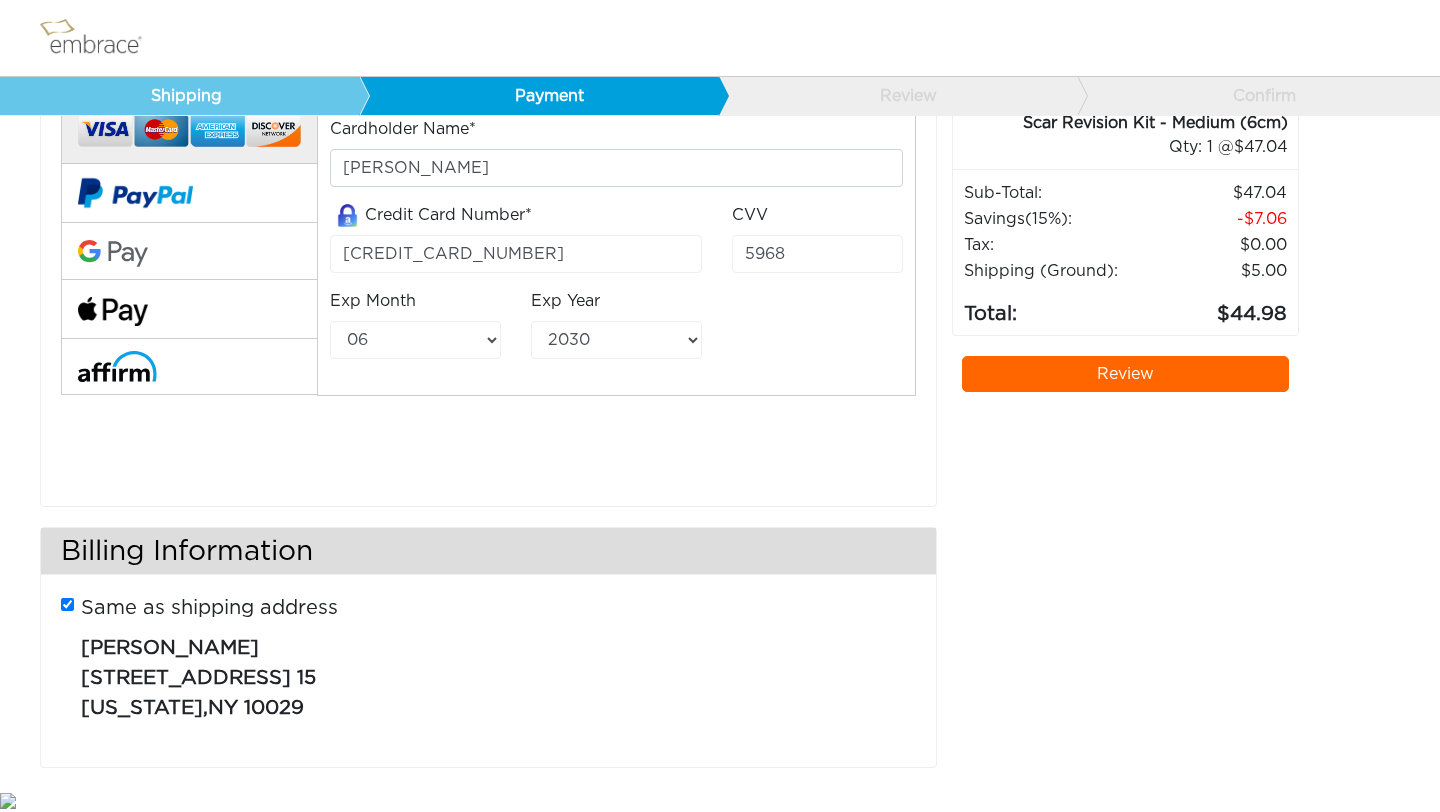 click on "Same as shipping address" at bounding box center (67, 604) 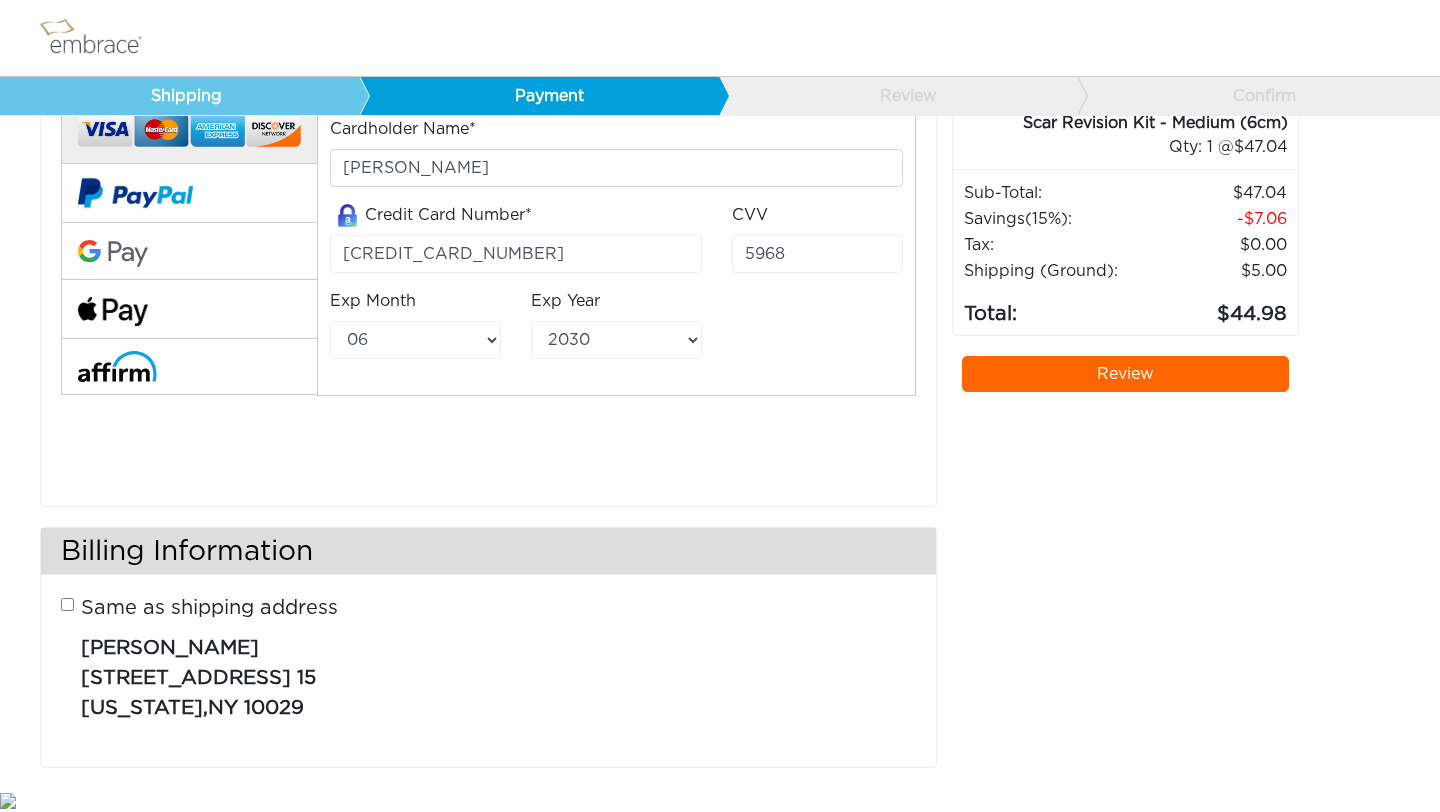 type 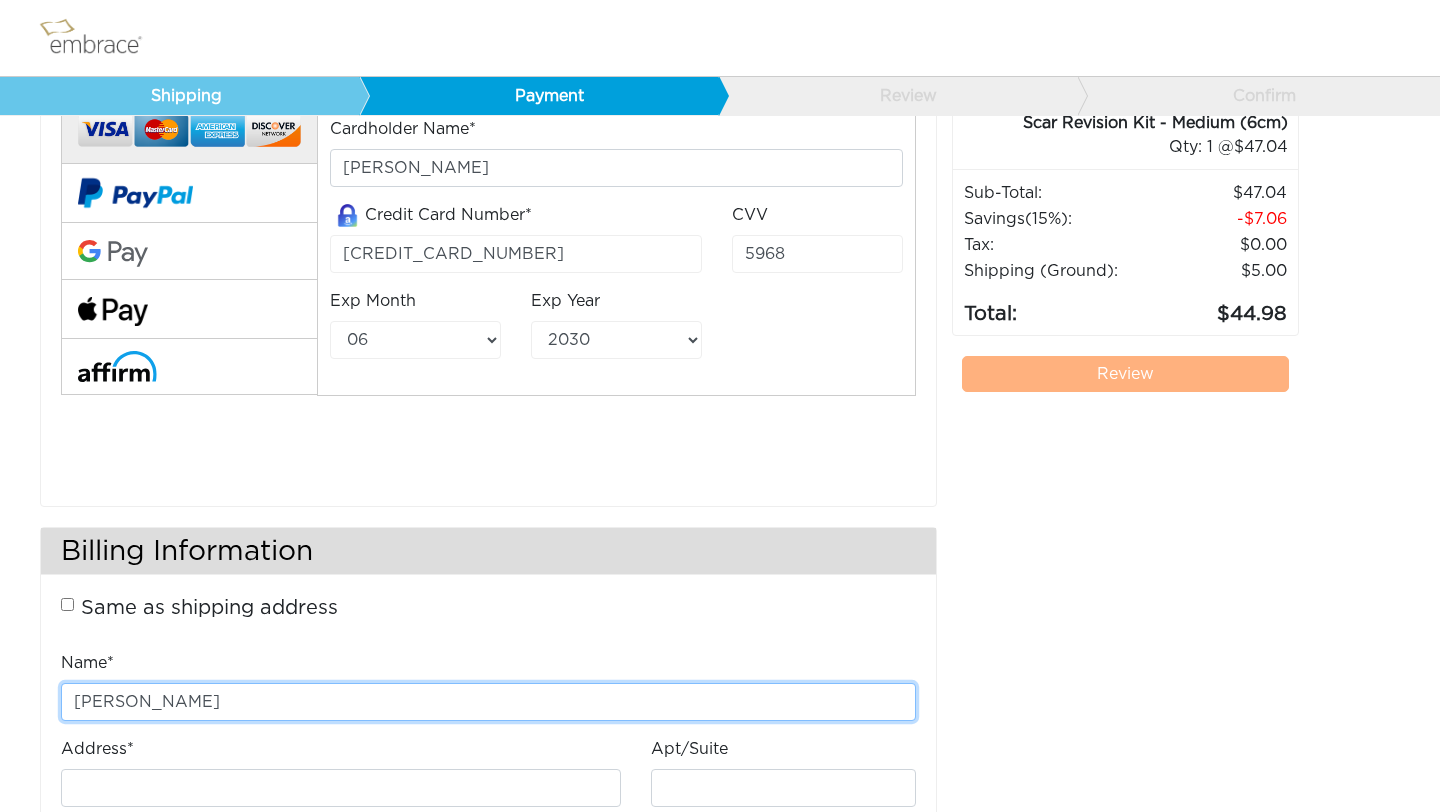 type on "Nicole Naranjo" 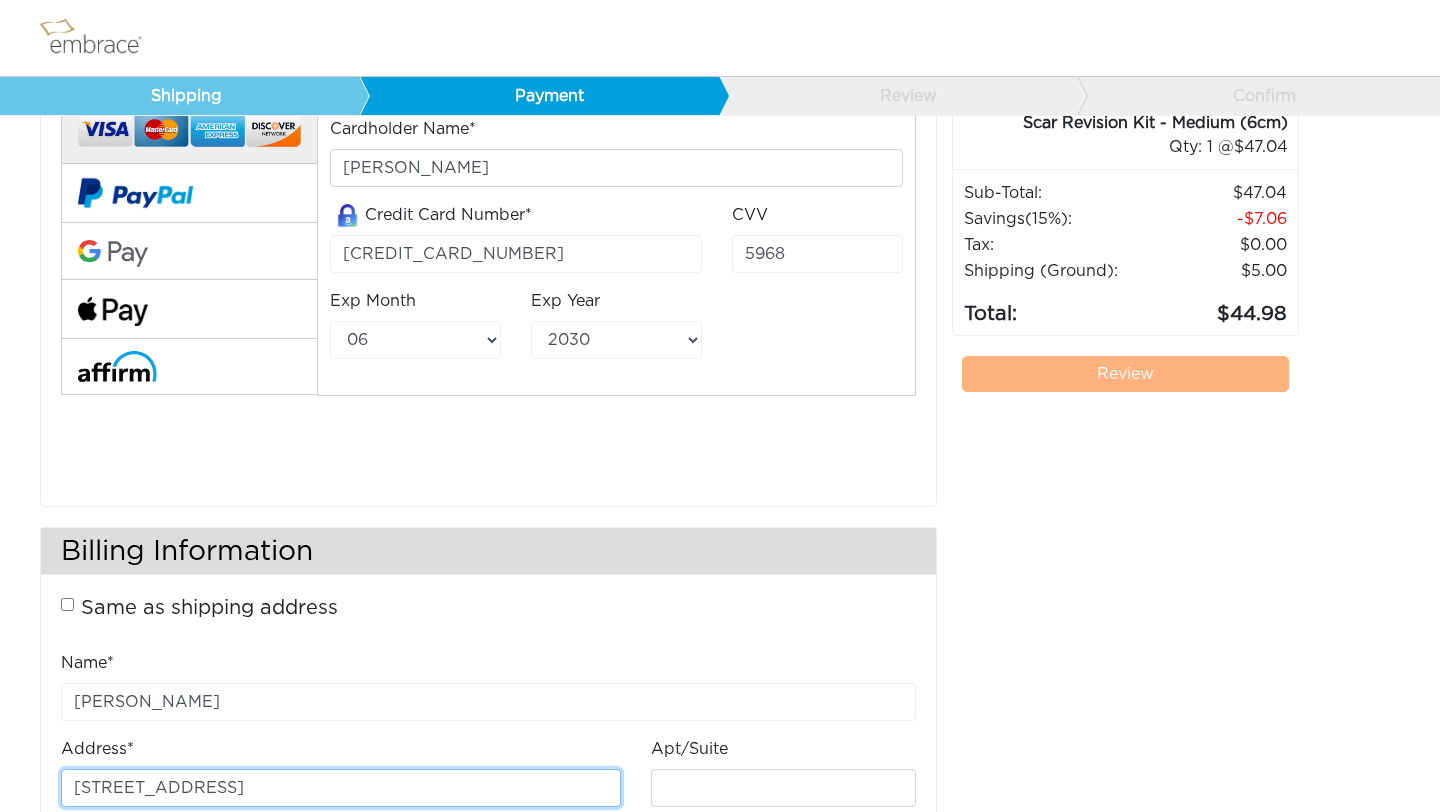 type on "6005 Autumn Blossom Lane" 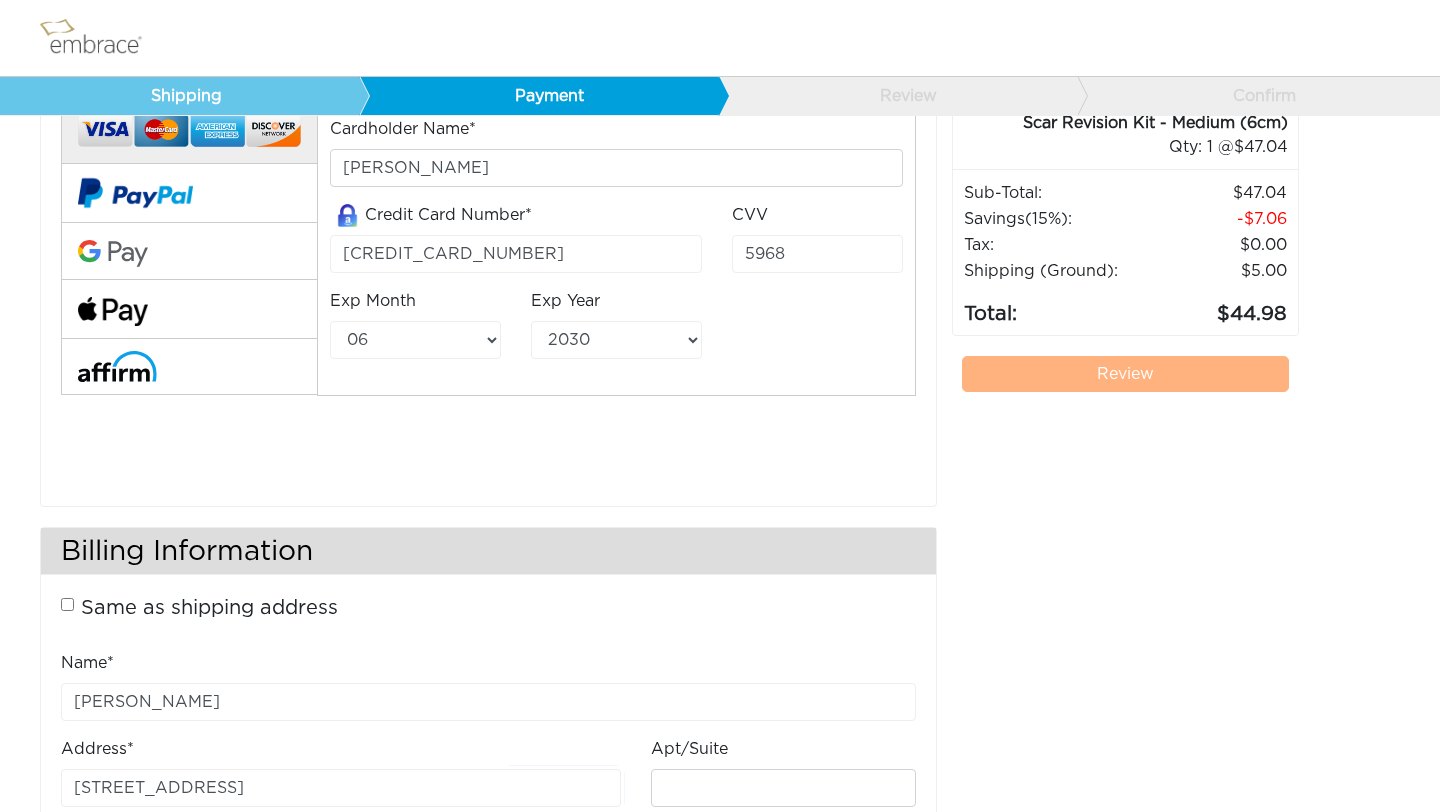scroll, scrollTop: 393, scrollLeft: 0, axis: vertical 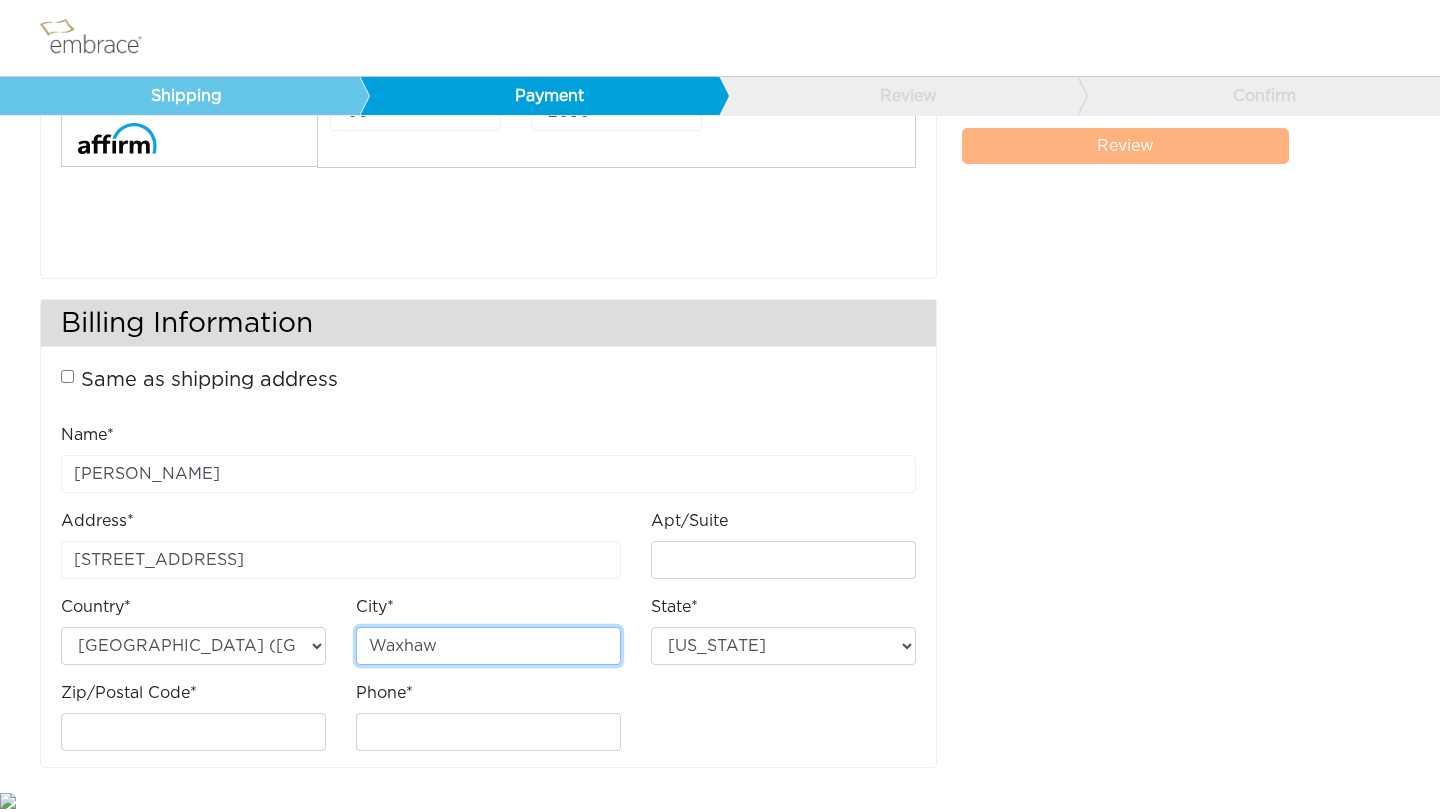 type on "Waxhaw" 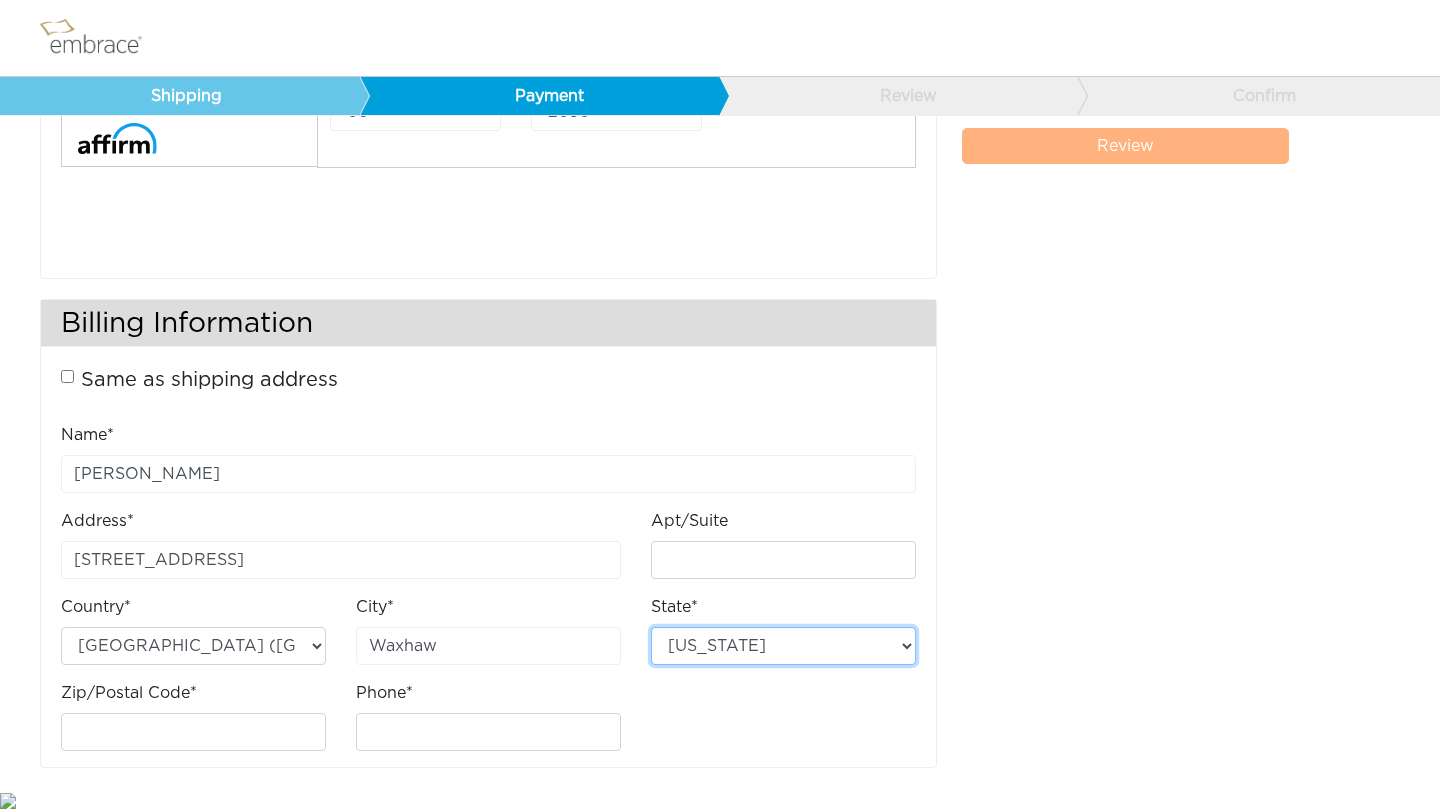 select on "NC" 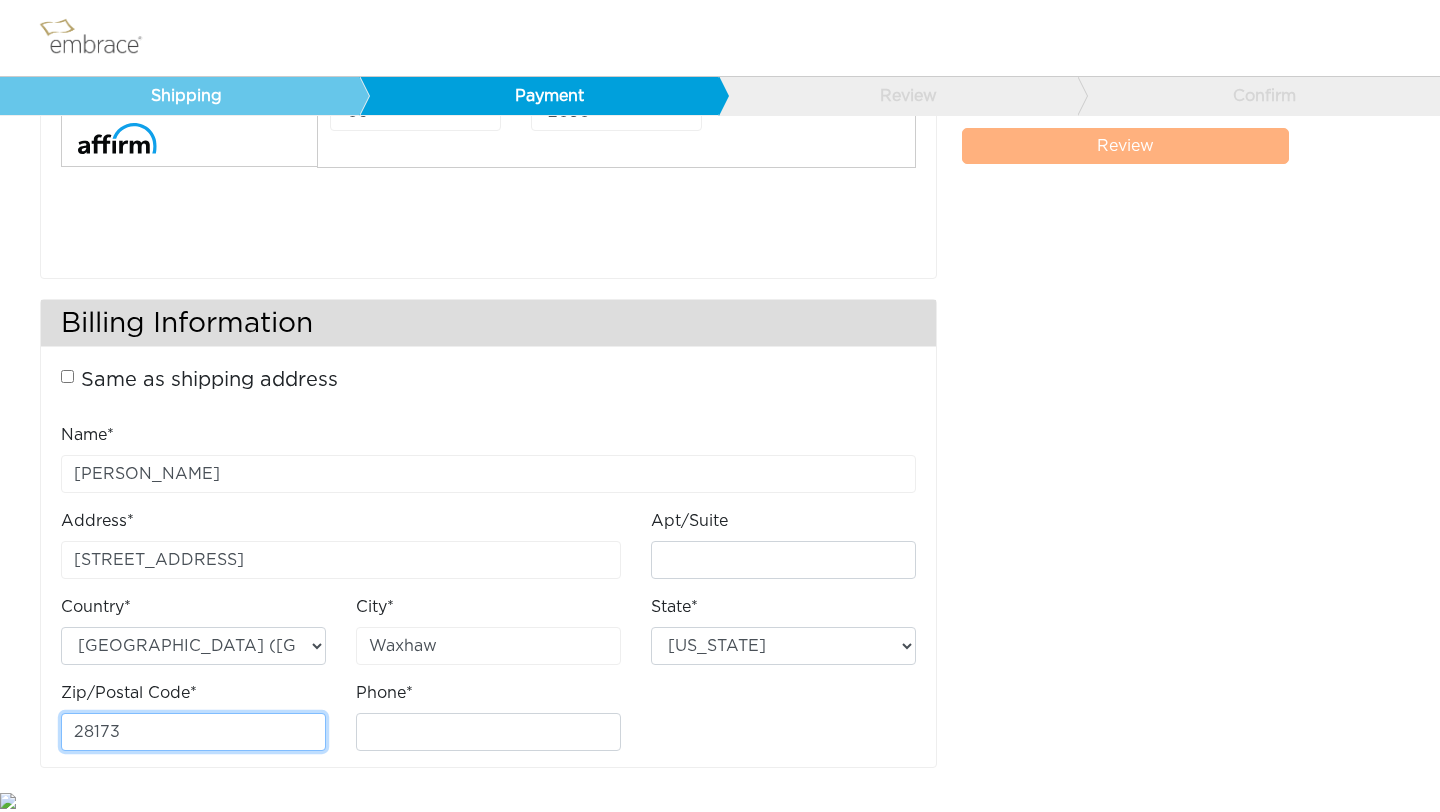 type on "28173" 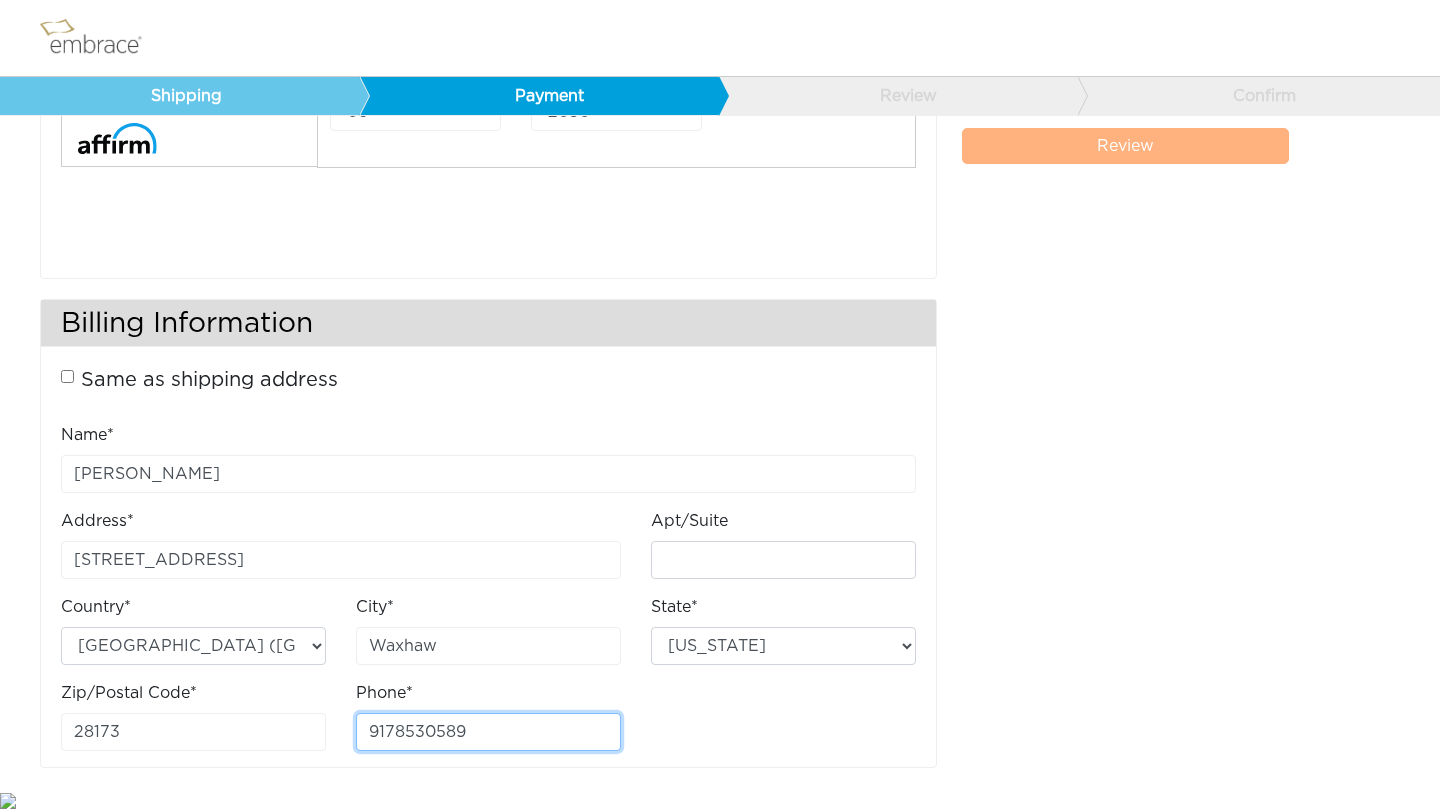 type on "9178530589" 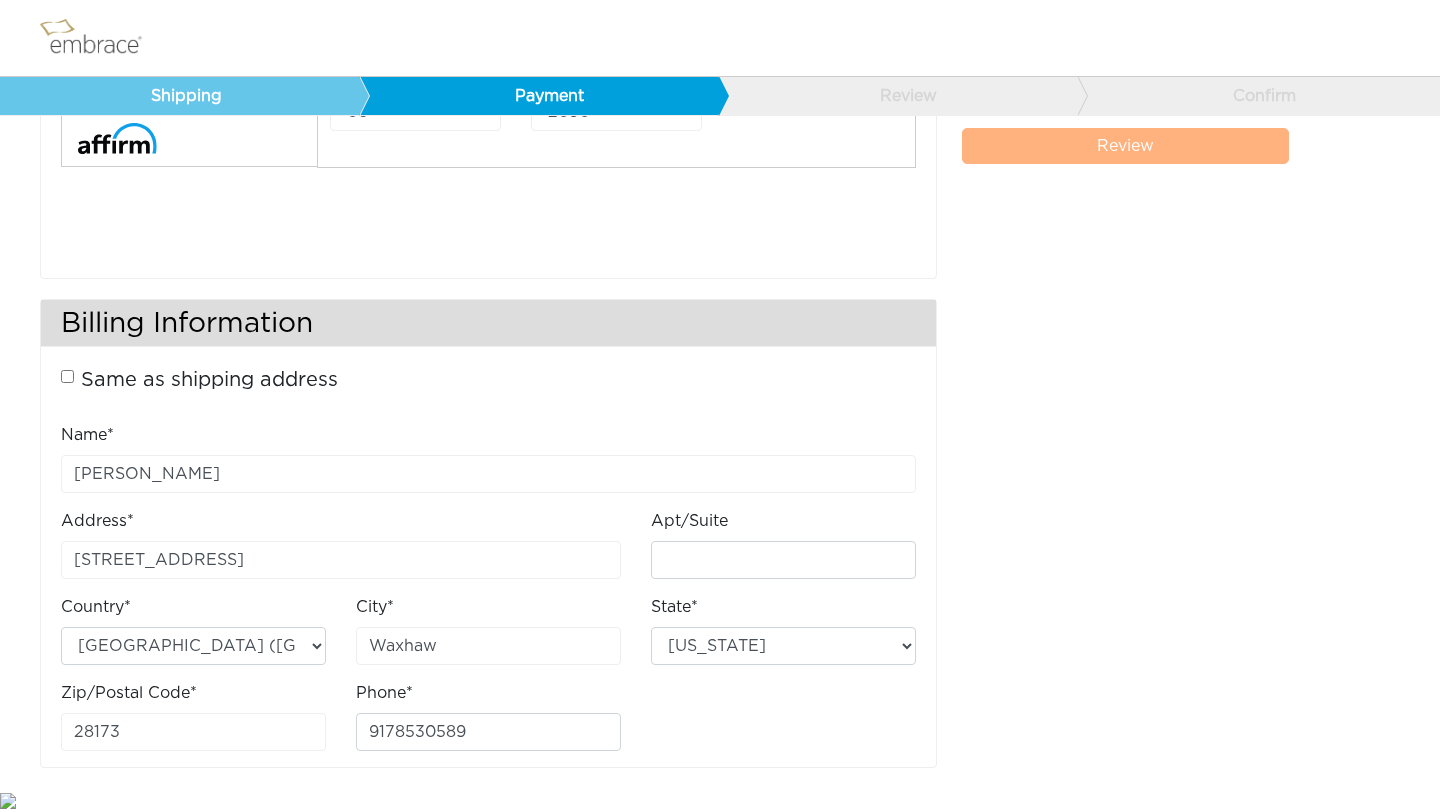 click on "Name*
Nicole Naranjo
Address*
6005 Autumn Blossom Lane
Apt/Suite
Country*
Australia (AU) United States (US) City* Waxhaw State*  Alabama" at bounding box center [488, 595] 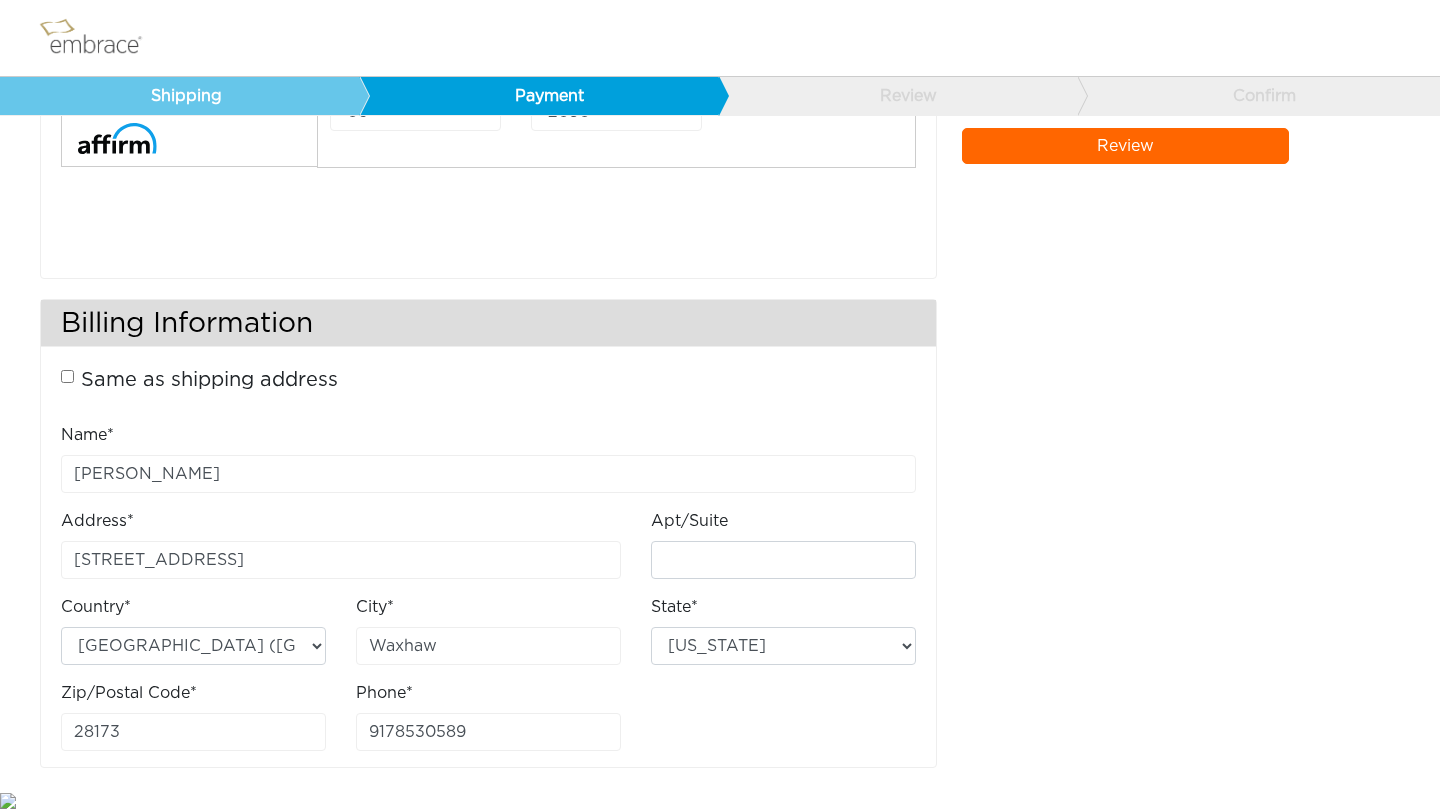 click on "Review" at bounding box center [1126, 146] 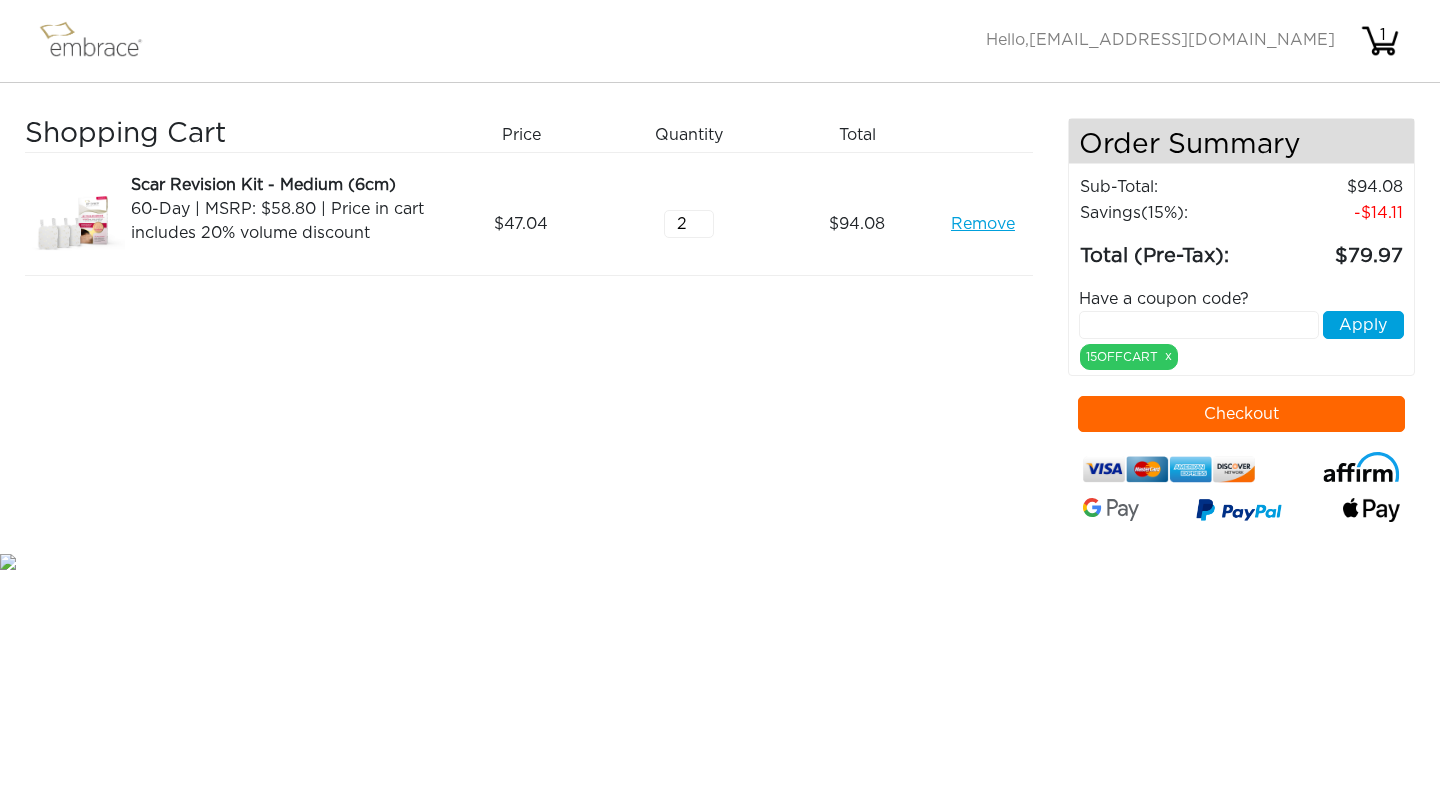 scroll, scrollTop: 0, scrollLeft: 0, axis: both 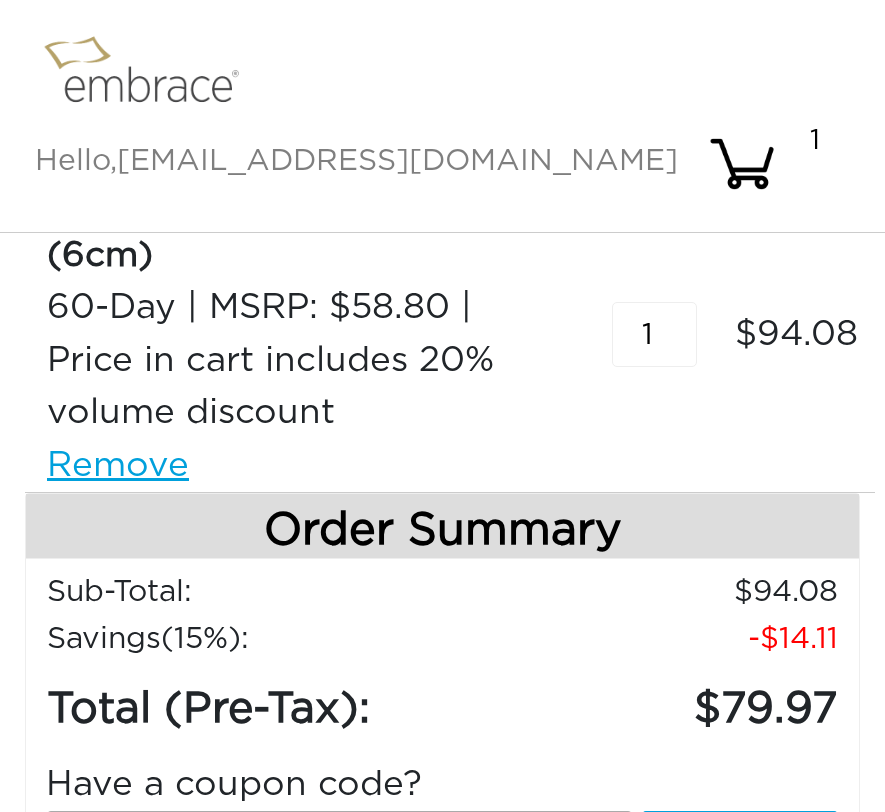 type on "1" 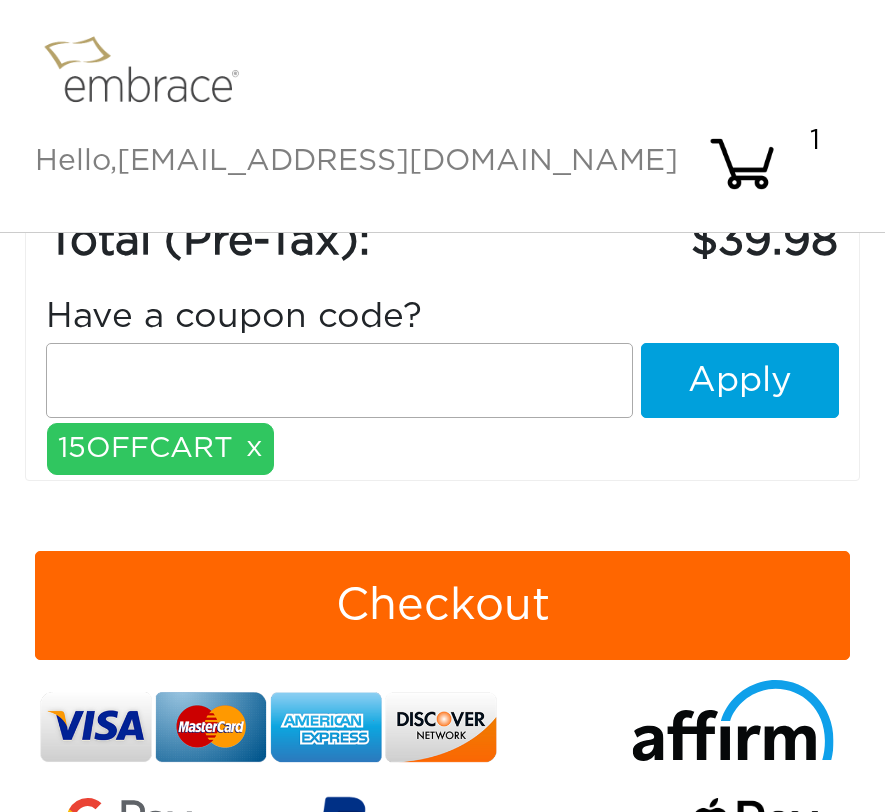 scroll, scrollTop: 682, scrollLeft: 0, axis: vertical 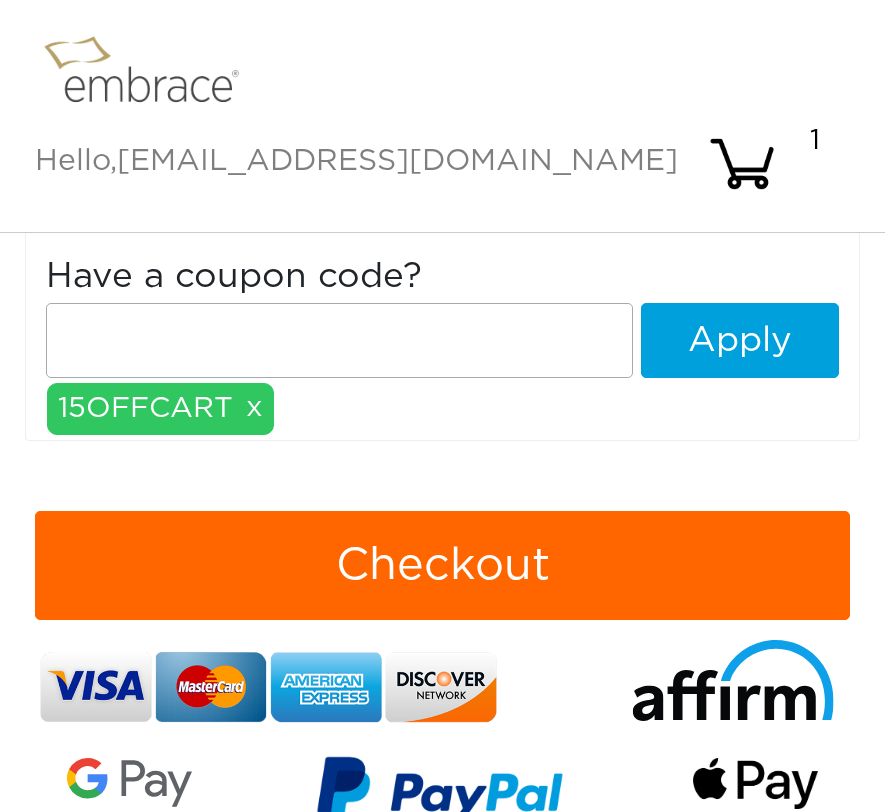 click on "Checkout" at bounding box center (442, 566) 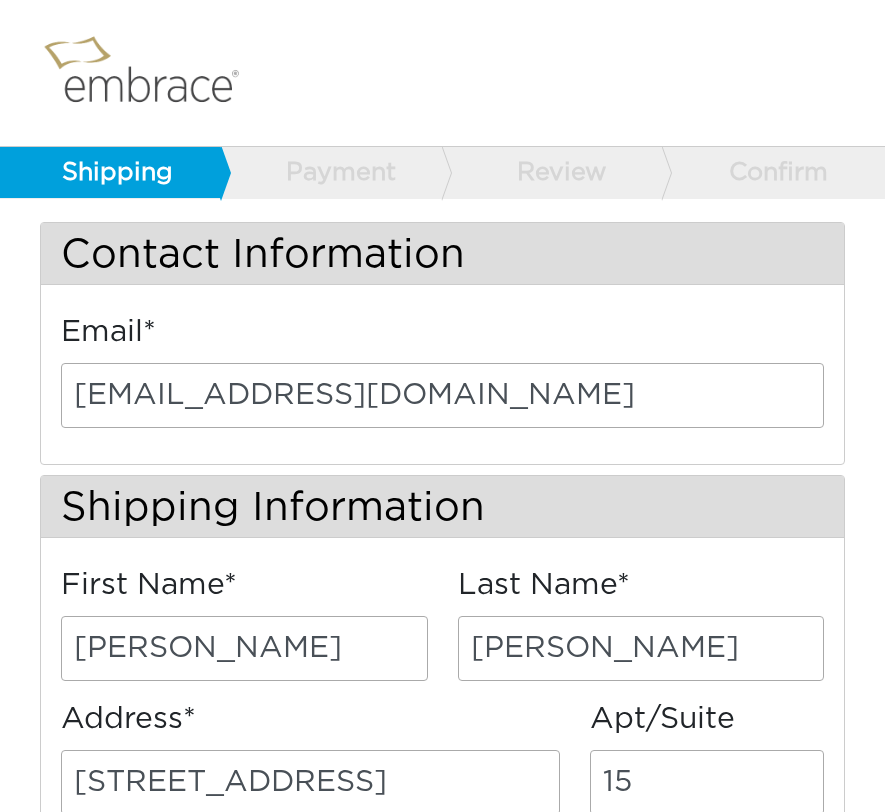 select on "NY" 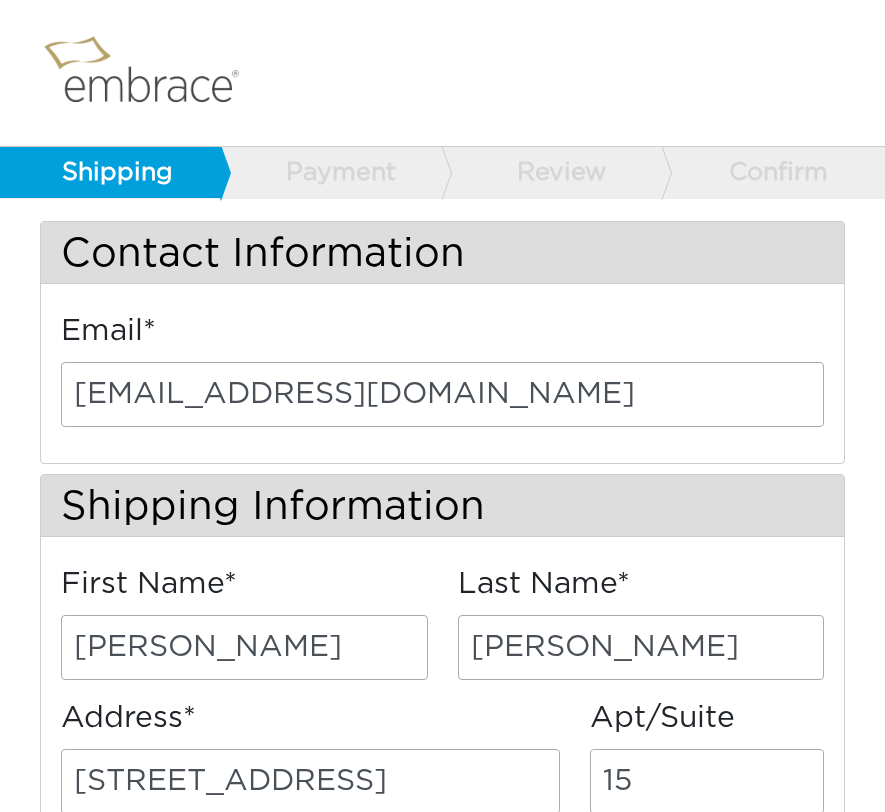 scroll, scrollTop: 281, scrollLeft: 0, axis: vertical 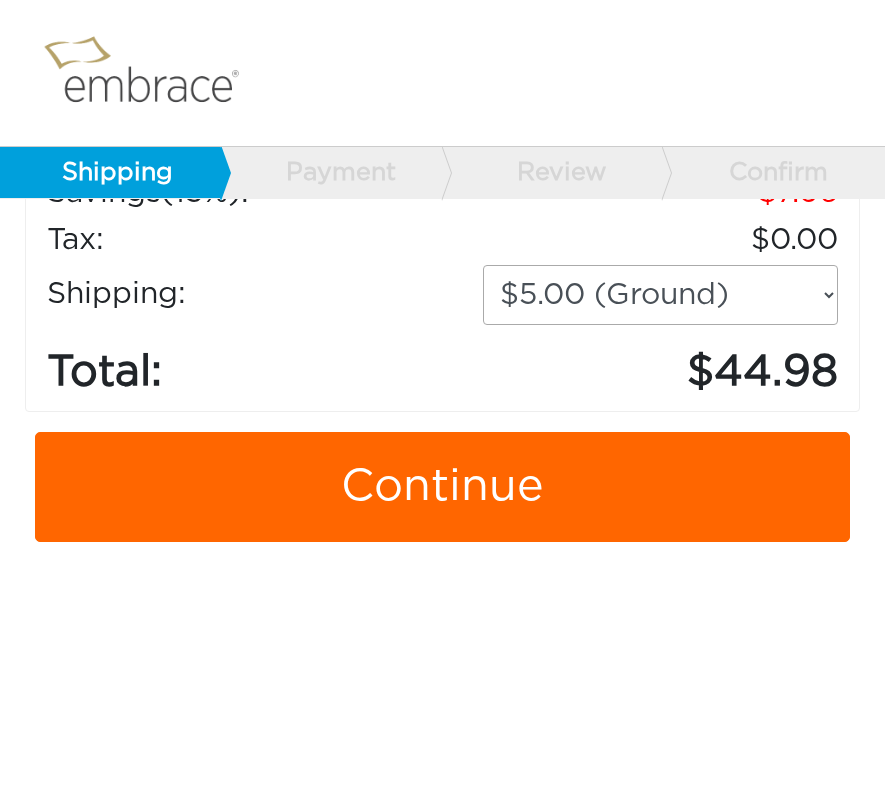 click on "Continue" at bounding box center (442, 487) 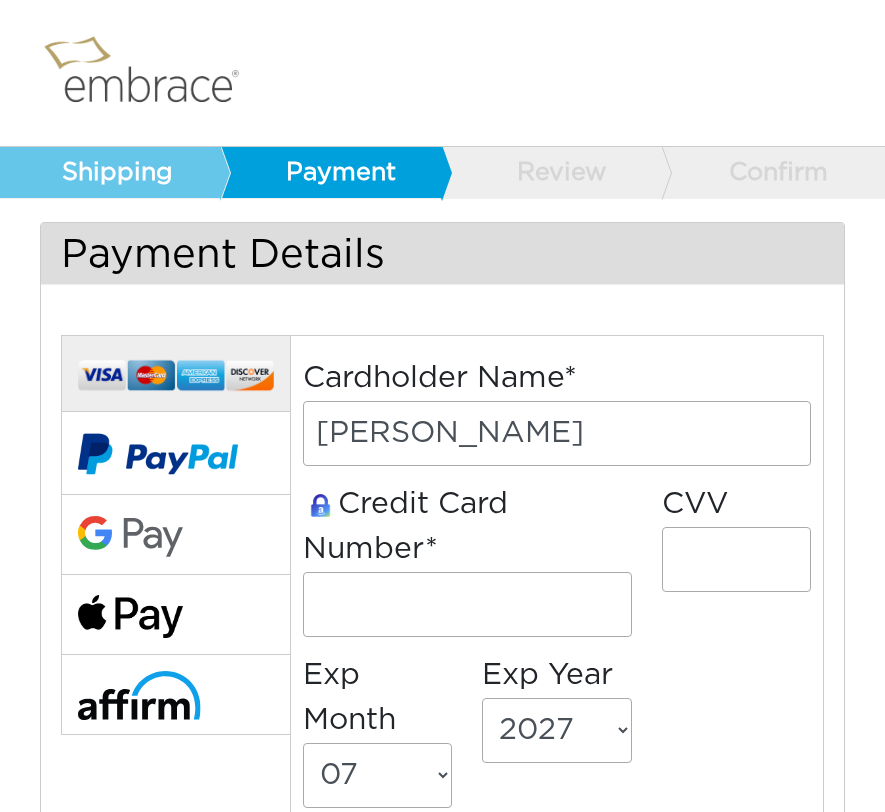 select on "7" 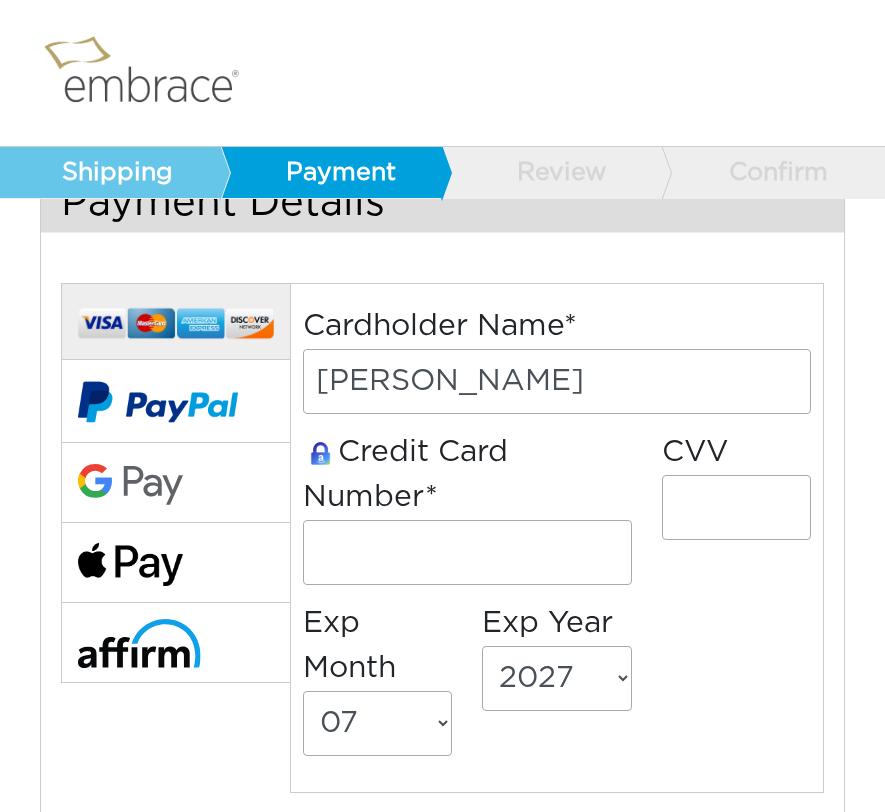 scroll, scrollTop: 79, scrollLeft: 0, axis: vertical 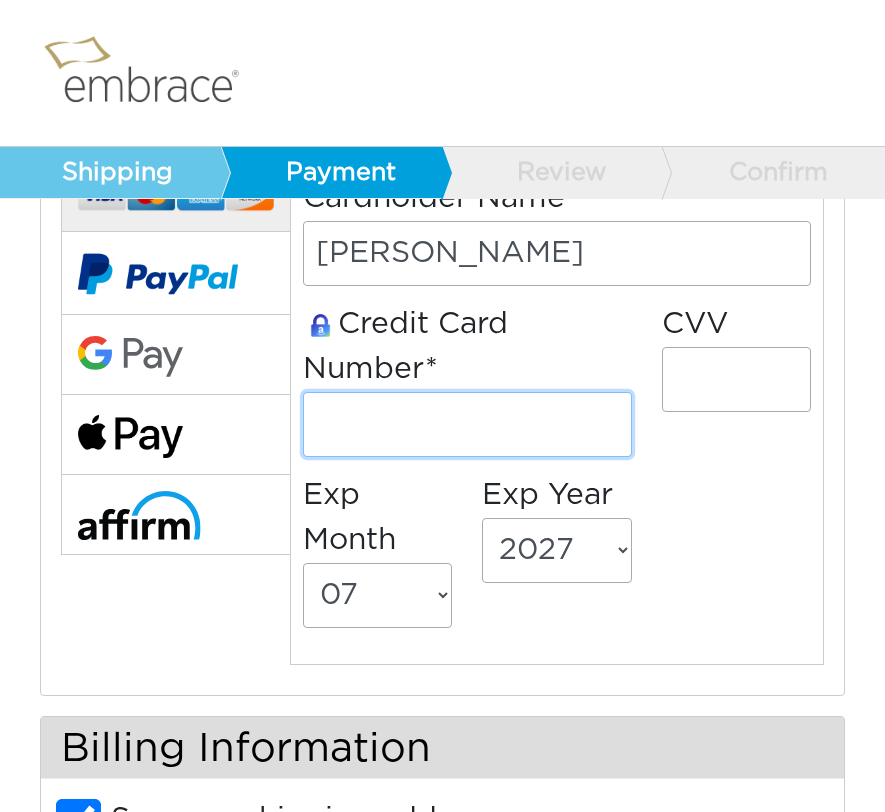 click at bounding box center [467, 424] 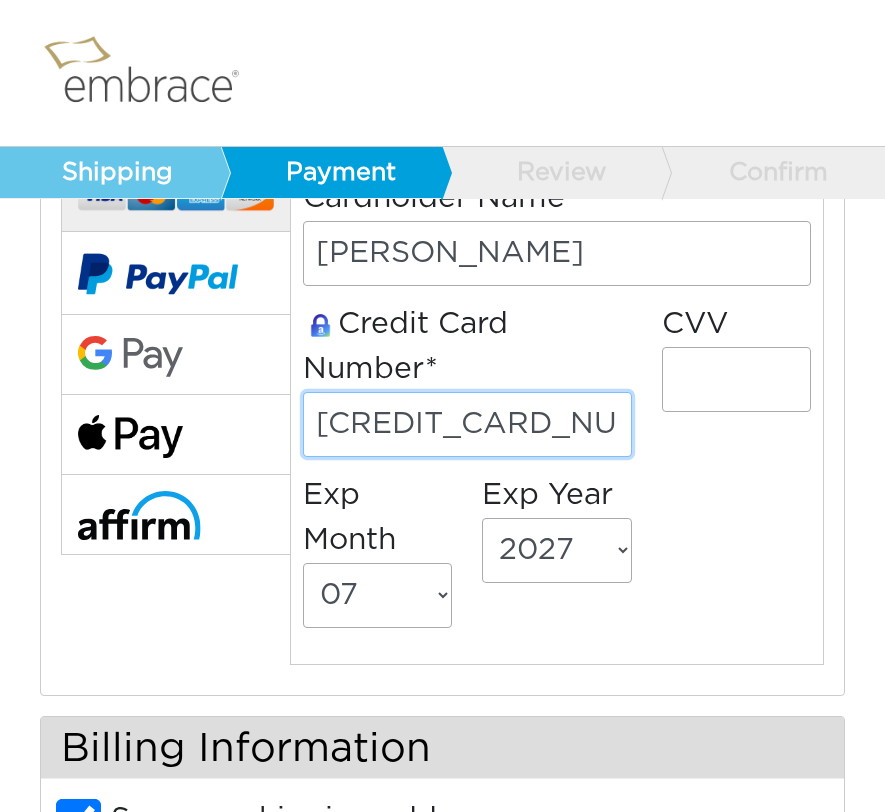 type on "371570133971021" 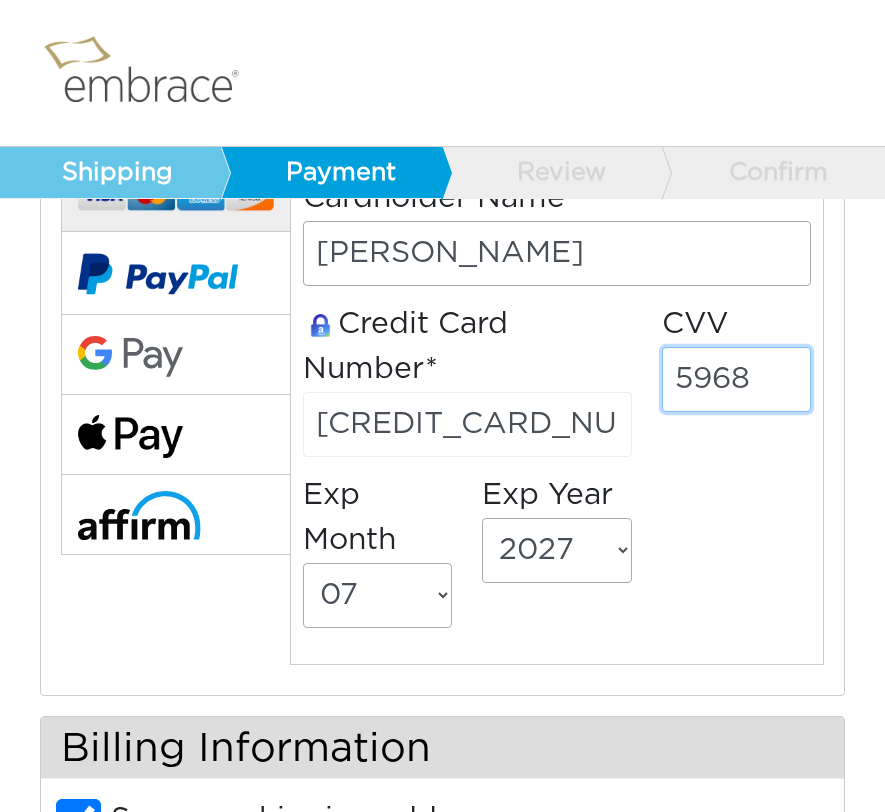 type on "5968" 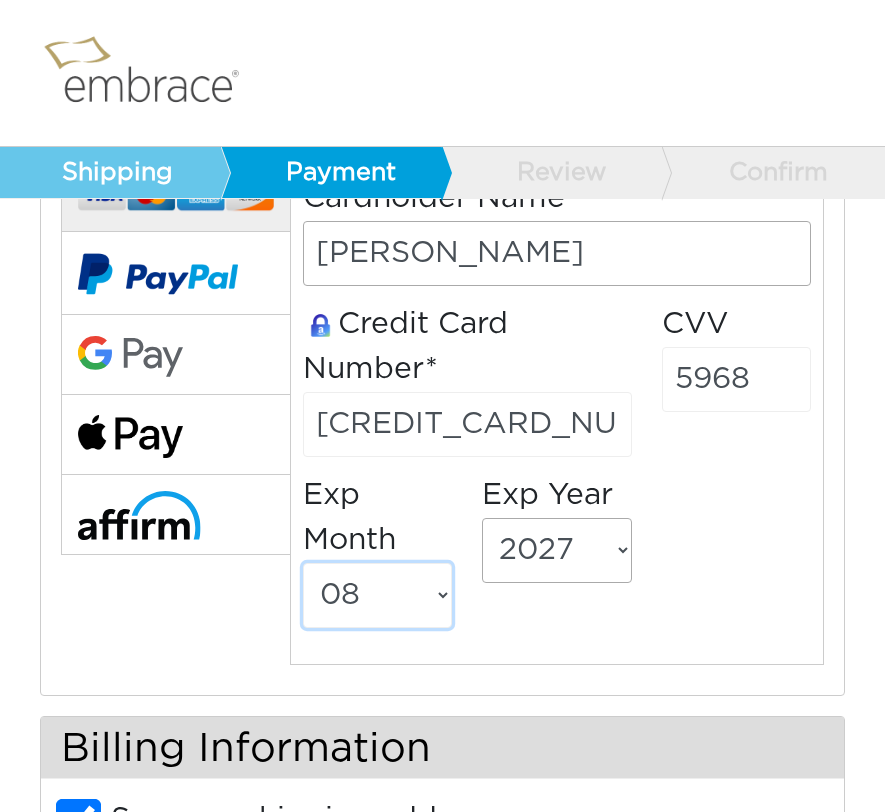 select on "6" 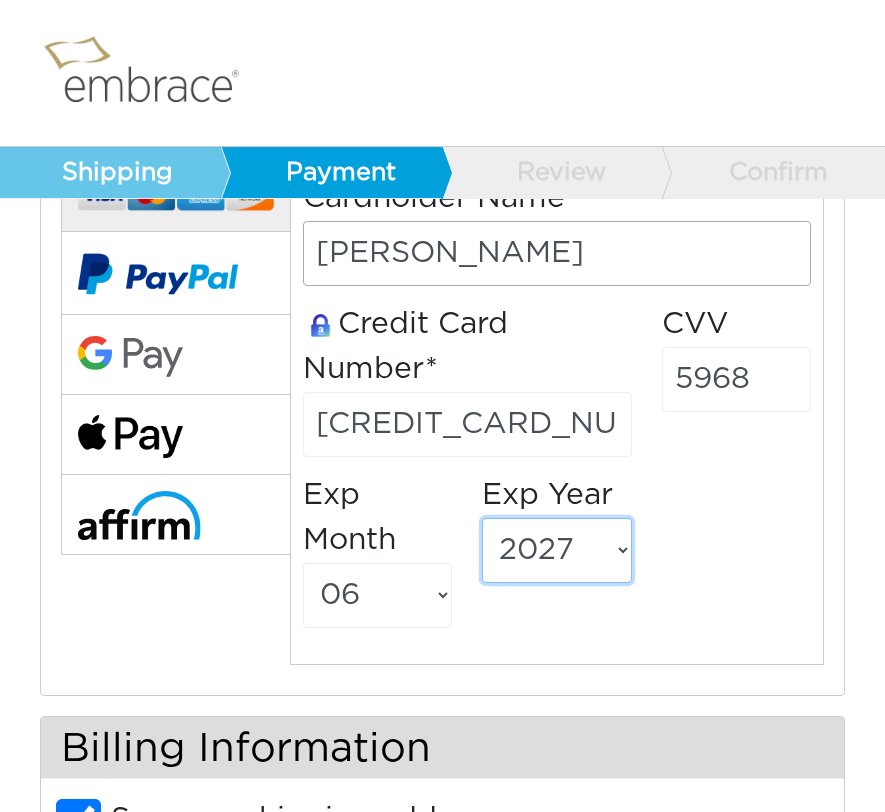 click on "2025 2026 2027 2028 2029 2030 2031 2032 2033 2034 2035 2036 2037 2038 2039" at bounding box center (556, 550) 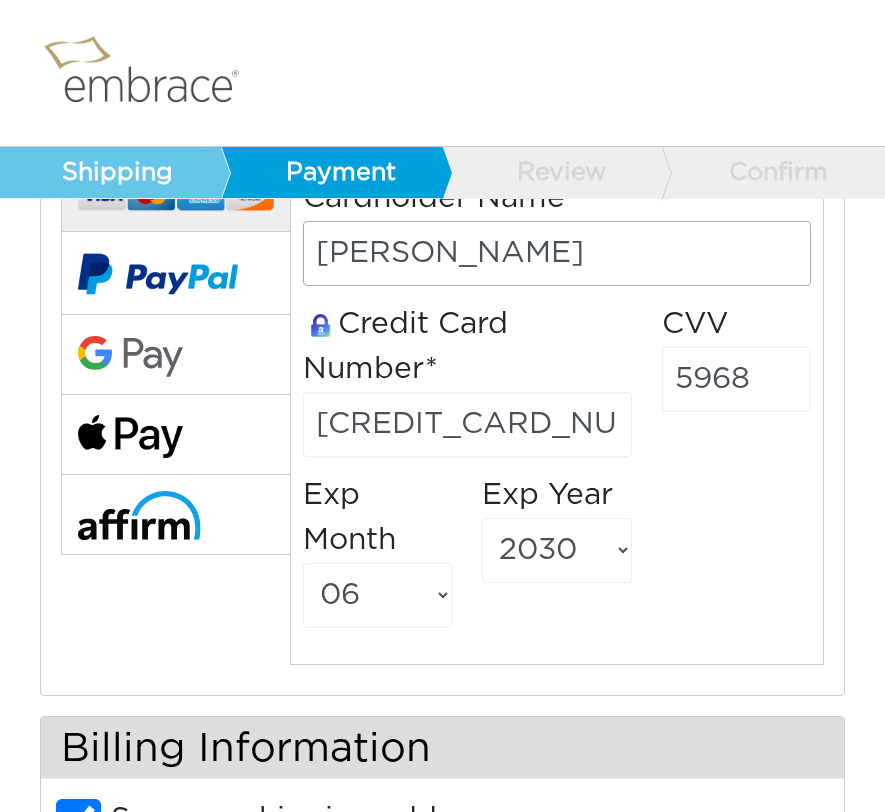 click on "Cardholder Name*
Nicole Naranjo
Credit Card Number*
371570133971021
CVV
5968
01" at bounding box center (557, 410) 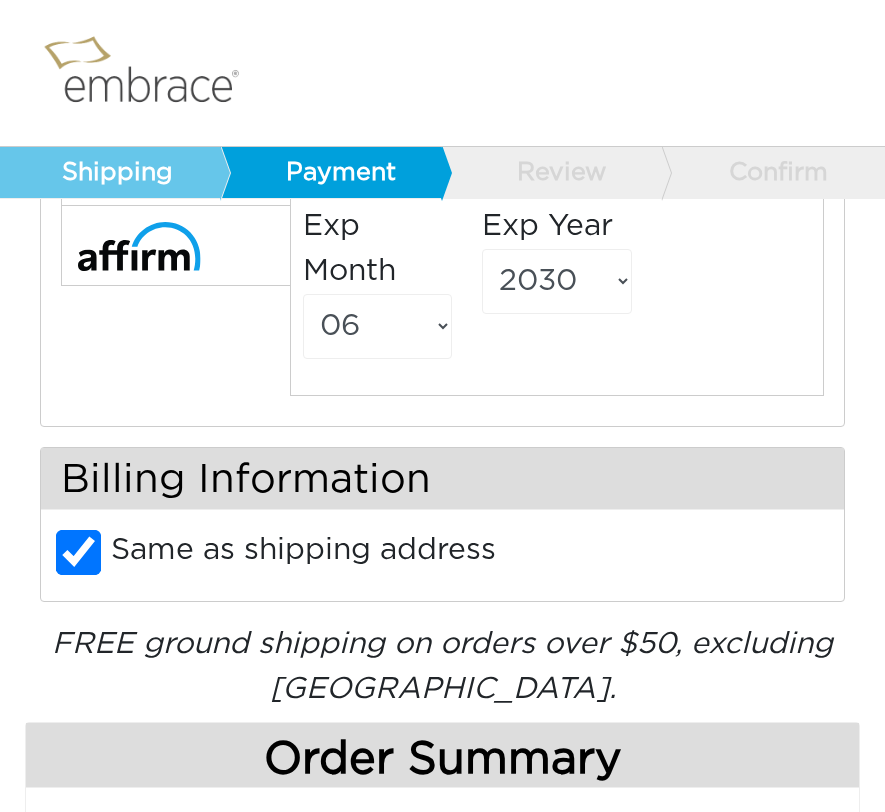 scroll, scrollTop: 460, scrollLeft: 0, axis: vertical 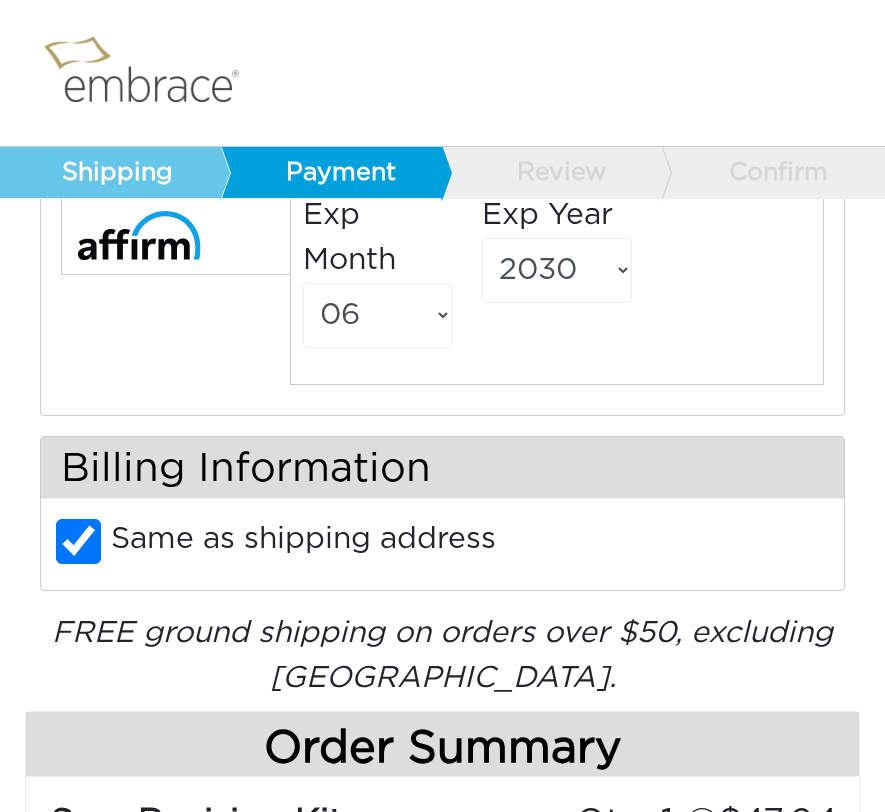 click on "Same as shipping address" at bounding box center [79, 542] 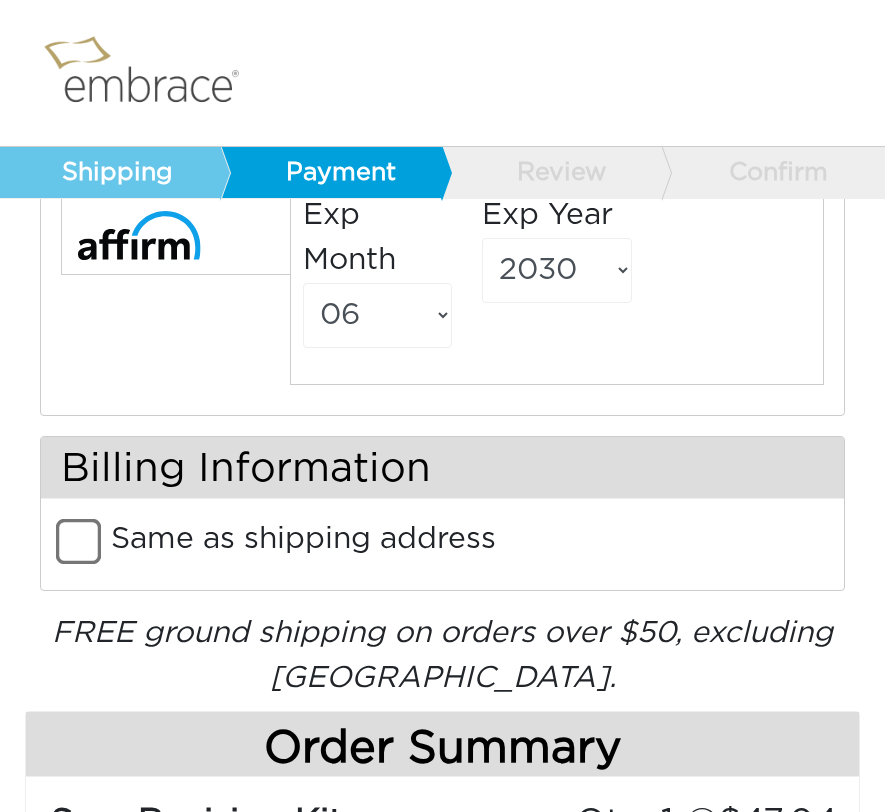 type 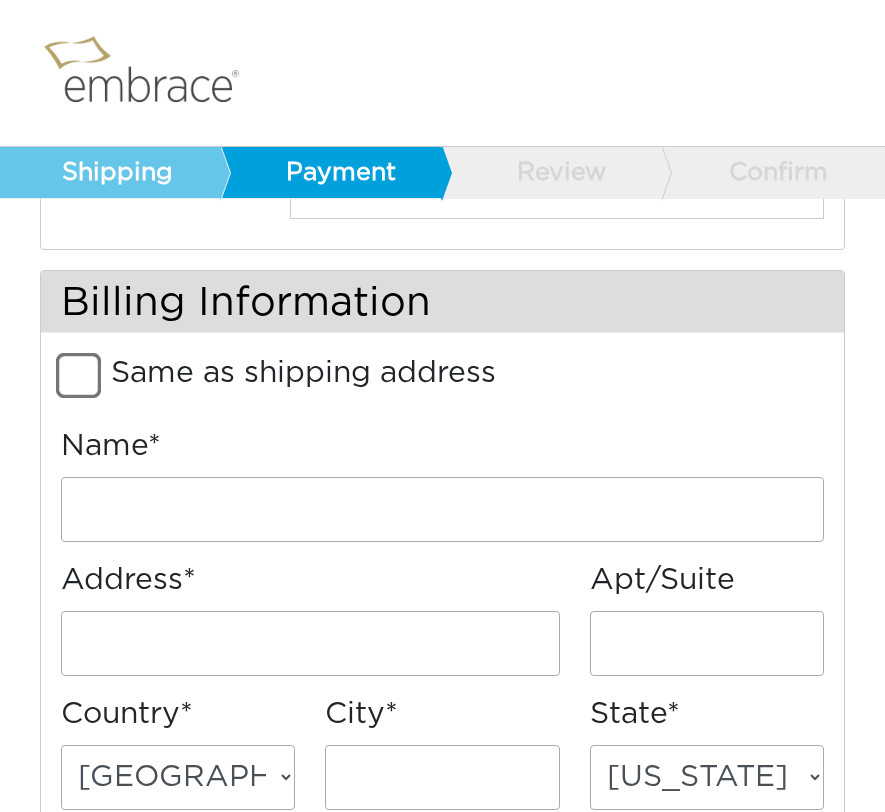 scroll, scrollTop: 652, scrollLeft: 0, axis: vertical 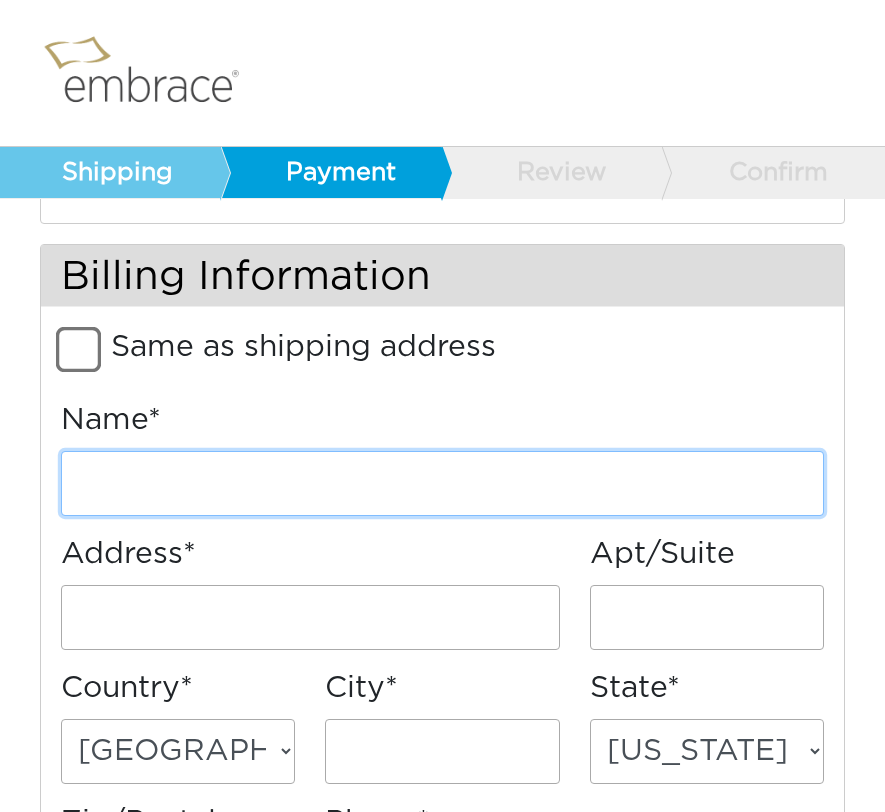 click on "Name*" at bounding box center [442, 483] 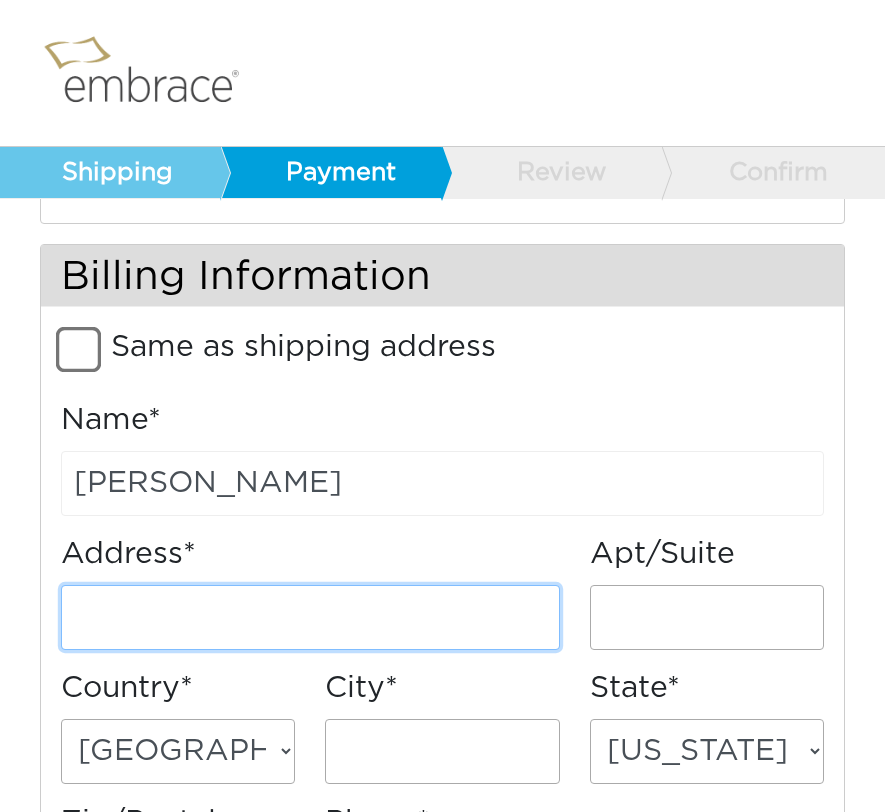 click on "Address*" at bounding box center (310, 617) 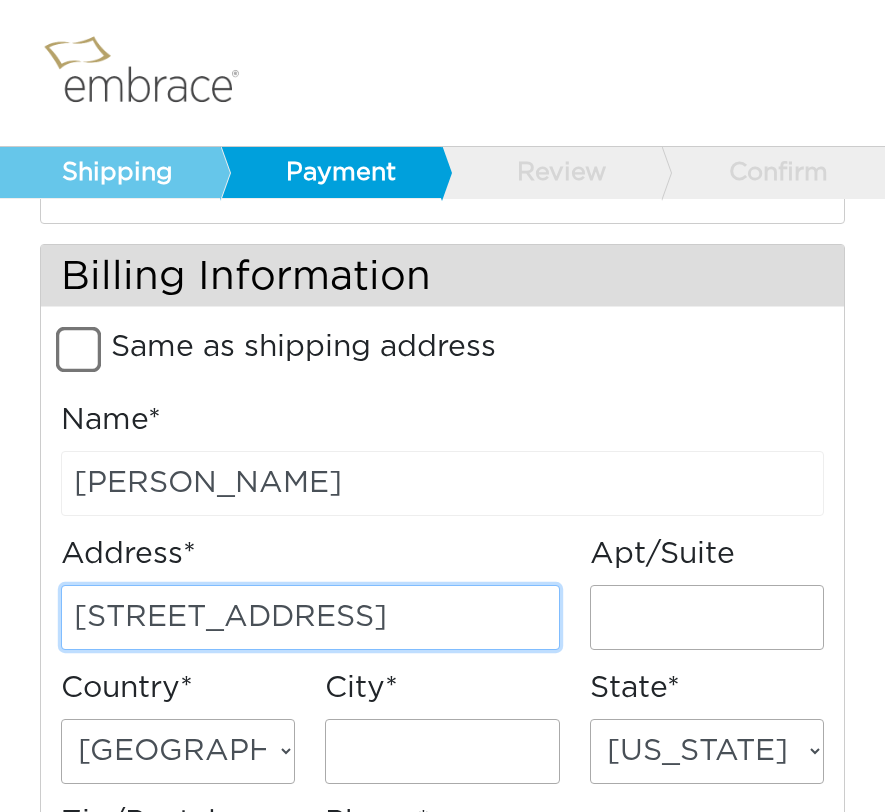 select on "NC" 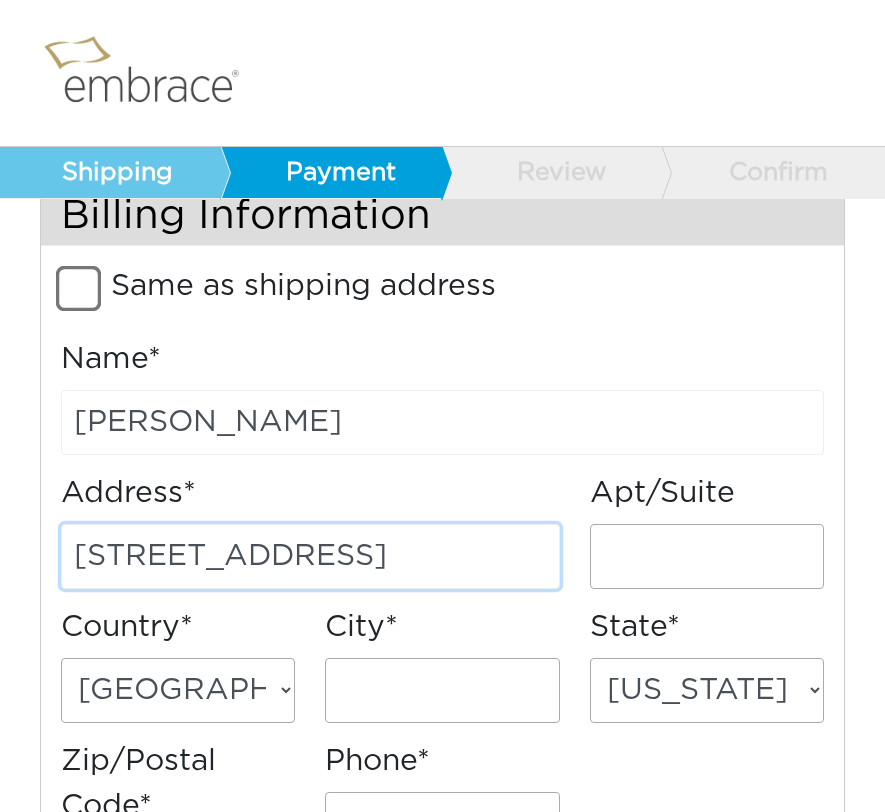 scroll, scrollTop: 724, scrollLeft: 0, axis: vertical 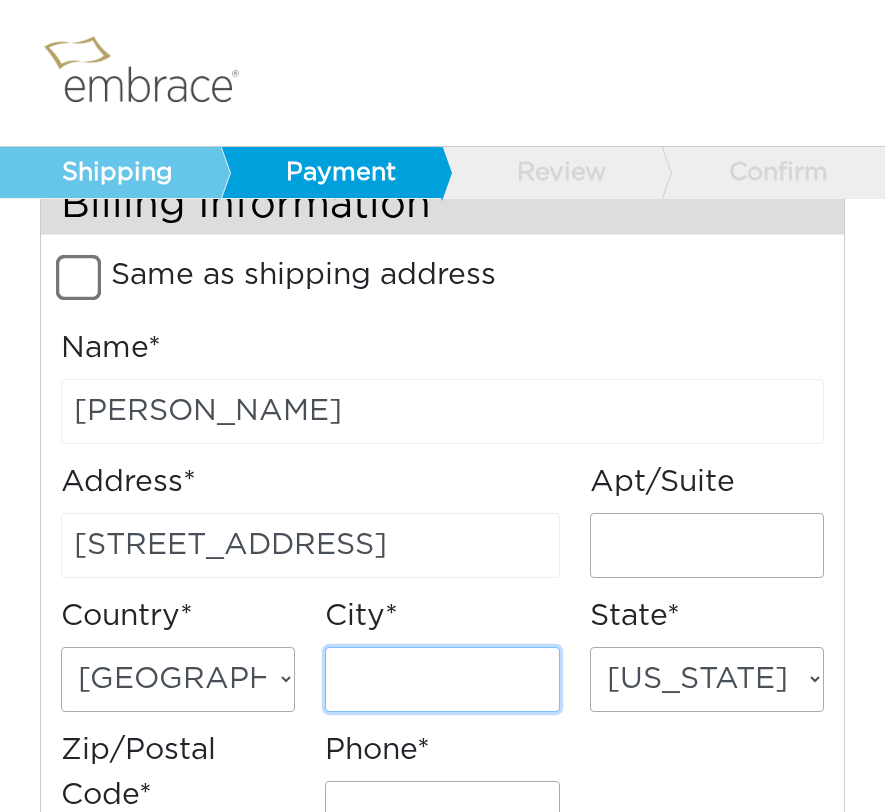 click on "City*" at bounding box center [442, 679] 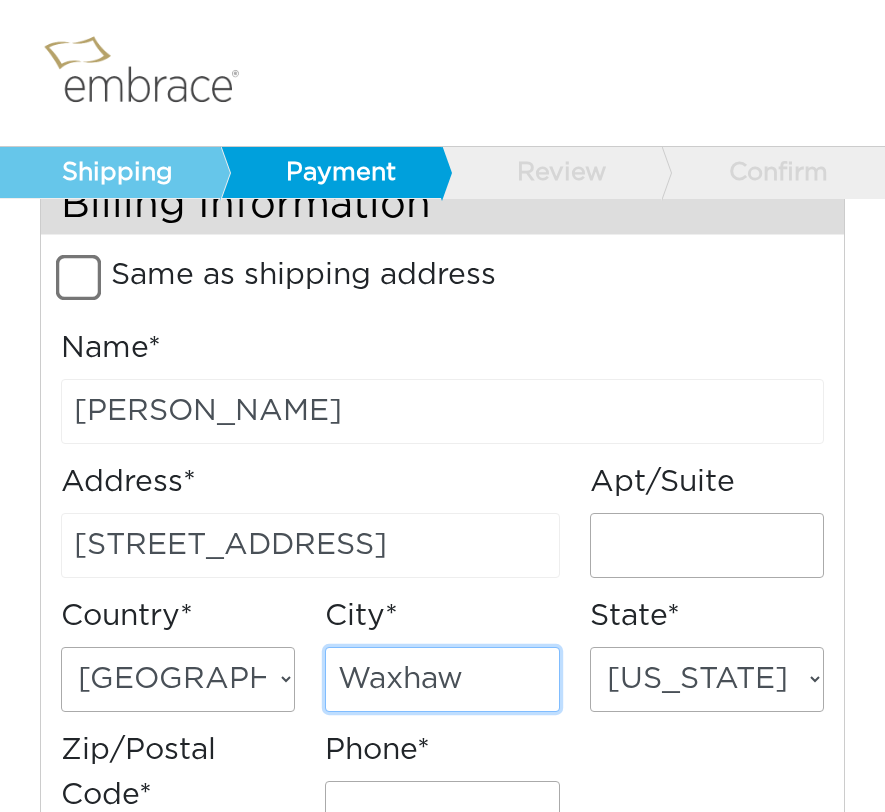 type on "Waxhaw" 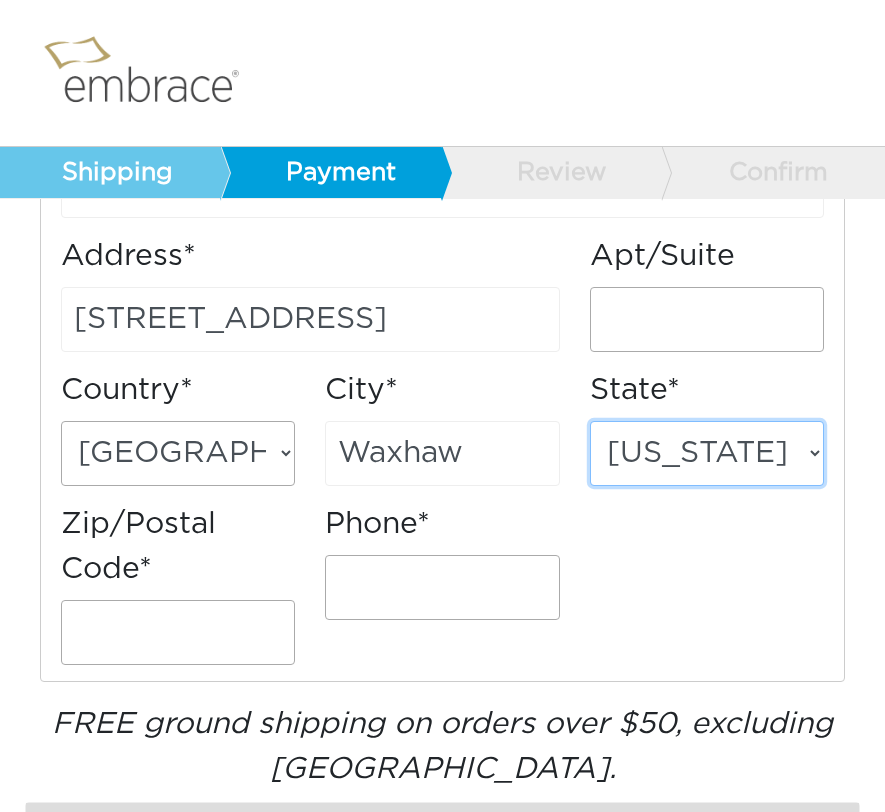 scroll, scrollTop: 952, scrollLeft: 0, axis: vertical 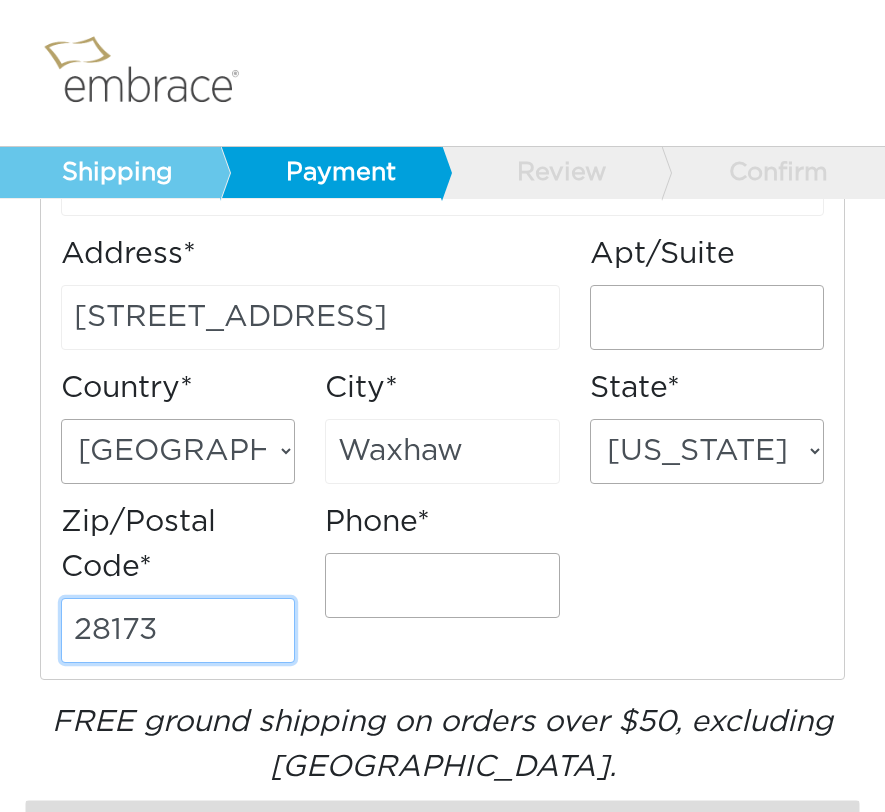 type on "28173" 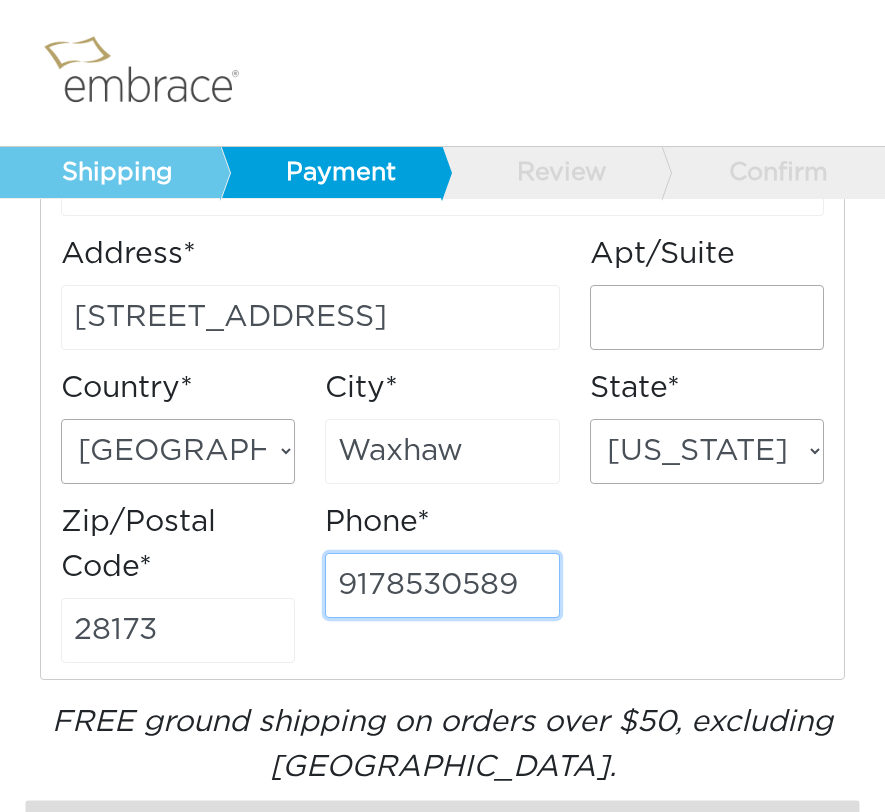 type on "9178530589" 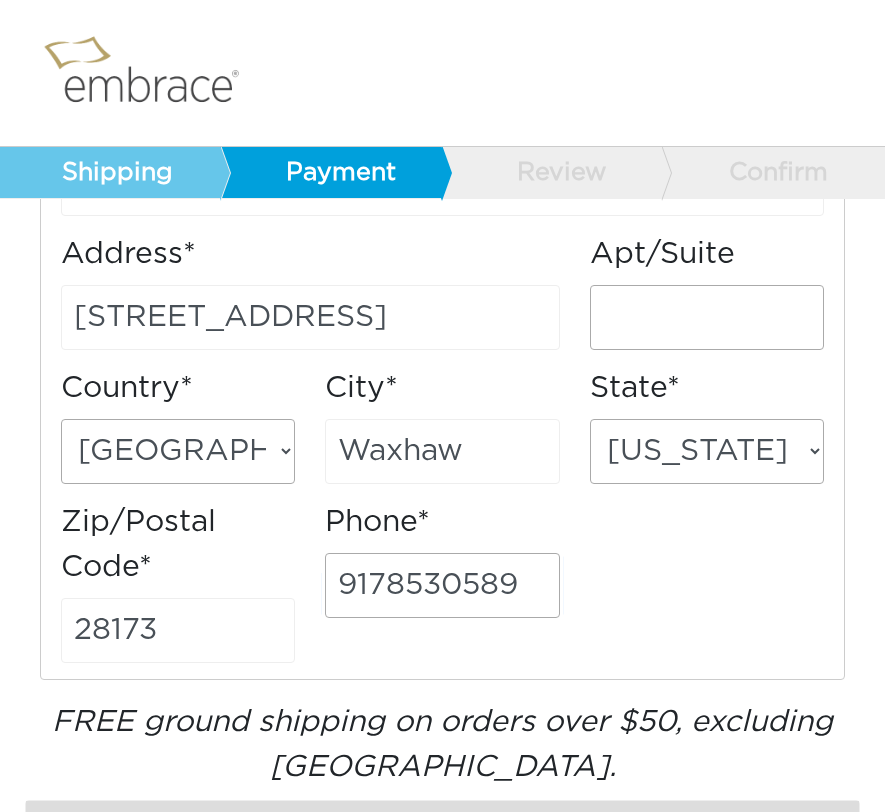 scroll, scrollTop: 1907, scrollLeft: 0, axis: vertical 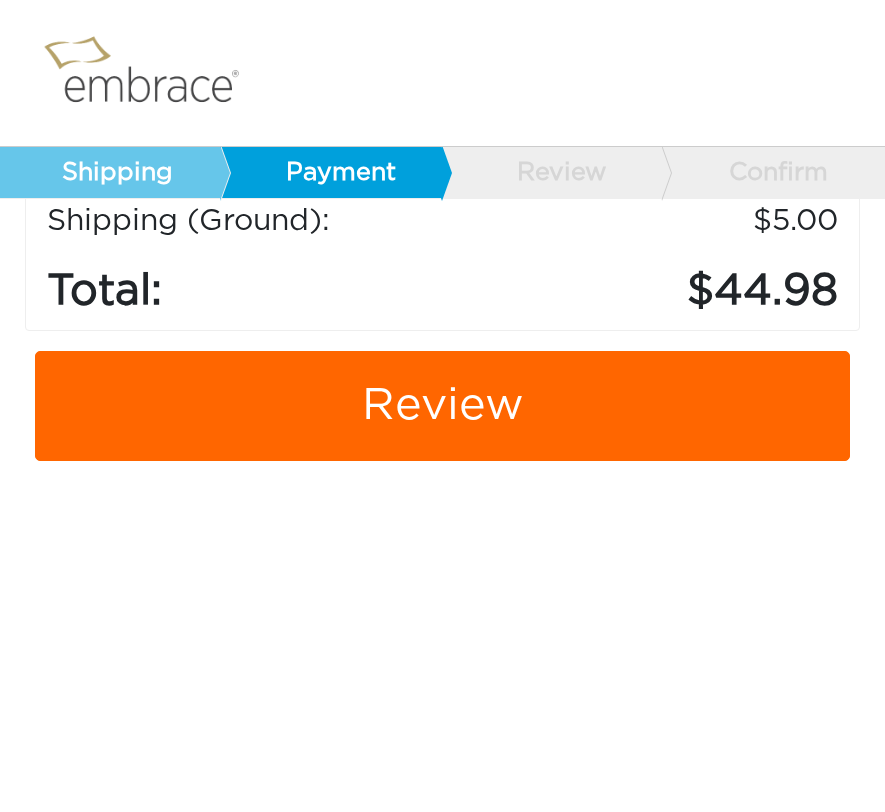 click on "Review" at bounding box center (442, 406) 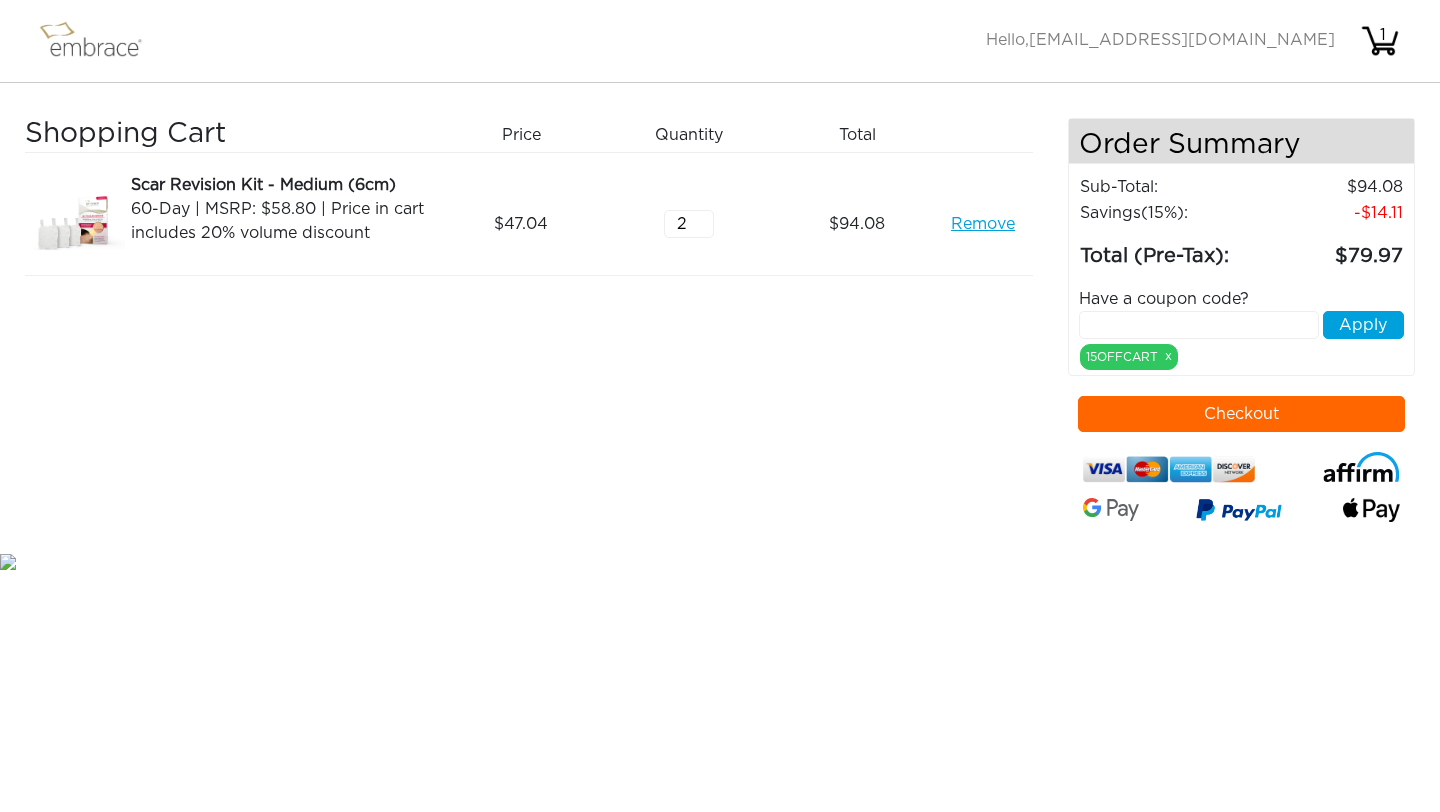 scroll, scrollTop: 0, scrollLeft: 0, axis: both 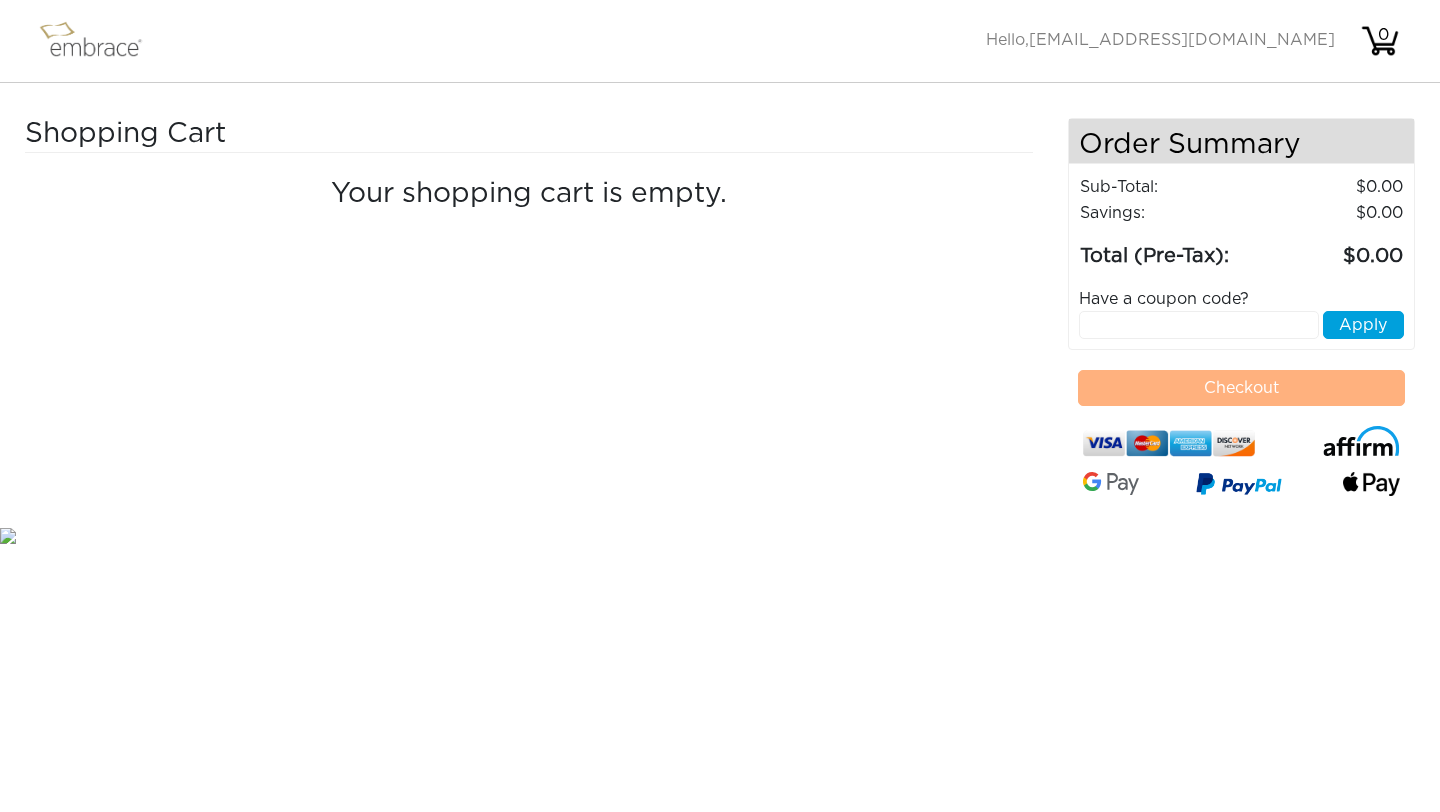 click at bounding box center (100, 41) 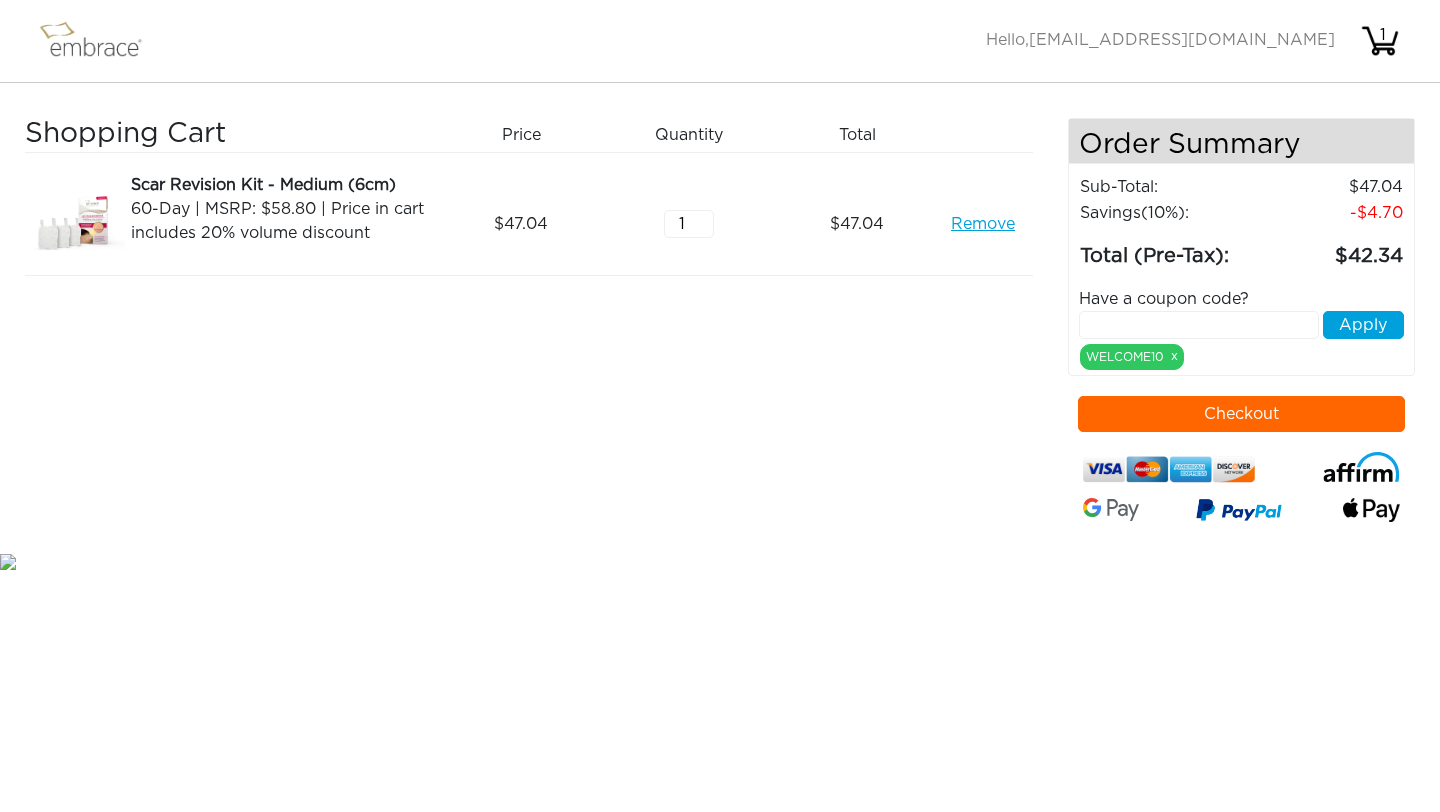 scroll, scrollTop: 0, scrollLeft: 0, axis: both 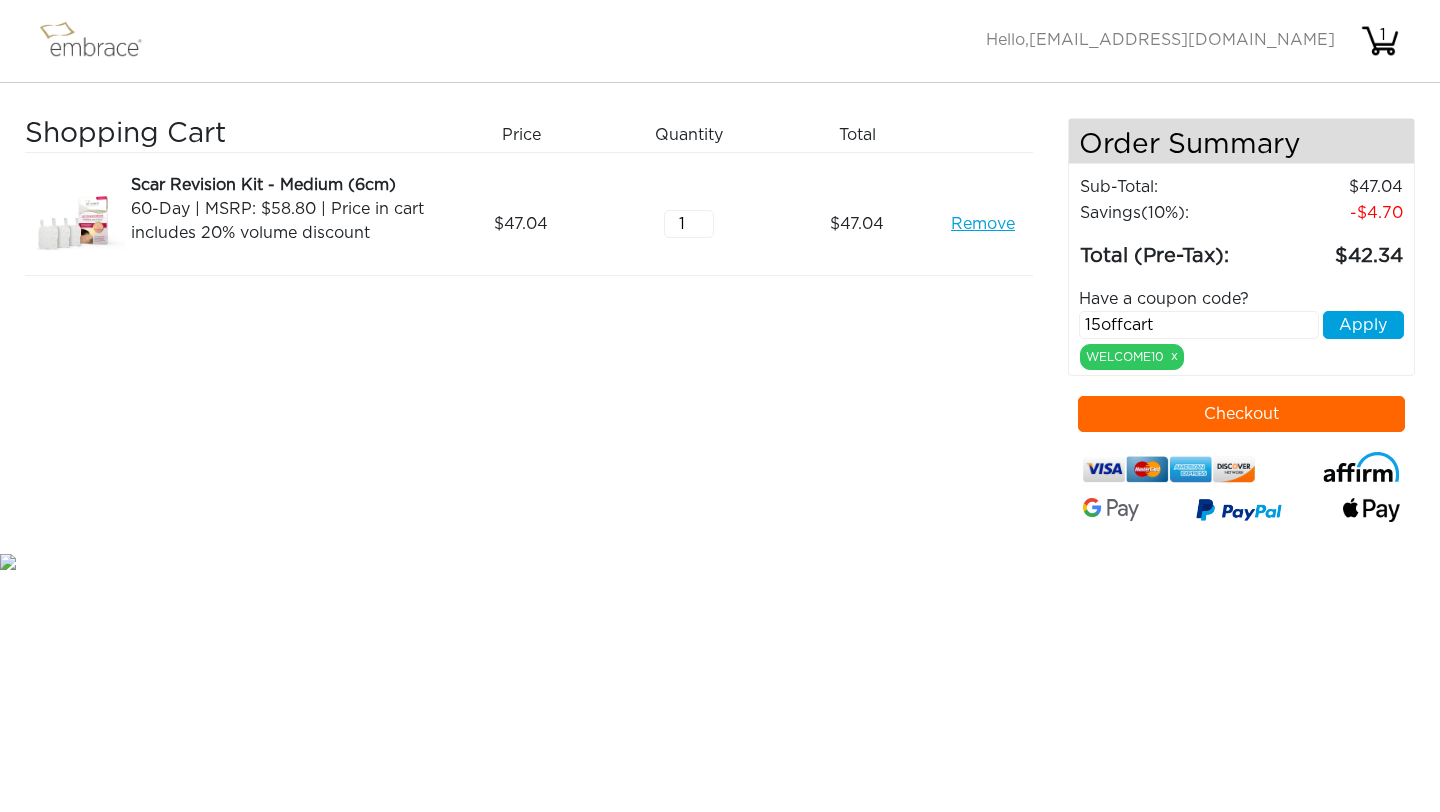 type on "15offcart" 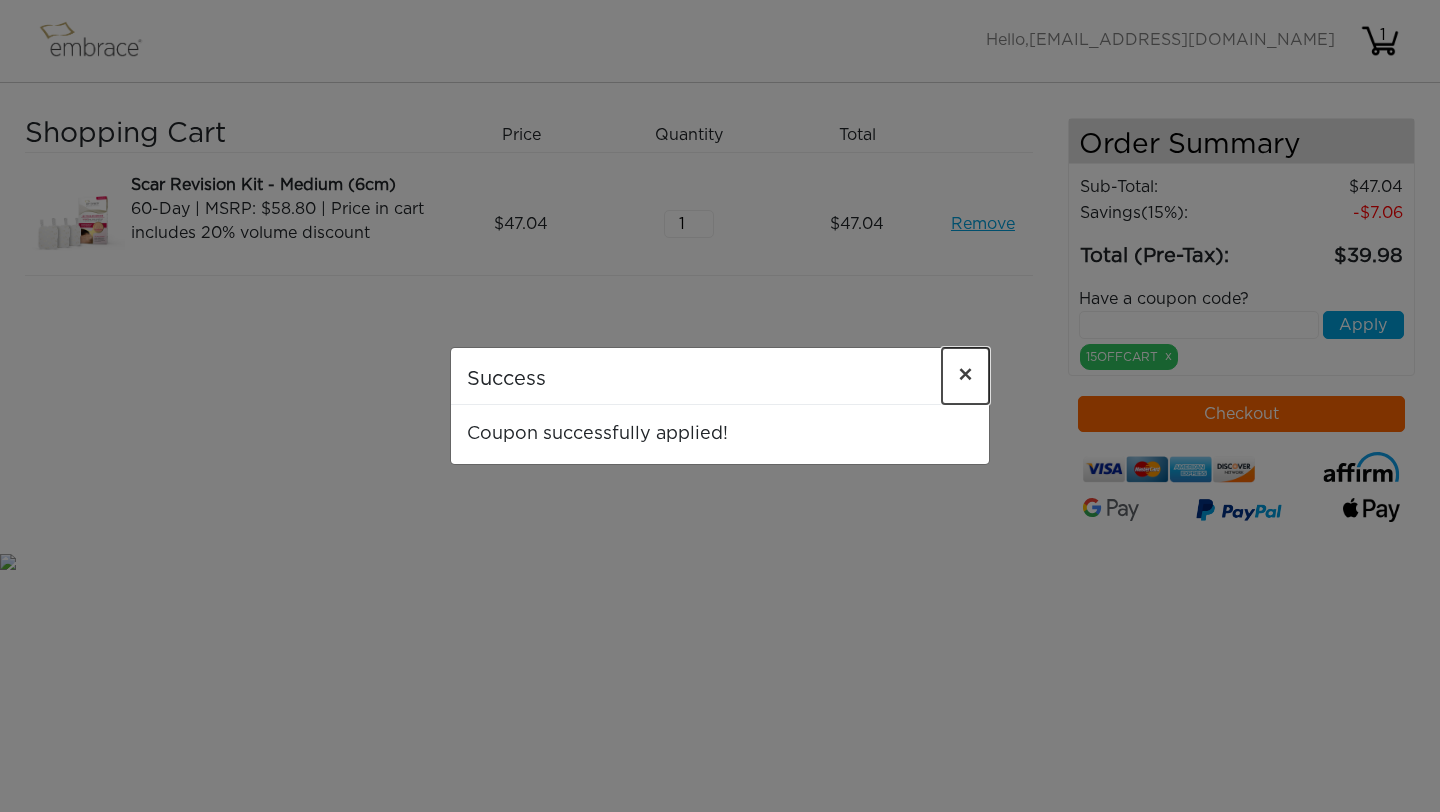 click on "×" at bounding box center [965, 376] 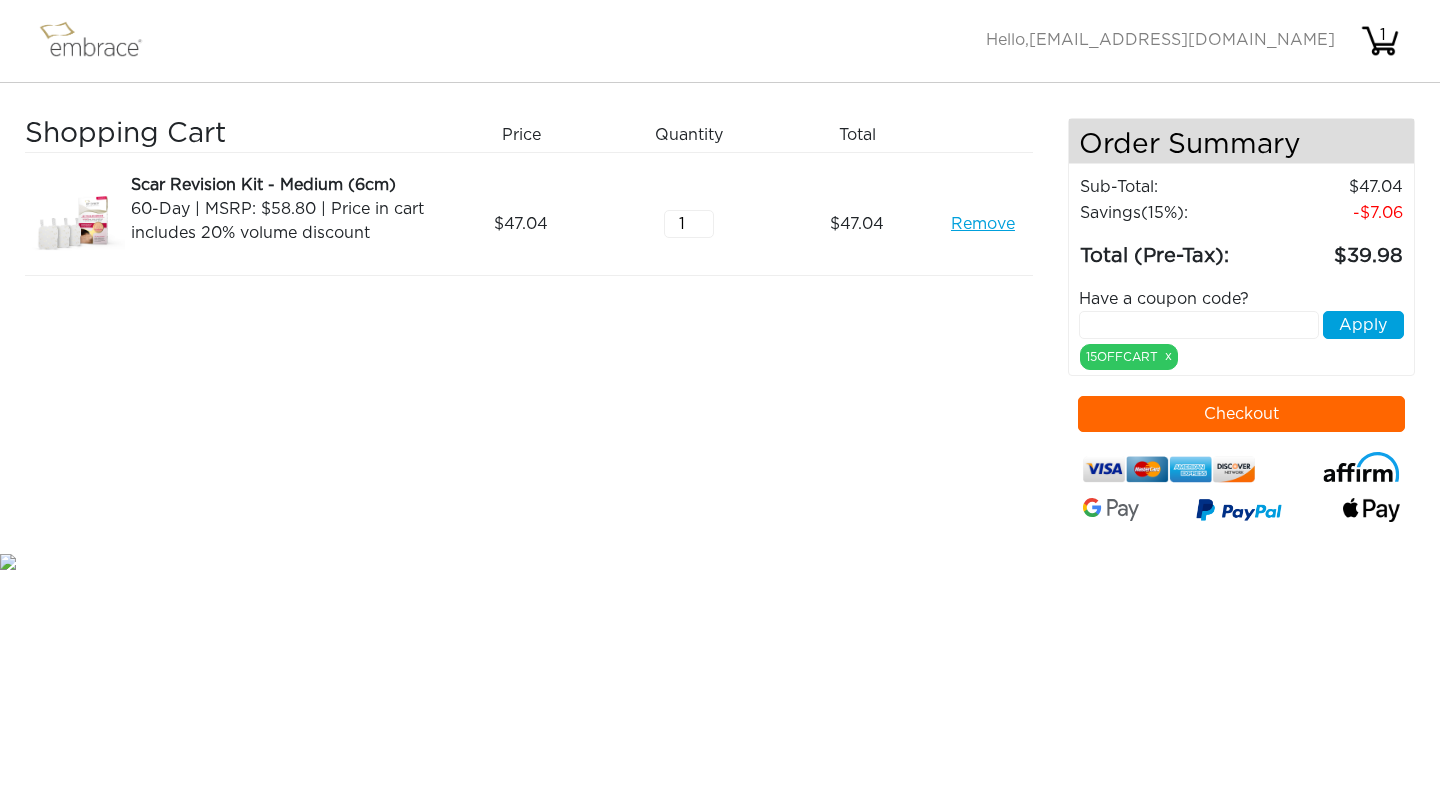 click on "Checkout" at bounding box center [1242, 414] 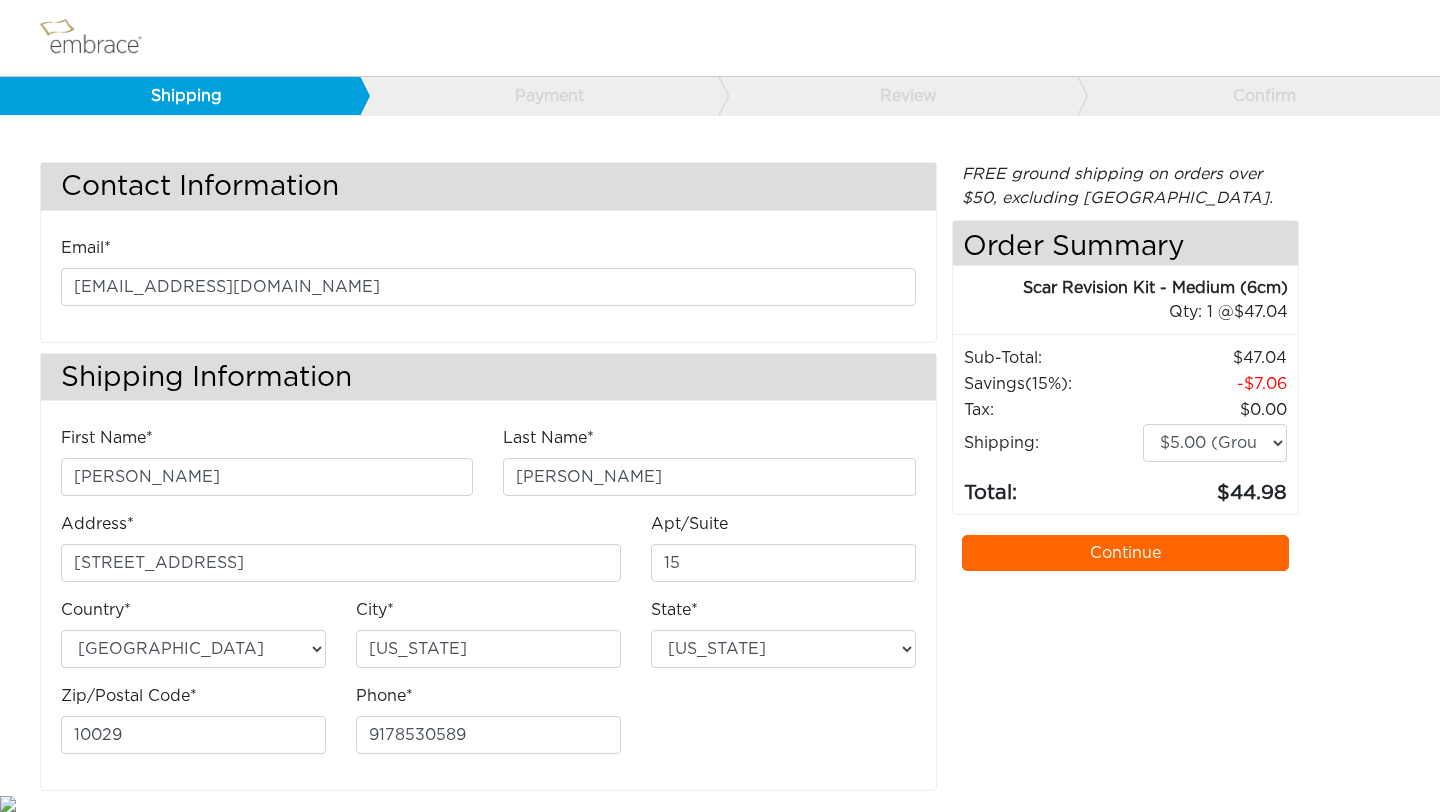 select on "NY" 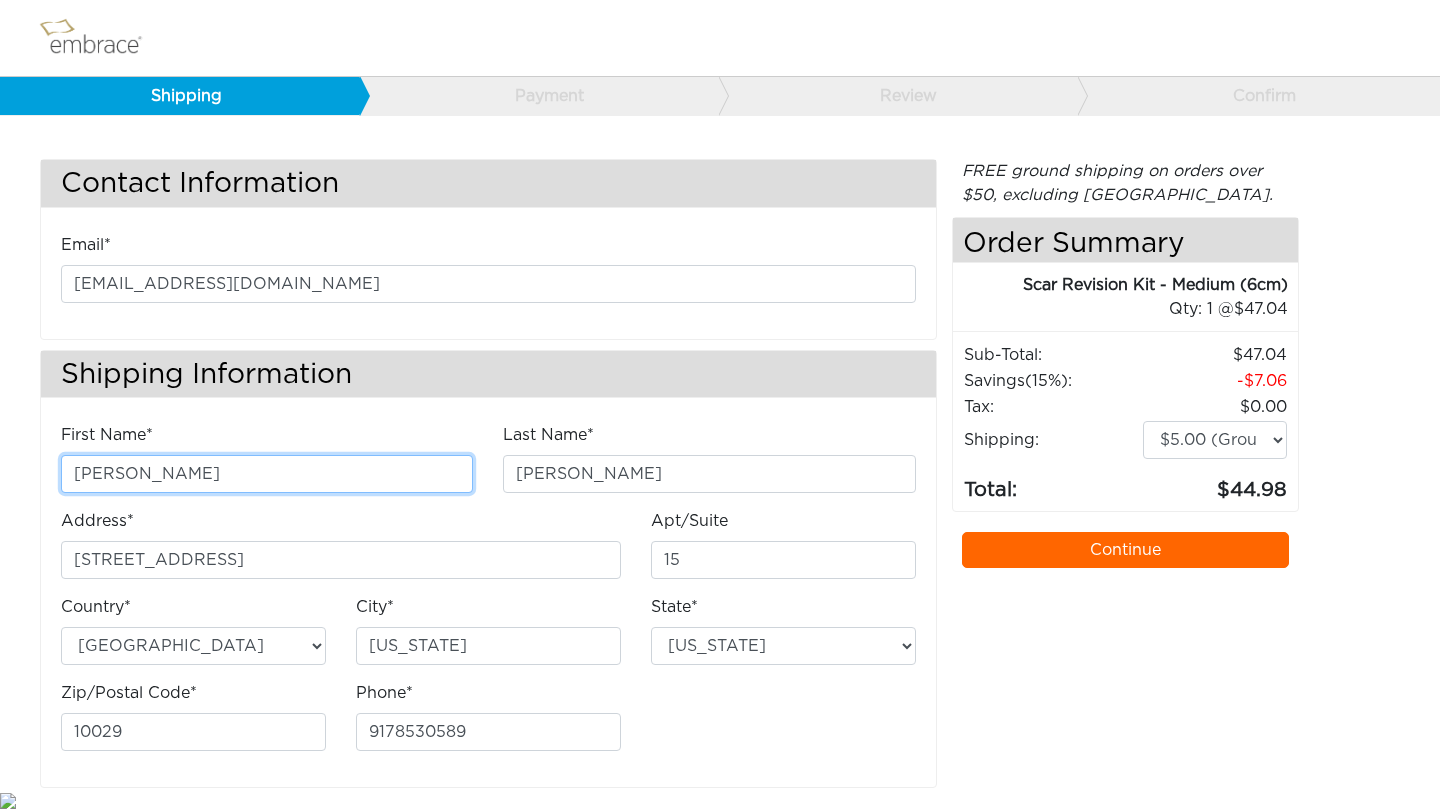 click on "[PERSON_NAME]" at bounding box center [267, 474] 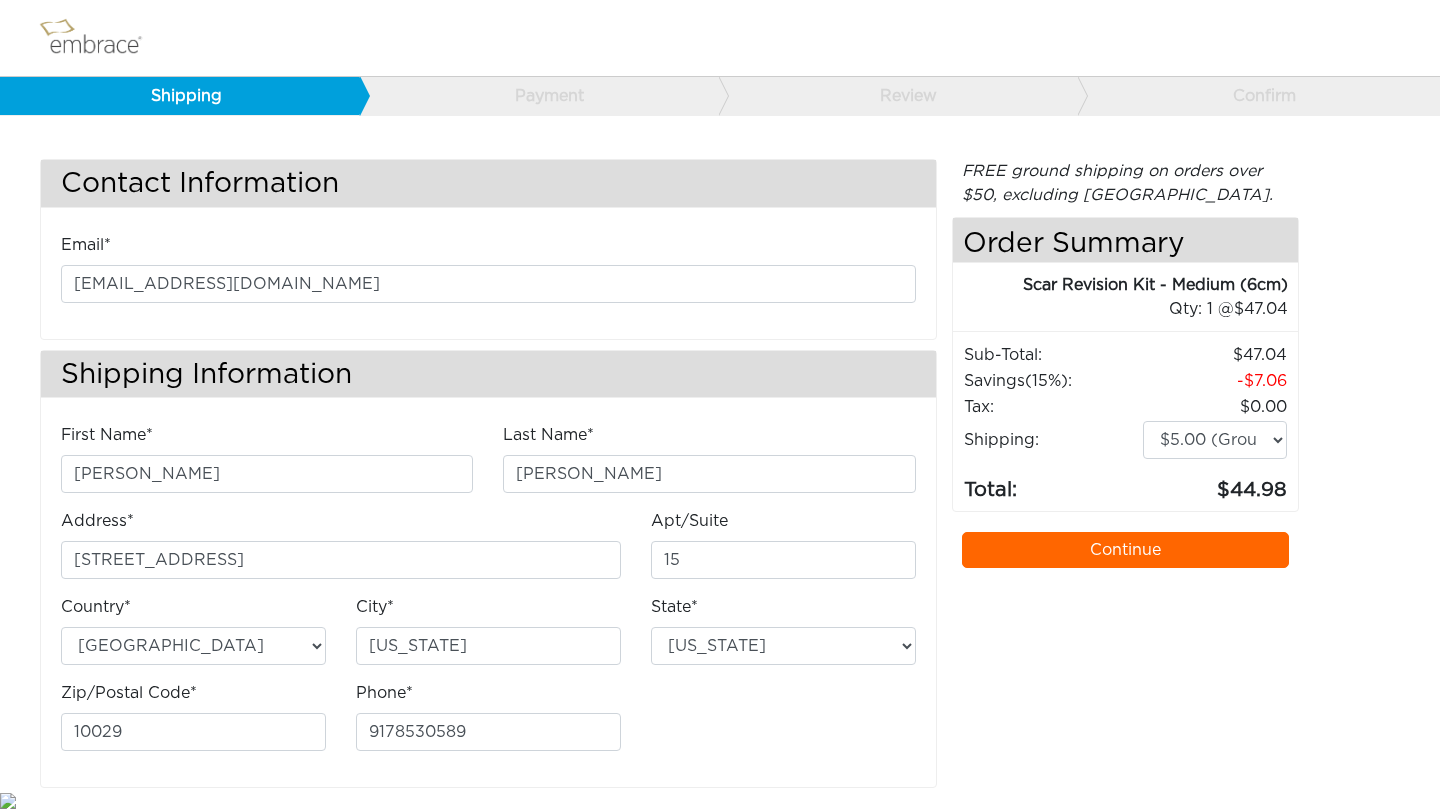 click on "Continue" at bounding box center (1126, 550) 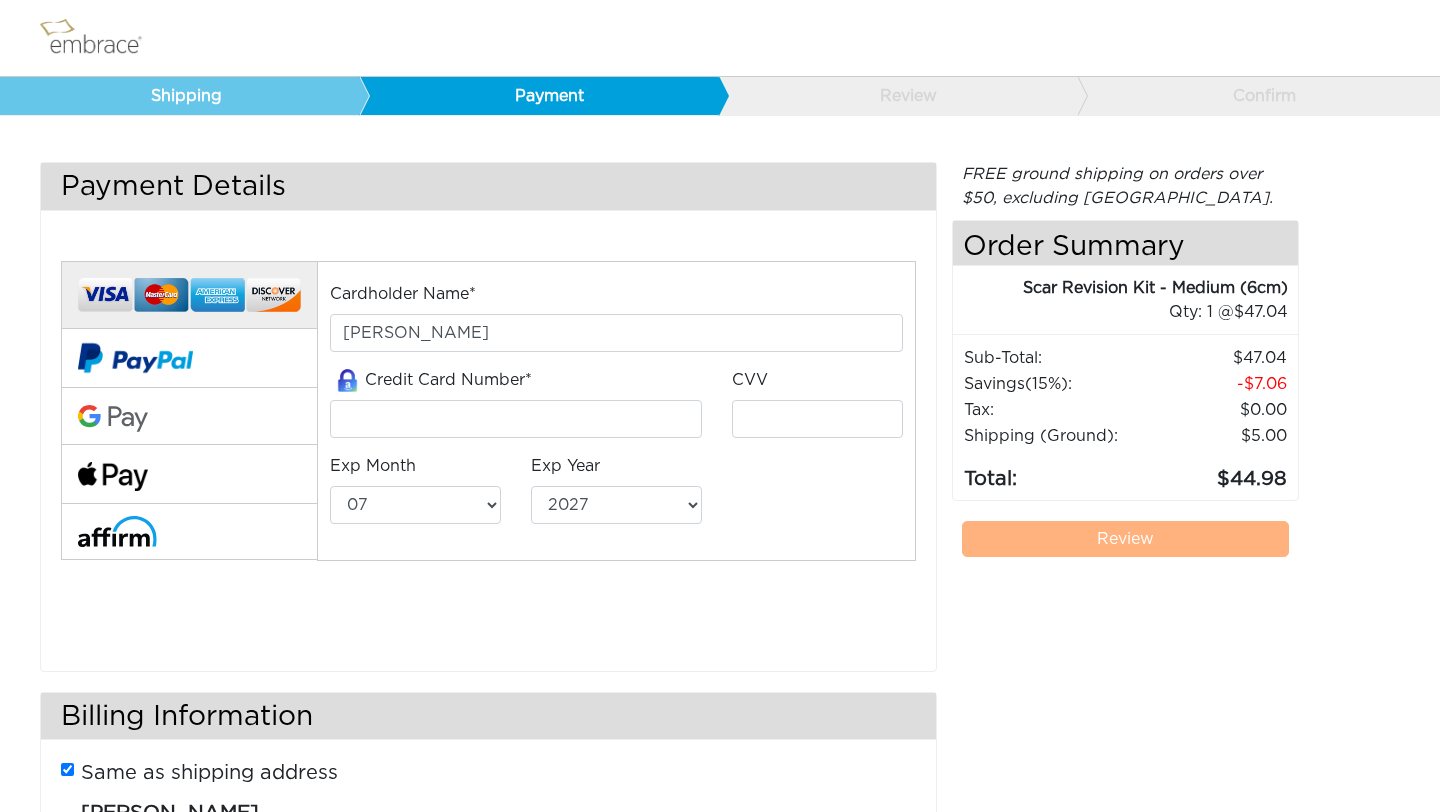 select on "7" 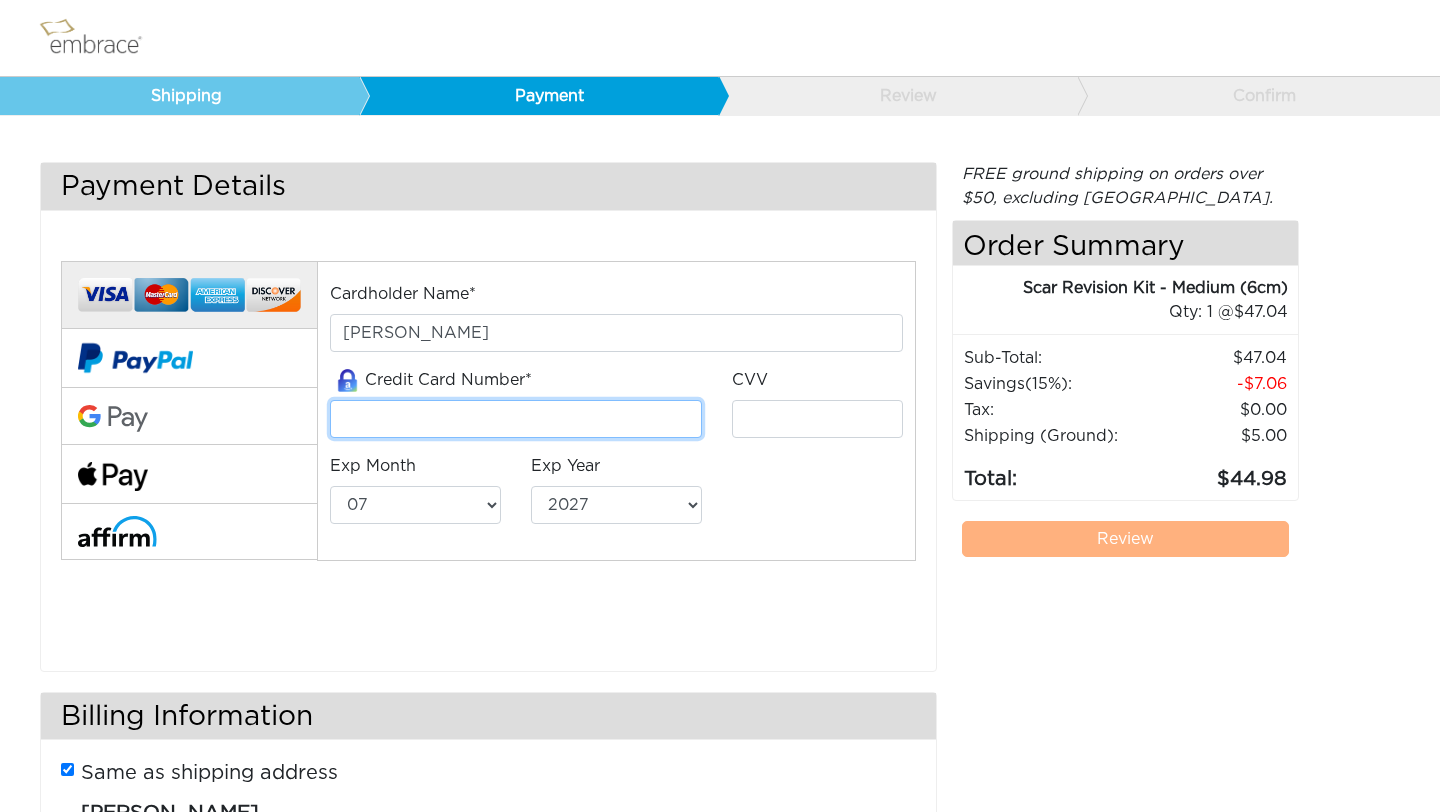 click at bounding box center [516, 419] 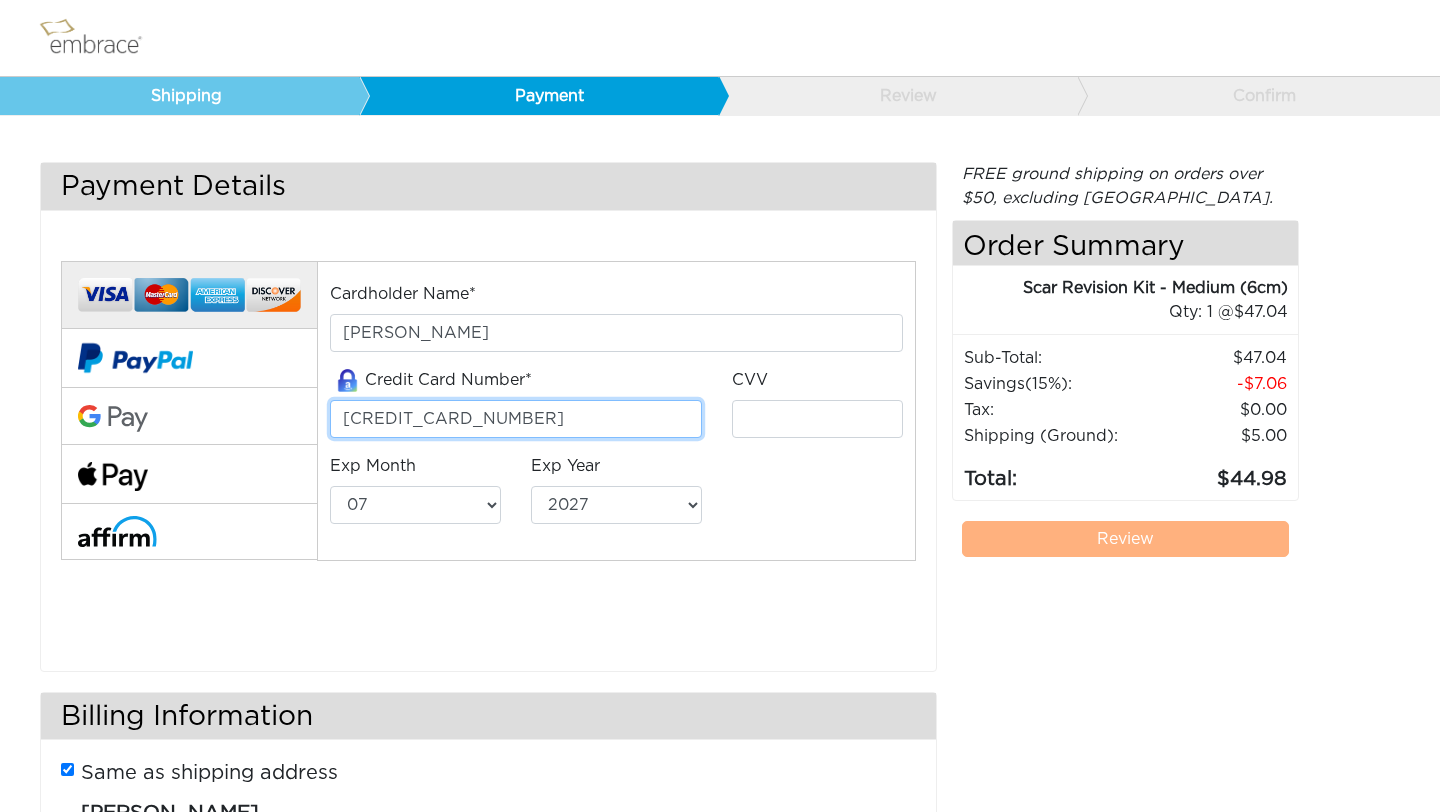type on "[CREDIT_CARD_NUMBER]" 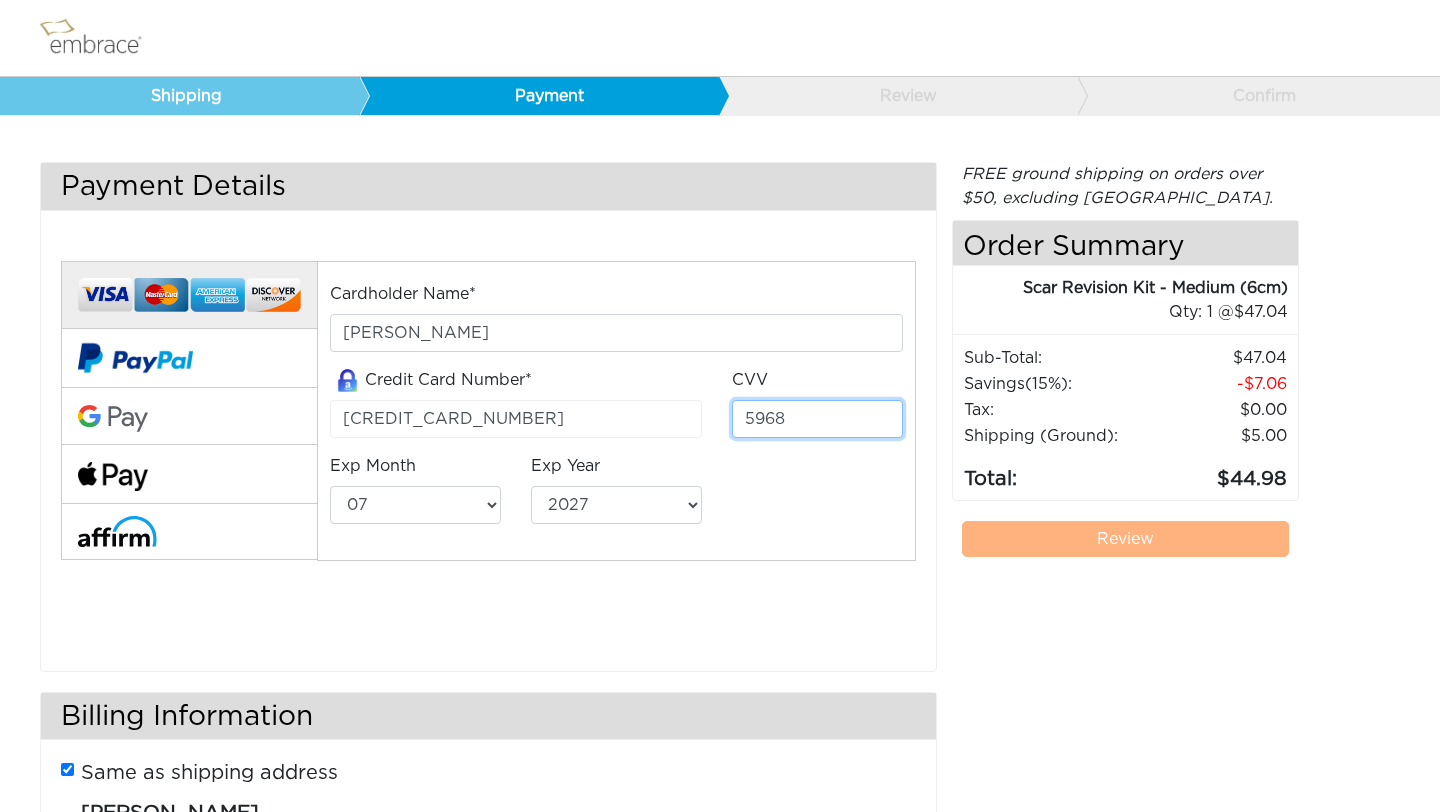 type on "5968" 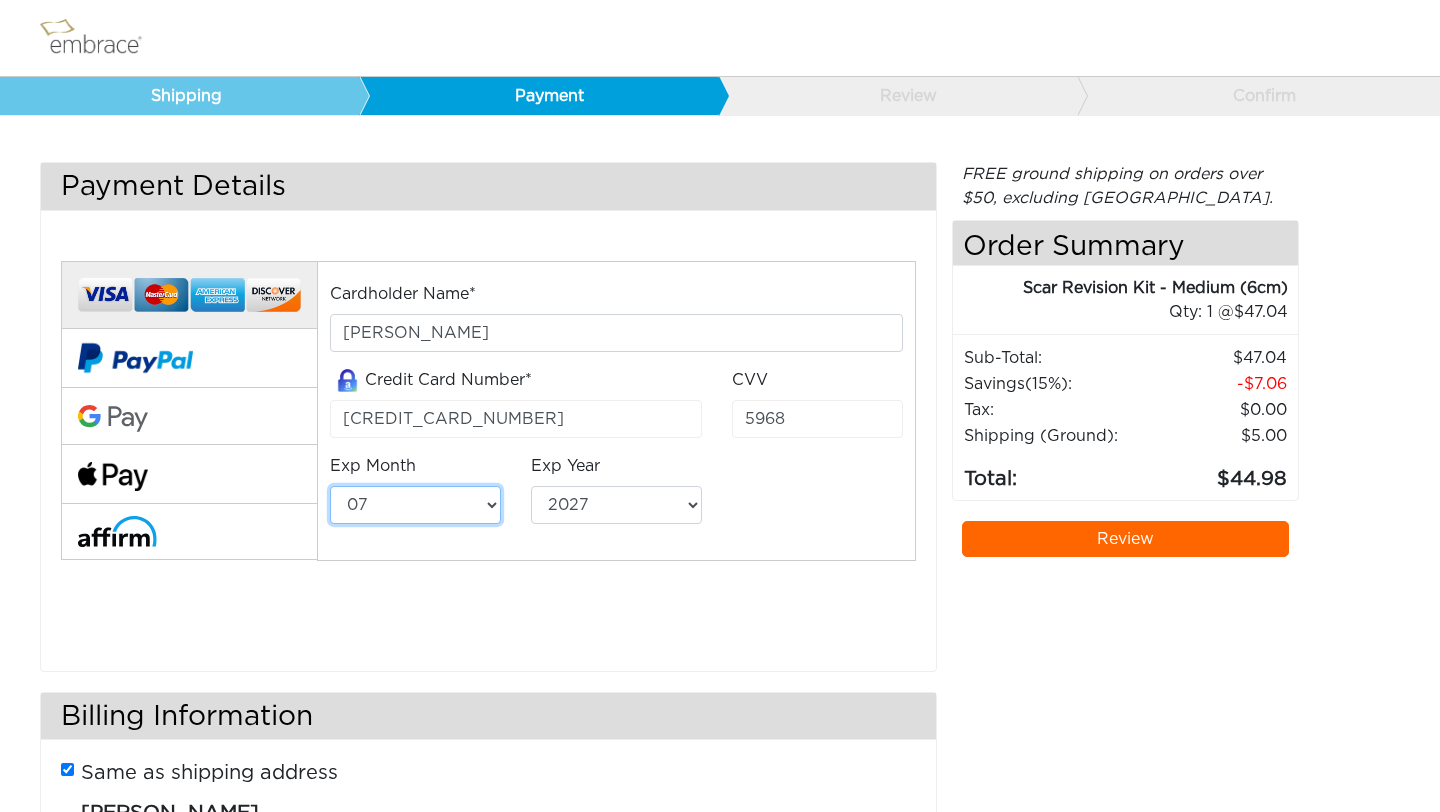 click on "01
02
03
04
05
06
07
08
09
10
11
12" at bounding box center [415, 505] 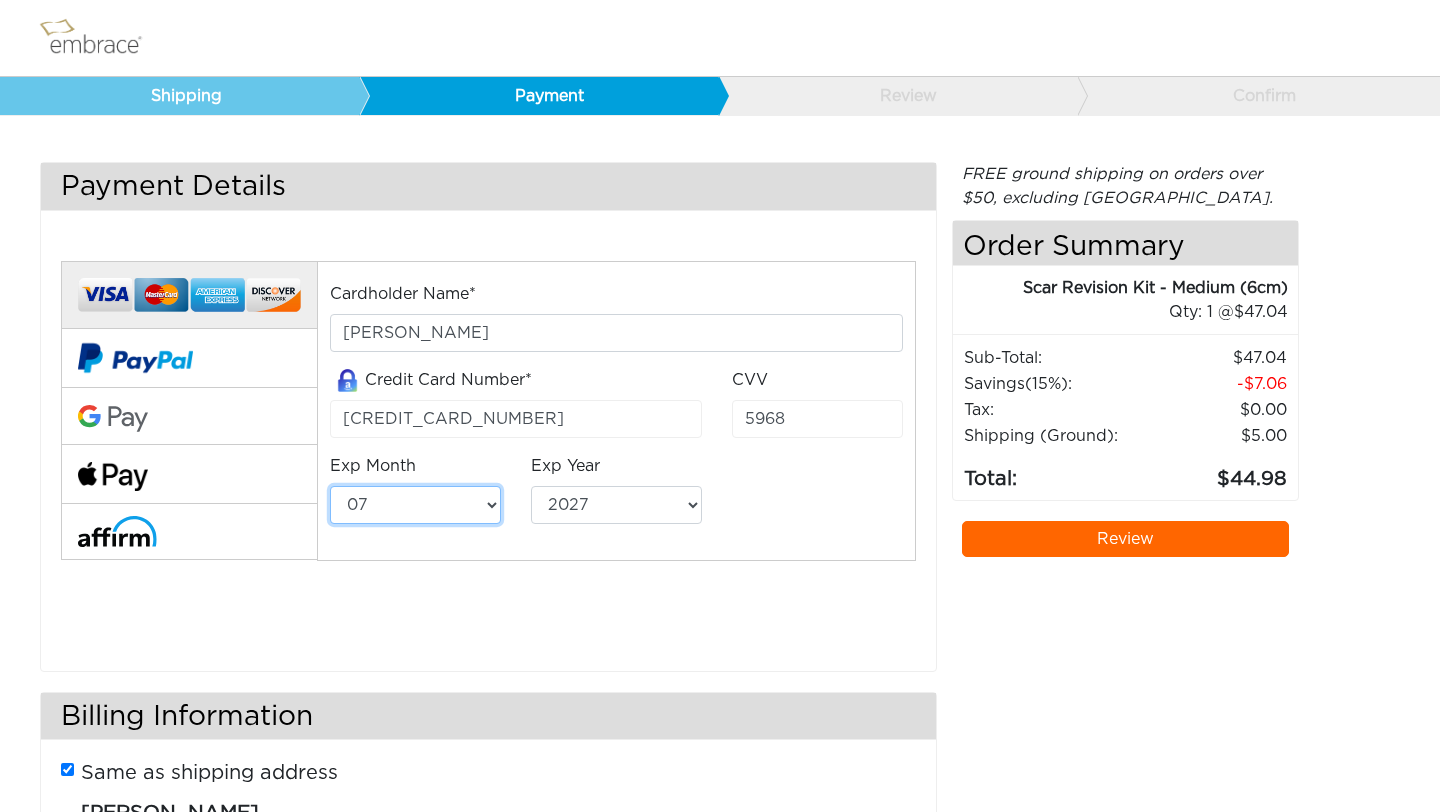 select on "6" 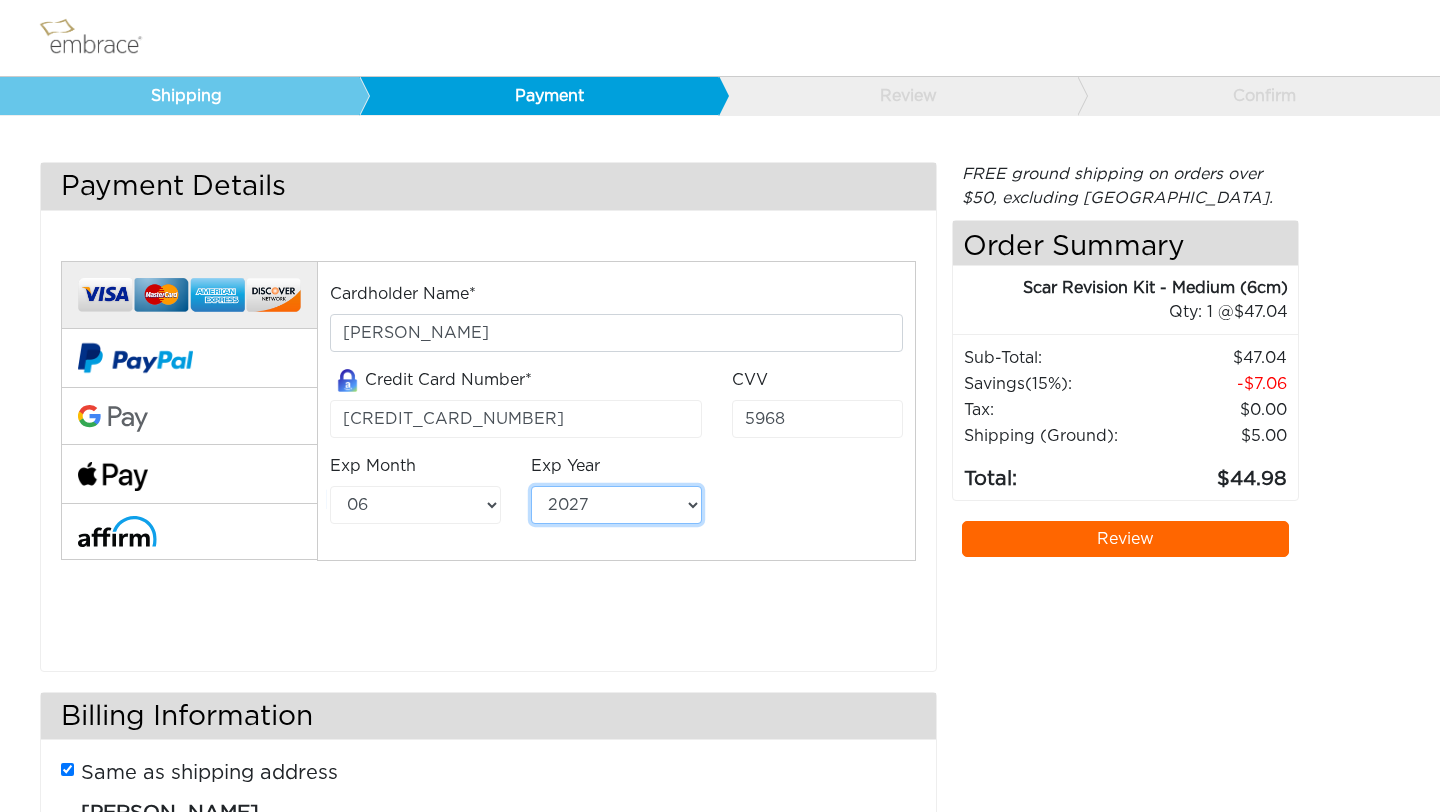 click on "2025 2026 2027 2028 2029 2030 2031 2032 2033 2034 2035 2036 2037 2038 2039" at bounding box center [616, 505] 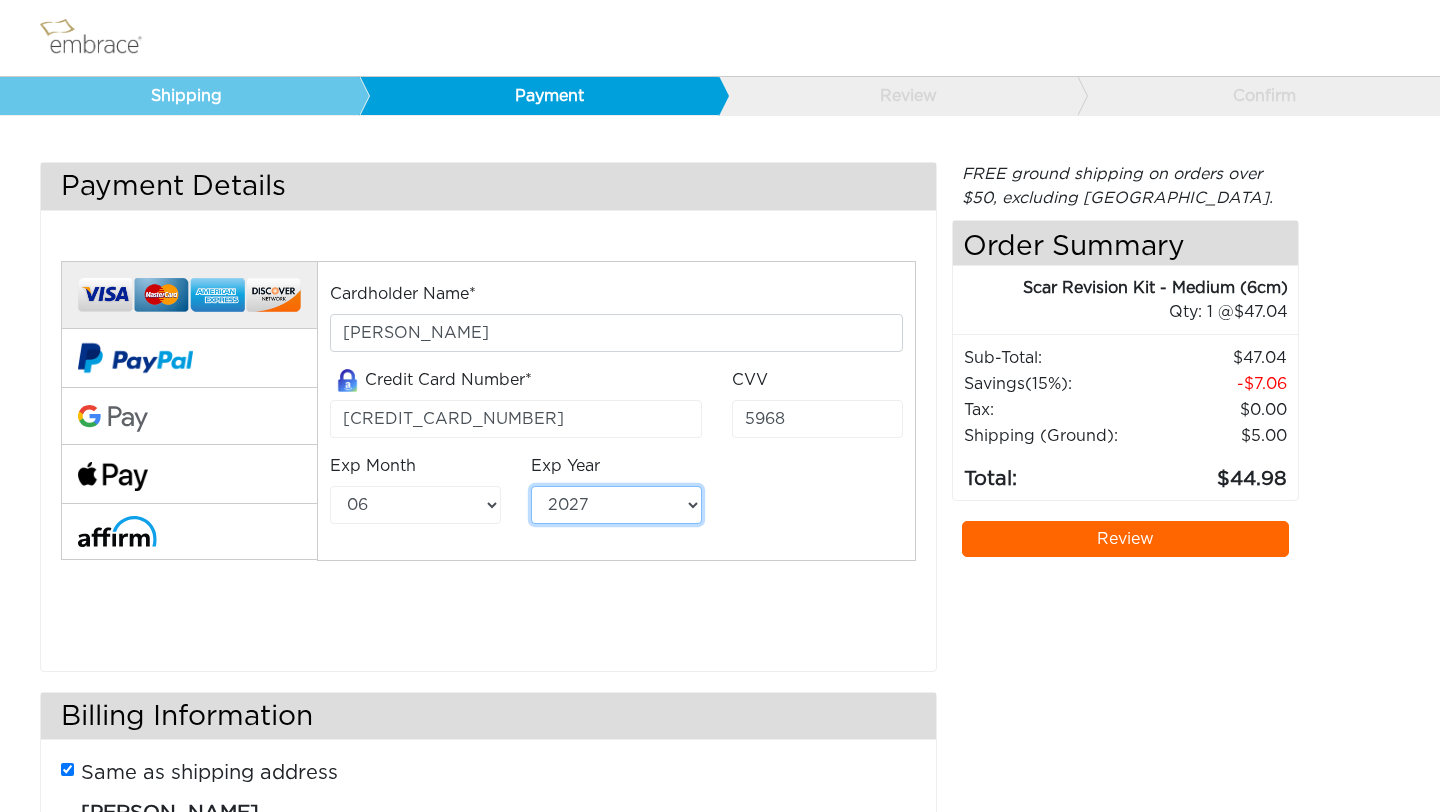 select on "2030" 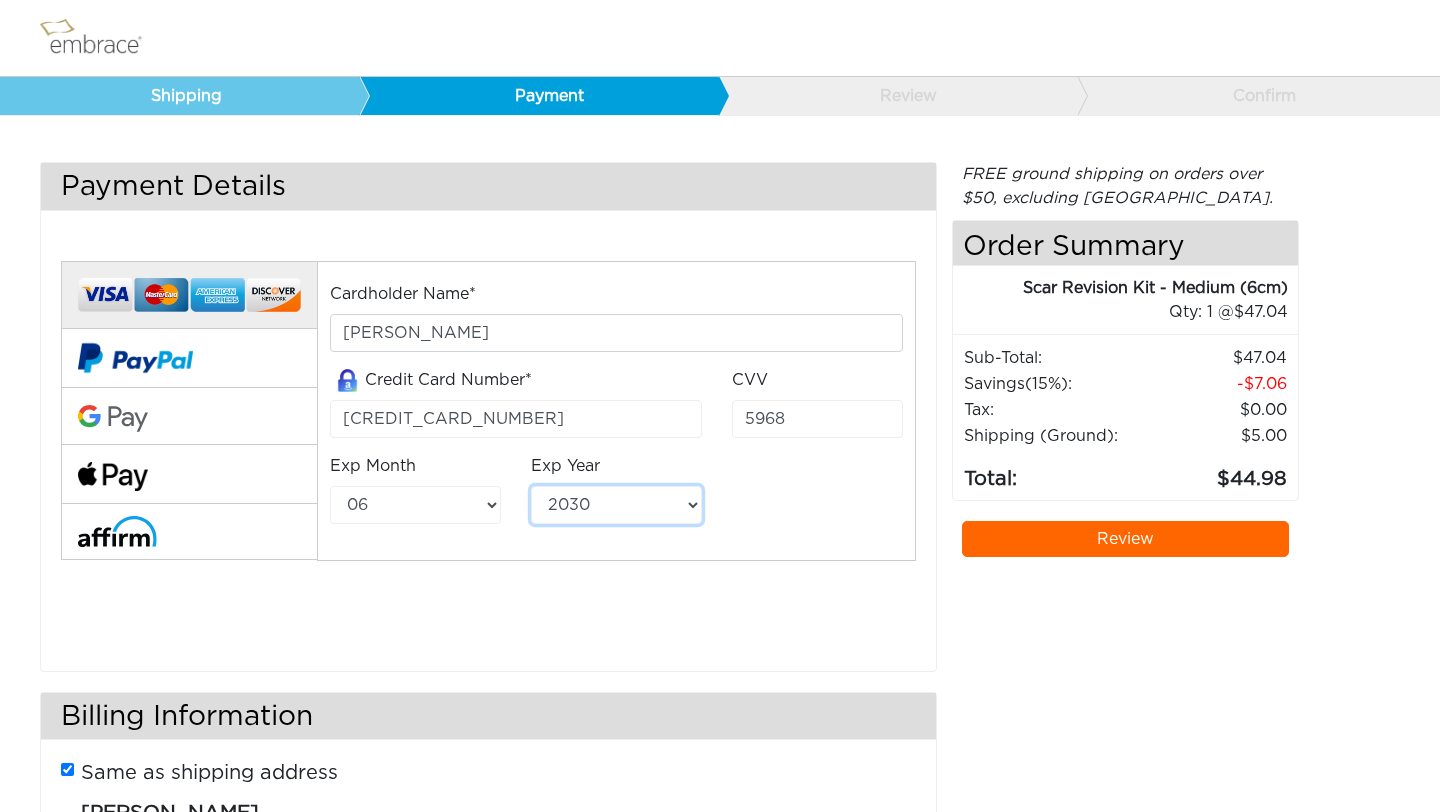 scroll, scrollTop: 165, scrollLeft: 0, axis: vertical 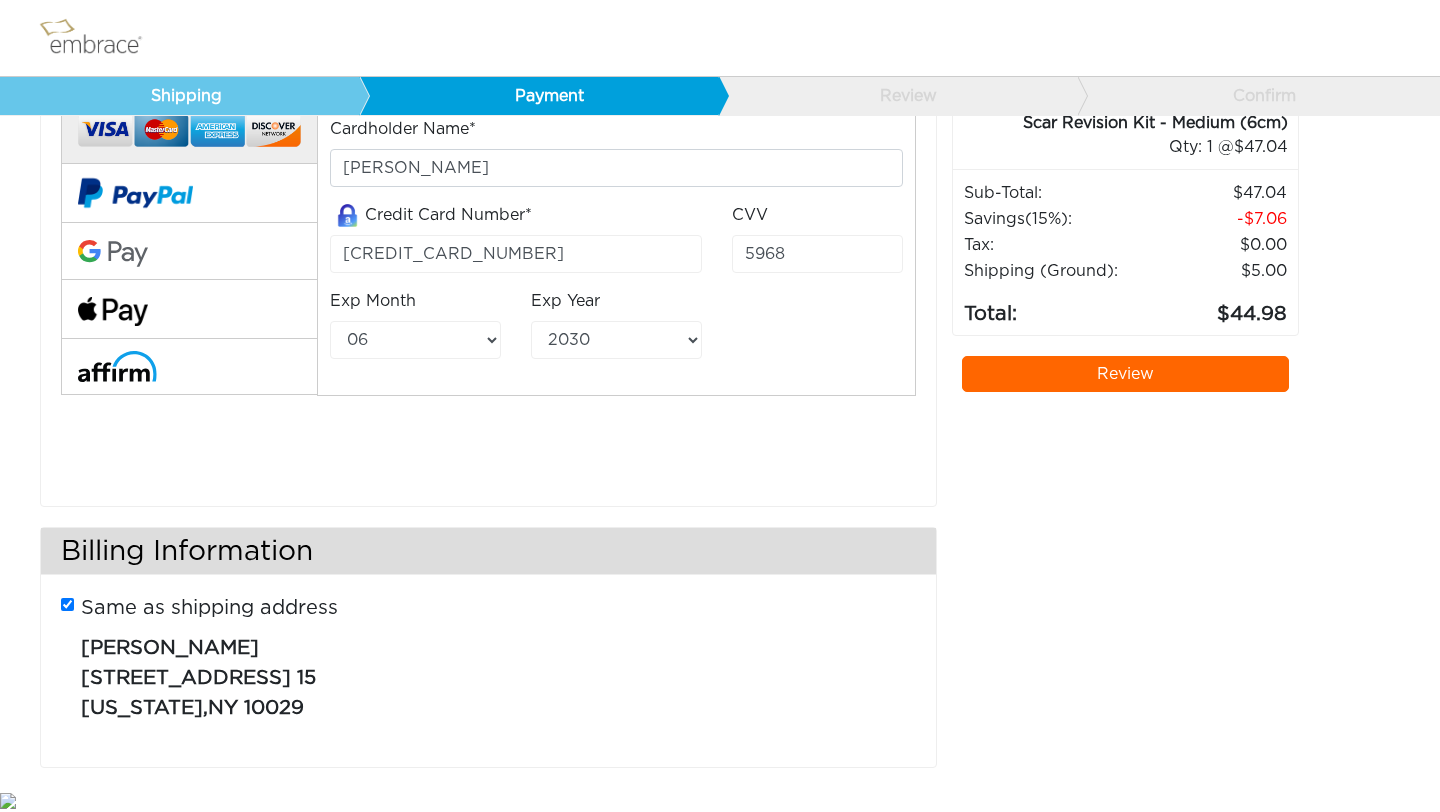 click on "Same as shipping address
[PERSON_NAME]
[STREET_ADDRESS][US_STATE]" at bounding box center (488, 666) 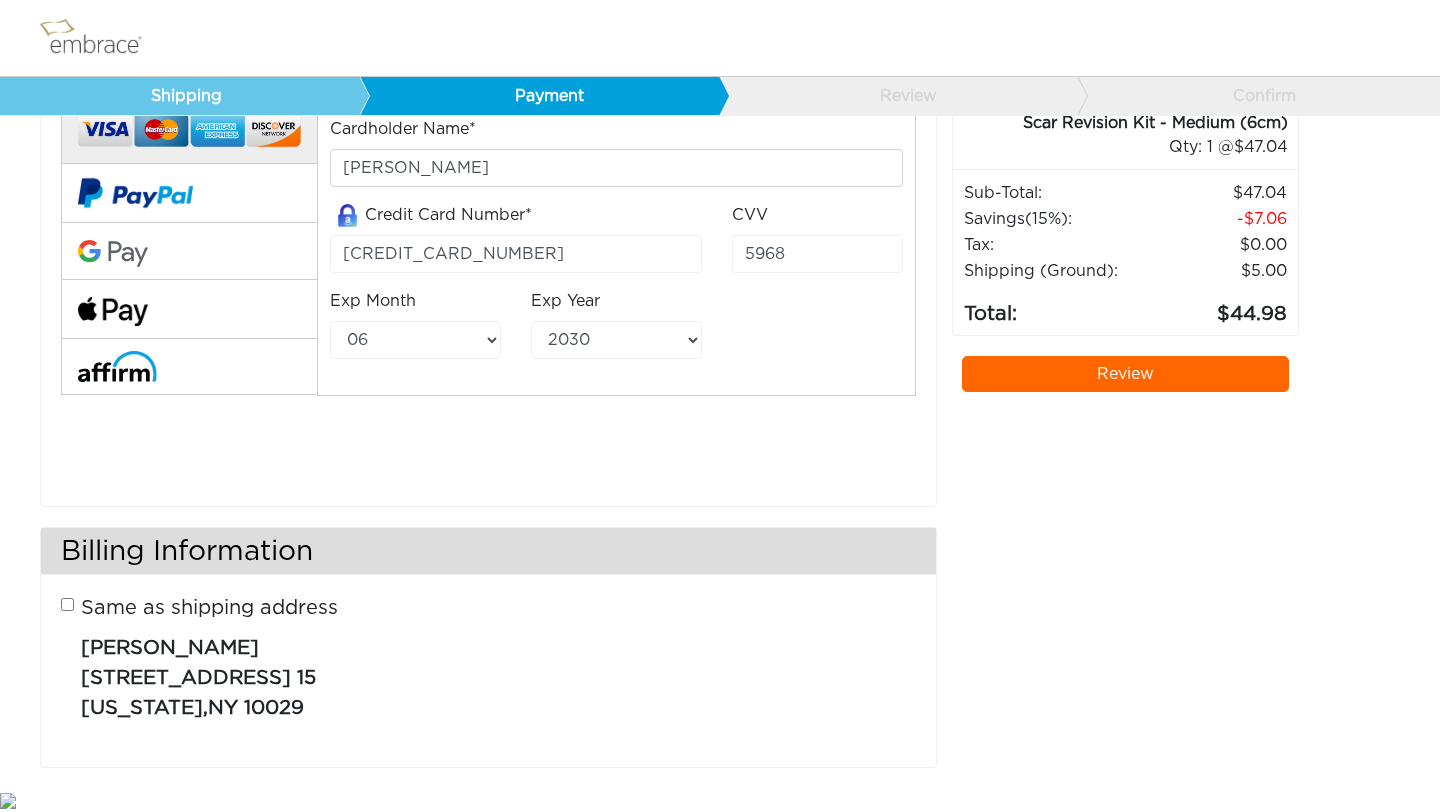 type 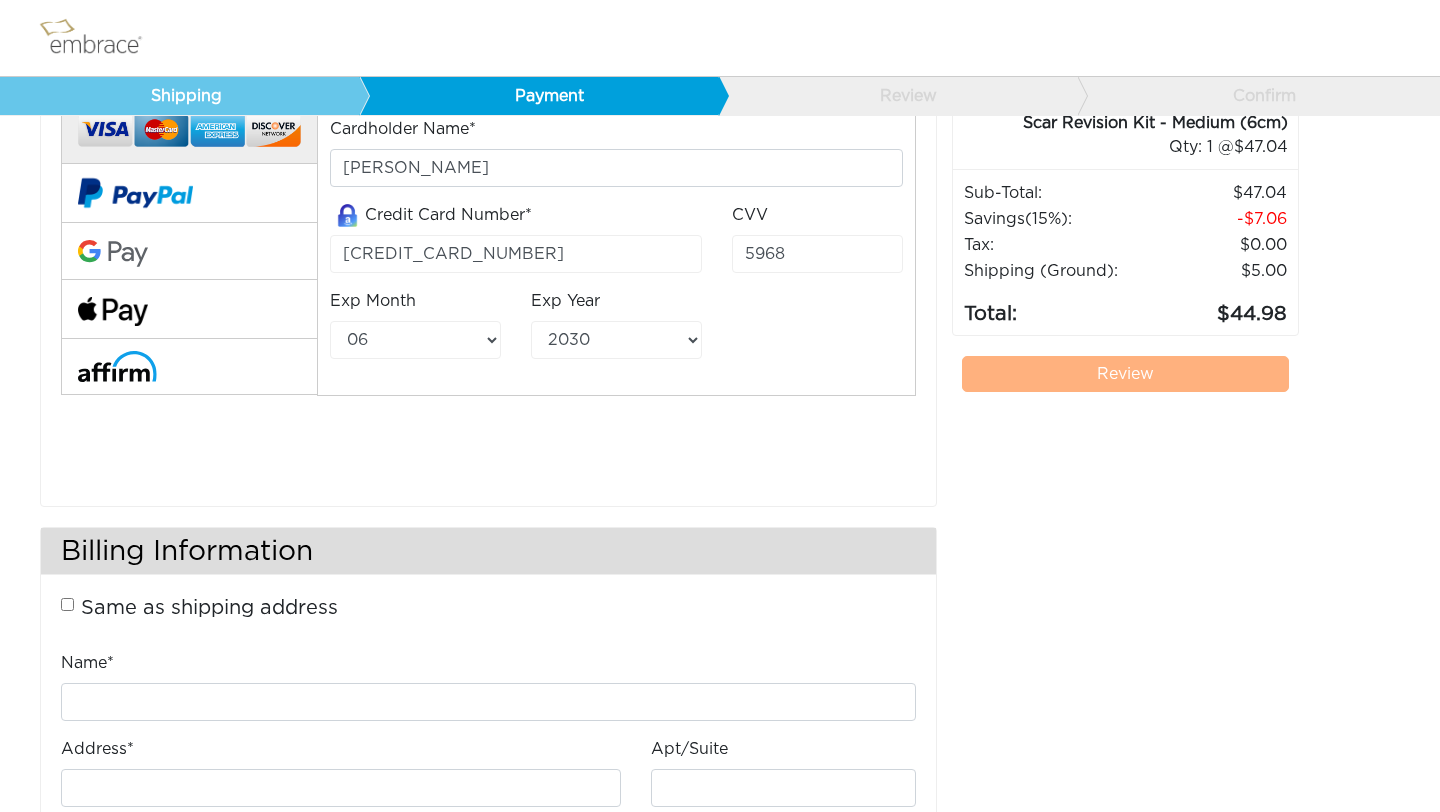 click on "Name*" at bounding box center [488, 694] 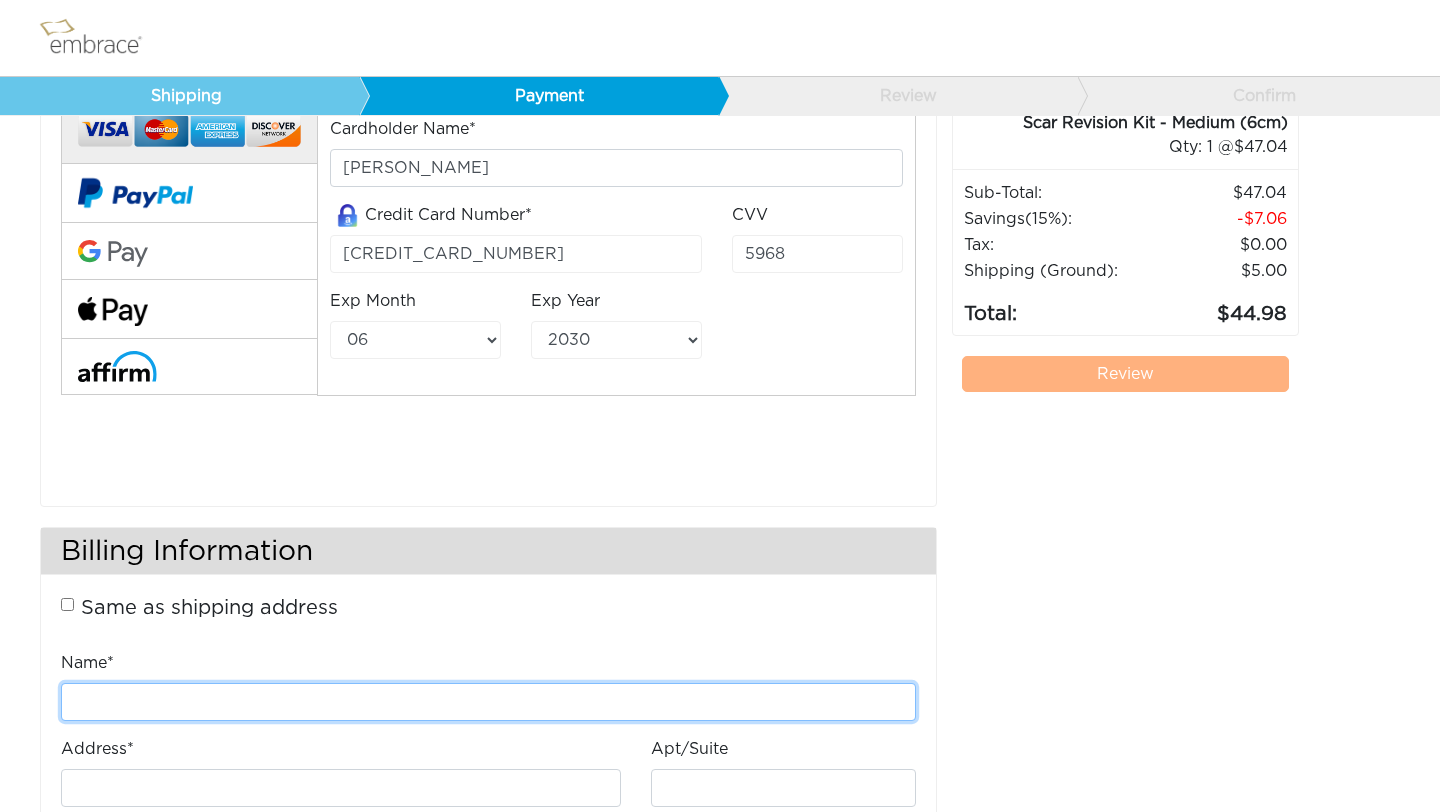 click on "Name*" at bounding box center (488, 702) 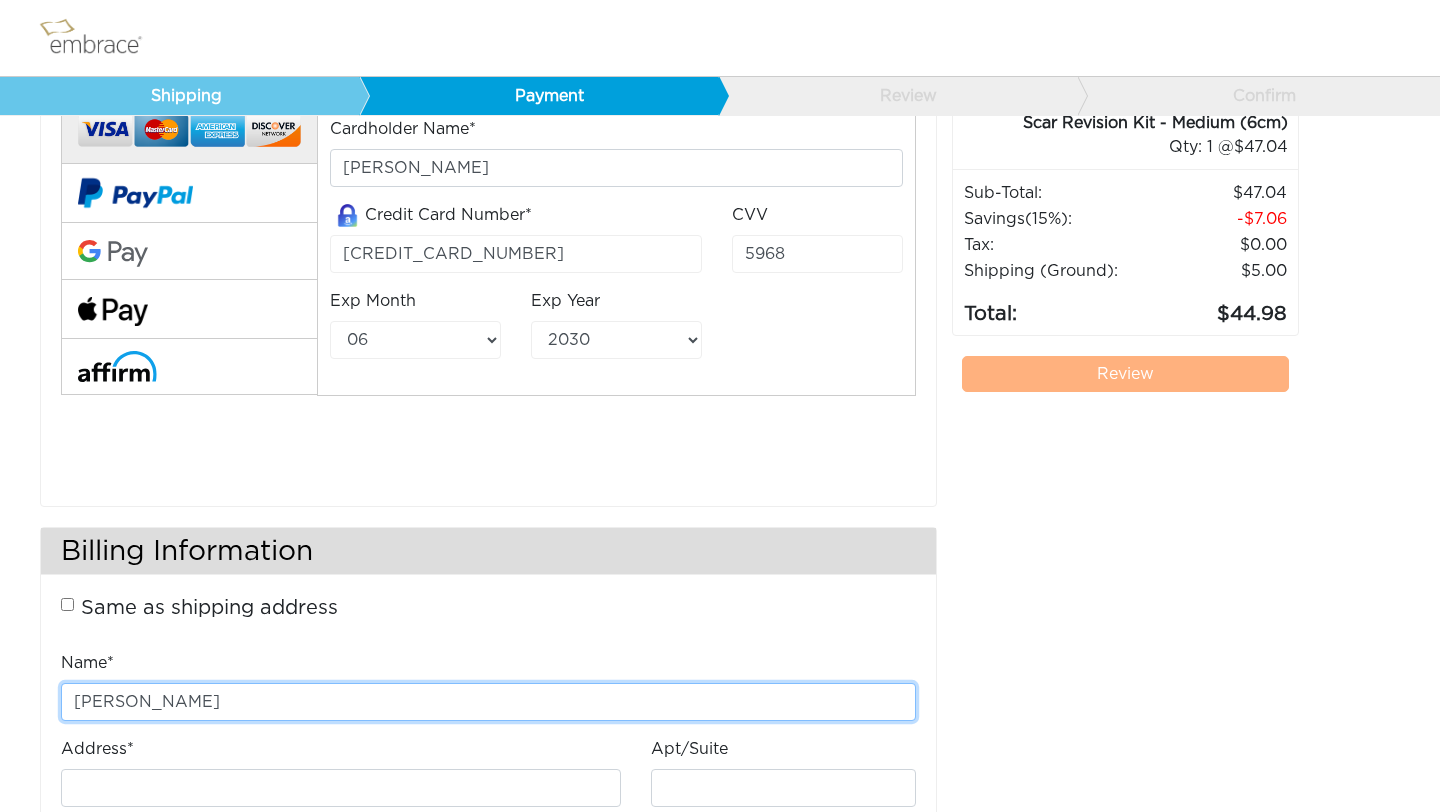 type on "[PERSON_NAME]" 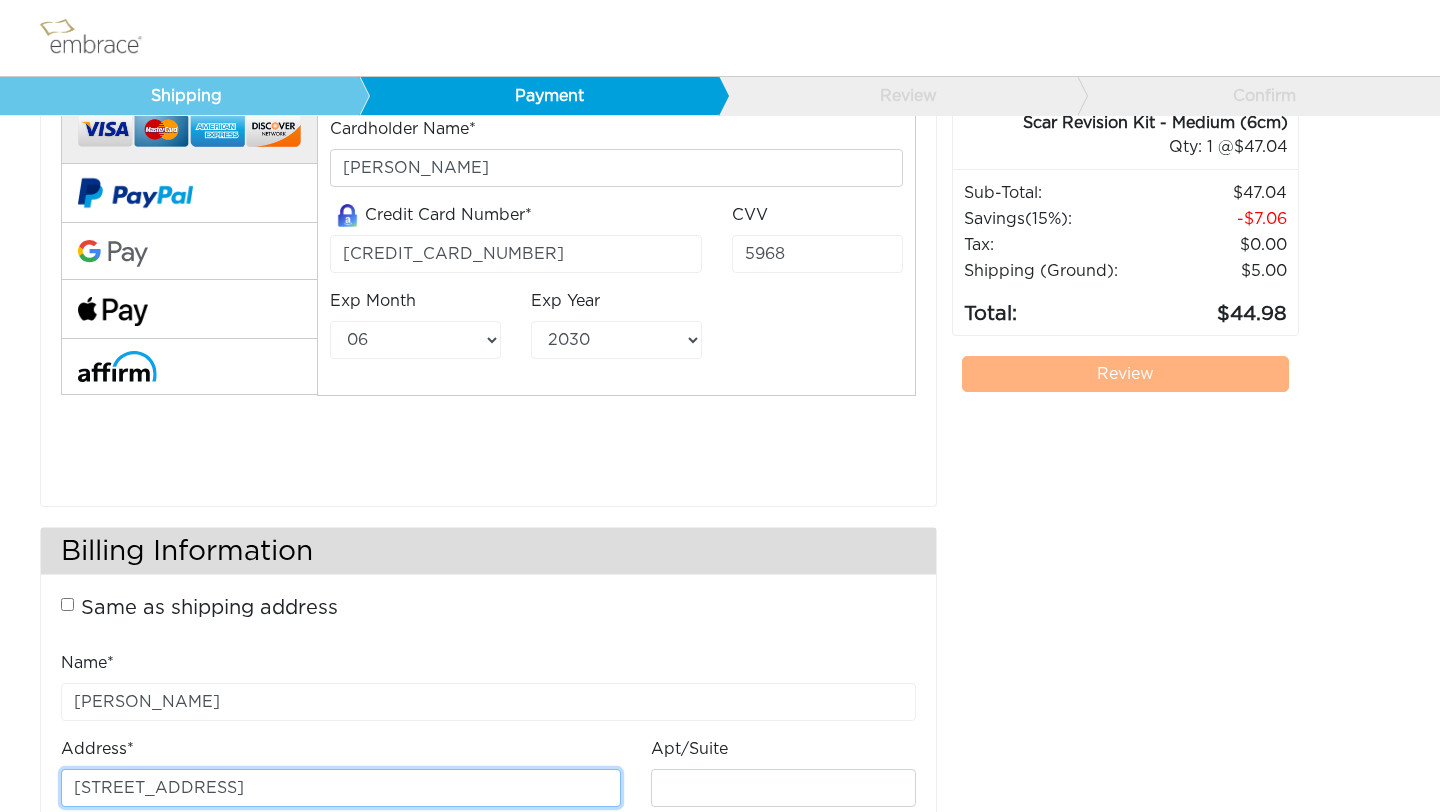 type on "[STREET_ADDRESS]" 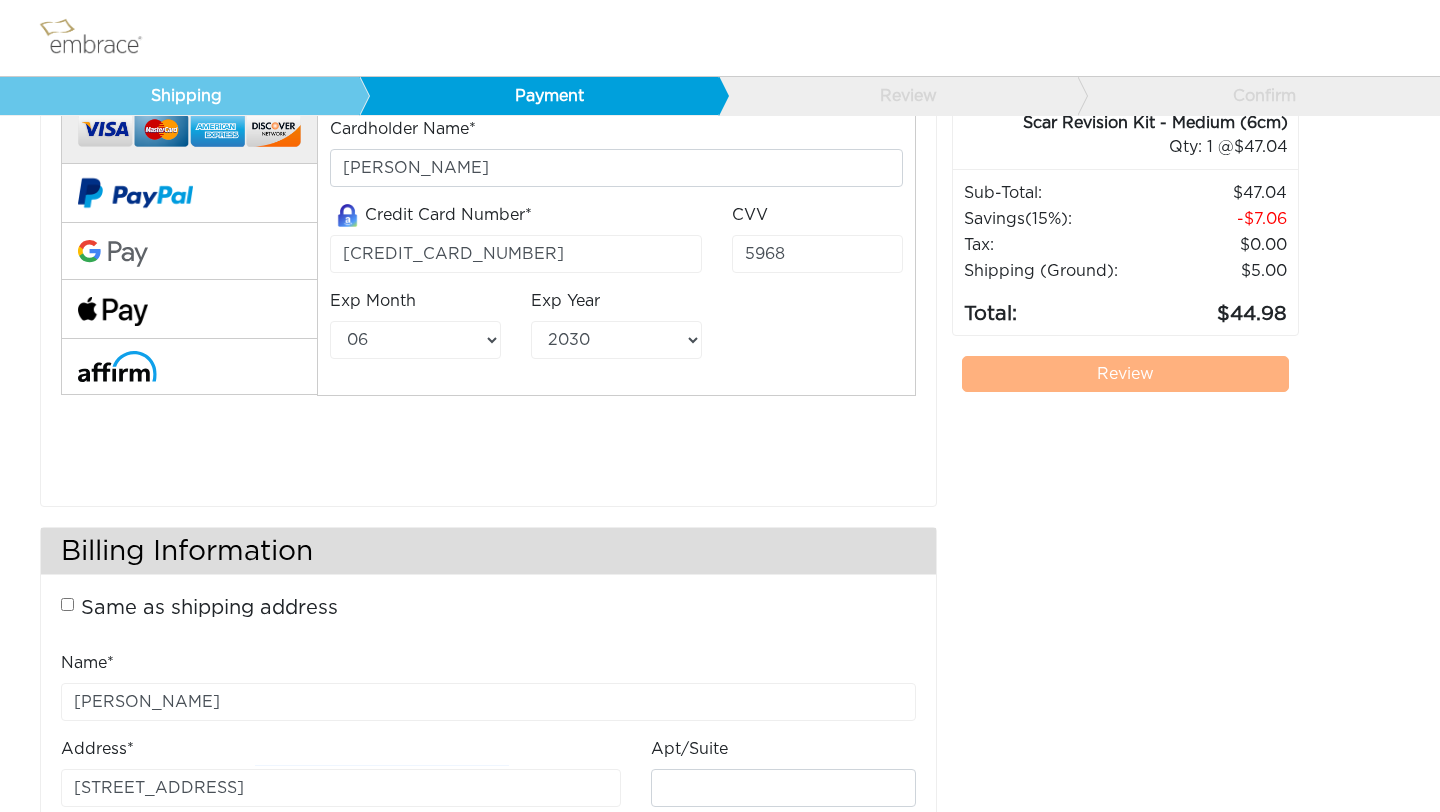 scroll, scrollTop: 393, scrollLeft: 0, axis: vertical 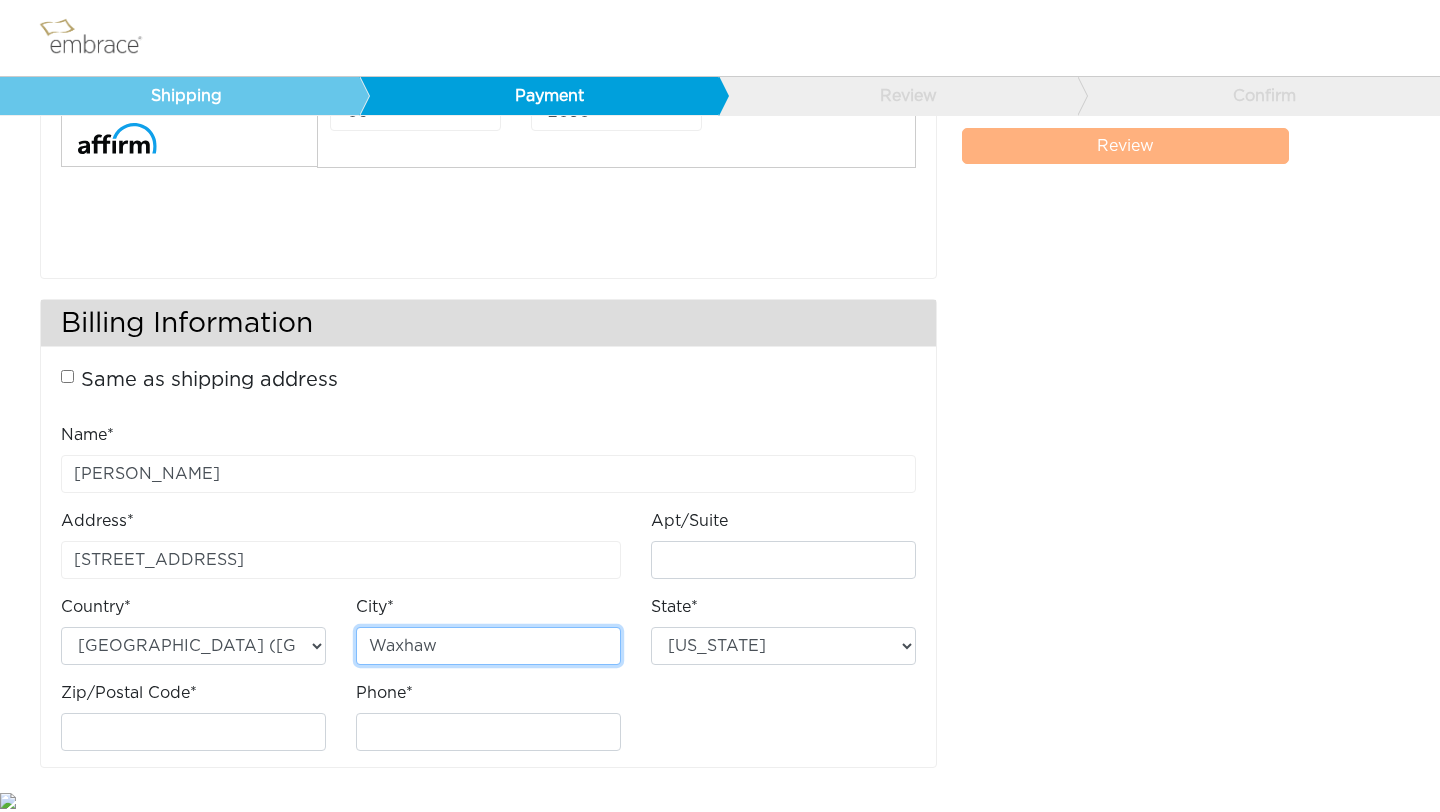 type on "Waxhaw" 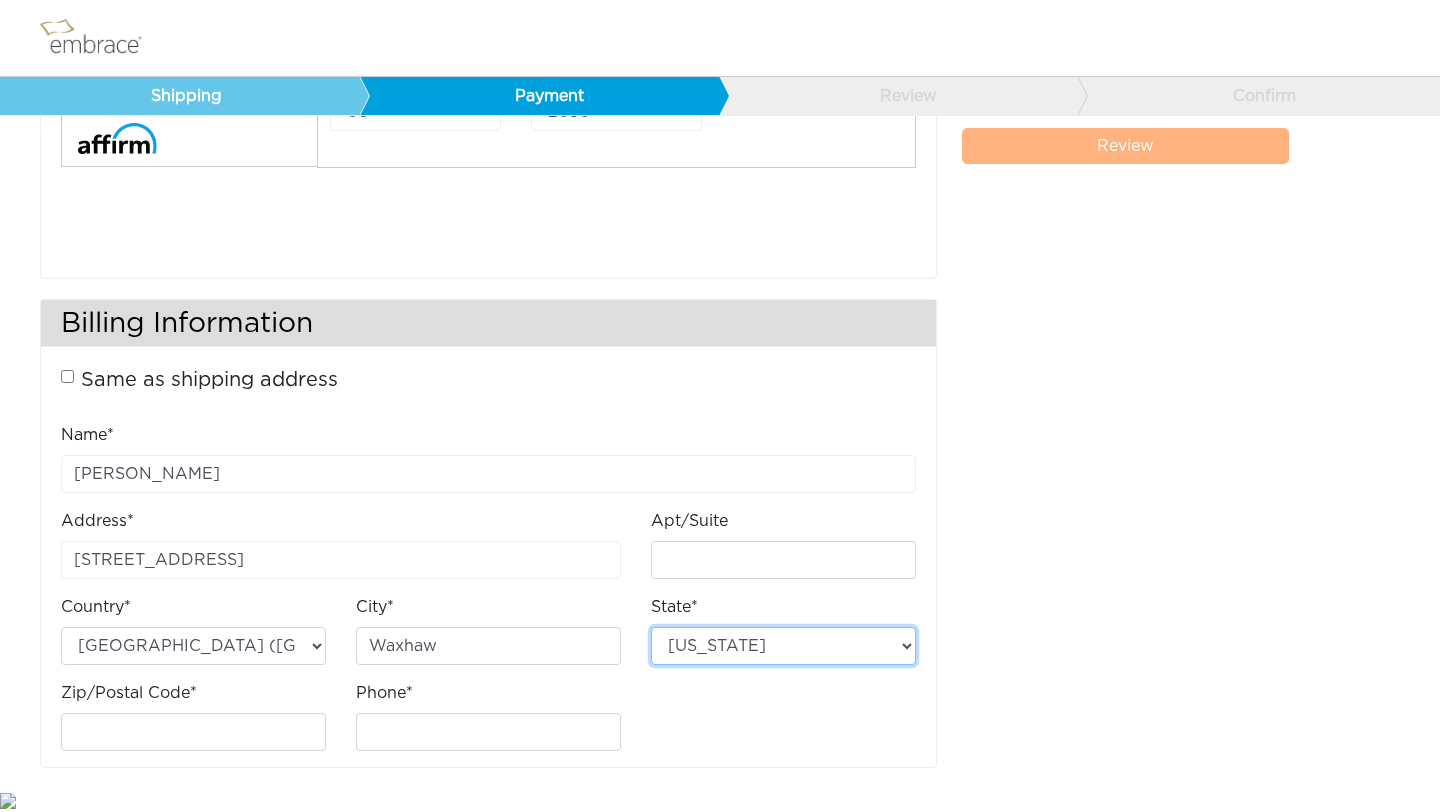 click on "[US_STATE]  [US_STATE]  [US_STATE]  [US_STATE]  [US_STATE]  [US_STATE]  [US_STATE][GEOGRAPHIC_DATA]  [US_STATE]  [US_STATE]  [US_STATE]  [US_STATE]  [US_STATE]  [US_STATE]  [US_STATE]  [US_STATE]  [US_STATE]  [US_STATE]  [US_STATE]  [US_STATE]  [US_STATE]  [US_STATE]  [US_STATE]  [US_STATE]  [US_STATE]  [US_STATE]  [US_STATE]  [US_STATE]  [US_STATE]  [US_STATE]  [US_STATE]  [US_STATE]  [US_STATE]  [US_STATE]  [US_STATE]  [US_STATE]  [US_STATE]  [US_STATE]  [US_STATE]  [US_STATE]  [US_STATE]  [US_STATE]  [US_STATE]  [US_STATE]  [US_STATE]  [US_STATE]  [US_STATE][PERSON_NAME][US_STATE]  [US_STATE][PERSON_NAME]  [US_STATE]  [US_STATE]  [US_STATE]  [US_STATE]  [US_STATE]  [US_STATE]  [GEOGRAPHIC_DATA] [GEOGRAPHIC_DATA]  [GEOGRAPHIC_DATA]" at bounding box center [783, 646] 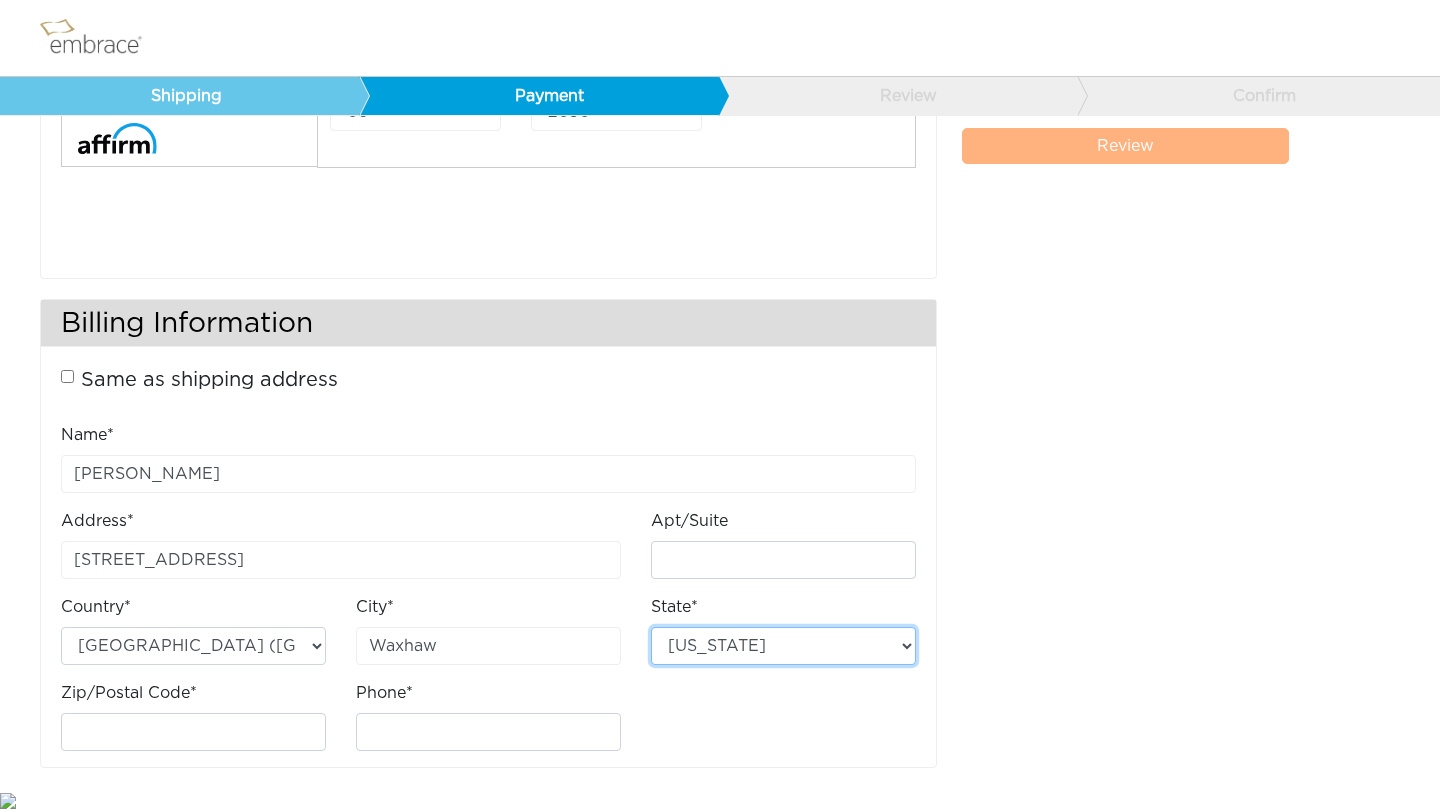 select on "NC" 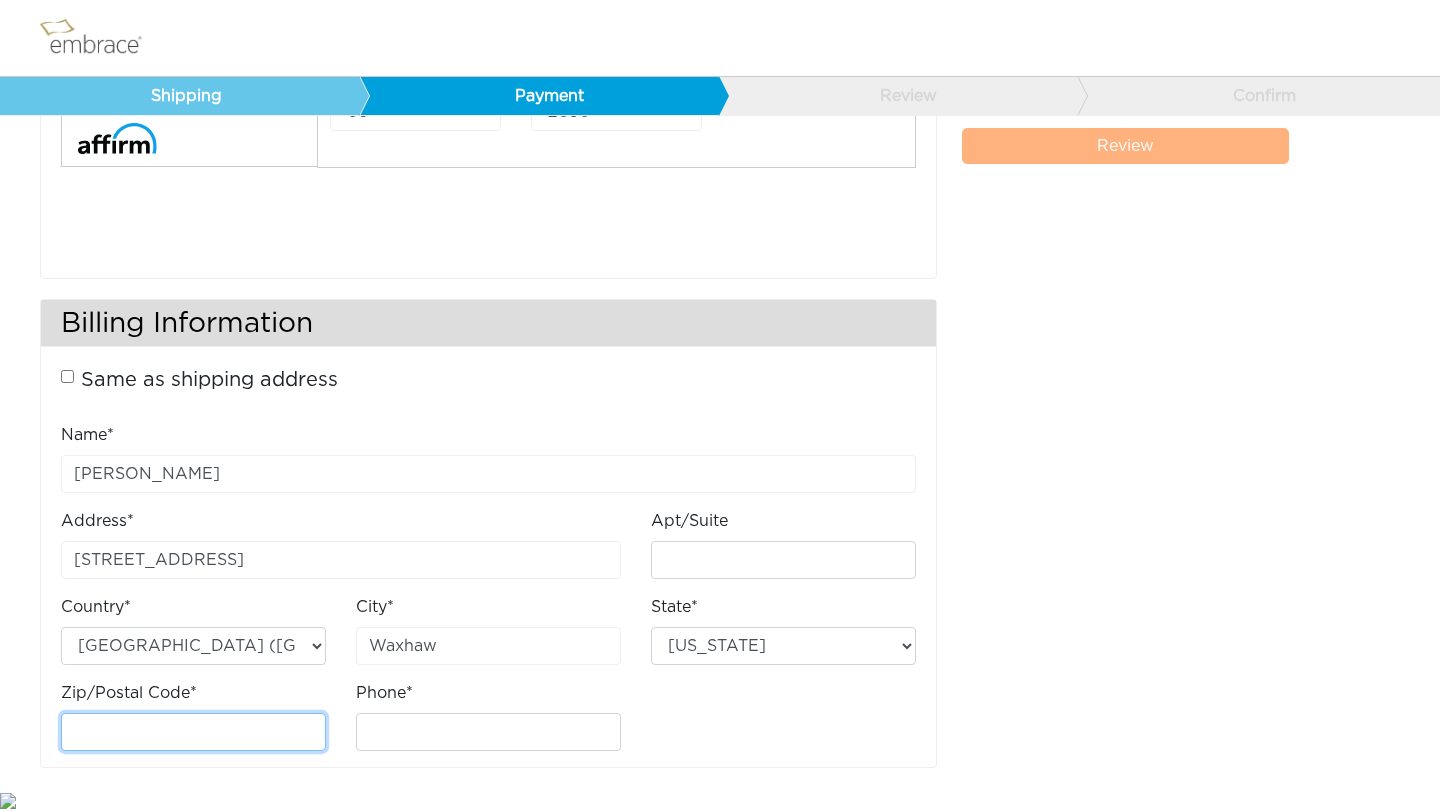 click on "Zip/Postal Code*" at bounding box center [193, 732] 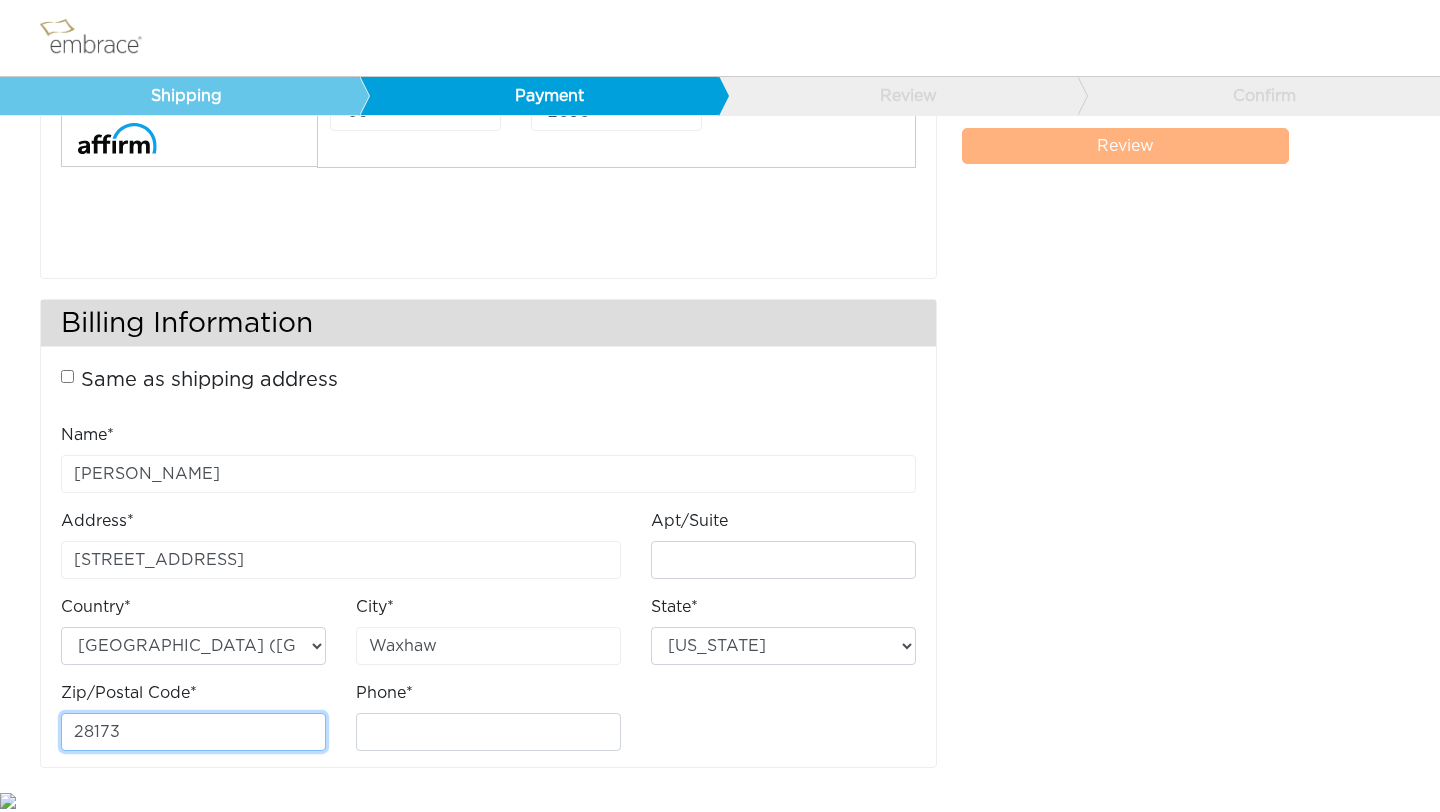 type on "28173" 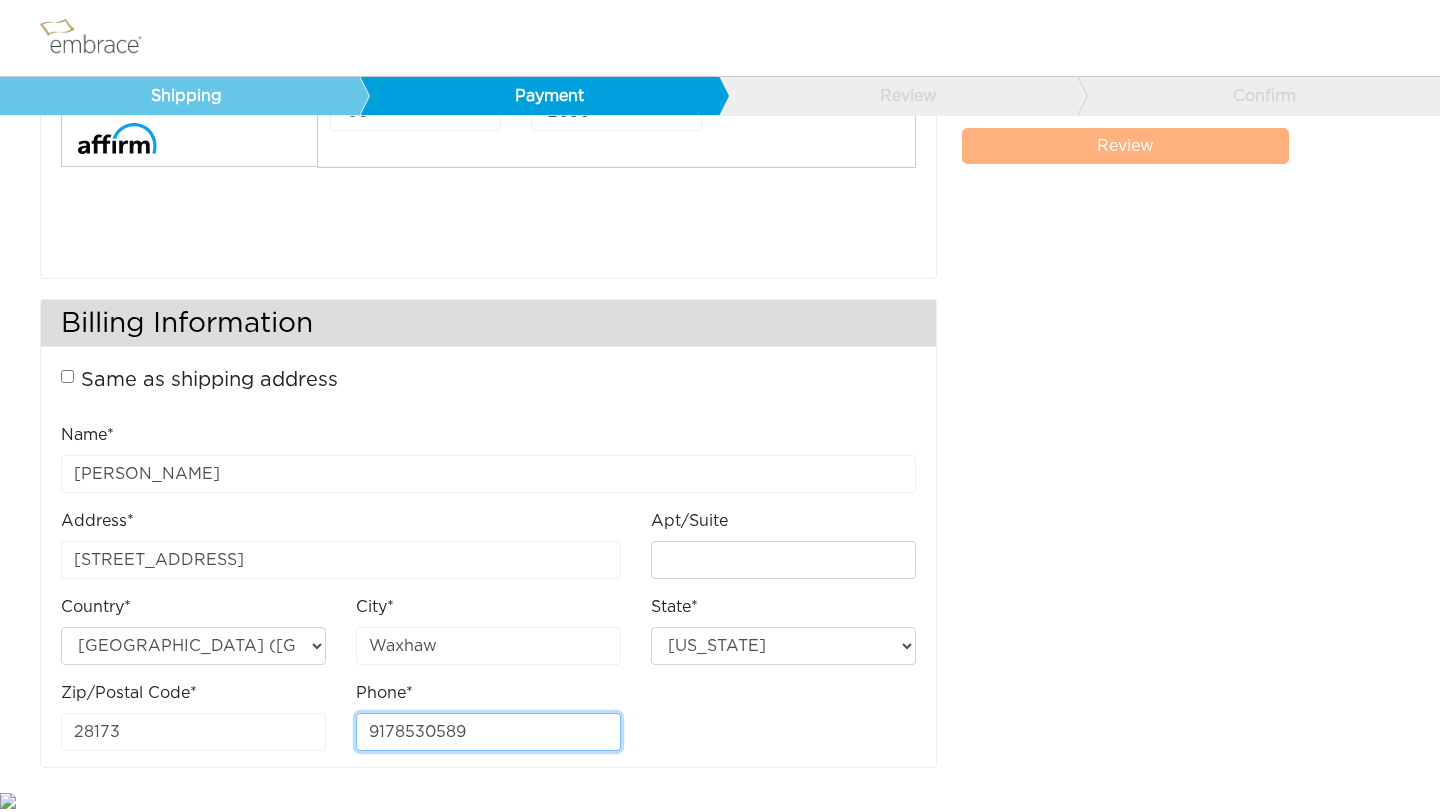 type on "9178530589" 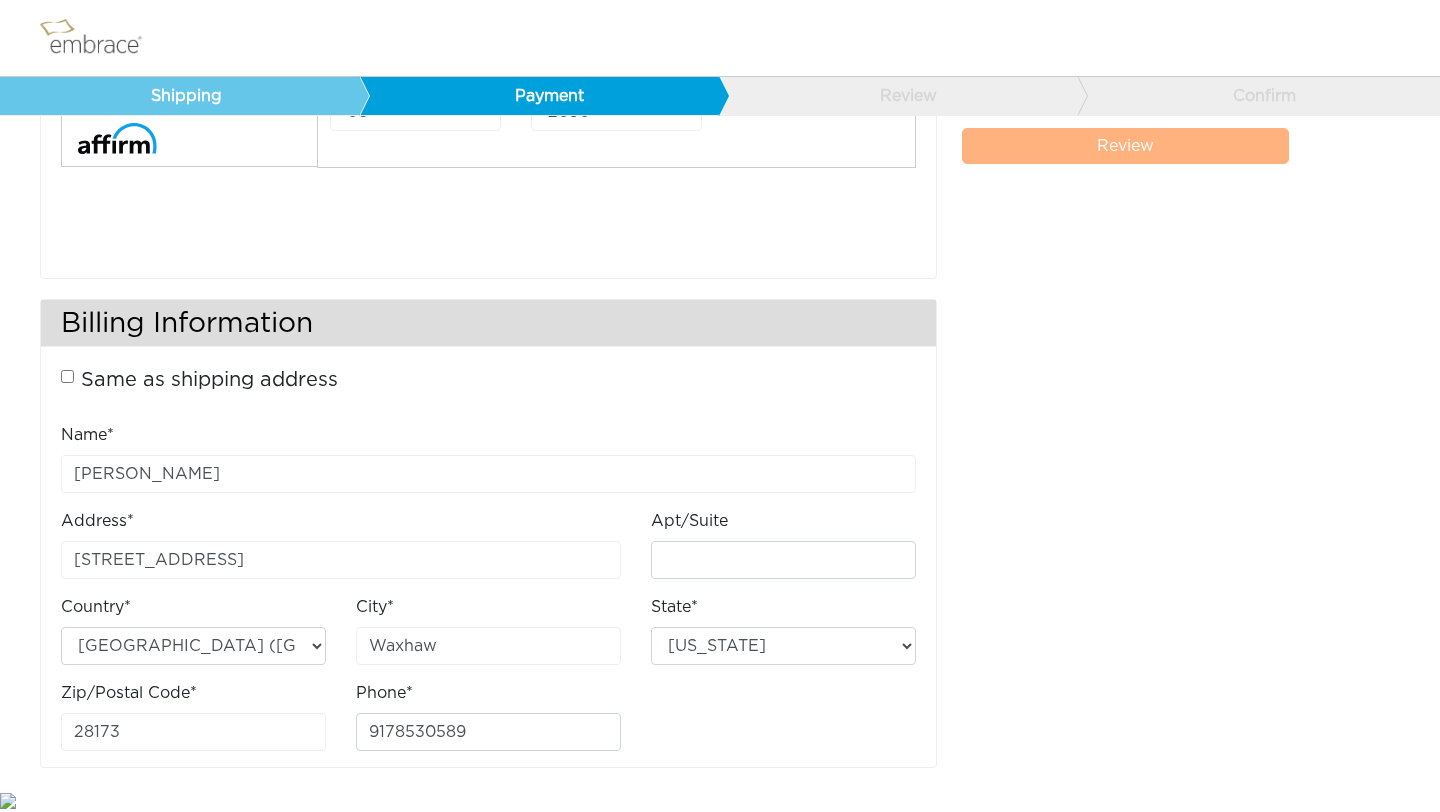 click on "Apt/Suite" at bounding box center [783, 544] 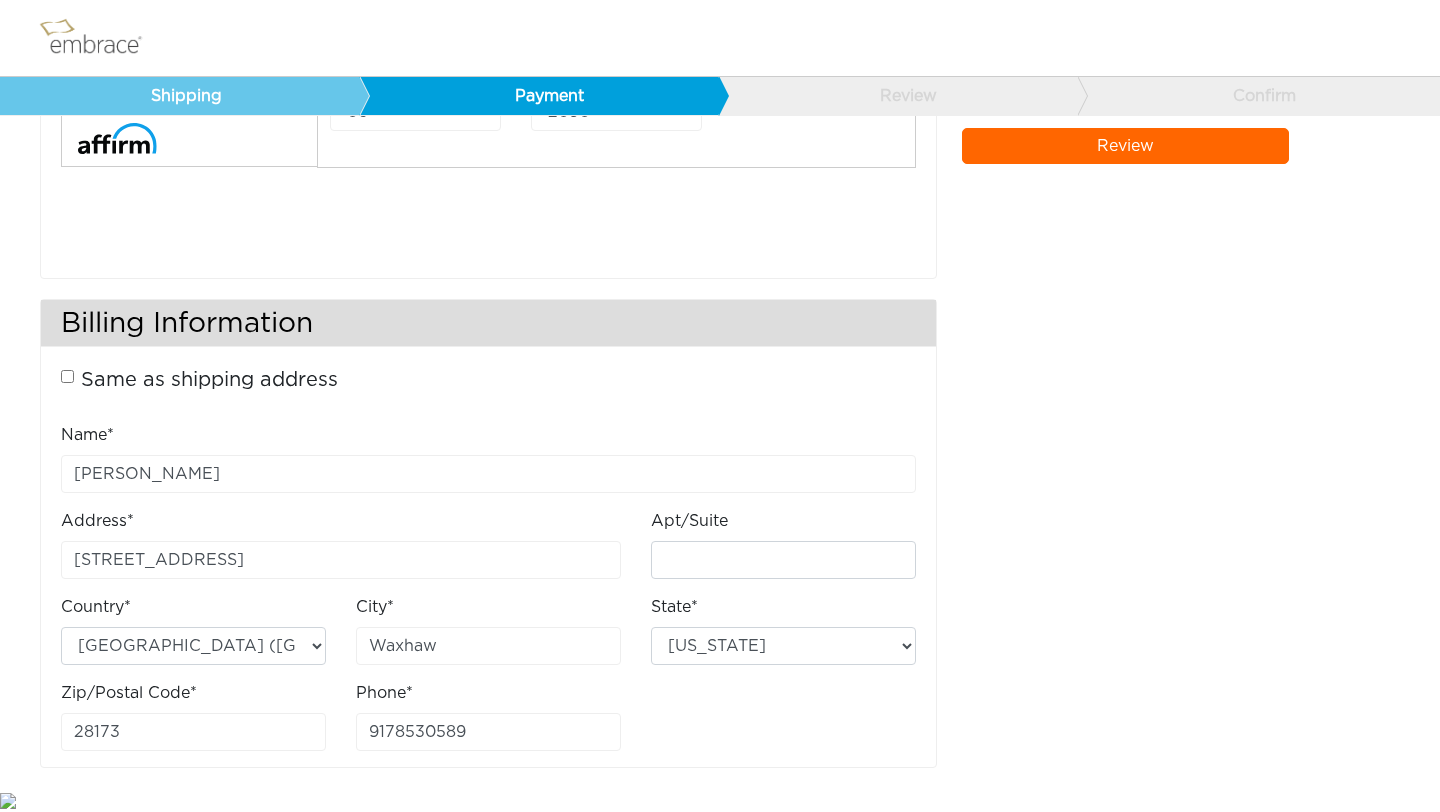 click on "Review" at bounding box center [1126, 146] 